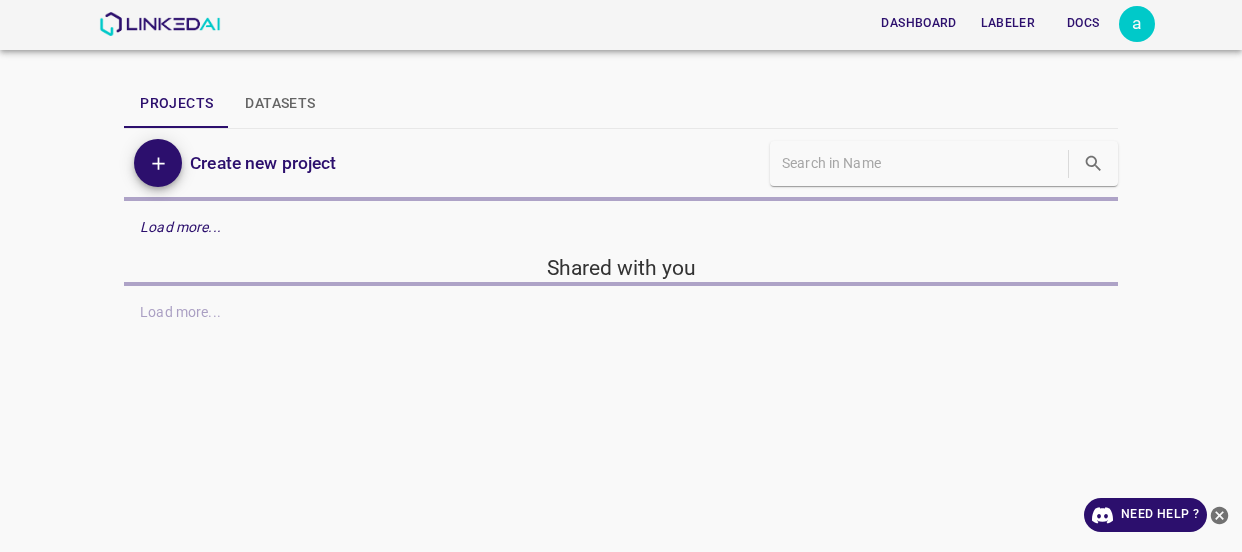 scroll, scrollTop: 0, scrollLeft: 0, axis: both 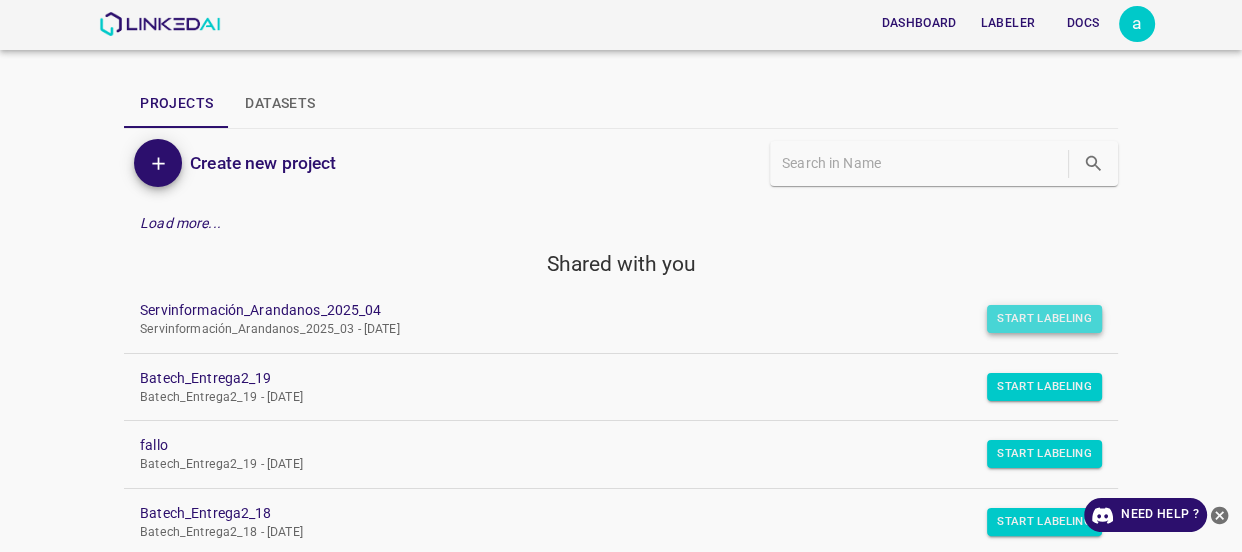 click on "Start Labeling" at bounding box center (1044, 319) 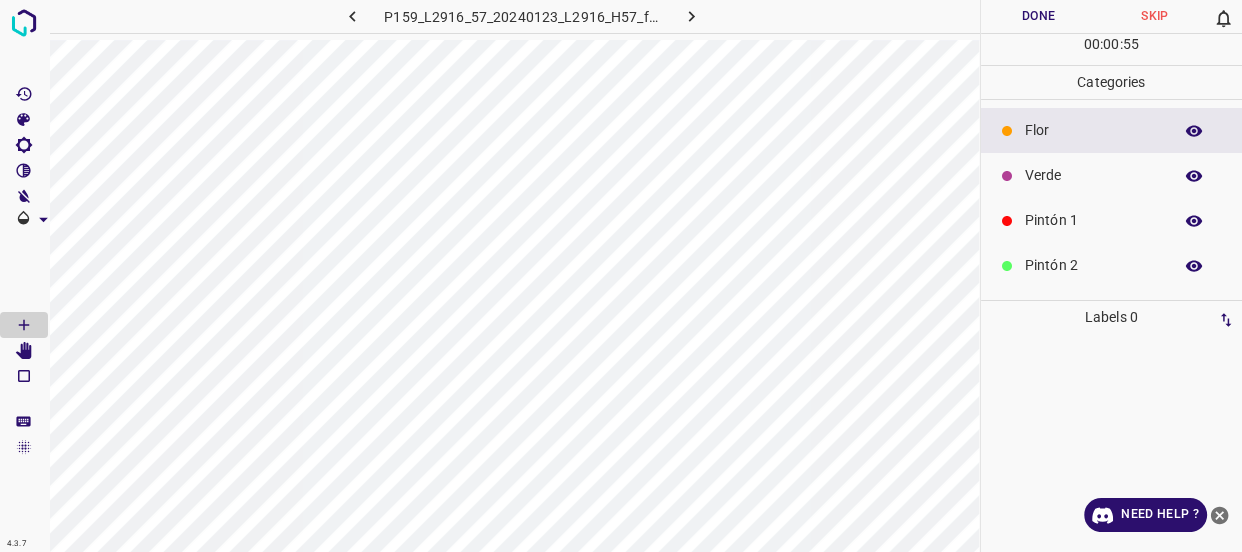 drag, startPoint x: 1048, startPoint y: 162, endPoint x: 989, endPoint y: 128, distance: 68.09552 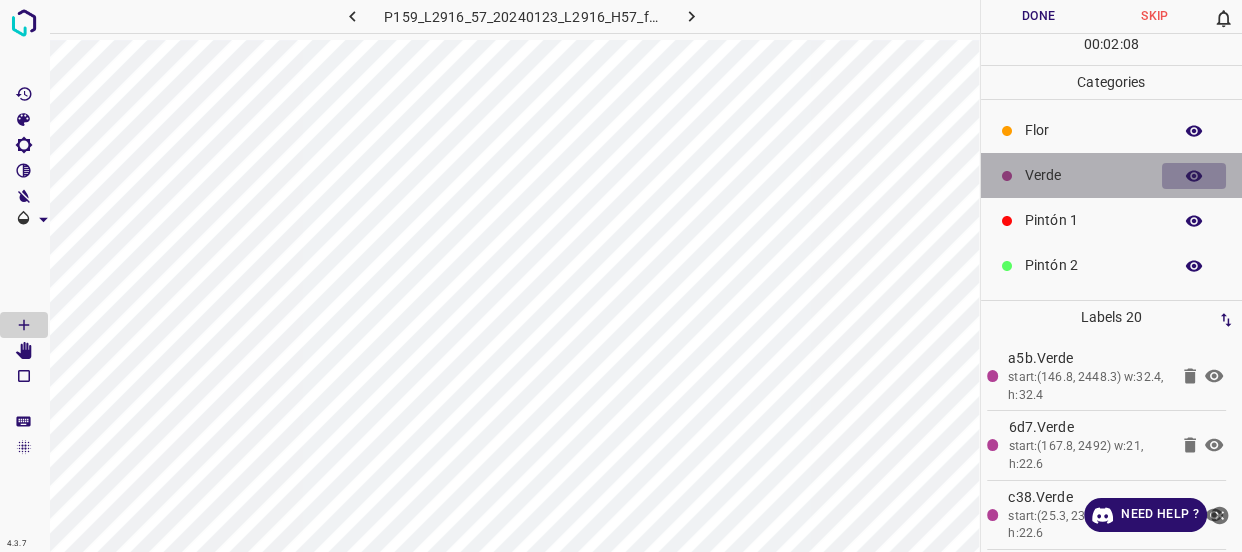 click 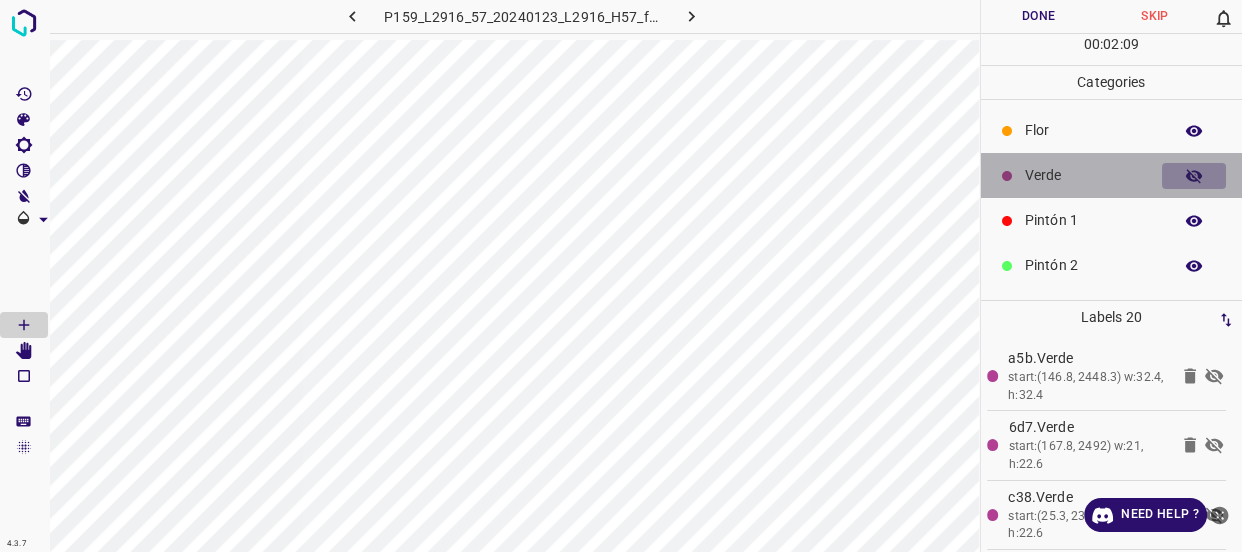 click 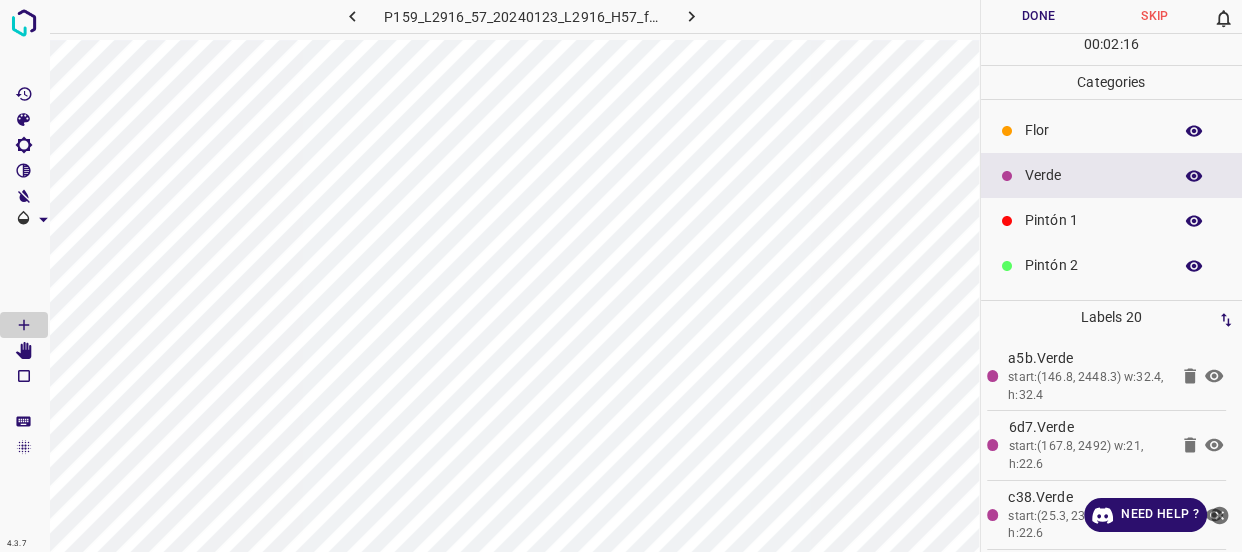 click on "Pintón 1" at bounding box center (1093, 220) 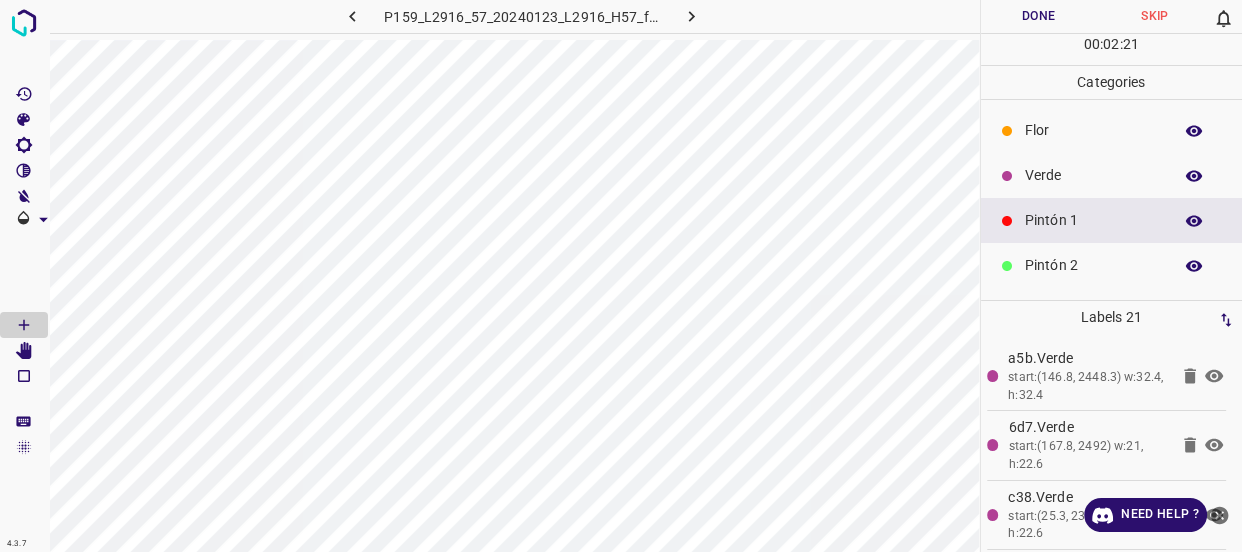 click on "Verde" at bounding box center (1112, 175) 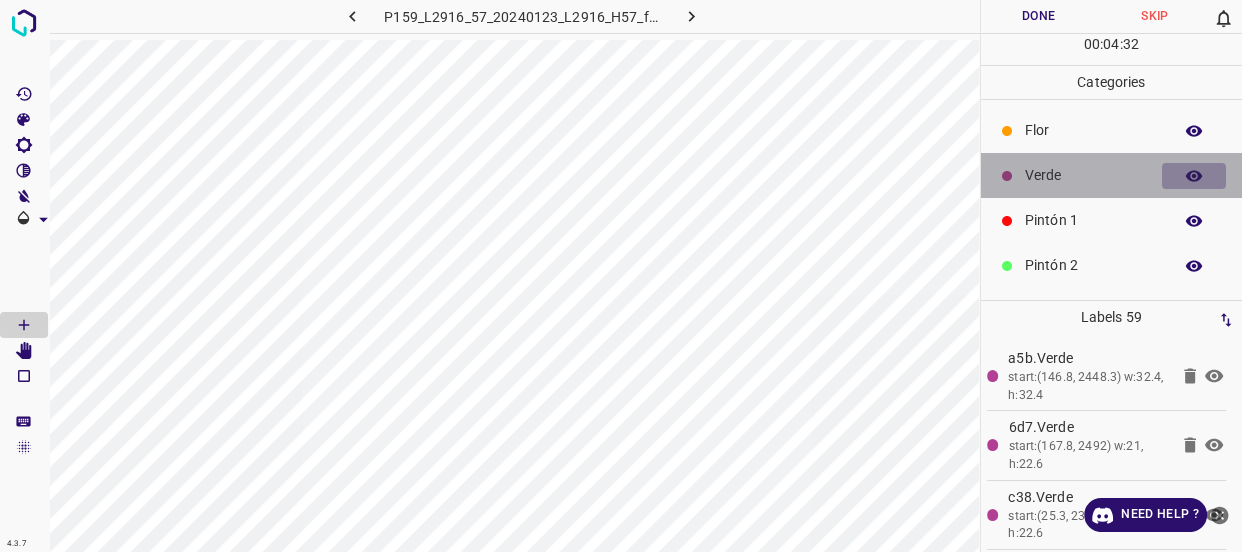 click 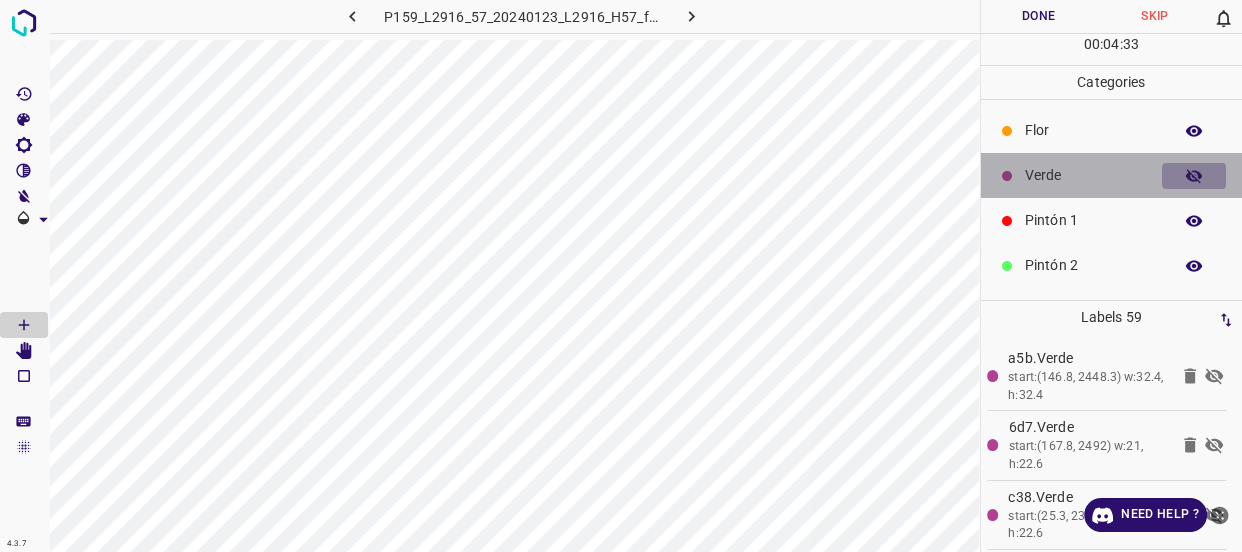 click 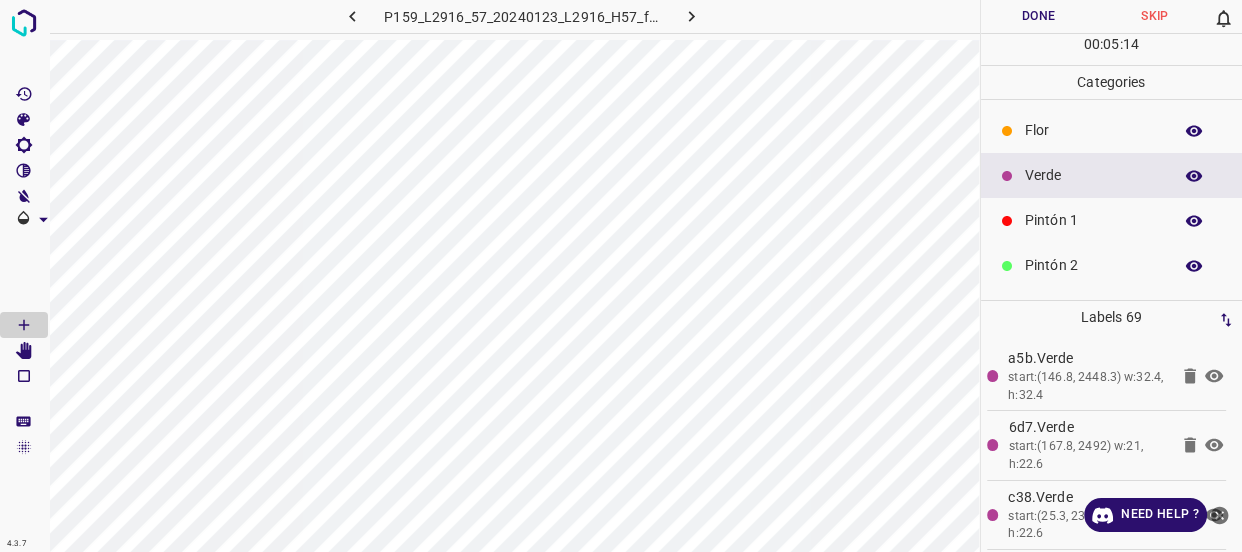 click 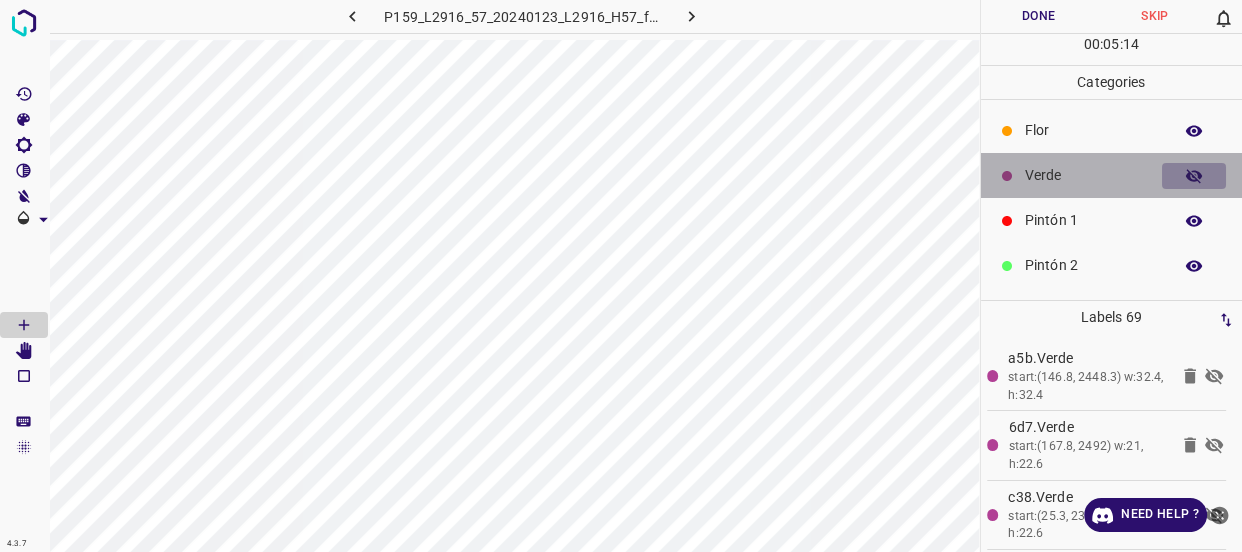click 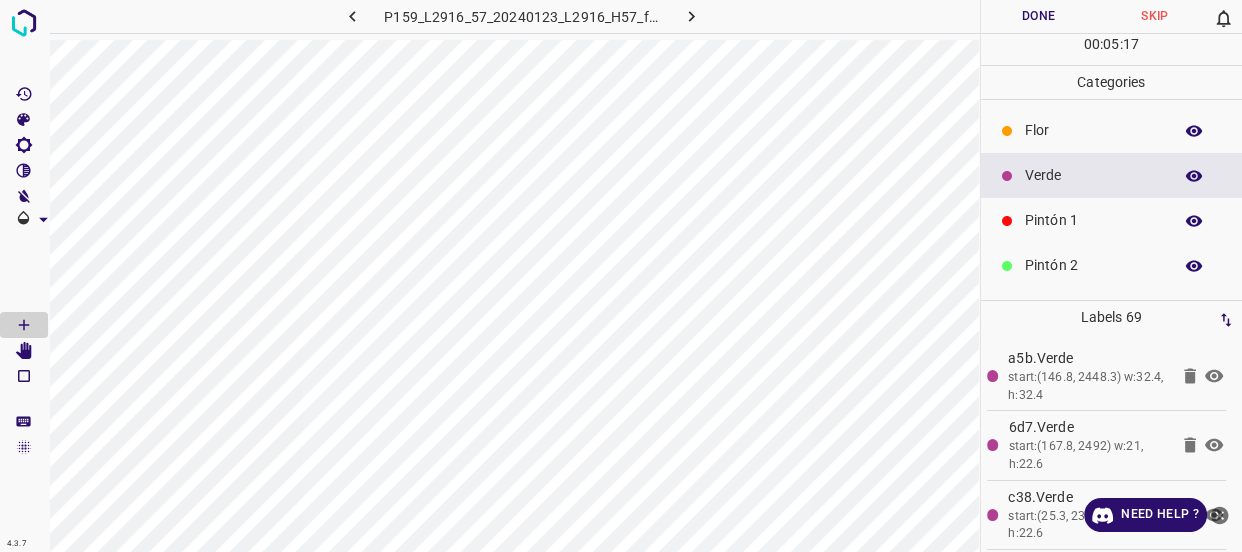 drag, startPoint x: 1033, startPoint y: 218, endPoint x: 1015, endPoint y: 210, distance: 19.697716 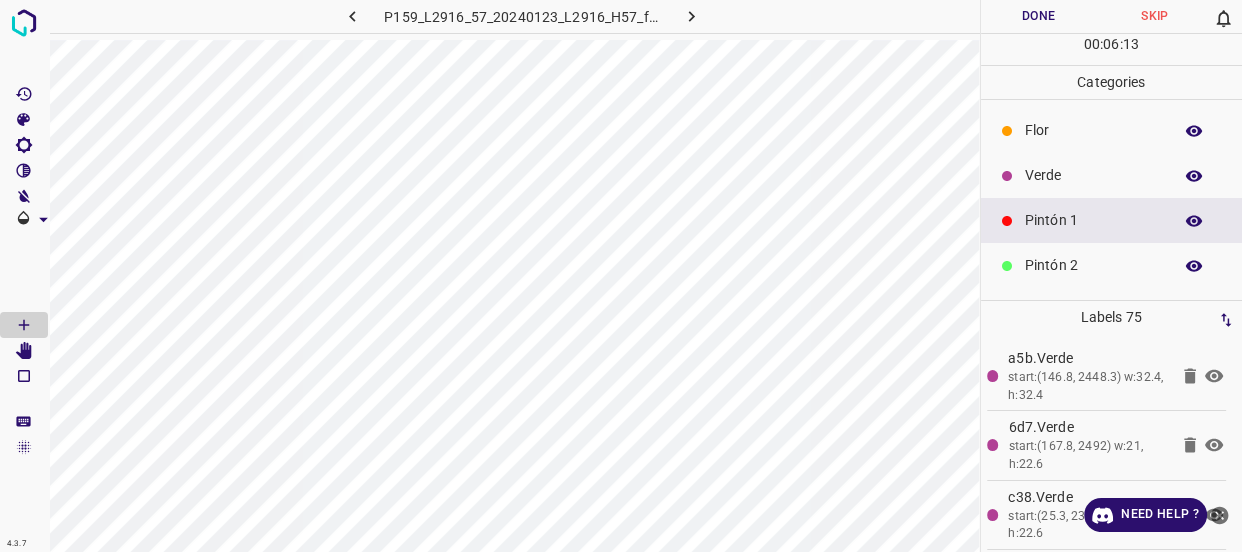 click on "Verde" at bounding box center (1093, 175) 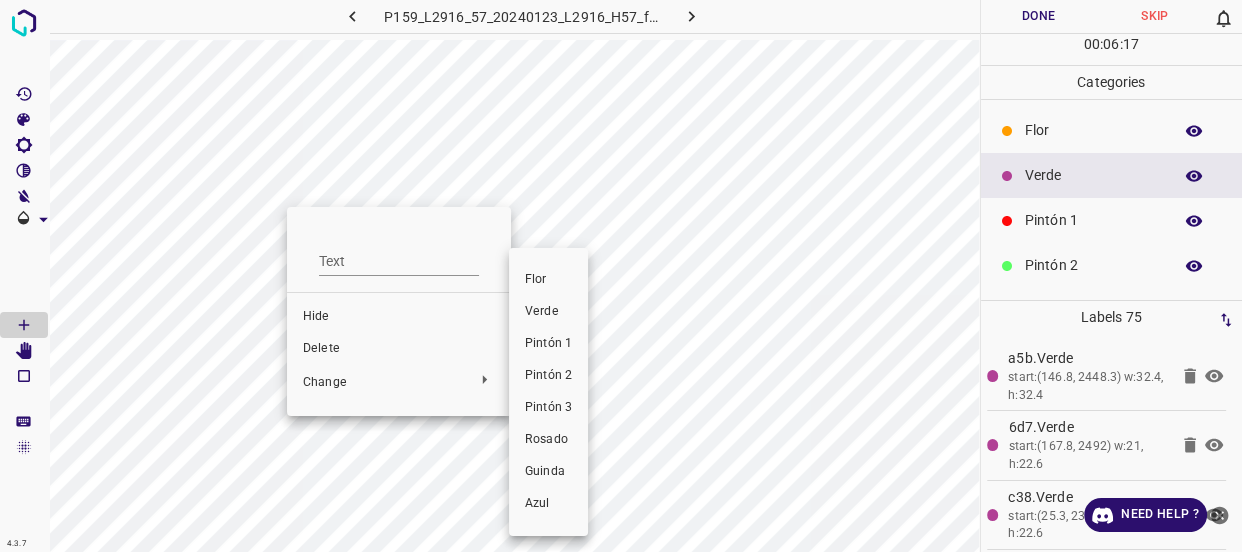 drag, startPoint x: 538, startPoint y: 315, endPoint x: 209, endPoint y: 300, distance: 329.34177 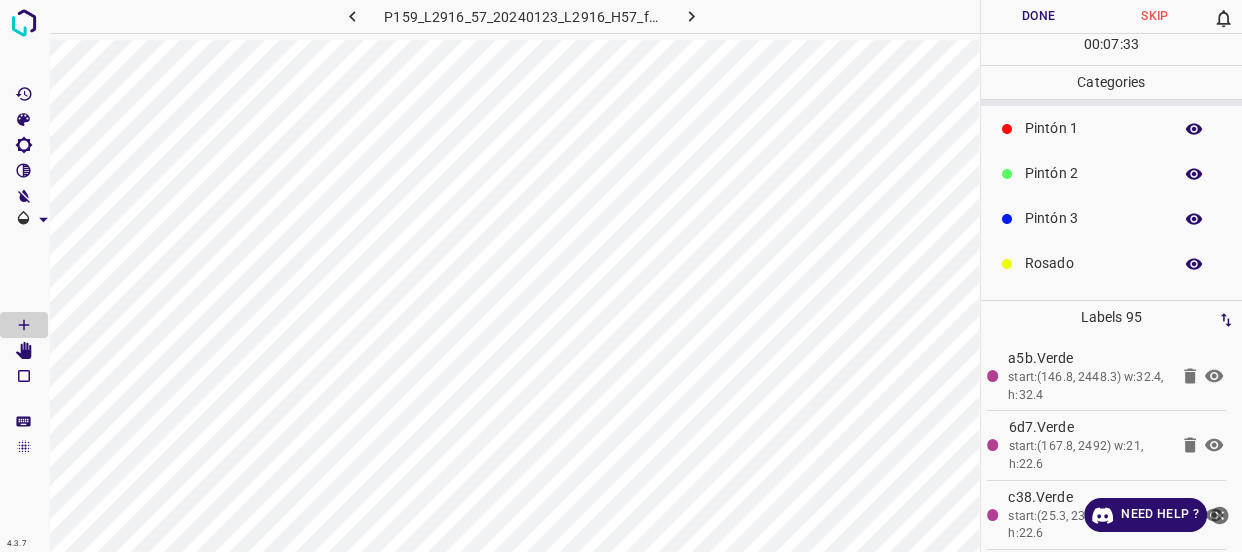 scroll, scrollTop: 175, scrollLeft: 0, axis: vertical 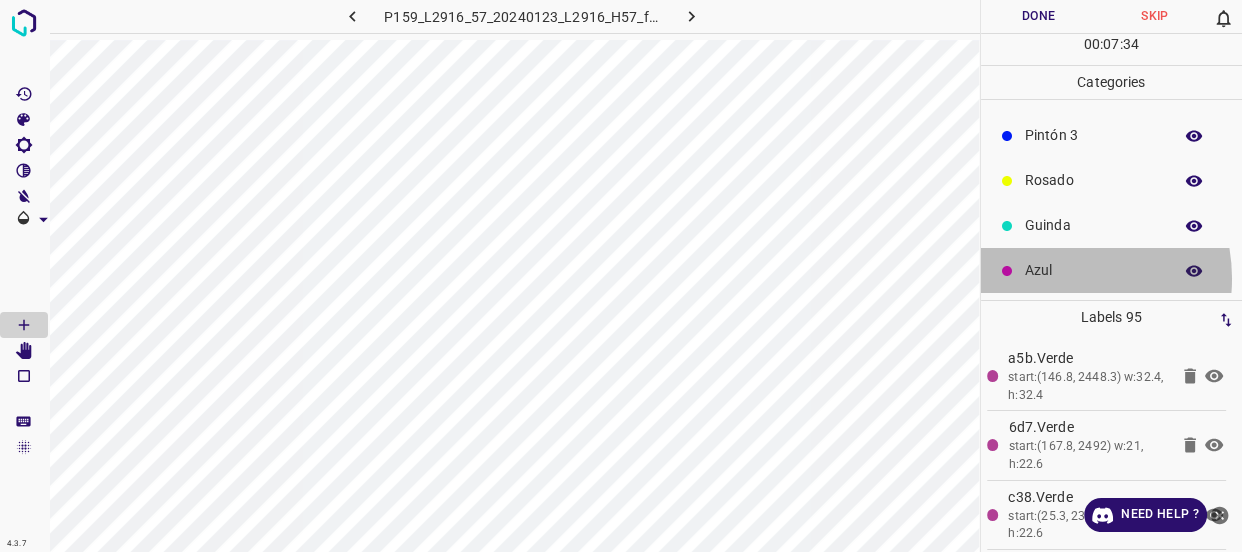 drag, startPoint x: 1052, startPoint y: 278, endPoint x: 980, endPoint y: 221, distance: 91.83137 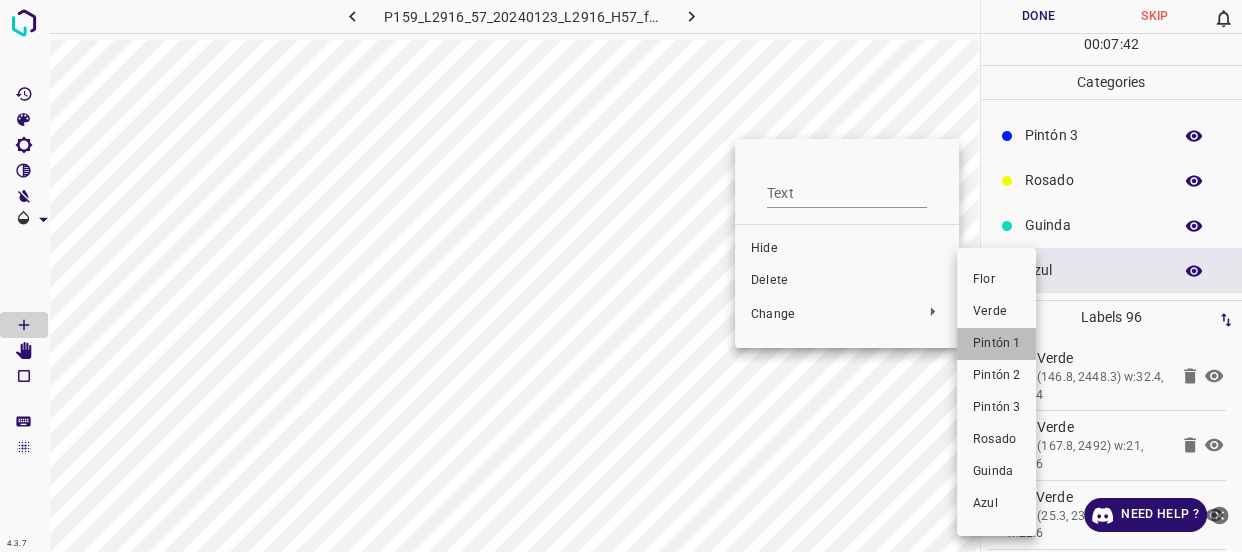 drag, startPoint x: 1001, startPoint y: 344, endPoint x: 975, endPoint y: 214, distance: 132.57451 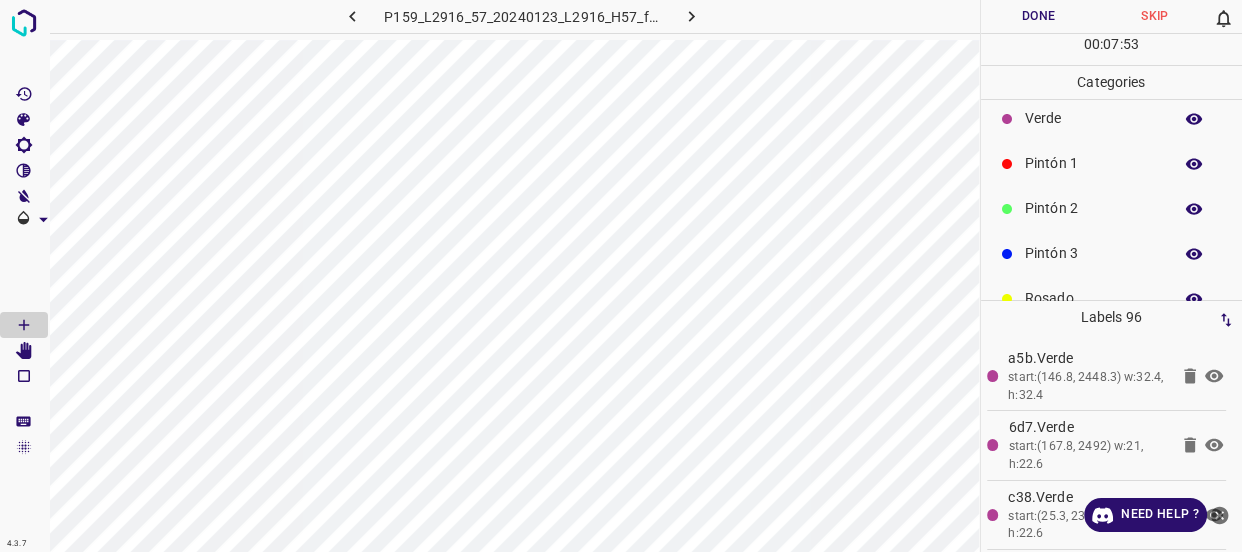 scroll, scrollTop: 0, scrollLeft: 0, axis: both 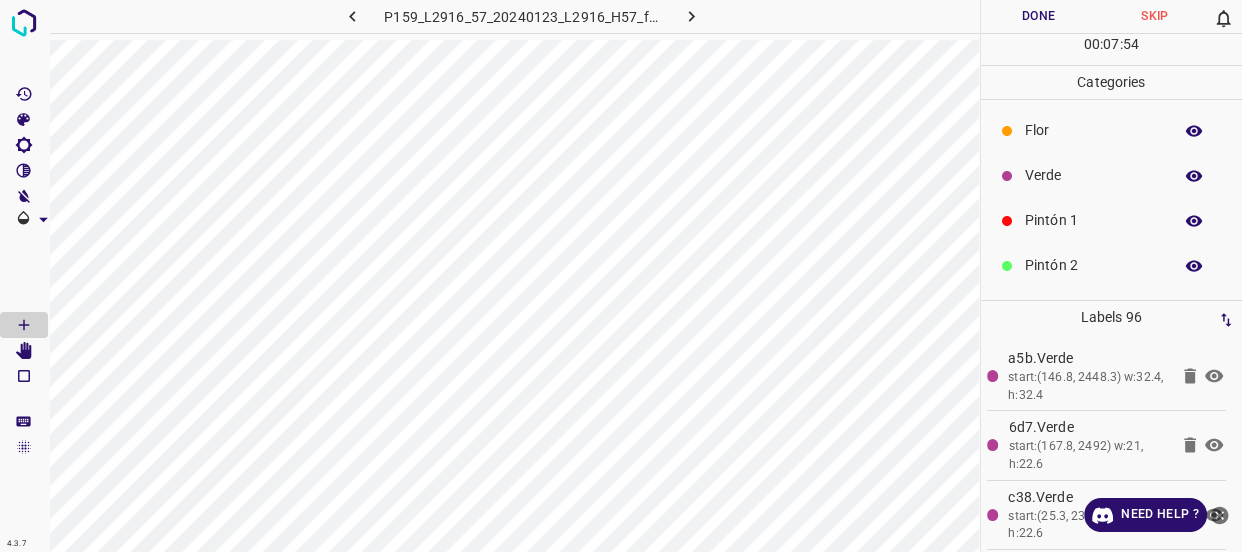click on "Verde" at bounding box center (1093, 175) 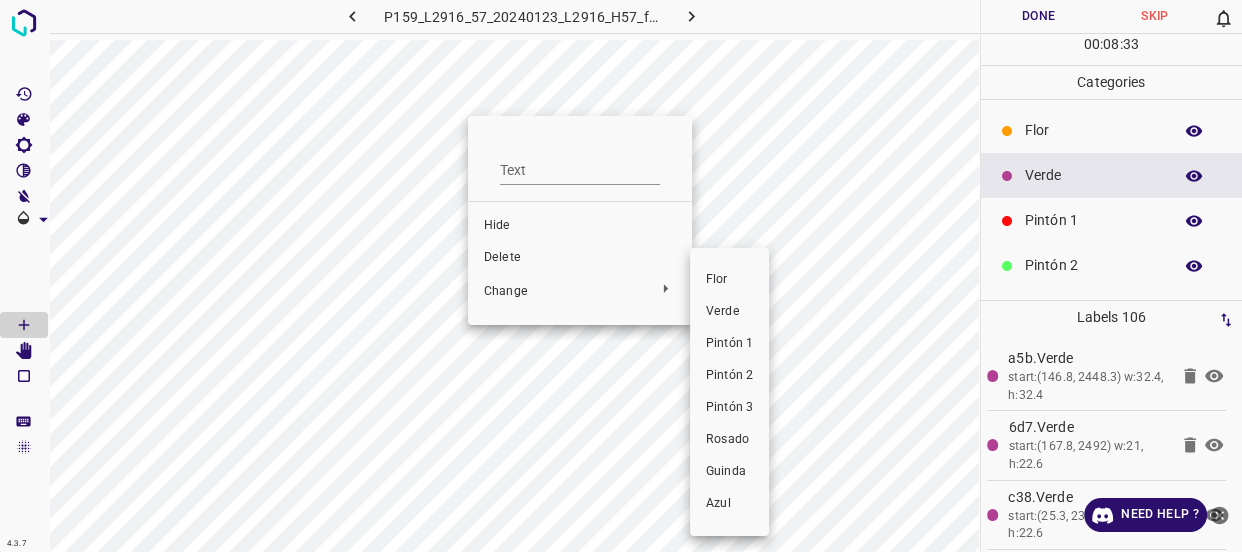 drag, startPoint x: 740, startPoint y: 352, endPoint x: 663, endPoint y: 230, distance: 144.26712 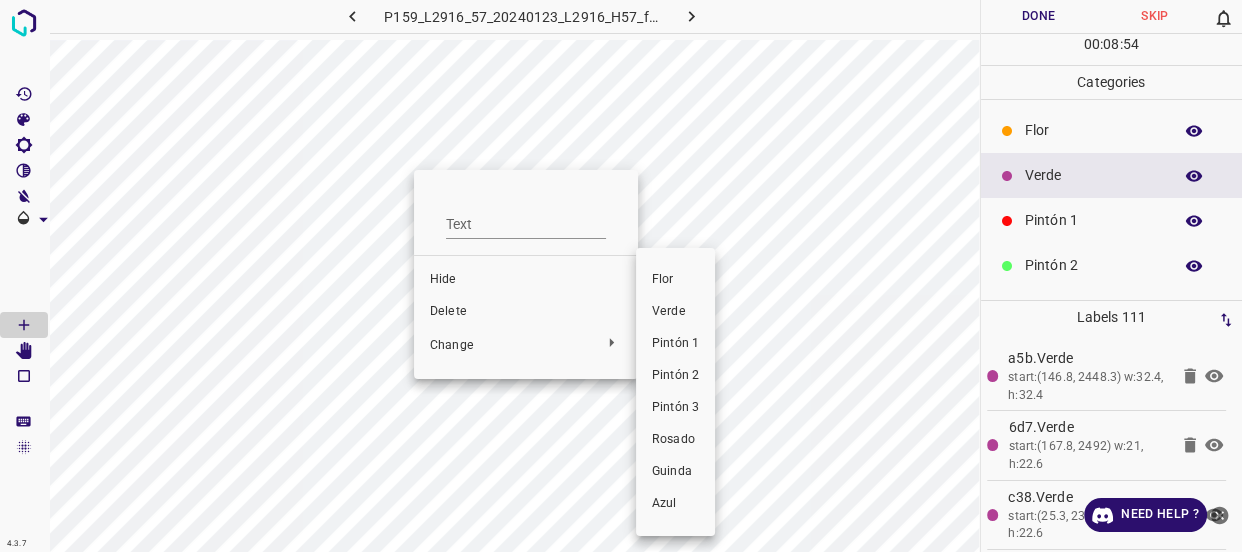 drag, startPoint x: 665, startPoint y: 344, endPoint x: 650, endPoint y: 336, distance: 17 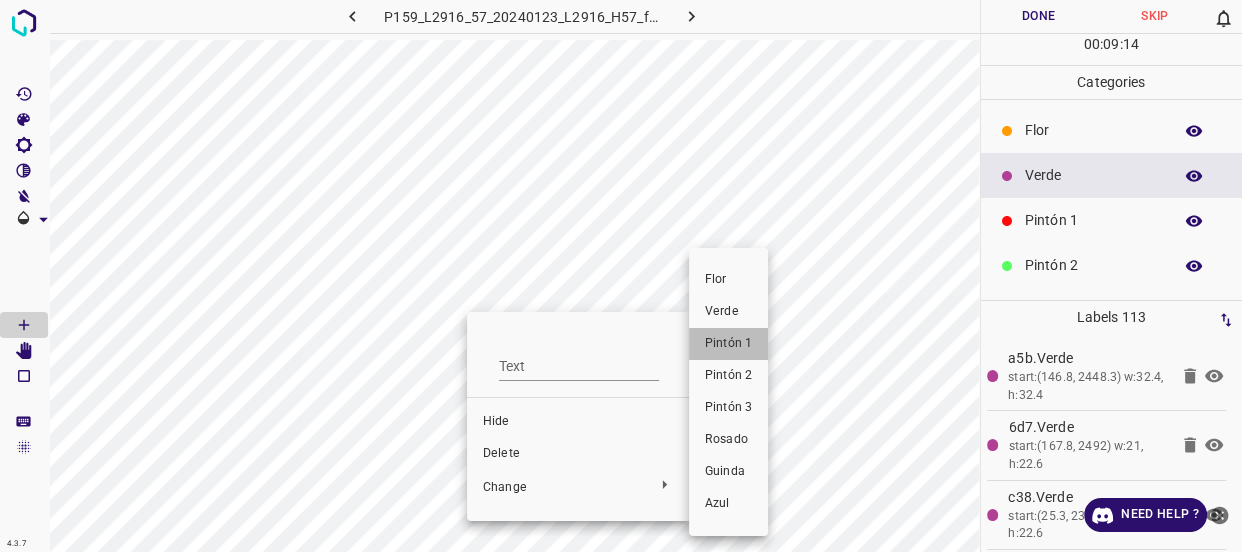 drag, startPoint x: 730, startPoint y: 344, endPoint x: 689, endPoint y: 339, distance: 41.303753 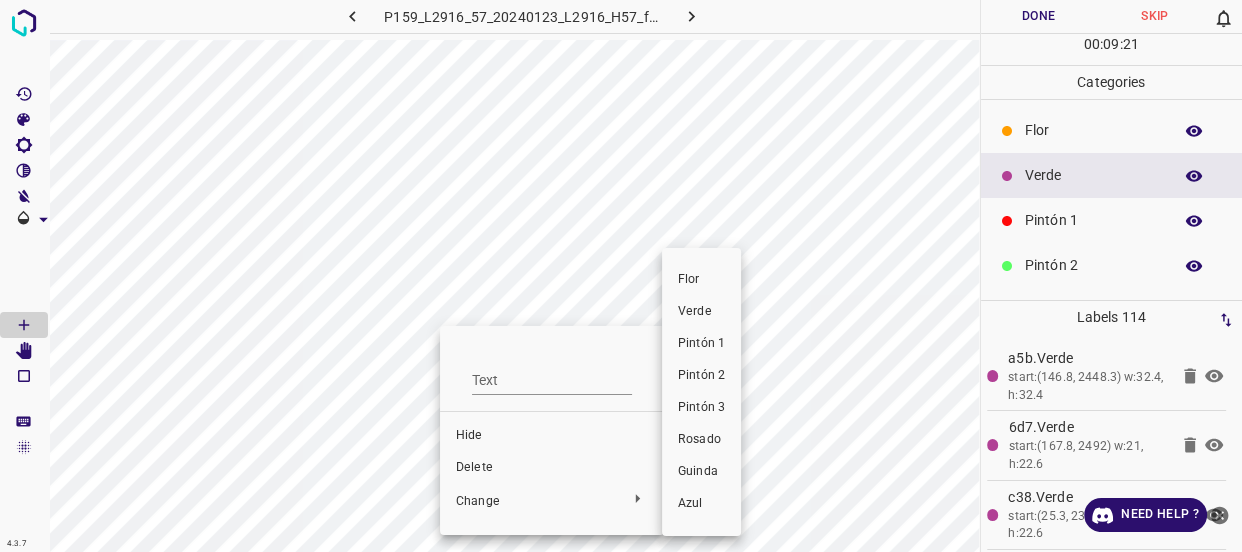 drag, startPoint x: 699, startPoint y: 346, endPoint x: 540, endPoint y: 313, distance: 162.38843 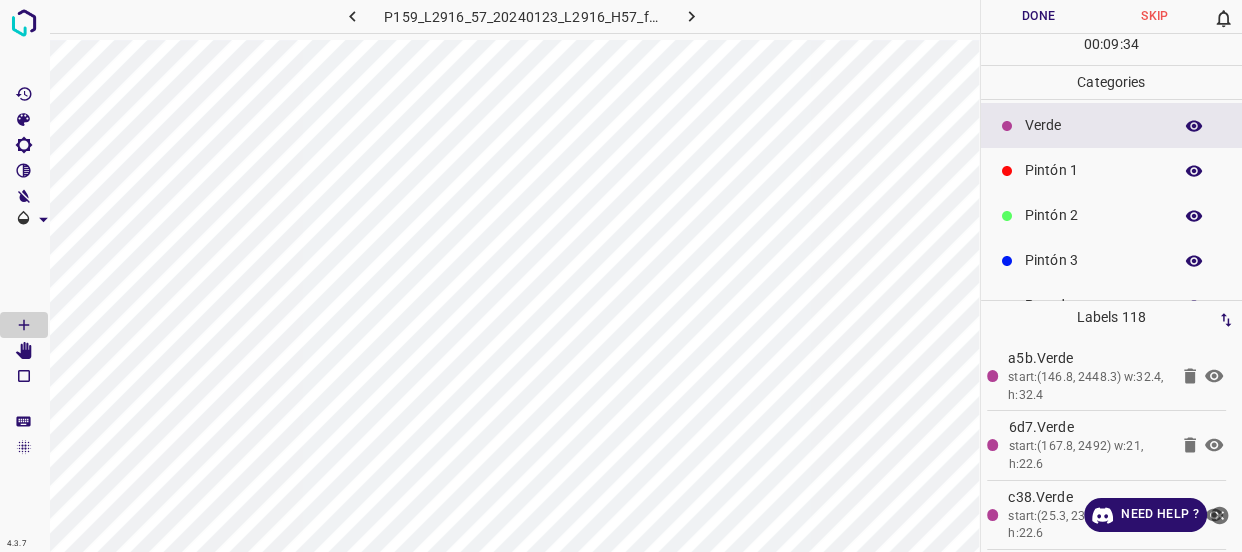 scroll, scrollTop: 90, scrollLeft: 0, axis: vertical 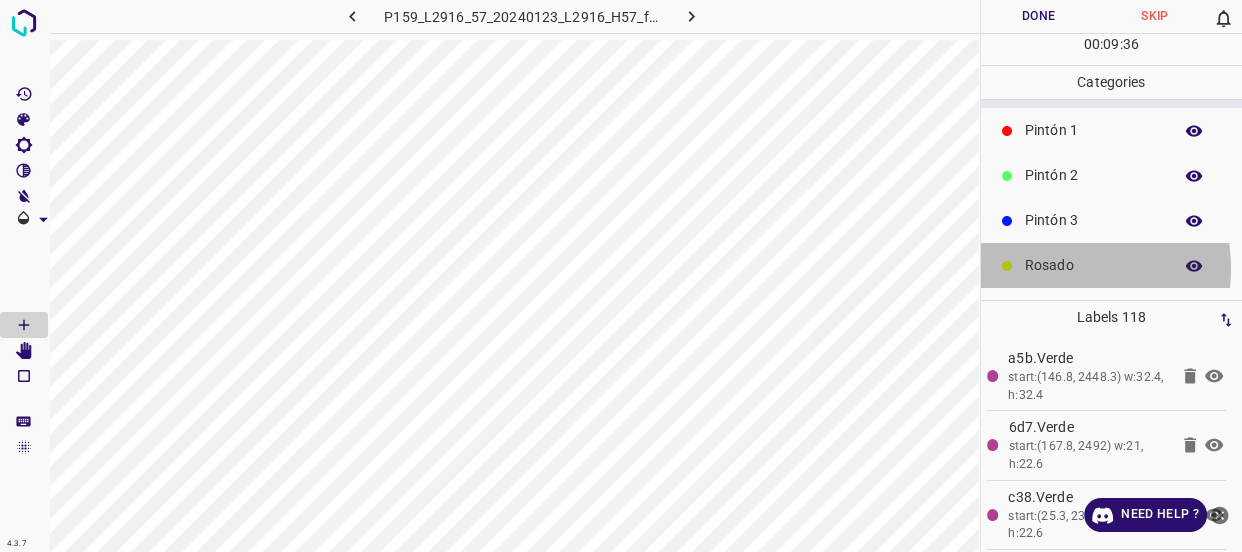 click on "Rosado" at bounding box center [1093, 265] 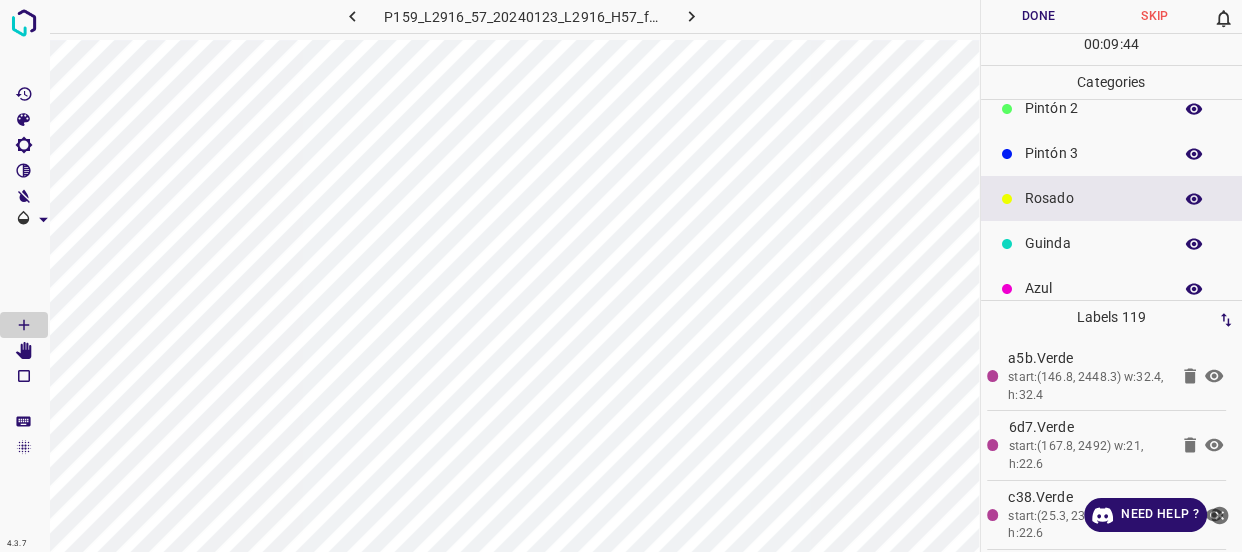 scroll, scrollTop: 175, scrollLeft: 0, axis: vertical 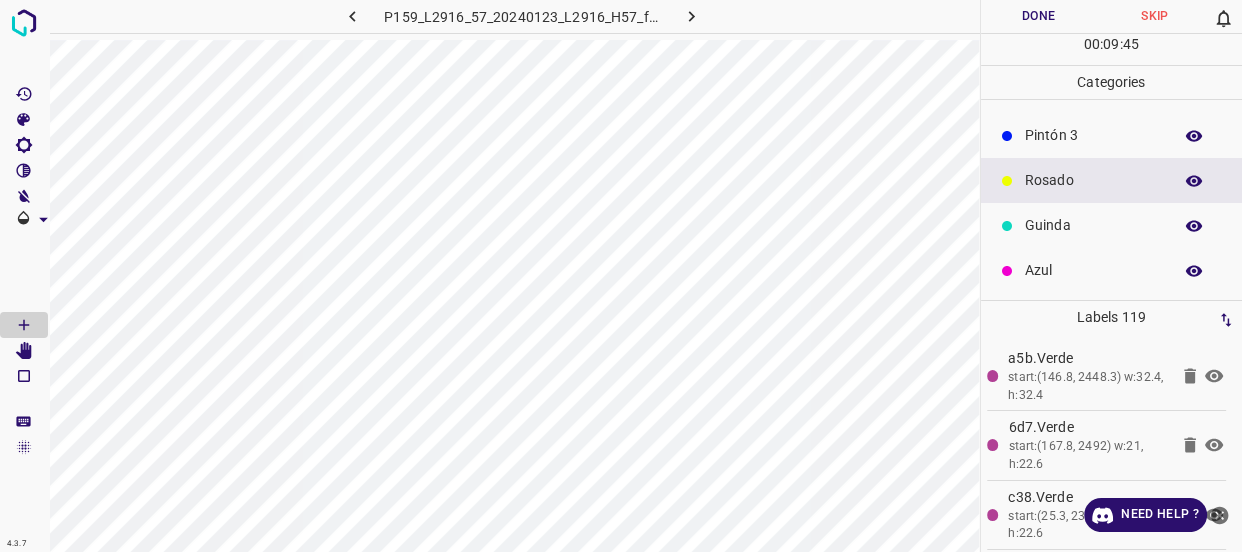 click on "Azul" at bounding box center (1093, 270) 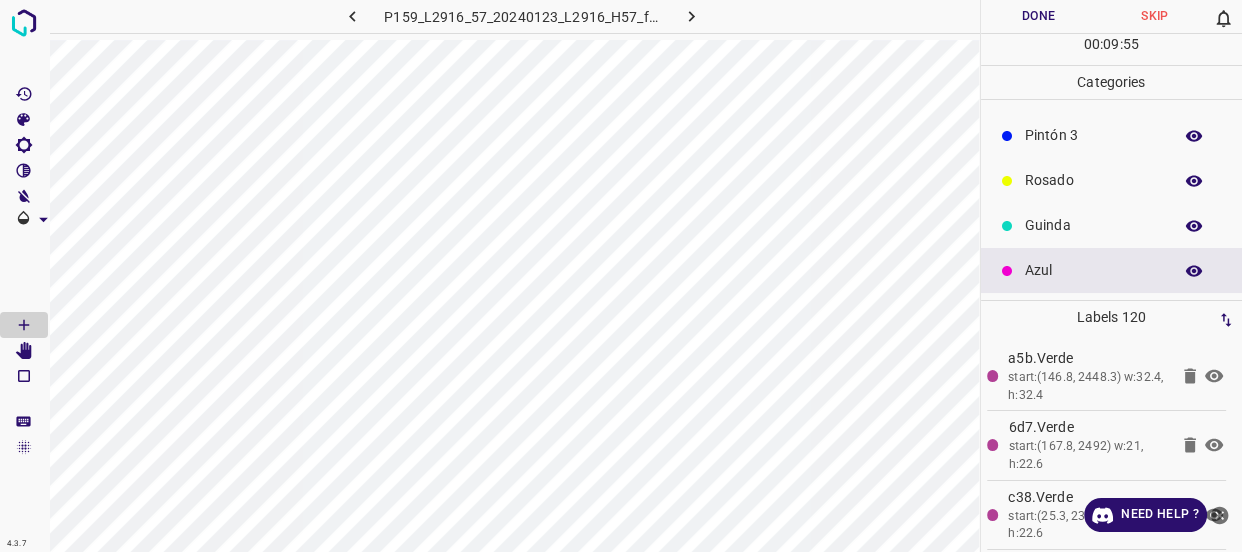 click 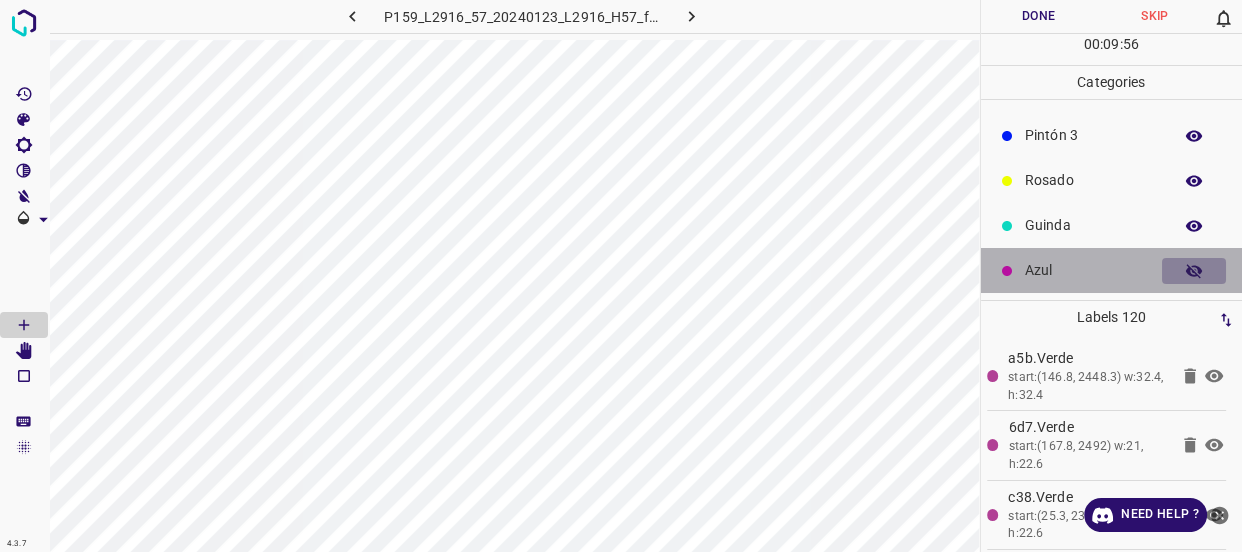 click 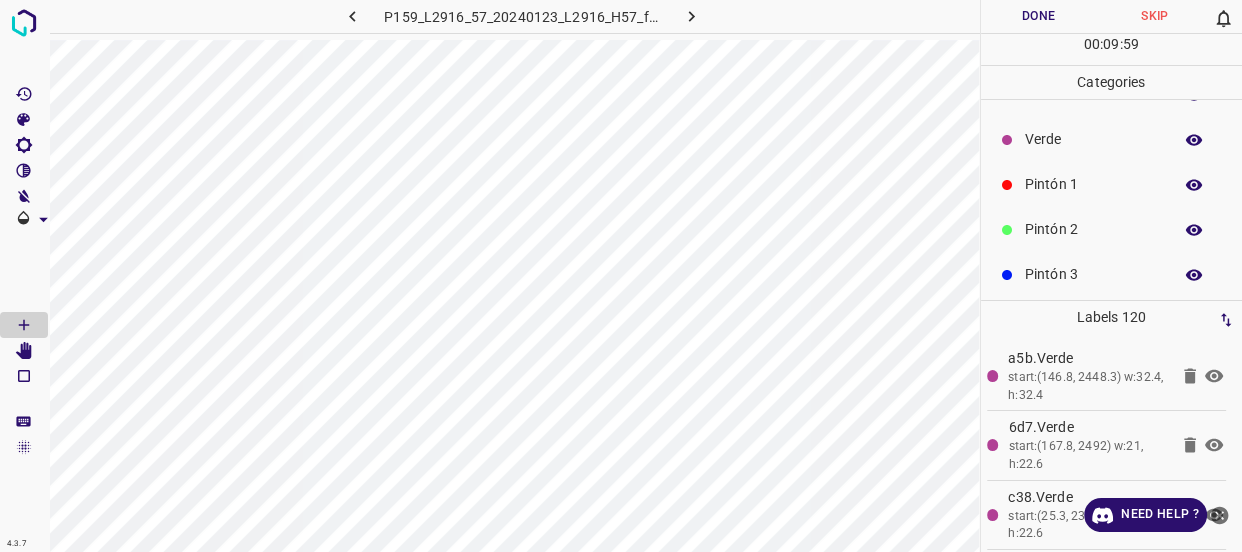 scroll, scrollTop: 0, scrollLeft: 0, axis: both 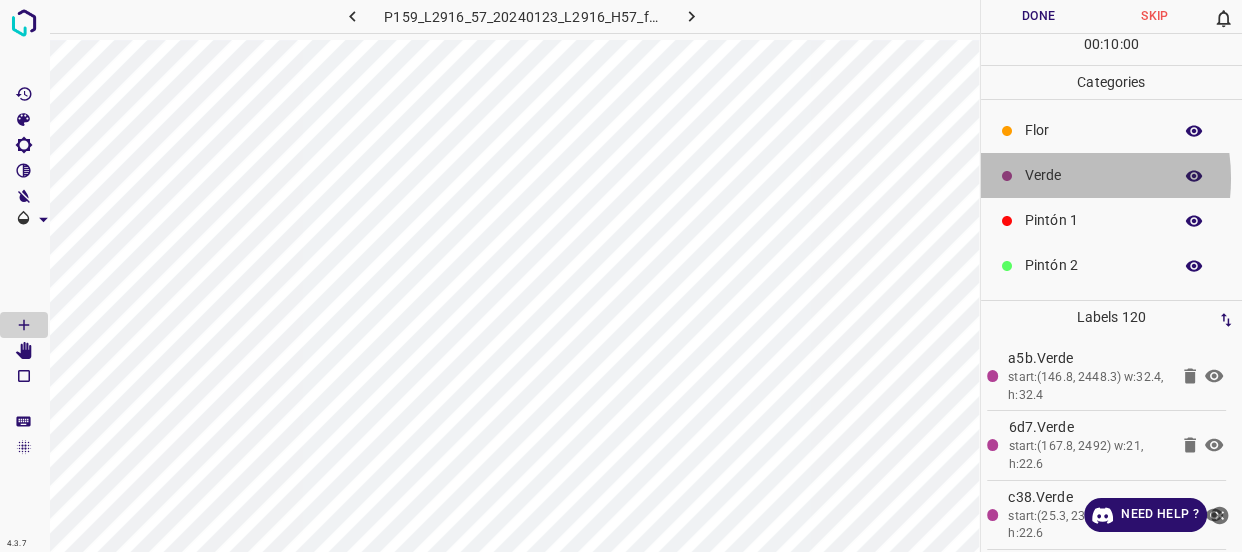 click on "Verde" at bounding box center [1093, 175] 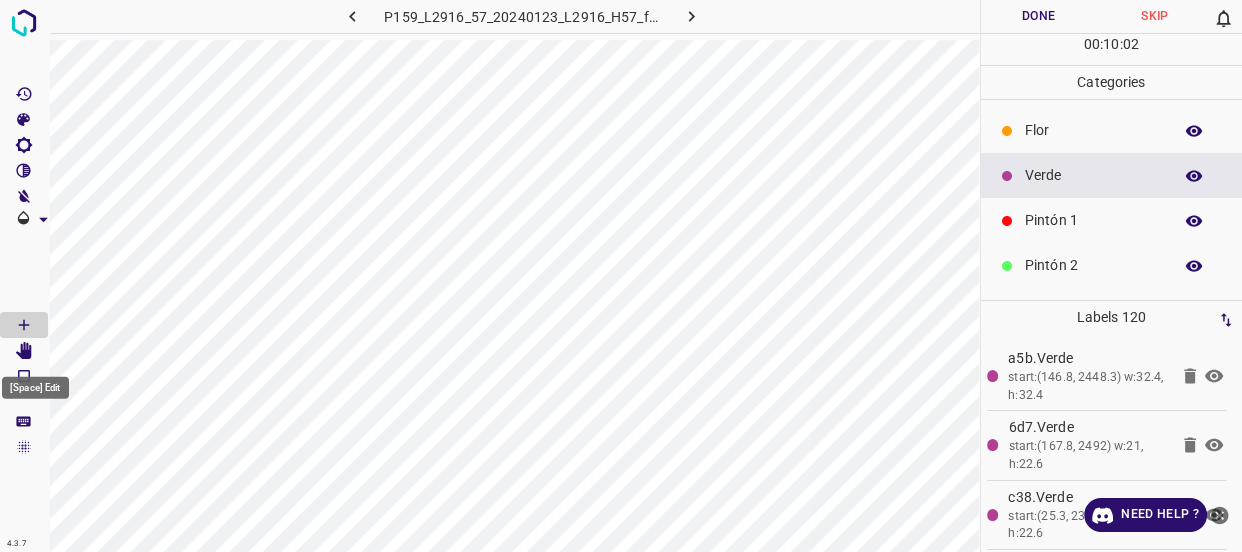 click 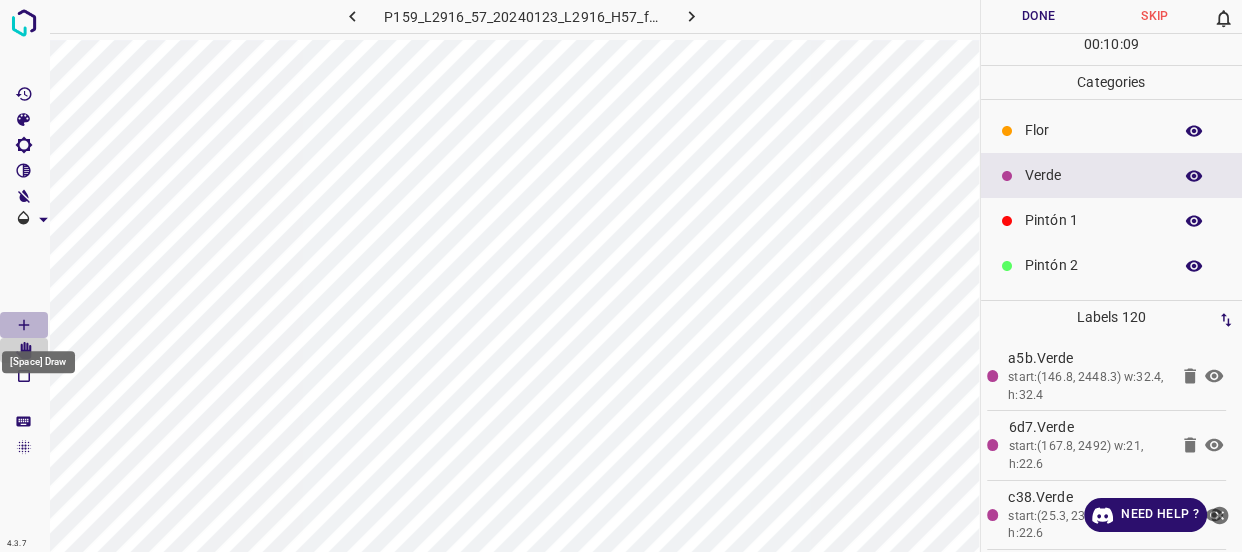 click 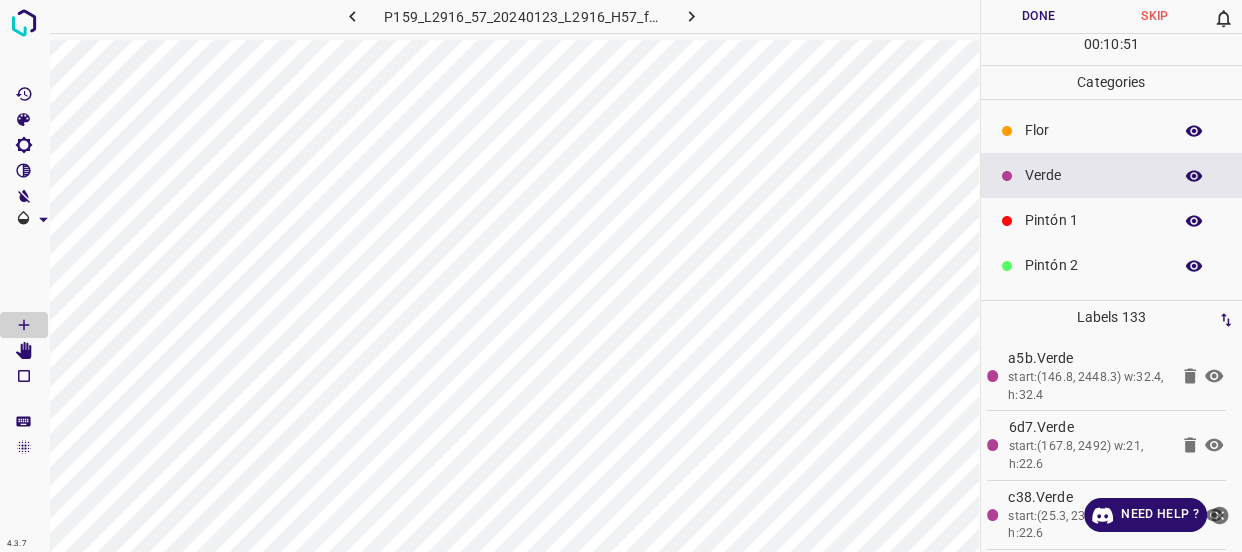 click on "Flor" at bounding box center (1093, 130) 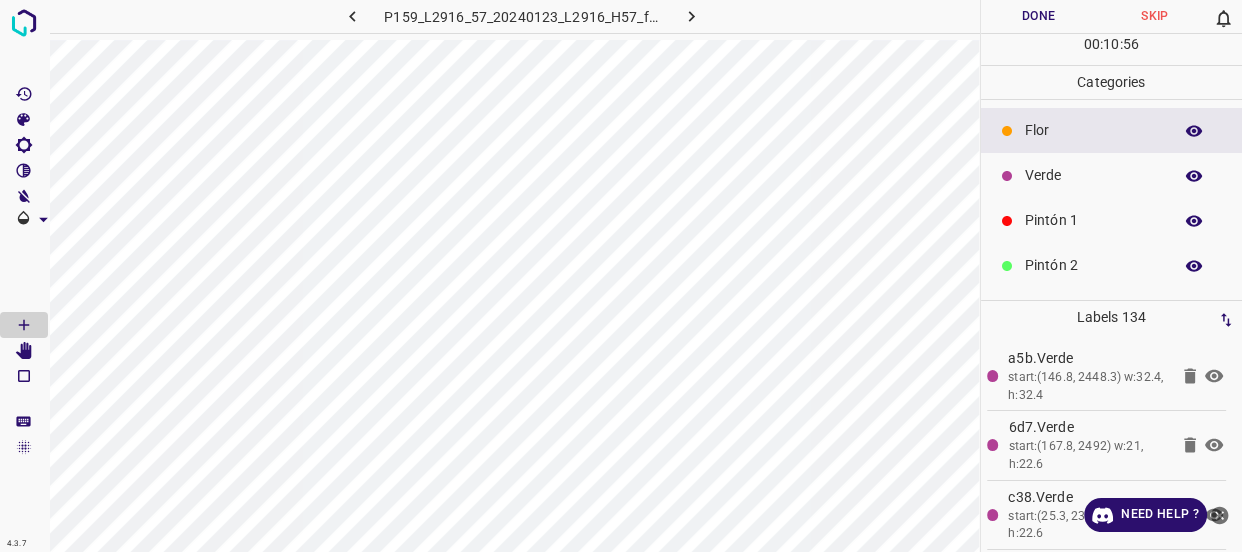 click on "Verde" at bounding box center (1093, 175) 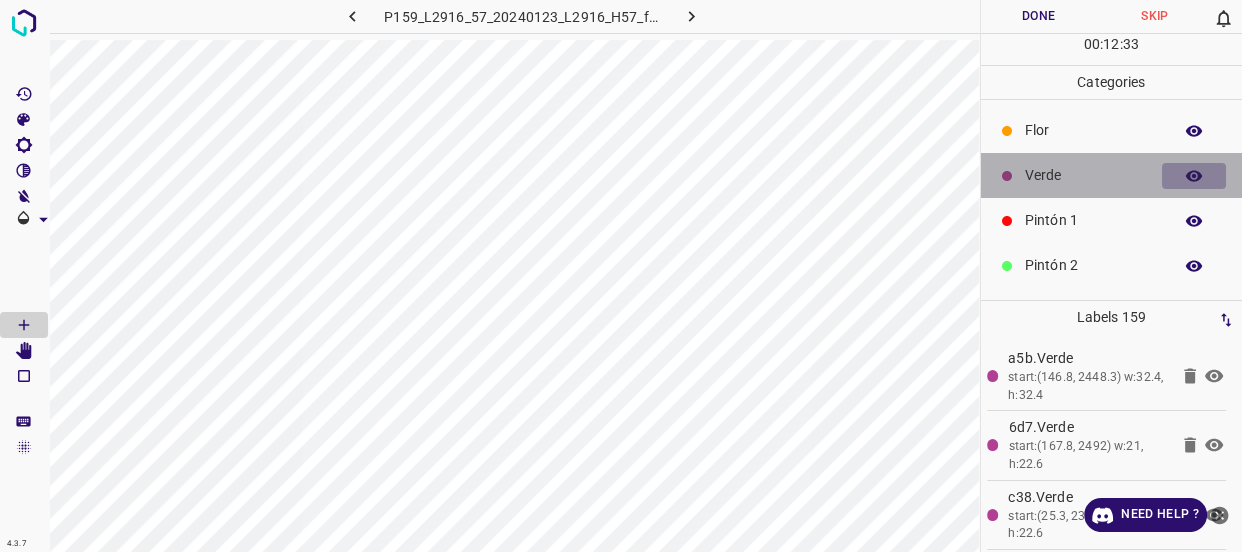click 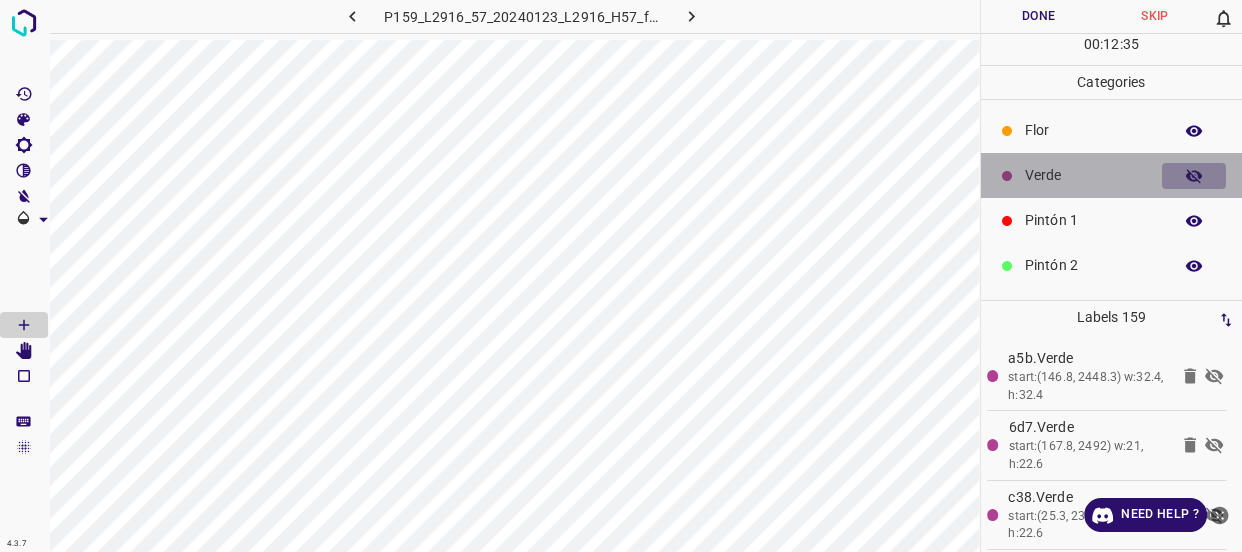 click 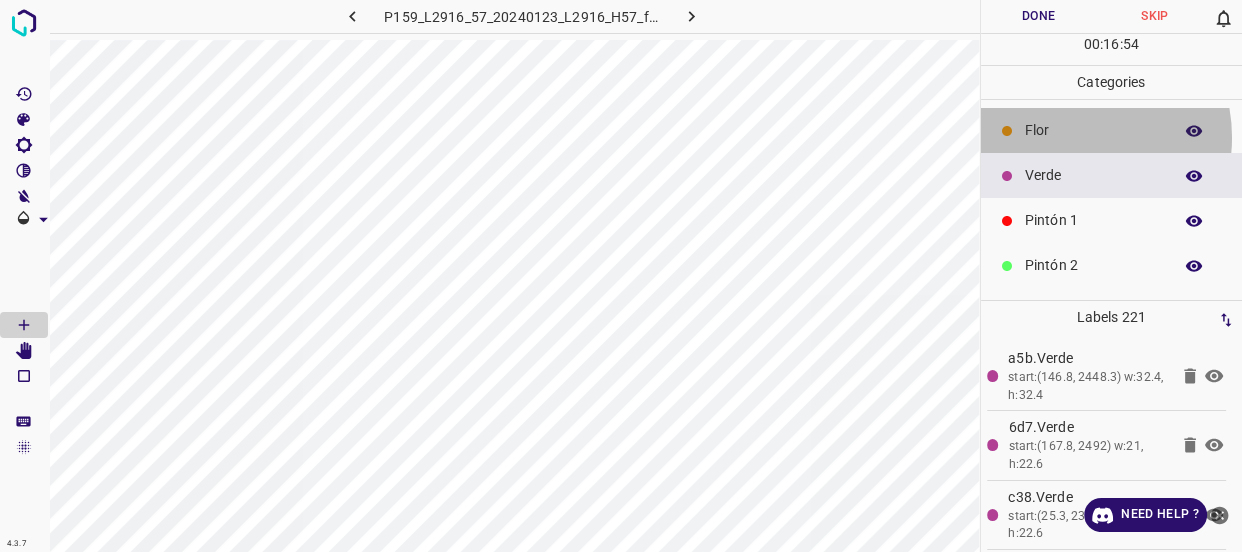 click on "Flor" at bounding box center [1093, 130] 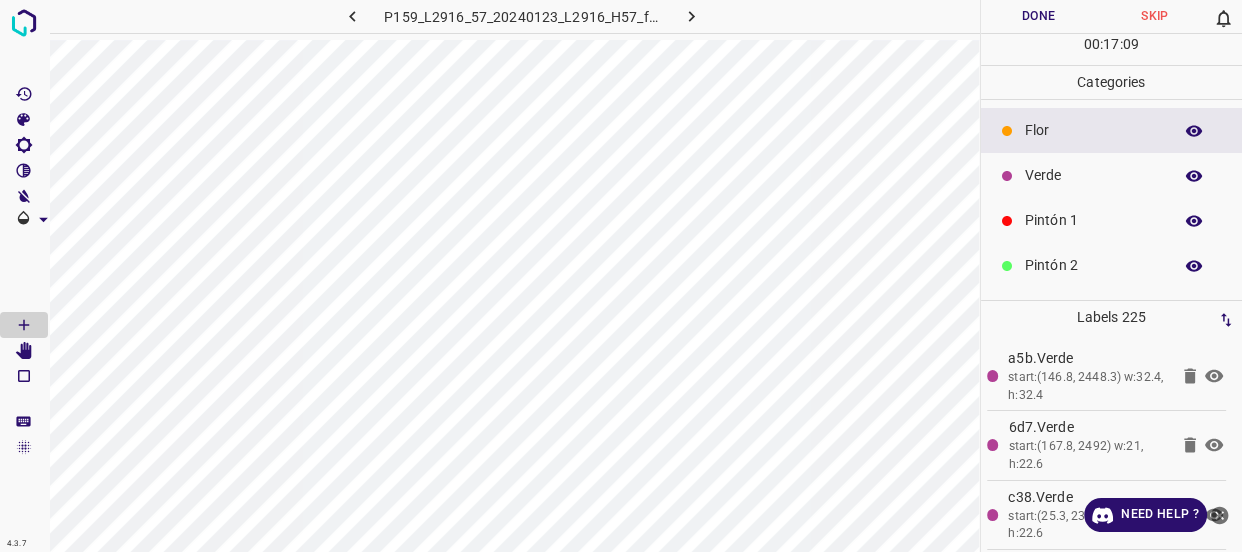 click on "Verde" at bounding box center (1093, 175) 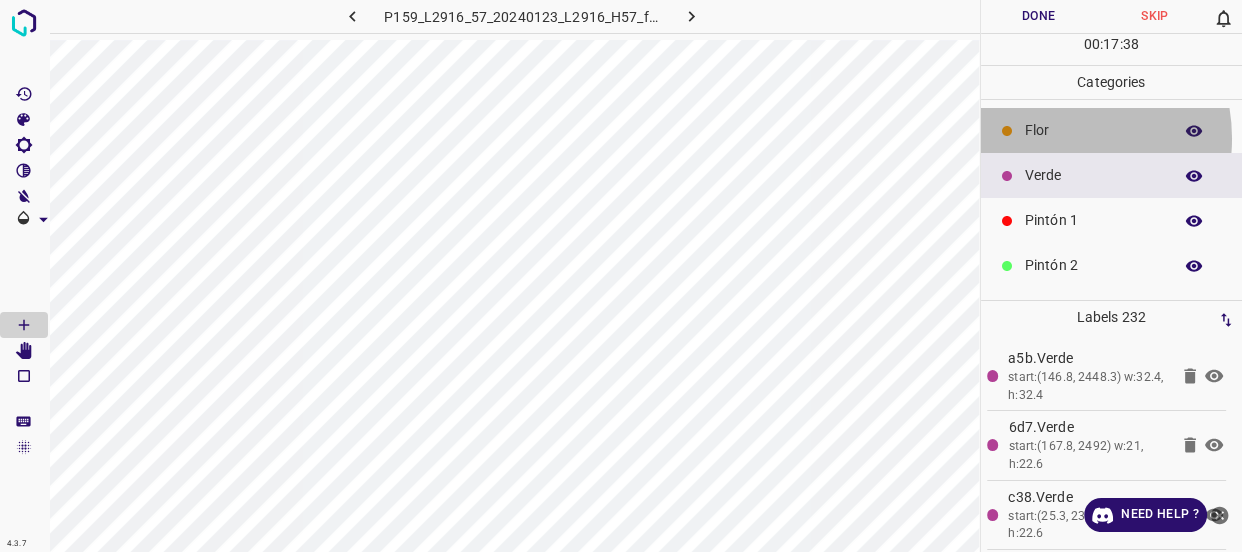 click on "Flor" at bounding box center (1093, 130) 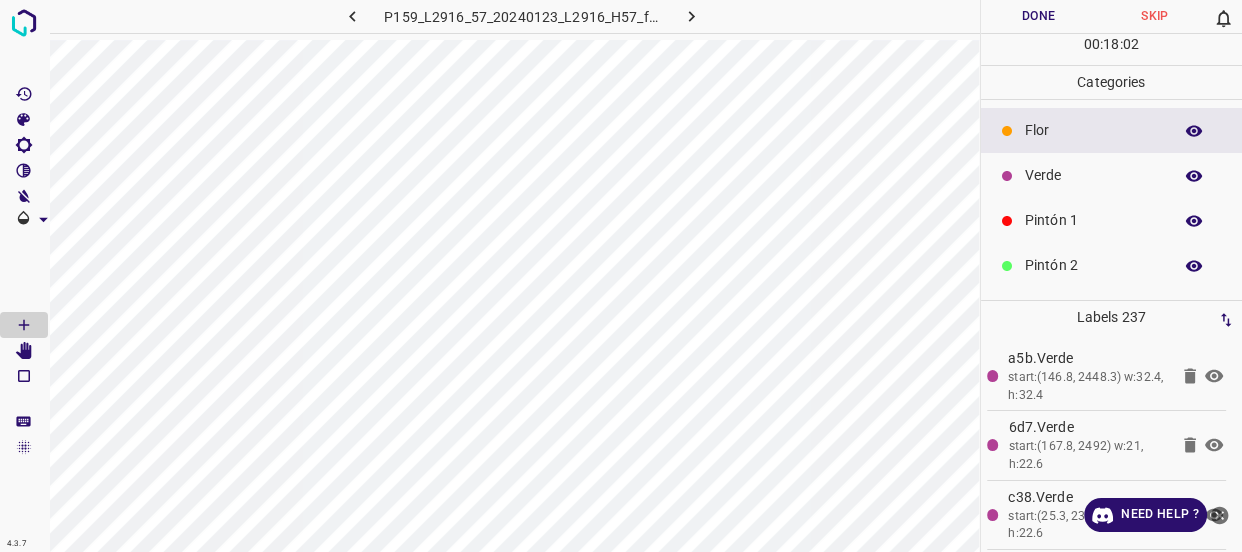 click on "Verde" at bounding box center [1112, 175] 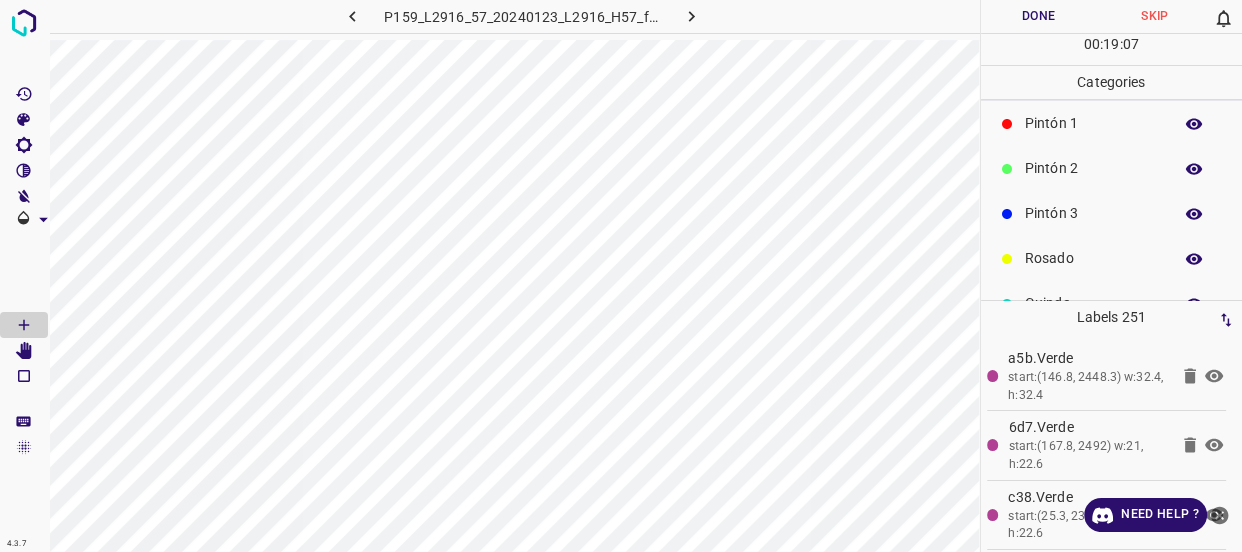 scroll, scrollTop: 175, scrollLeft: 0, axis: vertical 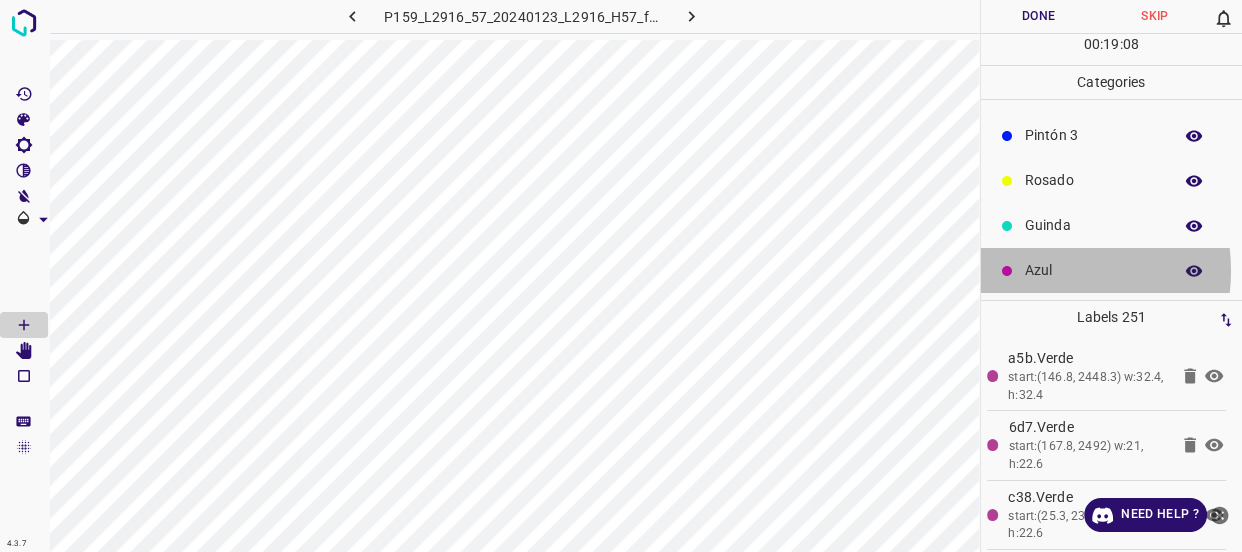 click on "Azul" at bounding box center (1093, 270) 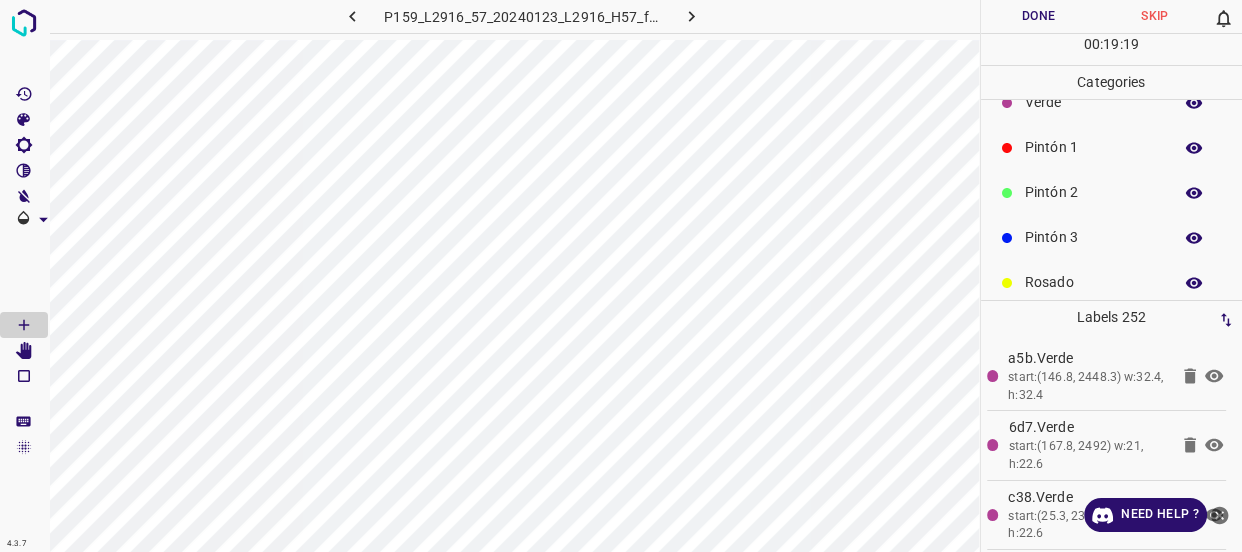 scroll, scrollTop: 0, scrollLeft: 0, axis: both 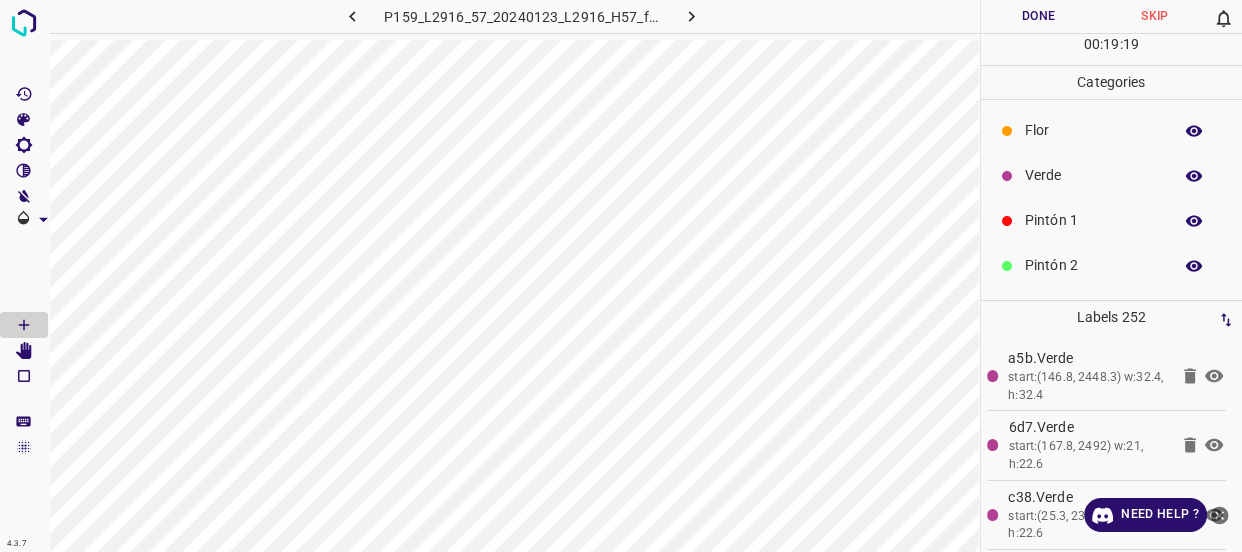 click on "Verde" at bounding box center (1093, 175) 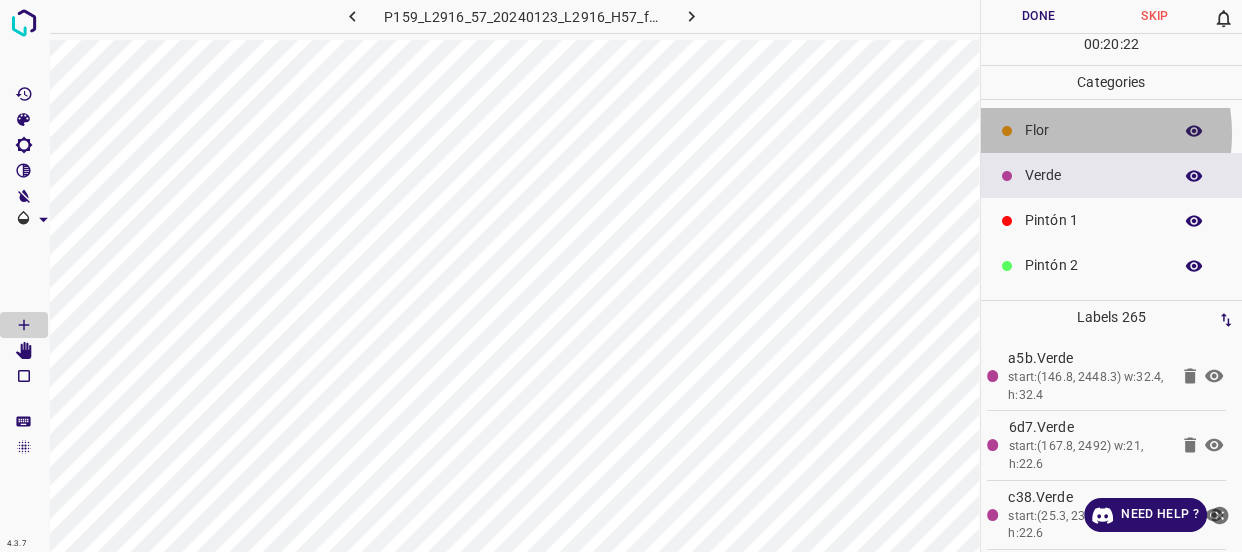 click on "Flor" at bounding box center (1093, 130) 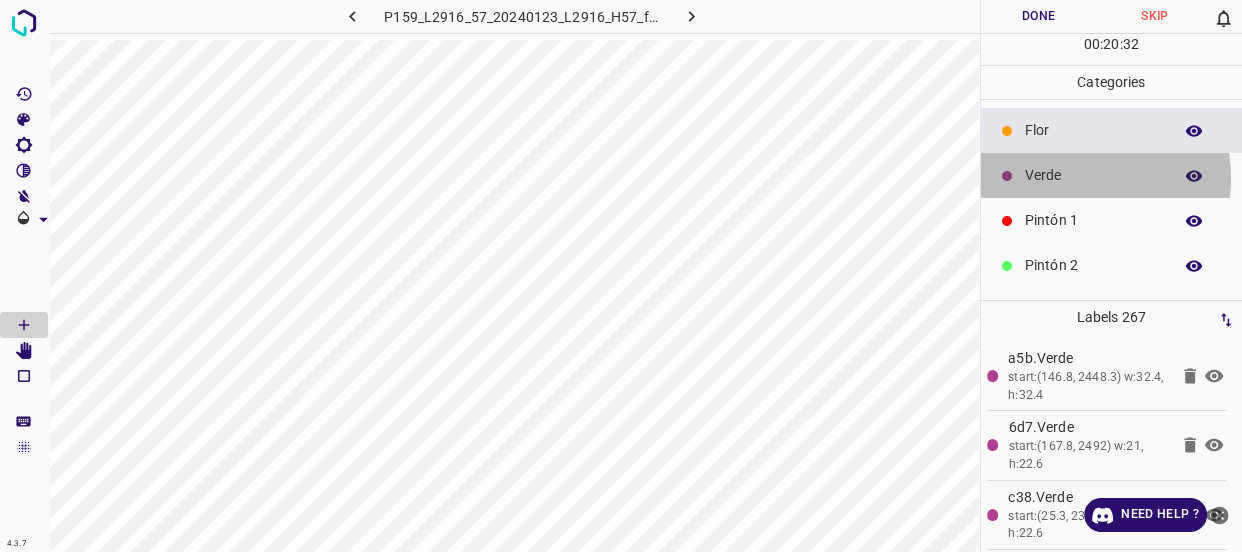 click on "Verde" at bounding box center (1093, 175) 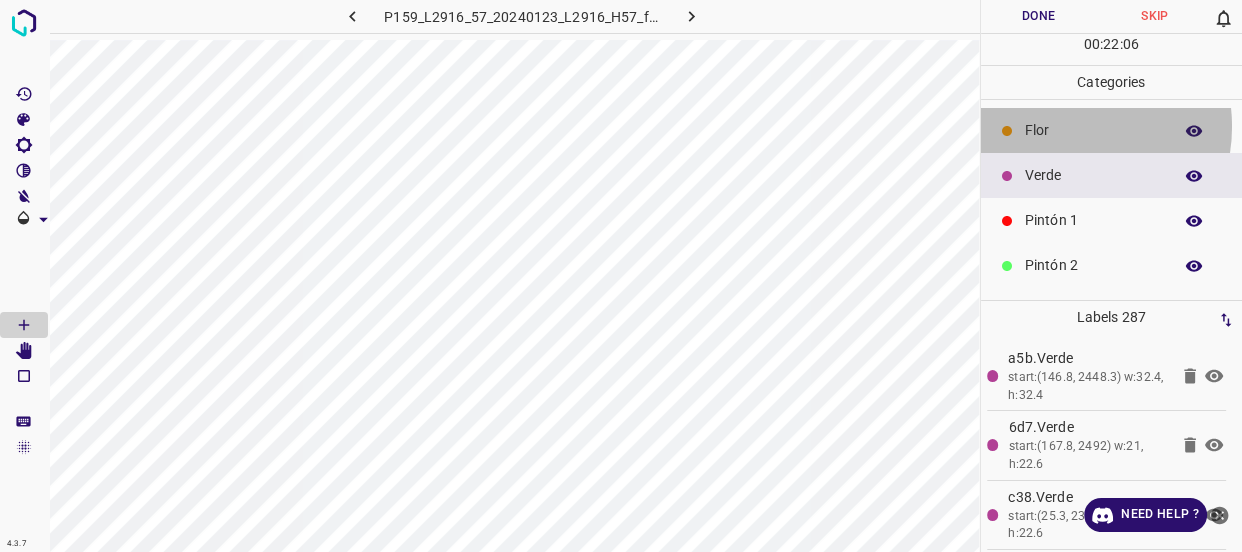click on "Flor" at bounding box center (1093, 130) 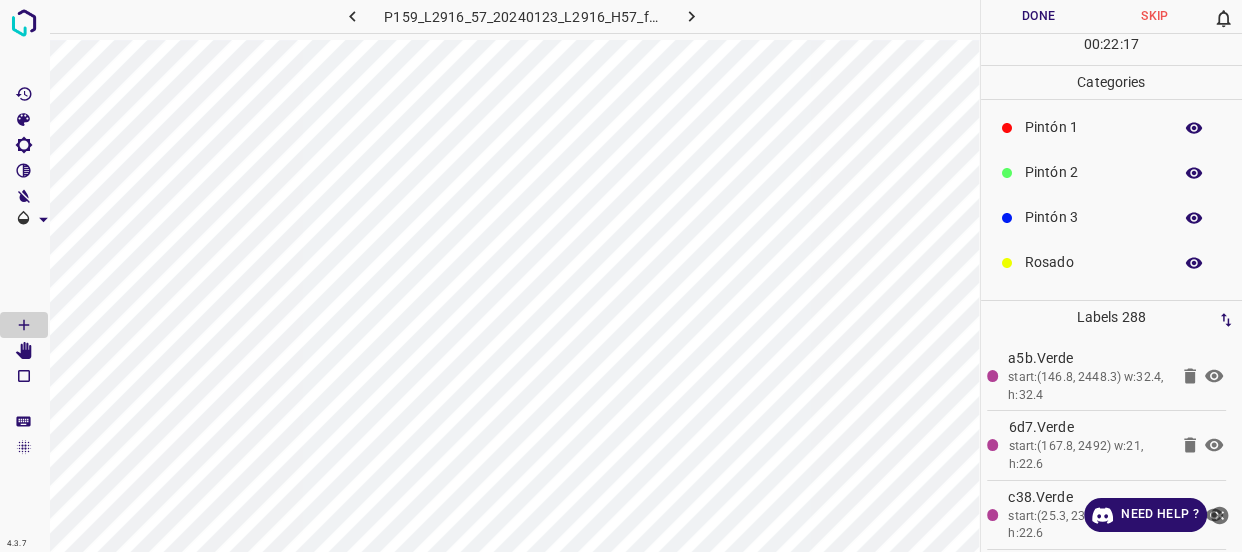 scroll, scrollTop: 175, scrollLeft: 0, axis: vertical 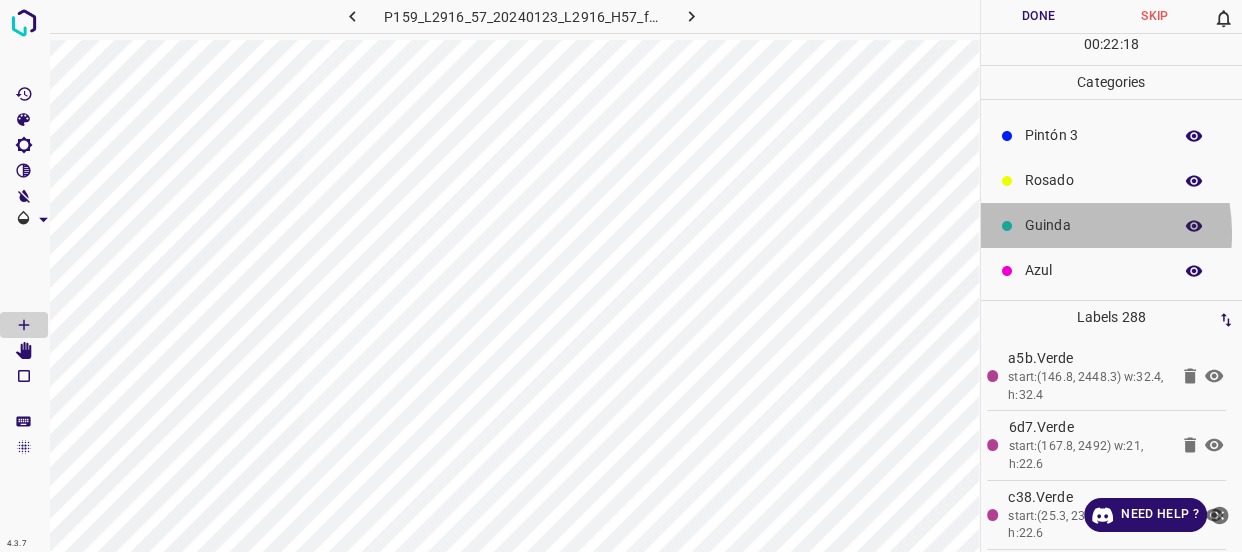 click on "Guinda" at bounding box center (1093, 225) 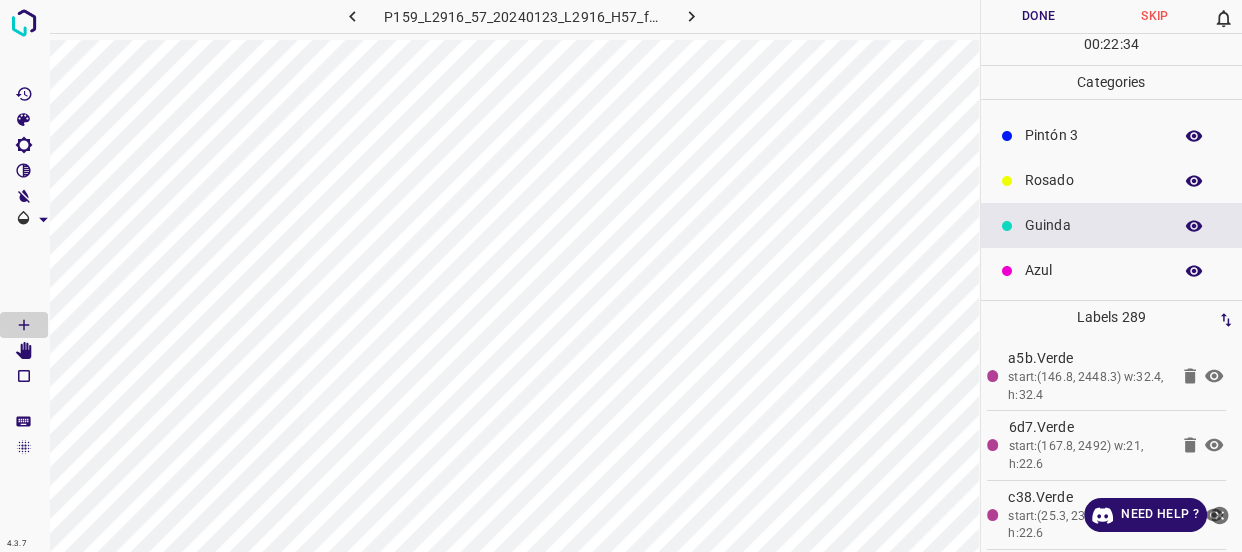 scroll, scrollTop: 0, scrollLeft: 0, axis: both 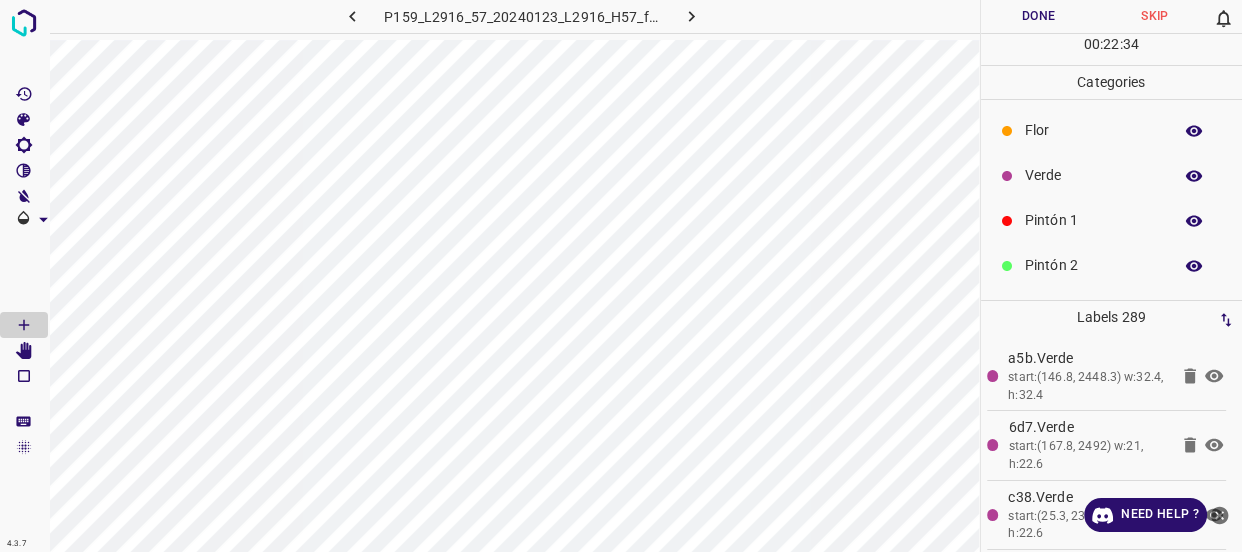 click on "Verde" at bounding box center [1093, 175] 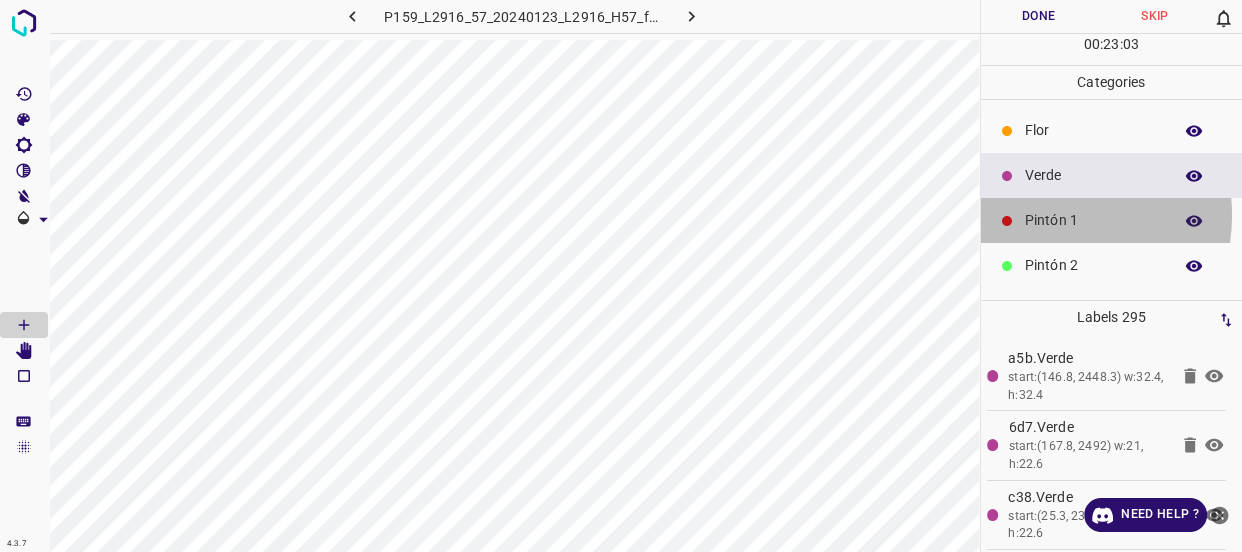 click on "Pintón 1" at bounding box center (1093, 220) 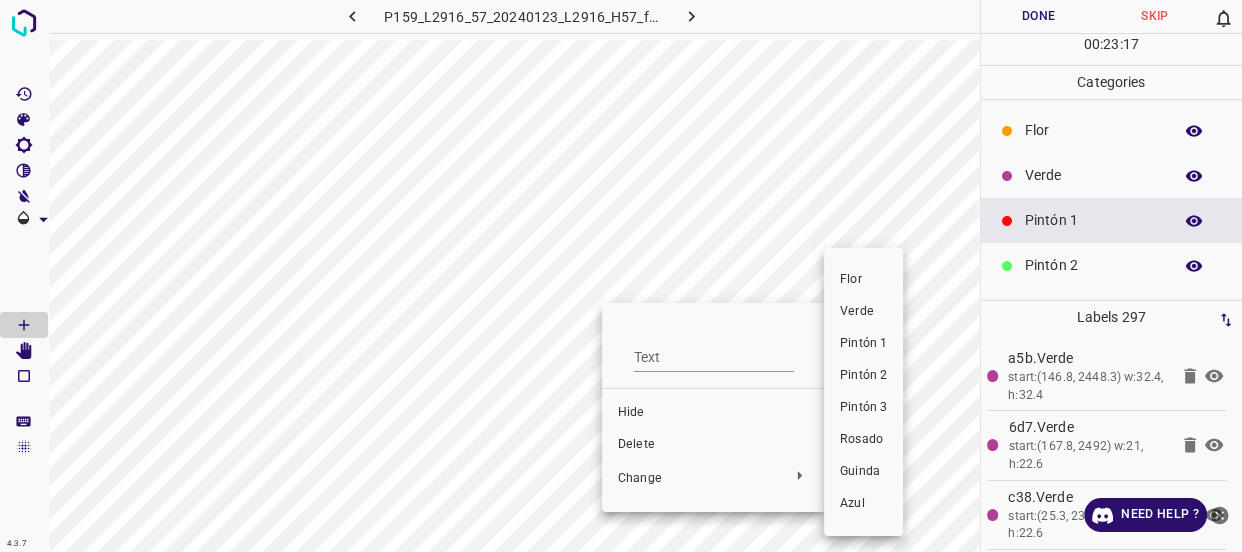 click on "Verde" at bounding box center (863, 312) 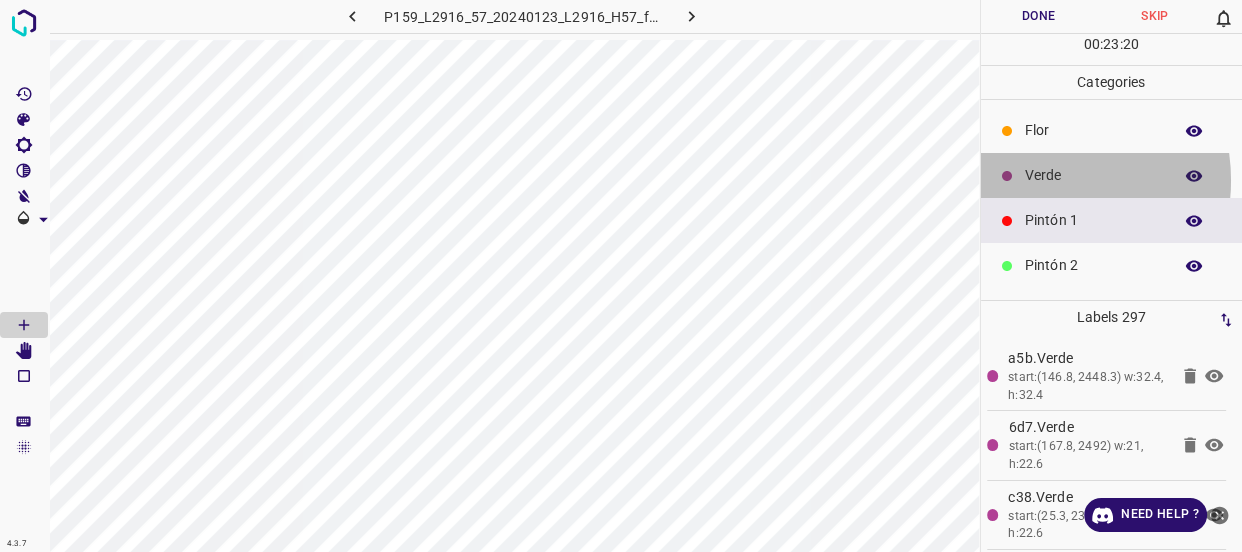click on "Verde" at bounding box center [1093, 175] 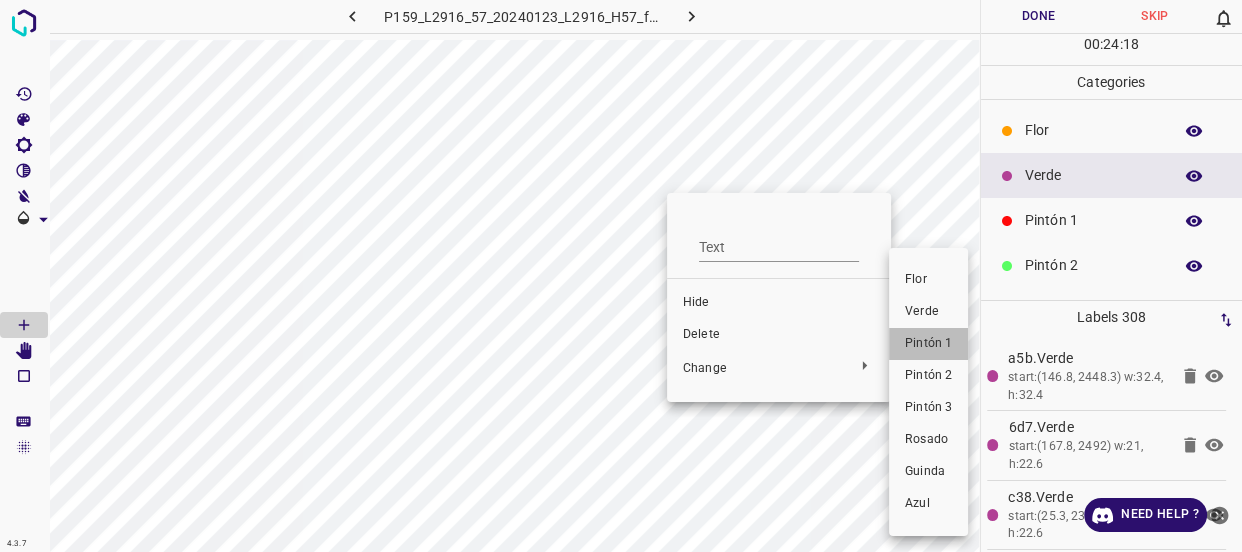 click on "Pintón 1" at bounding box center [928, 344] 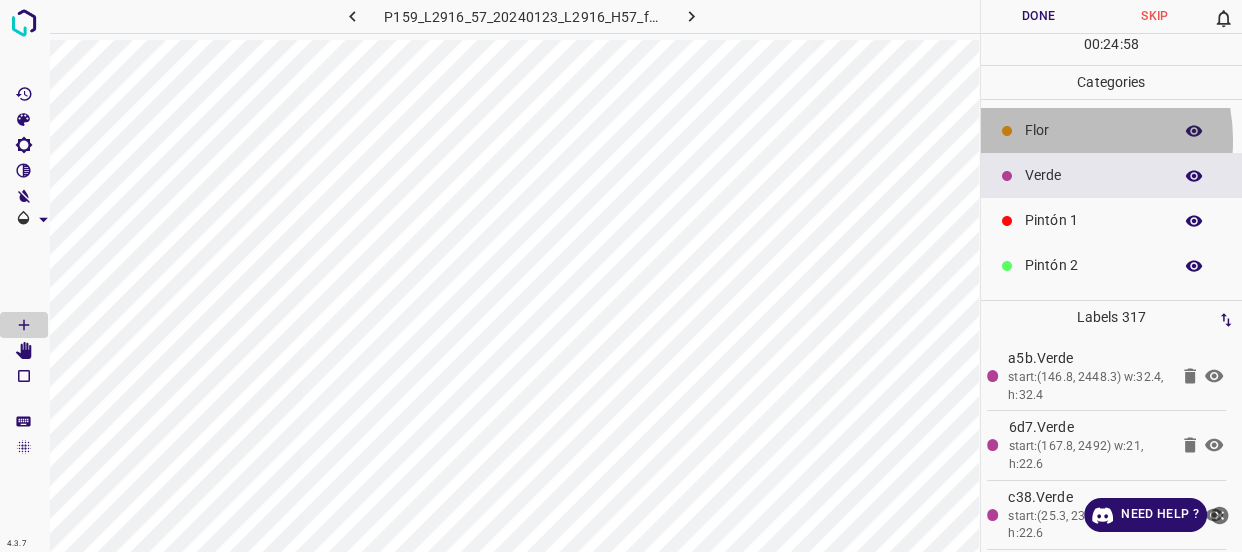 click on "Flor" at bounding box center (1093, 130) 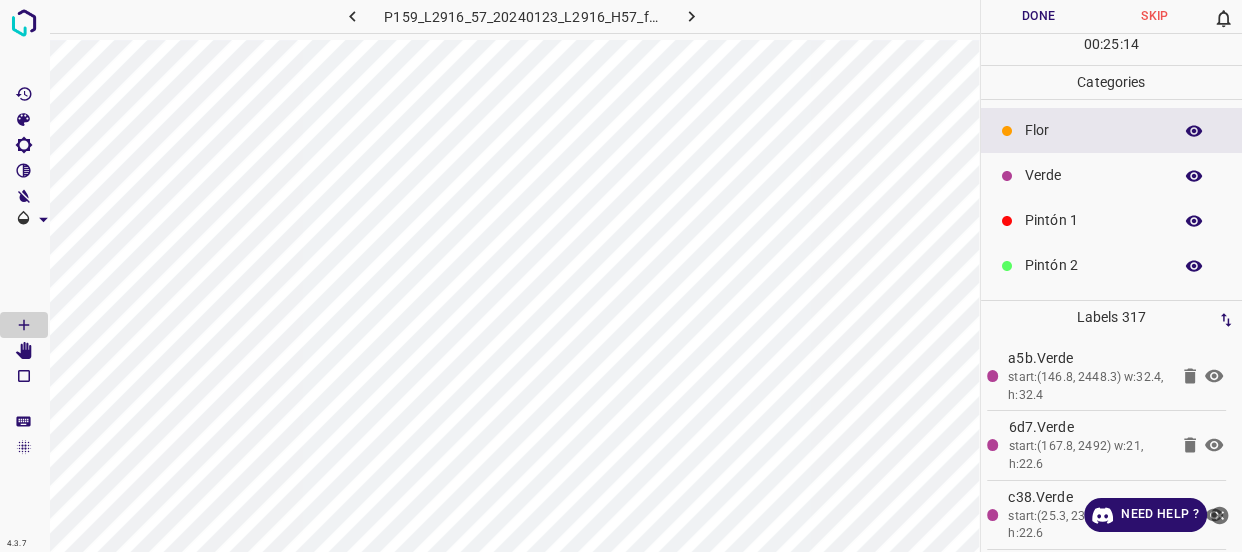 click on "Verde" at bounding box center [1093, 175] 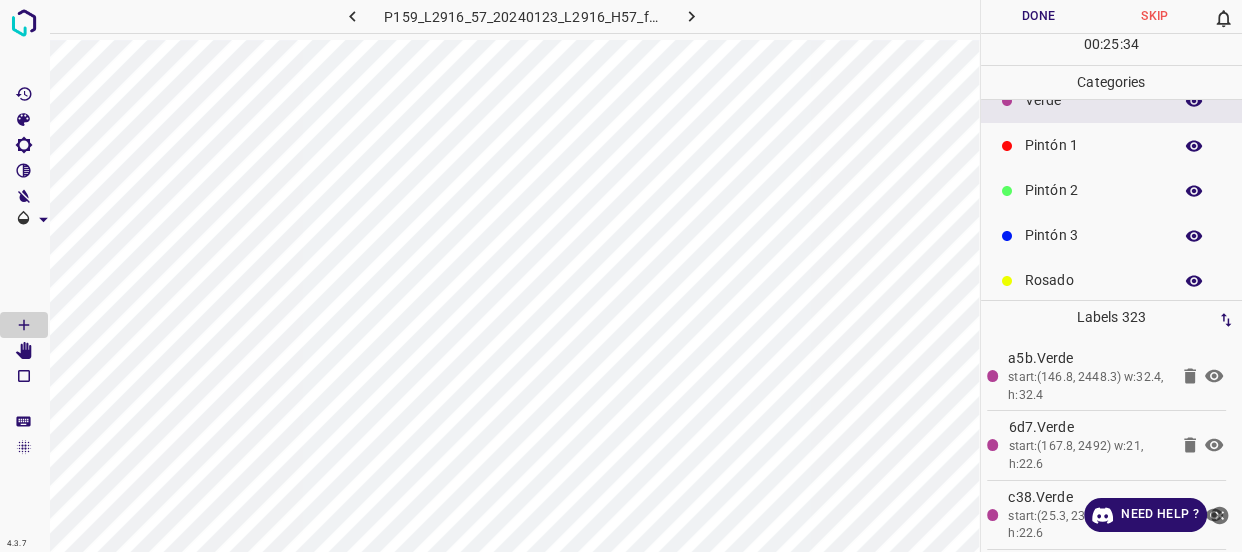 scroll, scrollTop: 175, scrollLeft: 0, axis: vertical 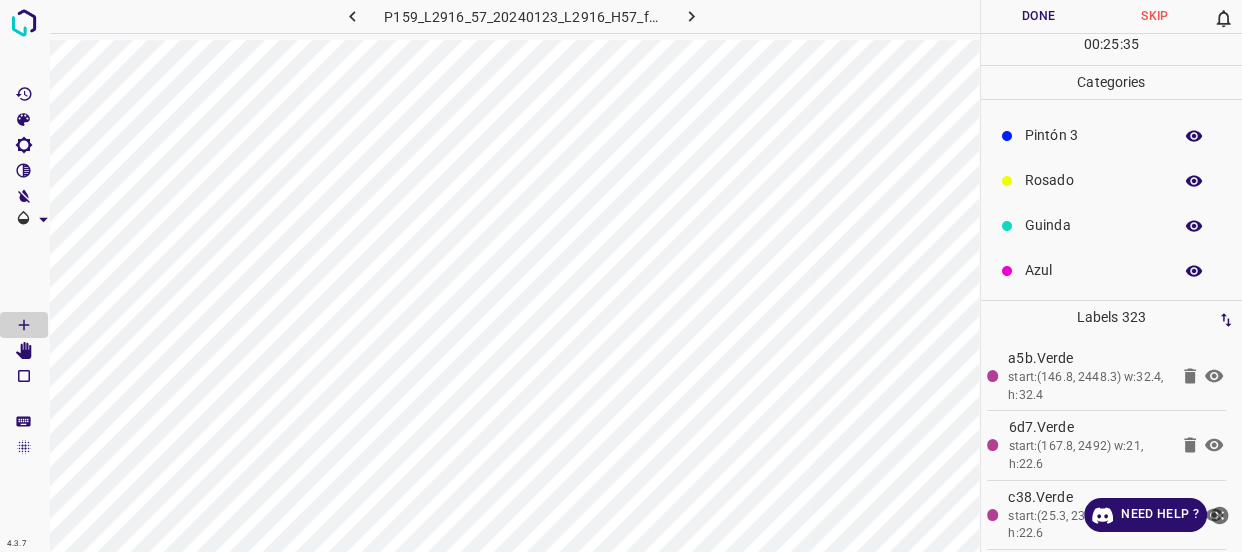 click on "Rosado" at bounding box center [1093, 180] 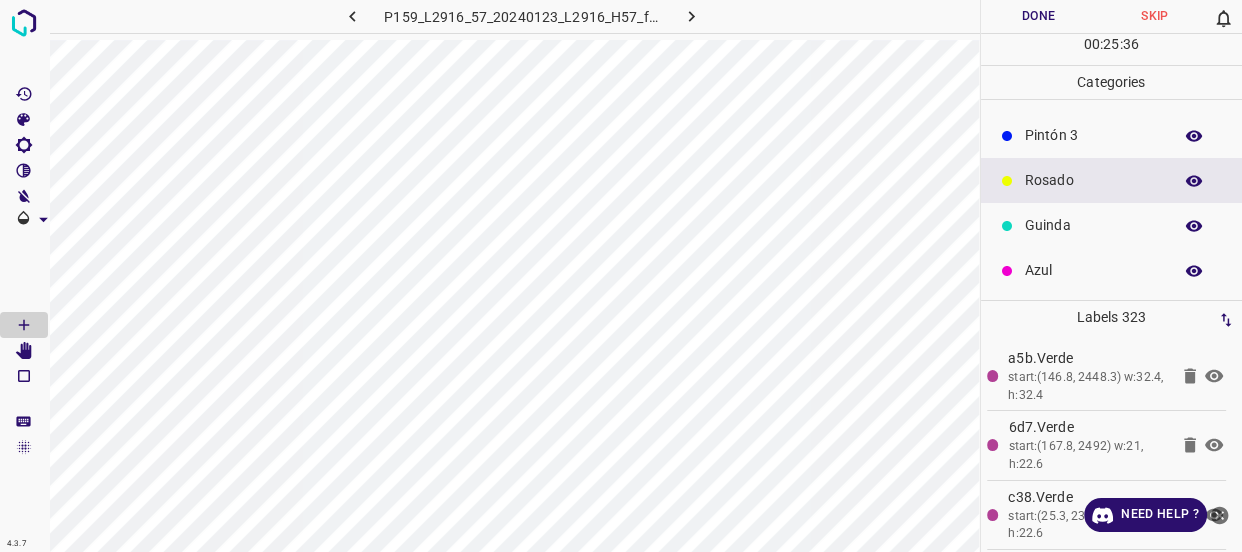click on "Pintón 3" at bounding box center [1093, 135] 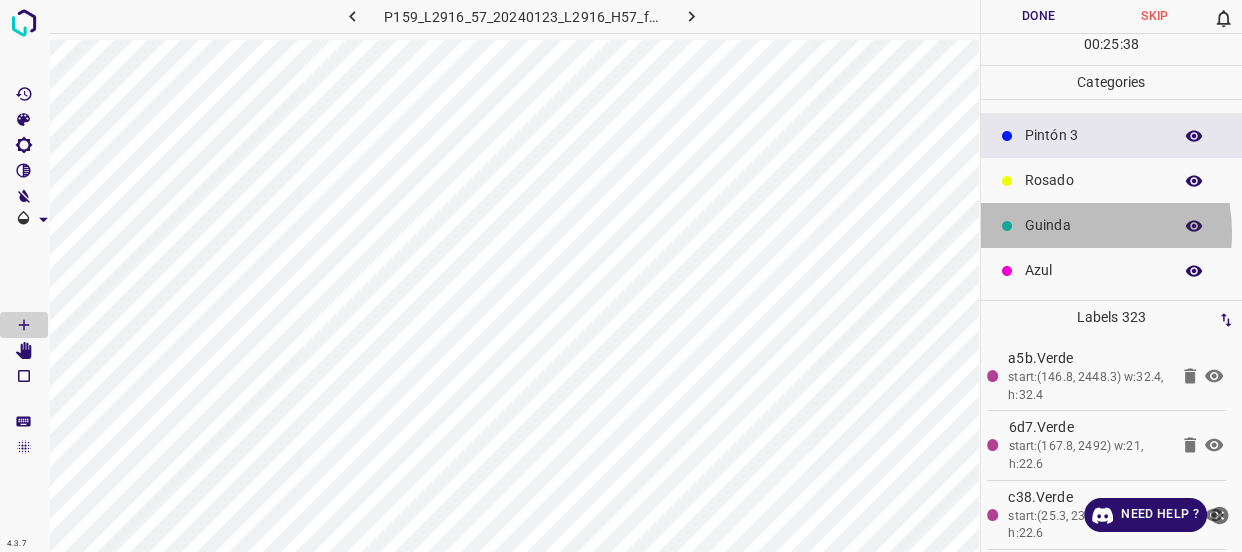 click on "Guinda" at bounding box center [1093, 225] 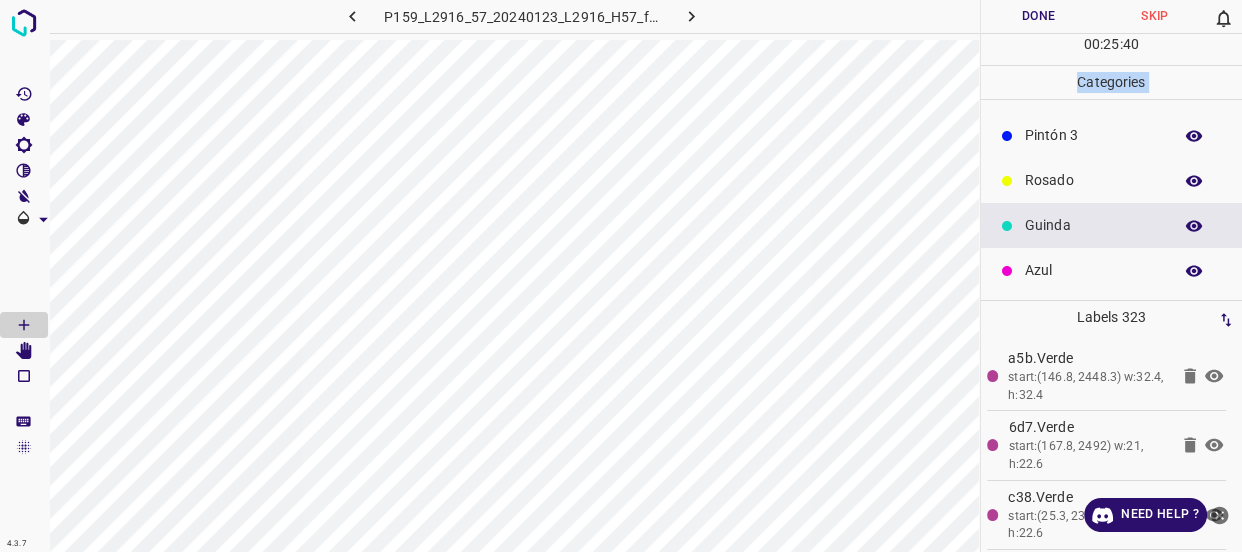 click on "Done Skip 0 00   : 25   : 40   Categories [PERSON_NAME] Verde Pintón 1 Pintón 2 Pintón 3 [PERSON_NAME] Azul Labels   323 a5b.Verde
start:(146.8, 2448.3)
w:32.4, h:32.4
6d7.Verde
start:(167.8, 2492)
w:21, h:22.6
c38.Verde
start:(25.3, 2364)
w:25.9, h:22.6
6b8.Verde
start:(683.1, 2505)
w:17.8, h:29.1
650.Verde
start:(736.5, 2490.4)
w:22.6, h:29.1
e1d.Verde
start:(759.2, 2500.1)
w:29.1, h:25.9
e63.Verde
start:(754.3, 2471)
w:37.2, h:32.4
645.Verde
start:(785.1, 2454.8)
w:14.5, h:17.8
a50.Verde
start:(734.9, 2472.6)
w:21, h:21
5bf.Verde
start:(1063.8, 2398.1)
w:16.2, h:27.5
c4c.Verde
start:(1047.6, 2399.7)
w:14.5, h:25.9
124.Verde
start:(707.4, 2555.2)
w:21, h:38.8
c34.Verde
start:(702.5, 2590.9)
w:25.9, h:42.1" at bounding box center [1112, 276] 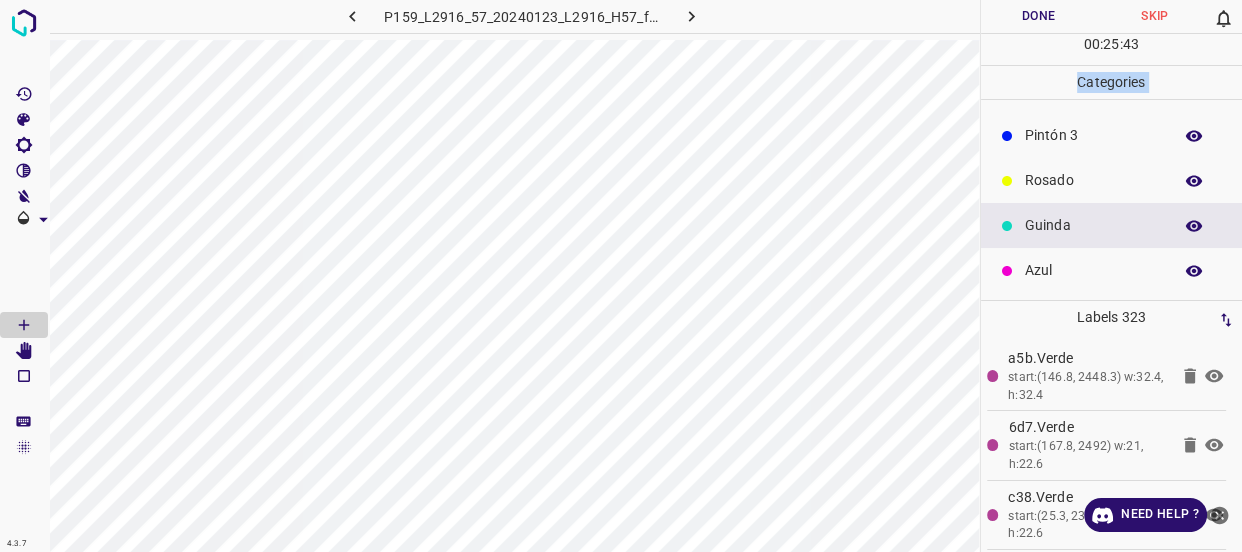 click on "Guinda" at bounding box center (1112, 225) 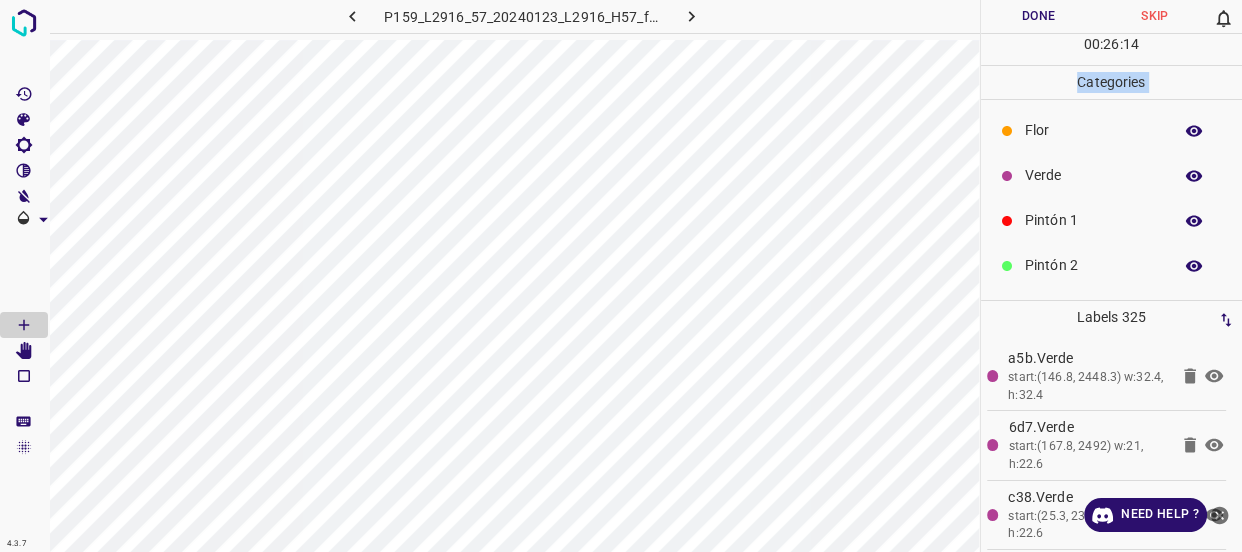 scroll, scrollTop: 0, scrollLeft: 0, axis: both 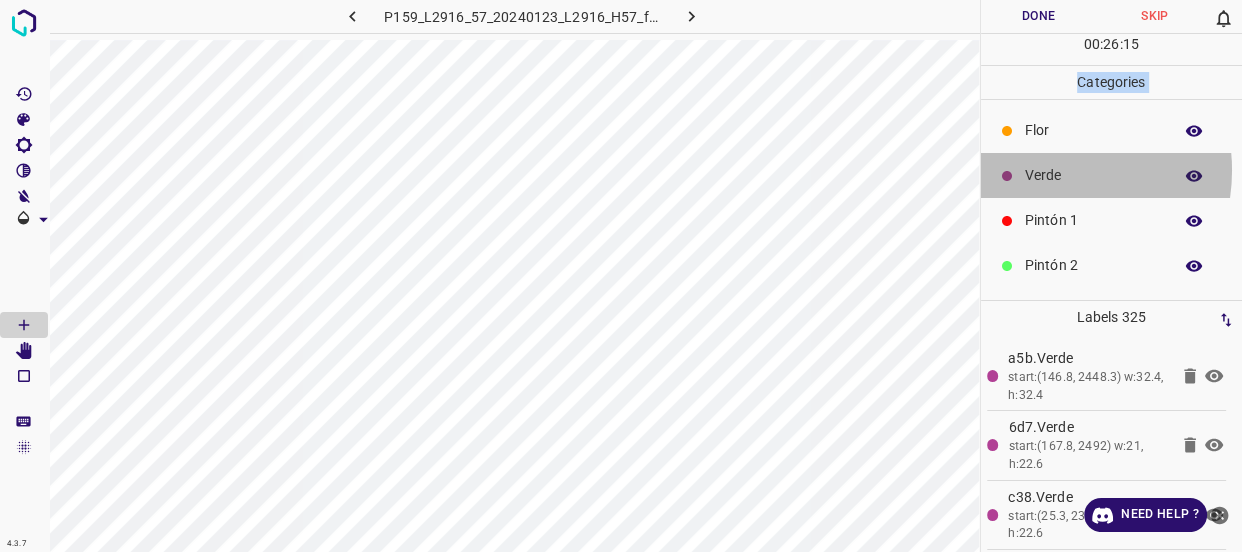 click on "Verde" at bounding box center (1093, 175) 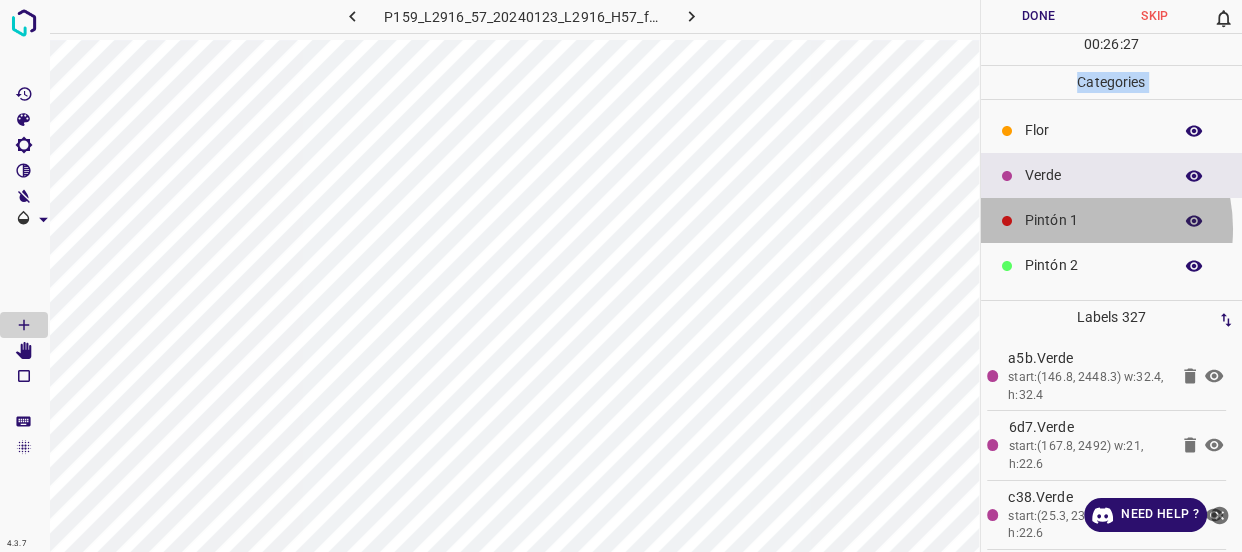 click on "Pintón 1" at bounding box center [1093, 220] 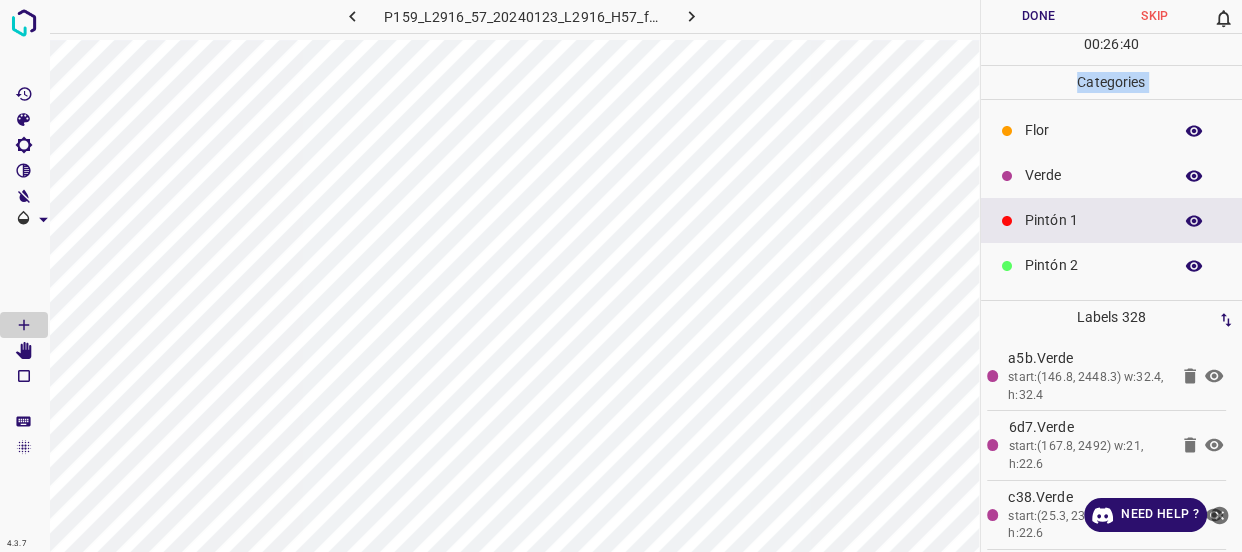 click on "Verde" at bounding box center (1093, 175) 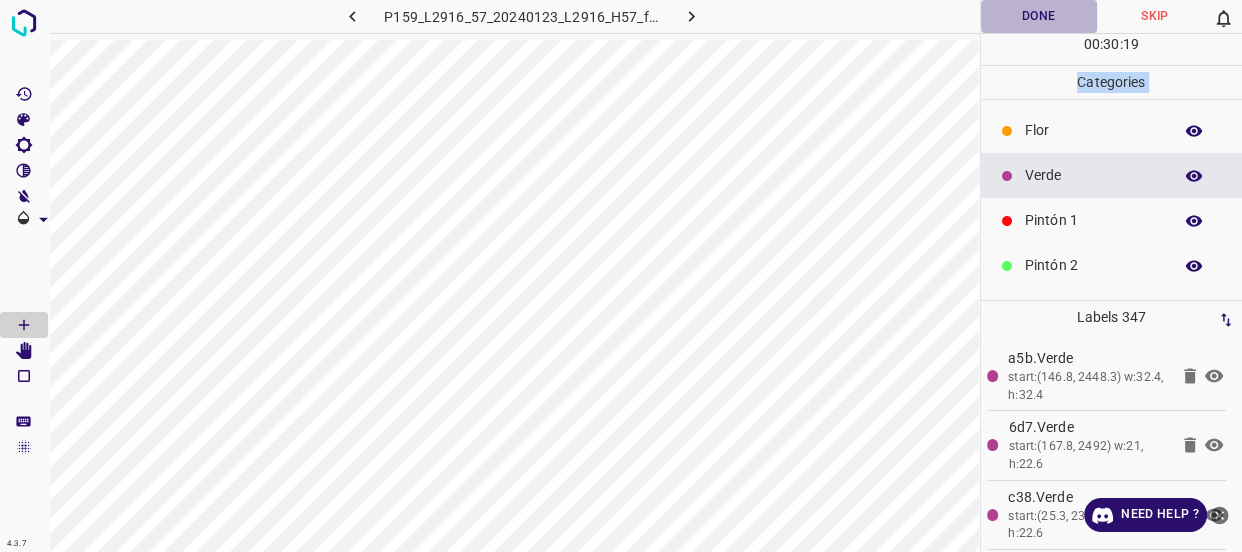 click on "Done" at bounding box center [1039, 16] 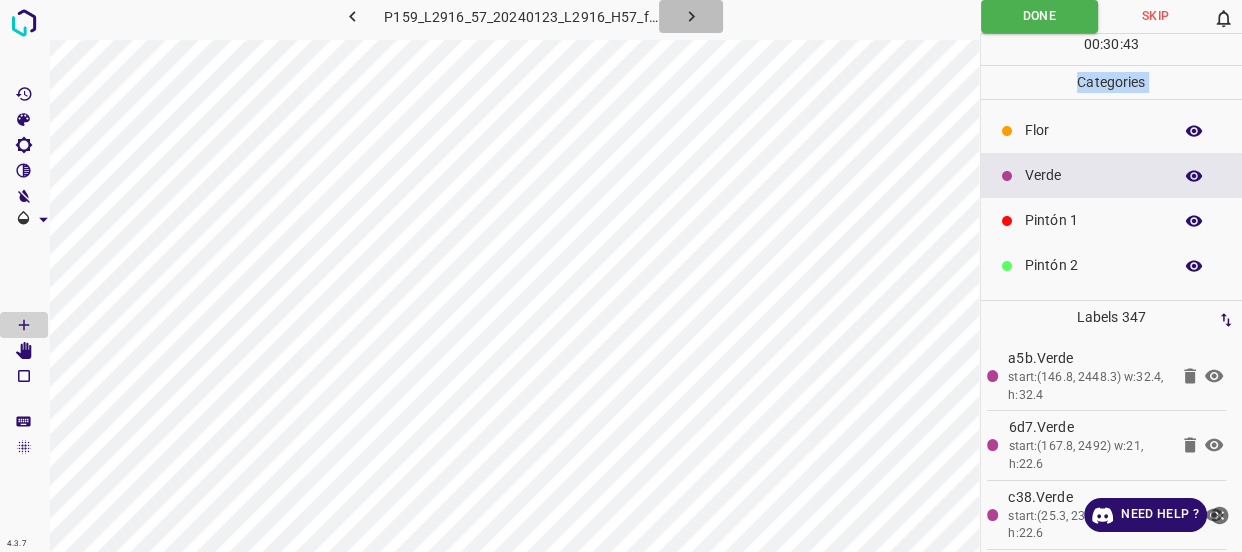 click 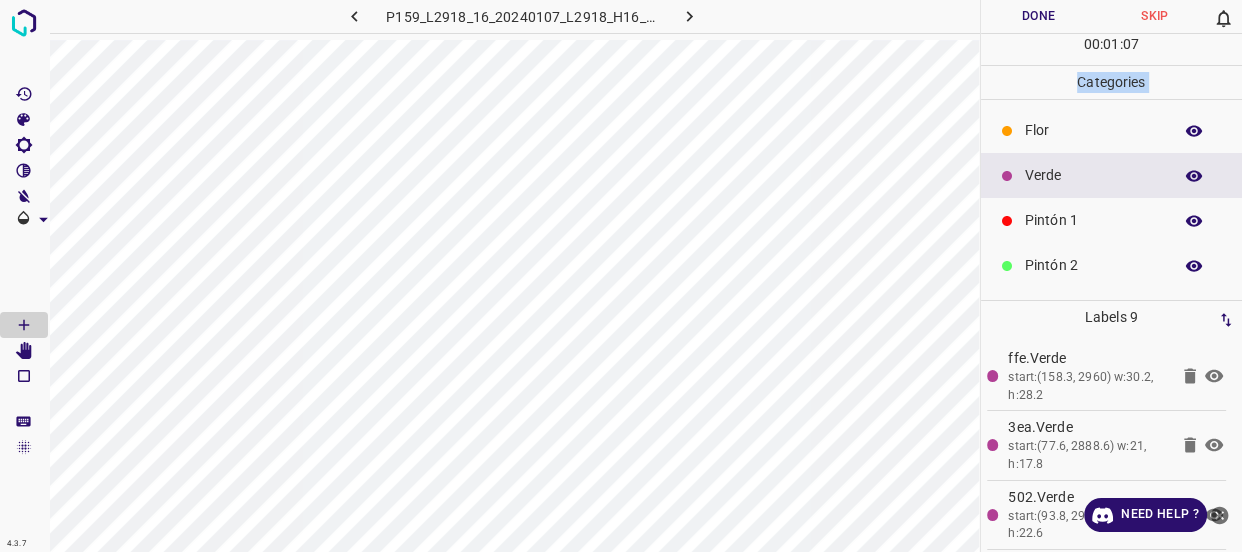 drag, startPoint x: 1100, startPoint y: 224, endPoint x: 1081, endPoint y: 246, distance: 29.068884 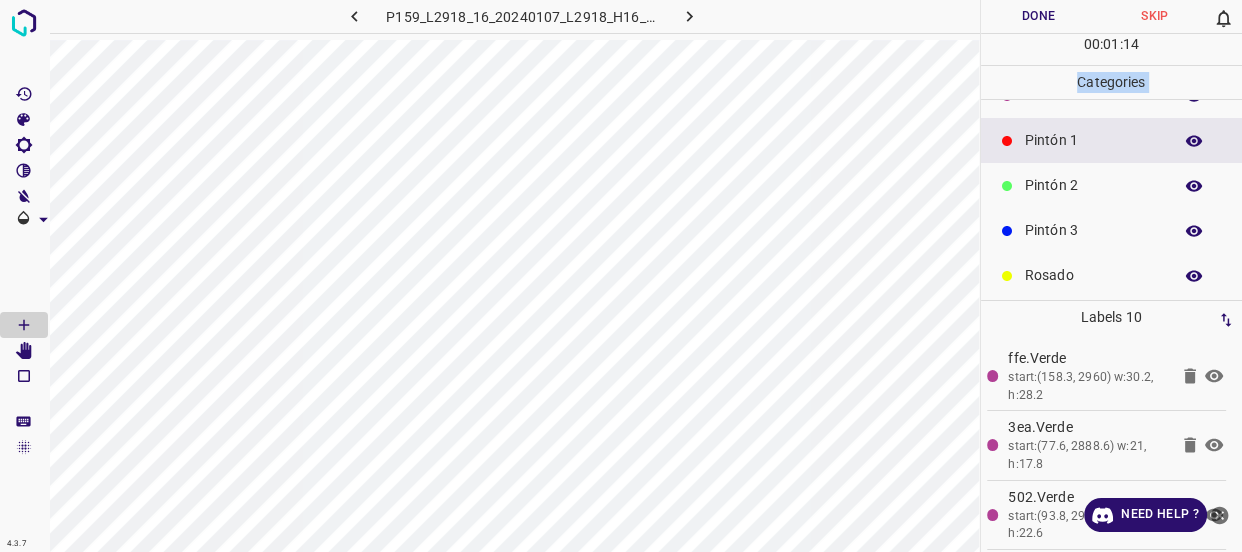 scroll, scrollTop: 175, scrollLeft: 0, axis: vertical 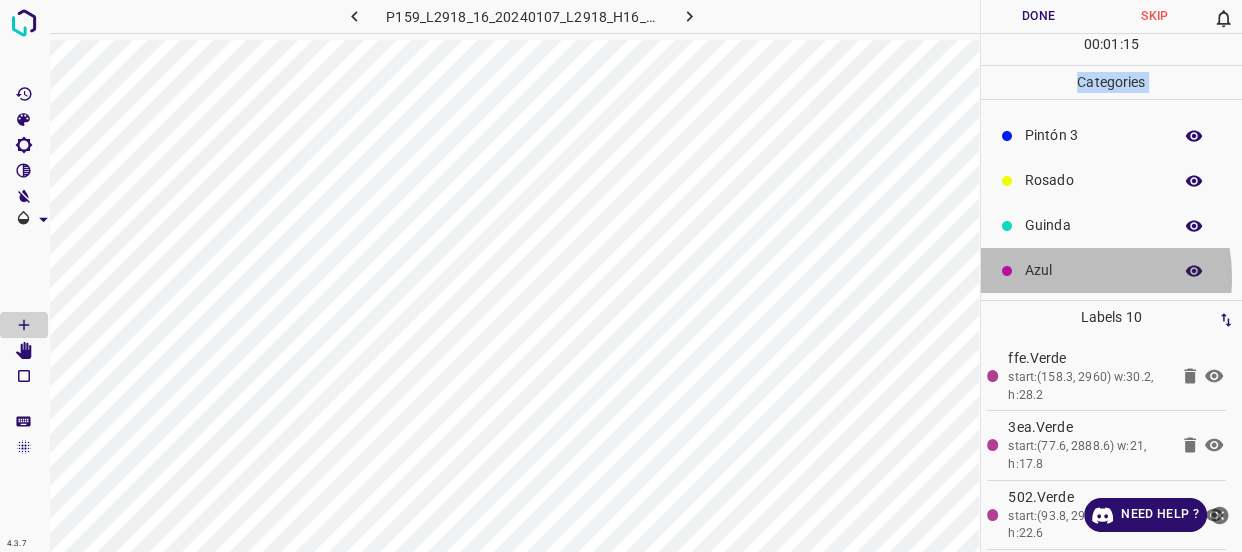 click on "Azul" at bounding box center (1093, 270) 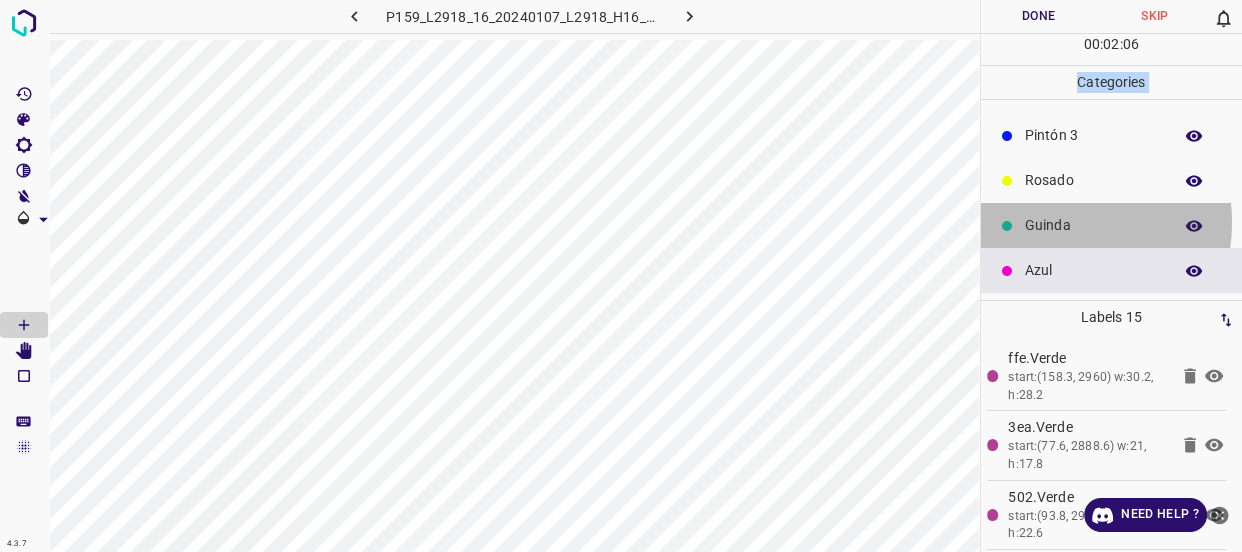 click on "Guinda" at bounding box center (1093, 225) 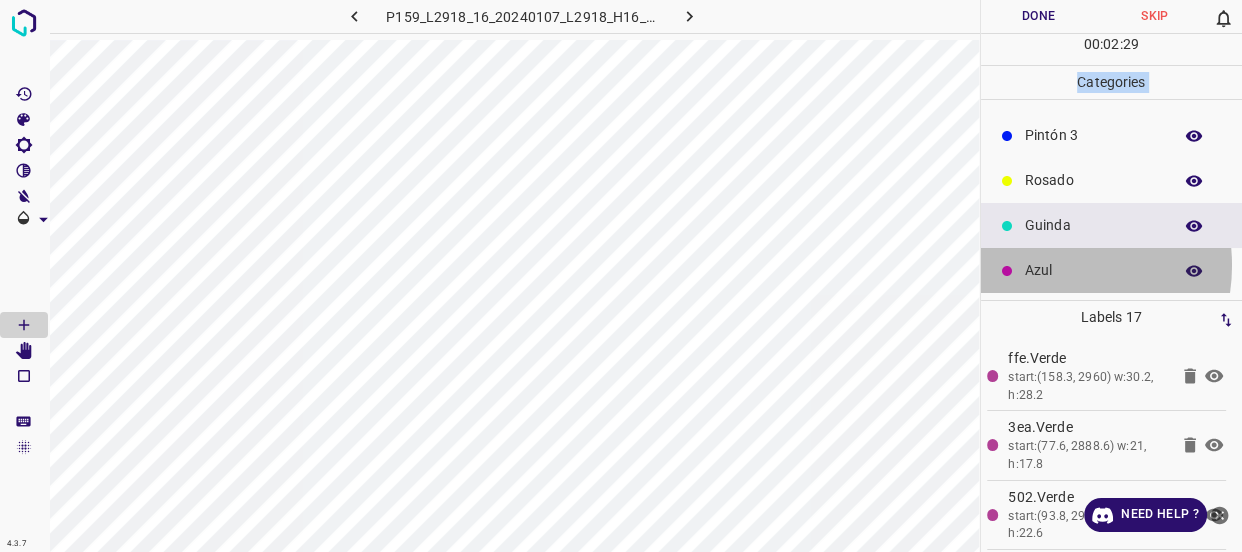 click on "Azul" at bounding box center [1093, 270] 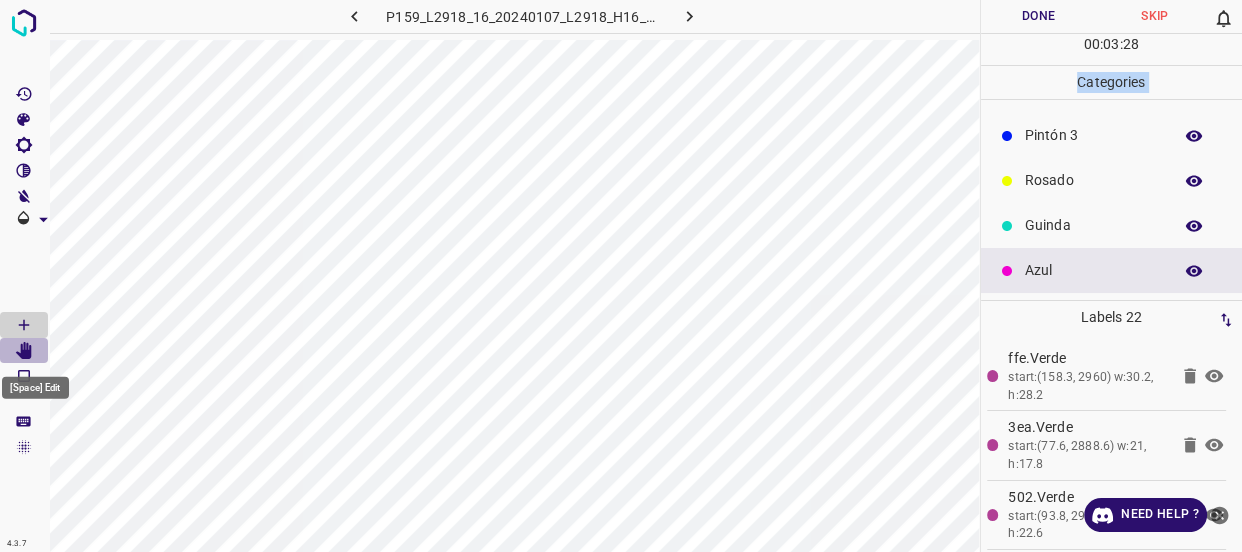click 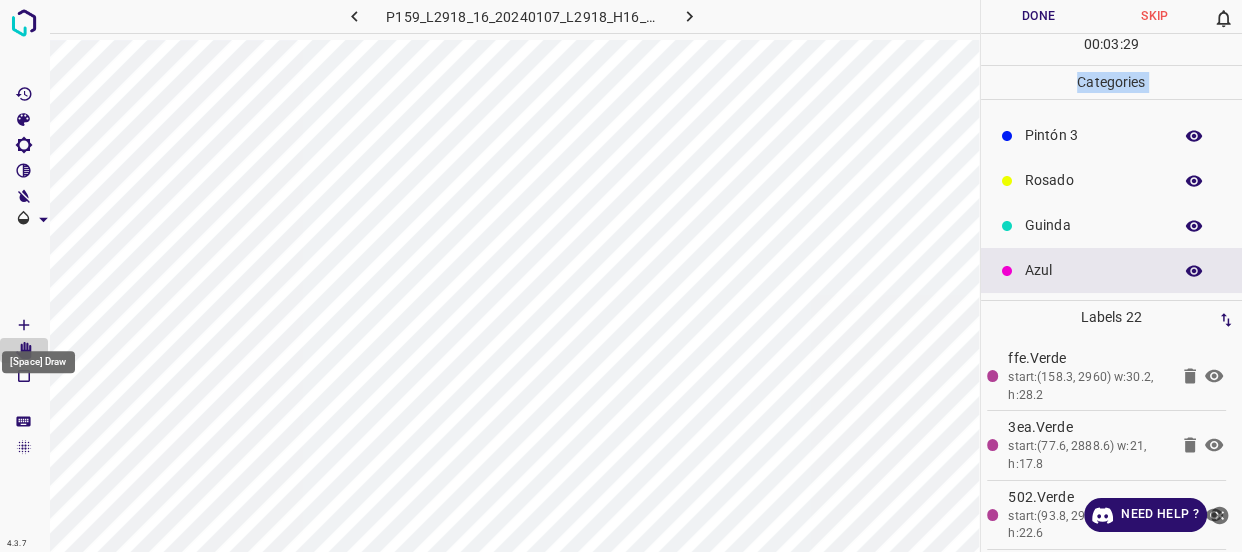 click 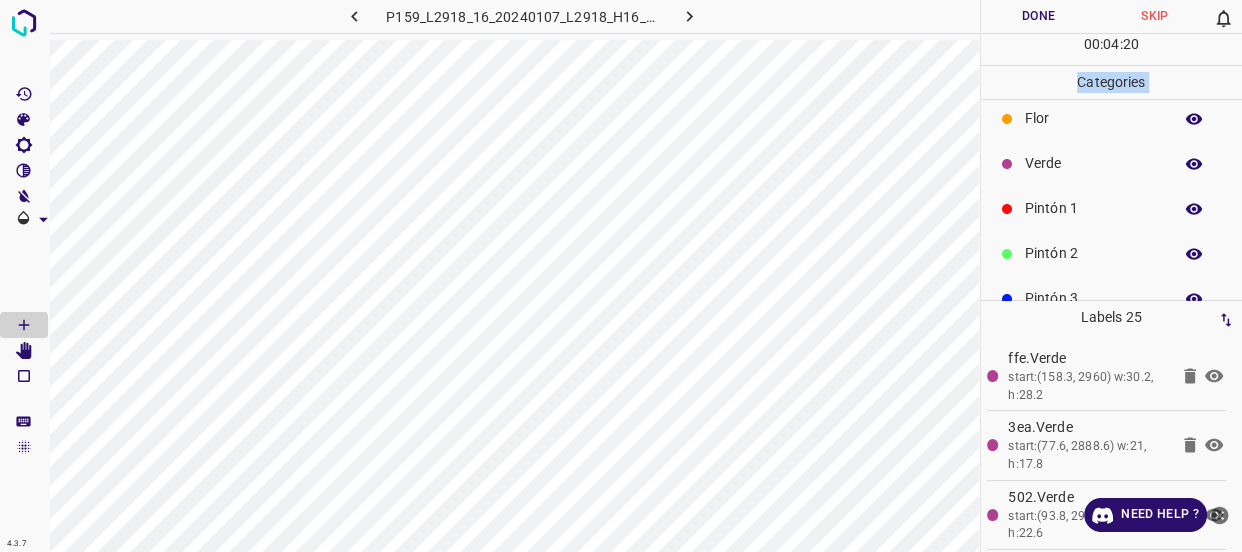 scroll, scrollTop: 0, scrollLeft: 0, axis: both 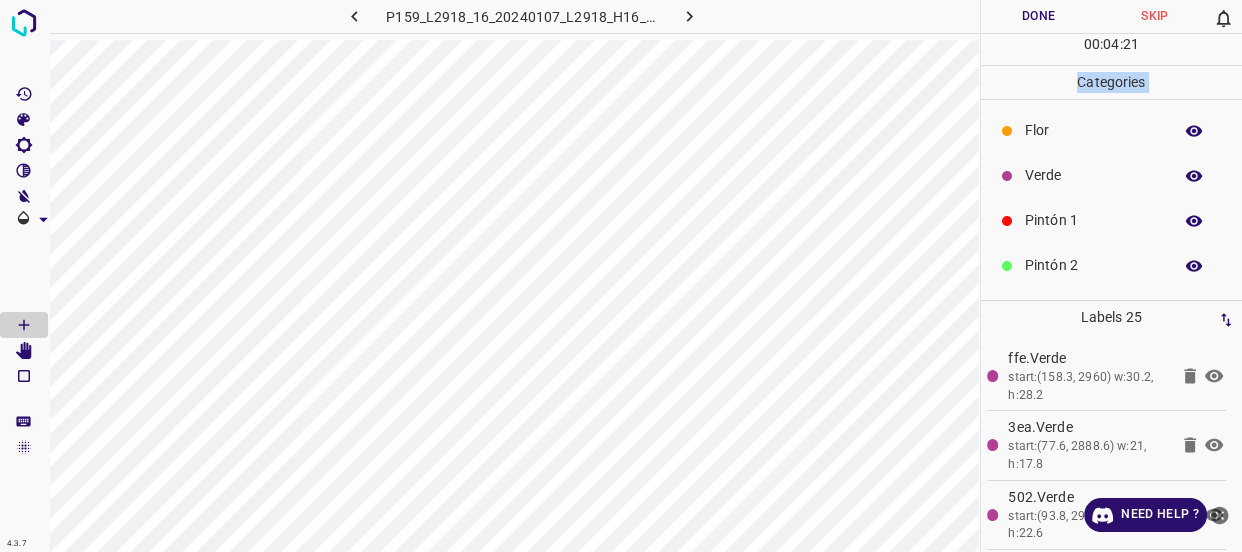 click on "Pintón 1" at bounding box center (1093, 220) 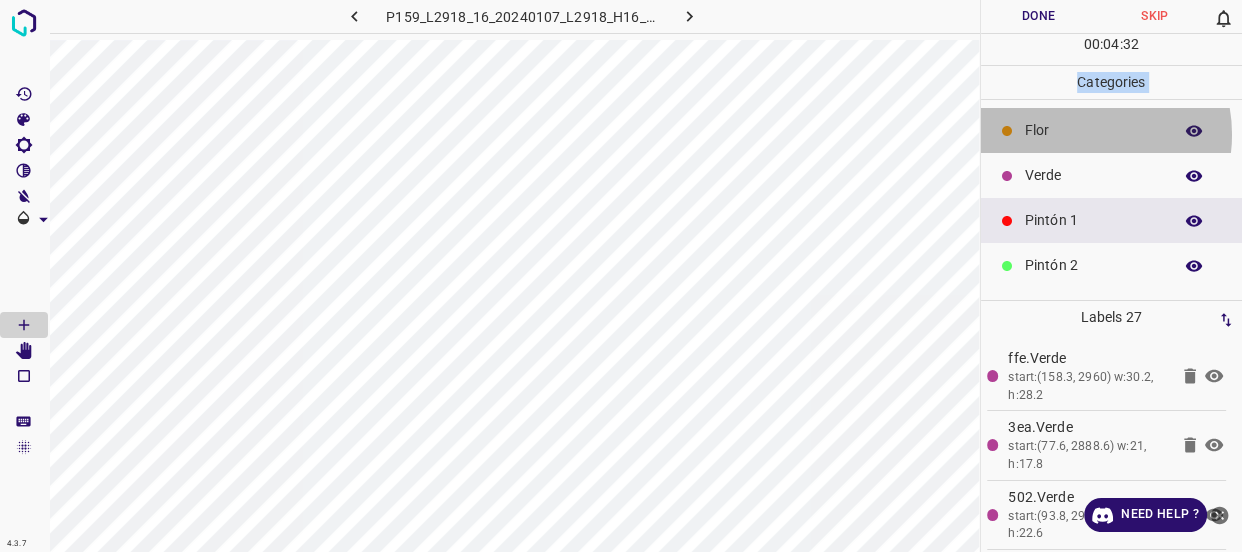 click on "Flor" at bounding box center [1093, 130] 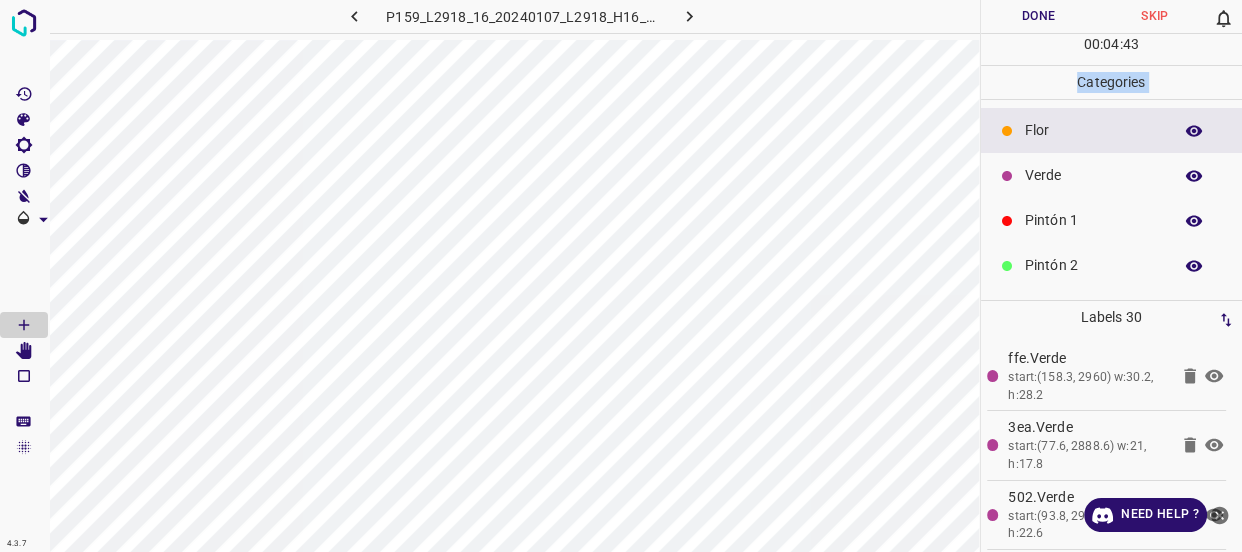 click 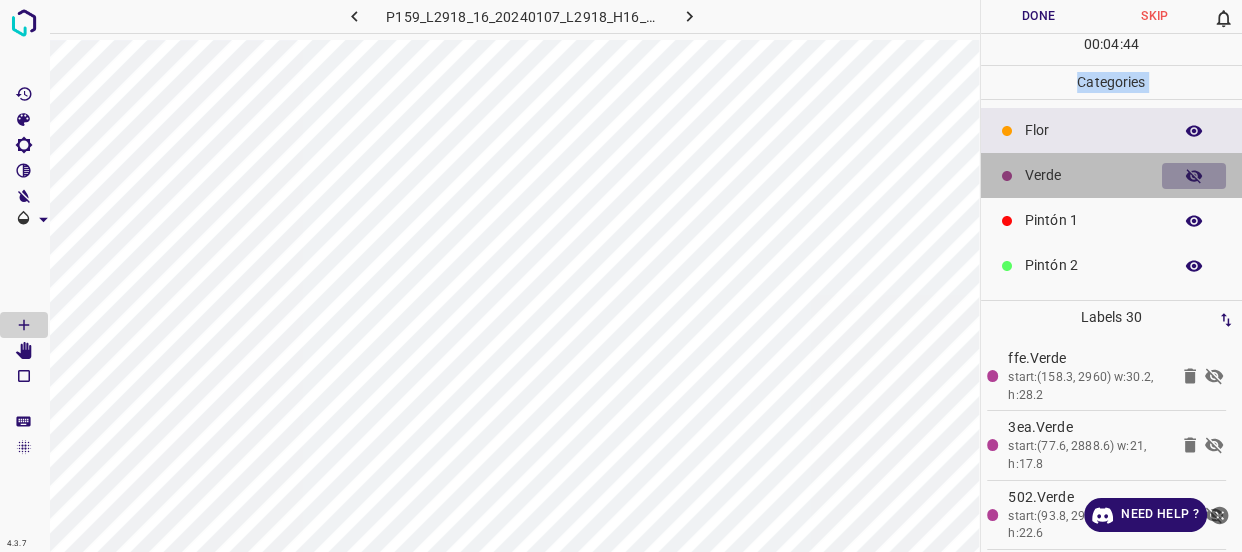click 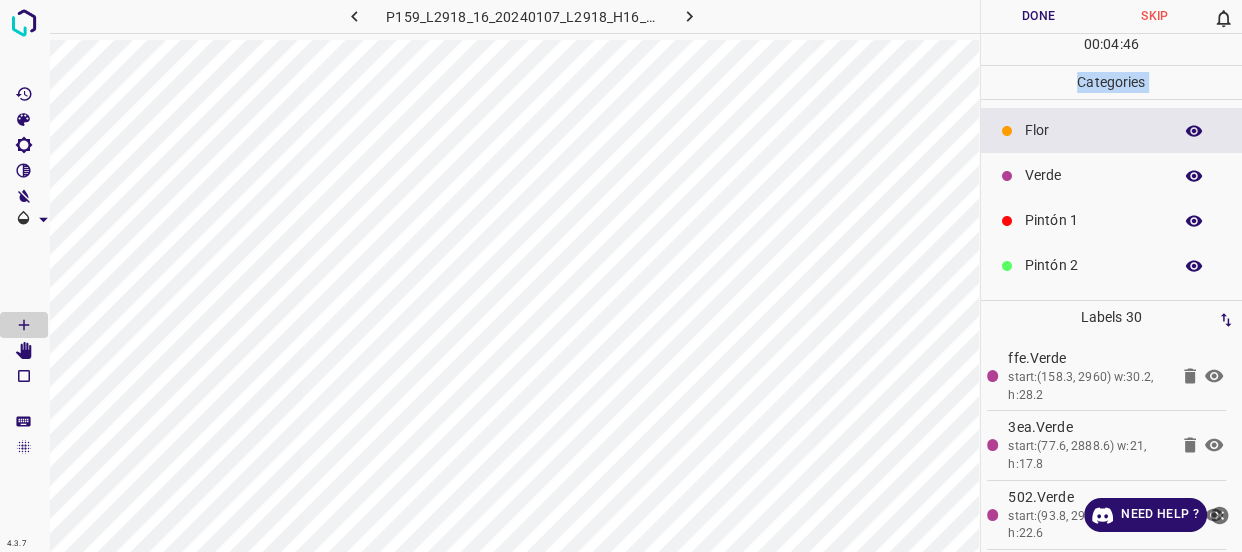 scroll, scrollTop: 175, scrollLeft: 0, axis: vertical 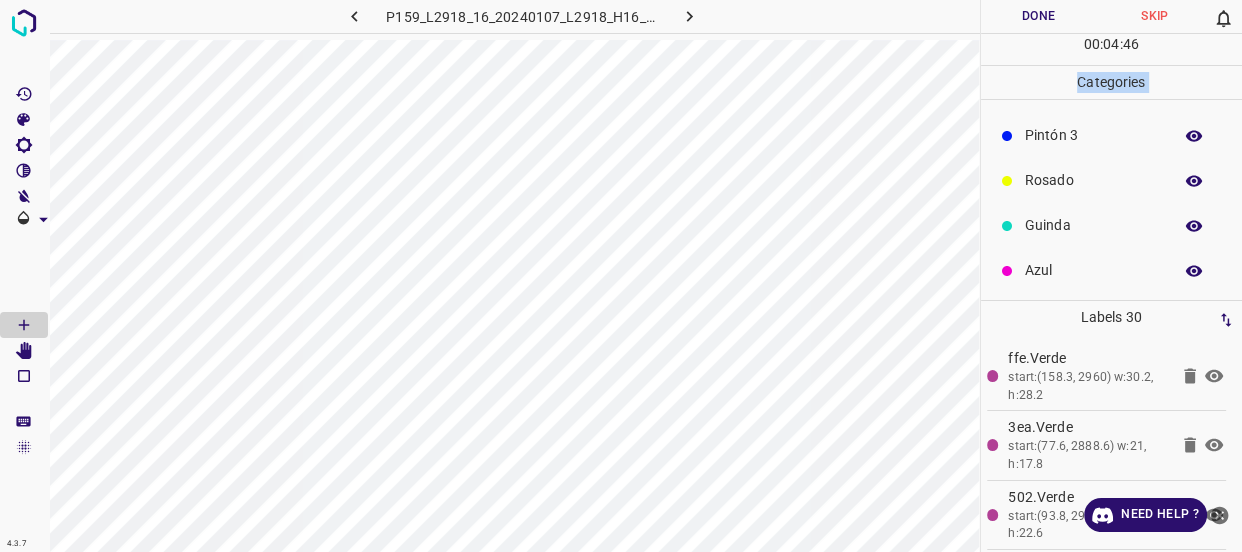 click on "Rosado" at bounding box center (1093, 180) 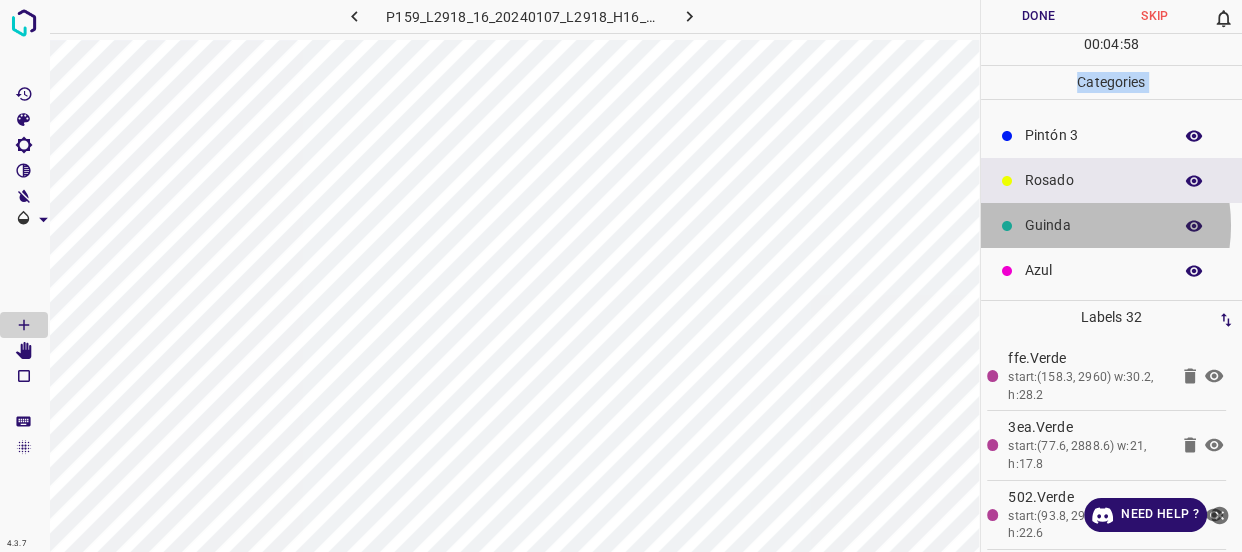 click on "Guinda" at bounding box center [1093, 225] 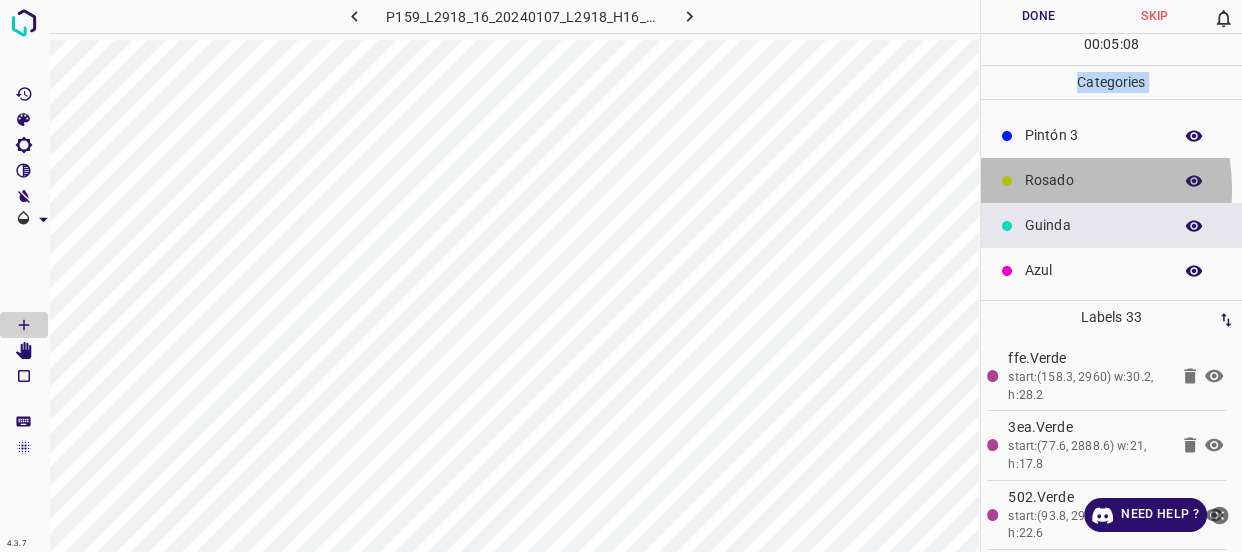 drag, startPoint x: 1040, startPoint y: 188, endPoint x: 984, endPoint y: 213, distance: 61.326992 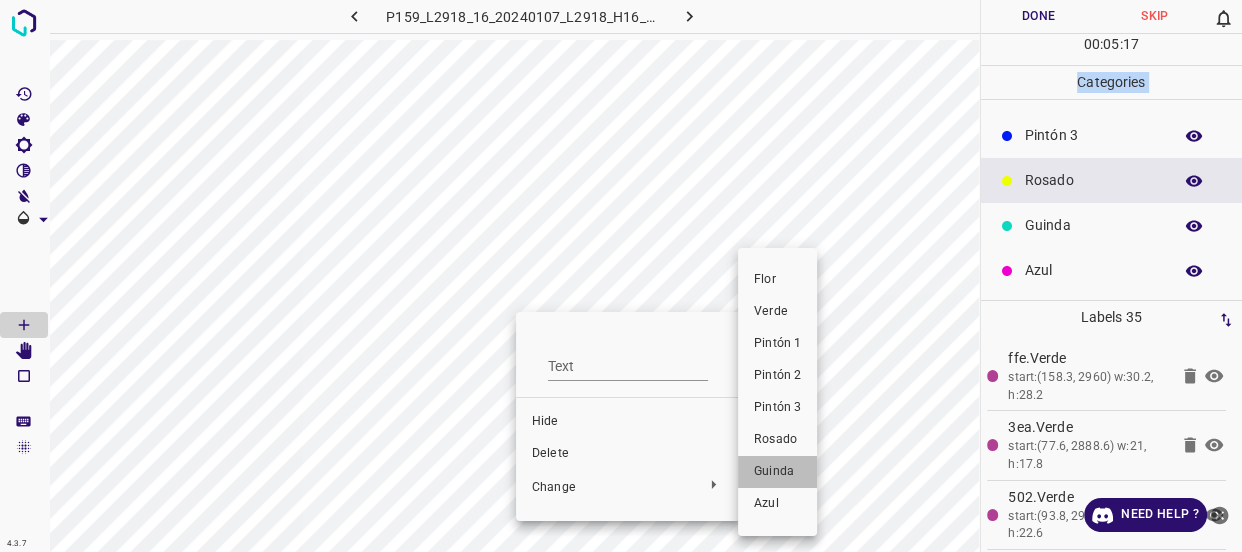 click on "Guinda" at bounding box center (777, 472) 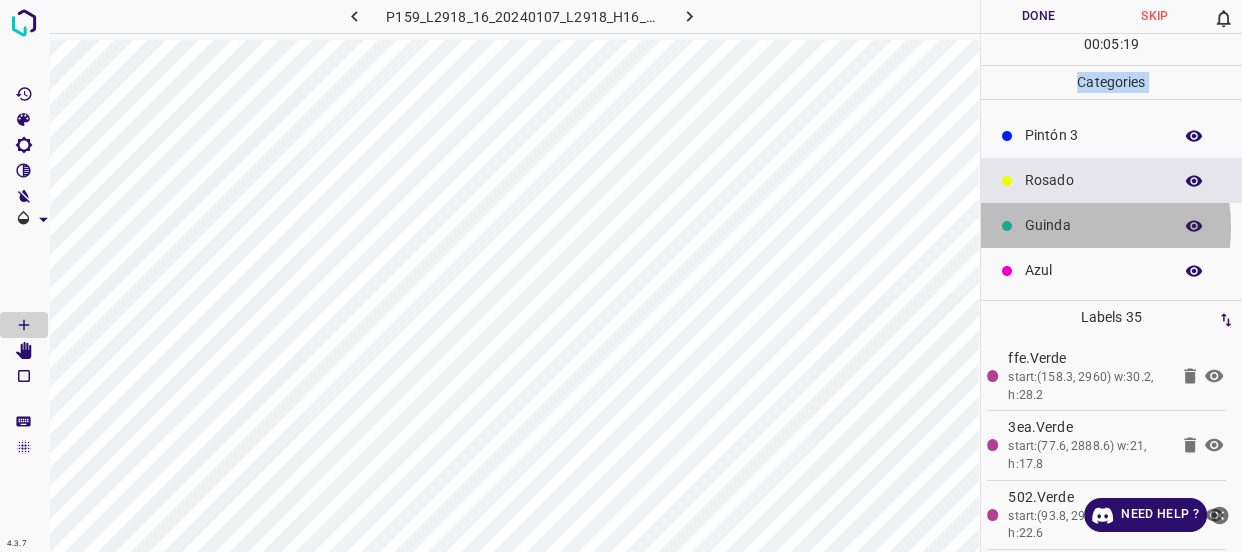 click on "Guinda" at bounding box center (1093, 225) 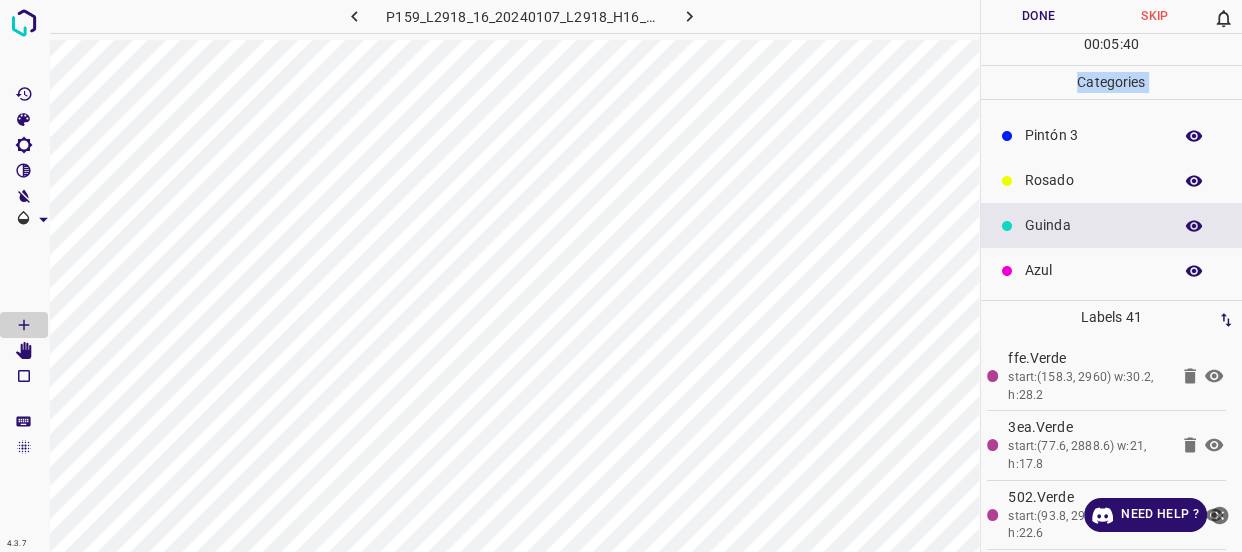 click on "Rosado" at bounding box center [1093, 180] 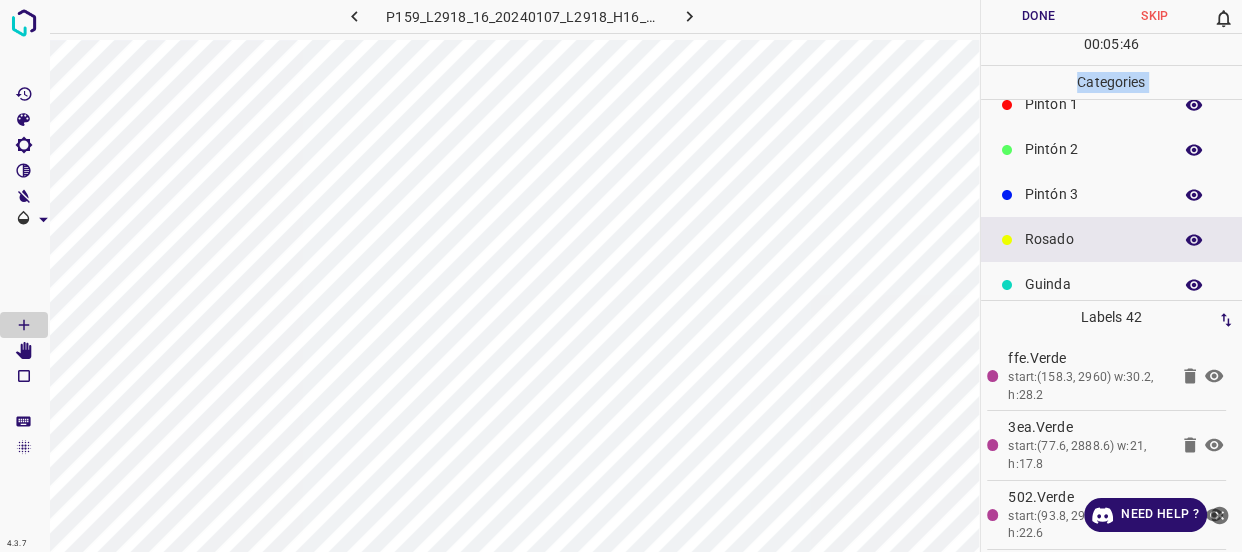 scroll, scrollTop: 84, scrollLeft: 0, axis: vertical 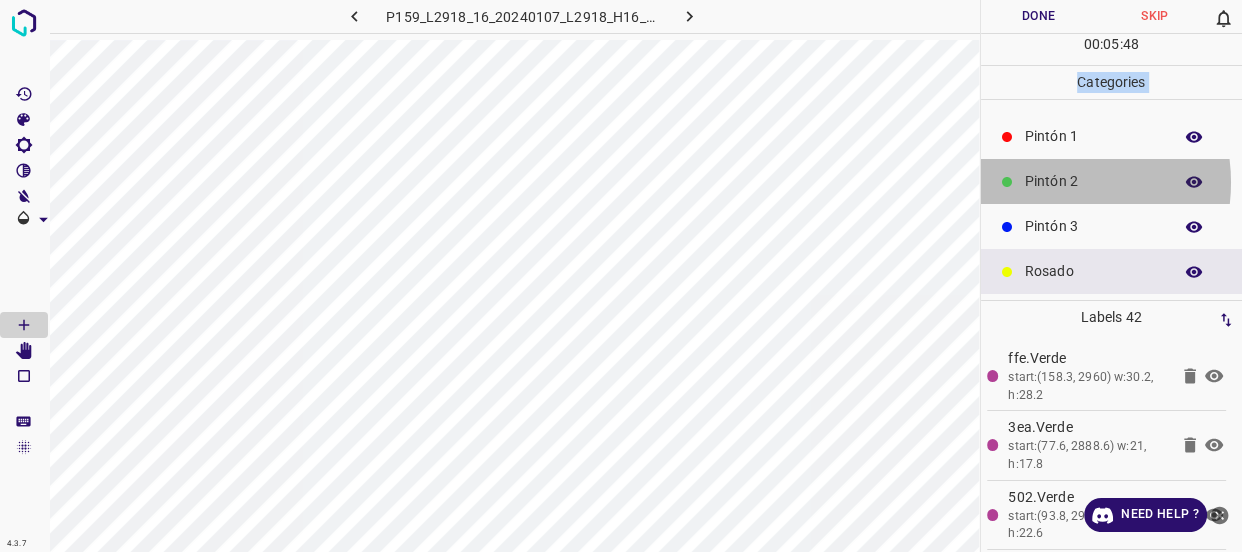 click on "Pintón 2" at bounding box center (1093, 181) 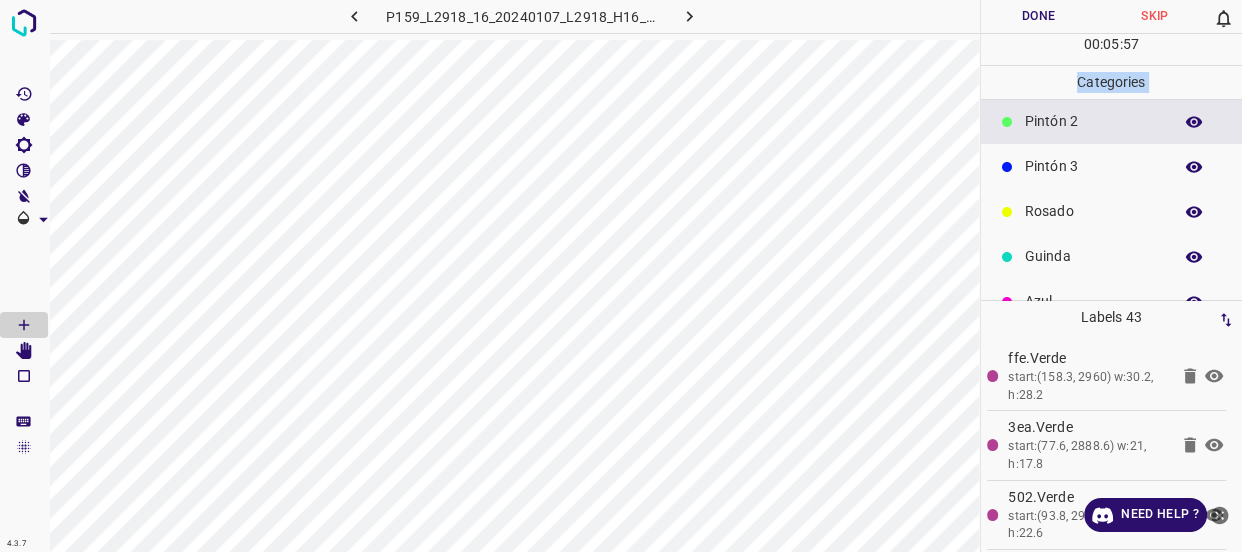 scroll, scrollTop: 175, scrollLeft: 0, axis: vertical 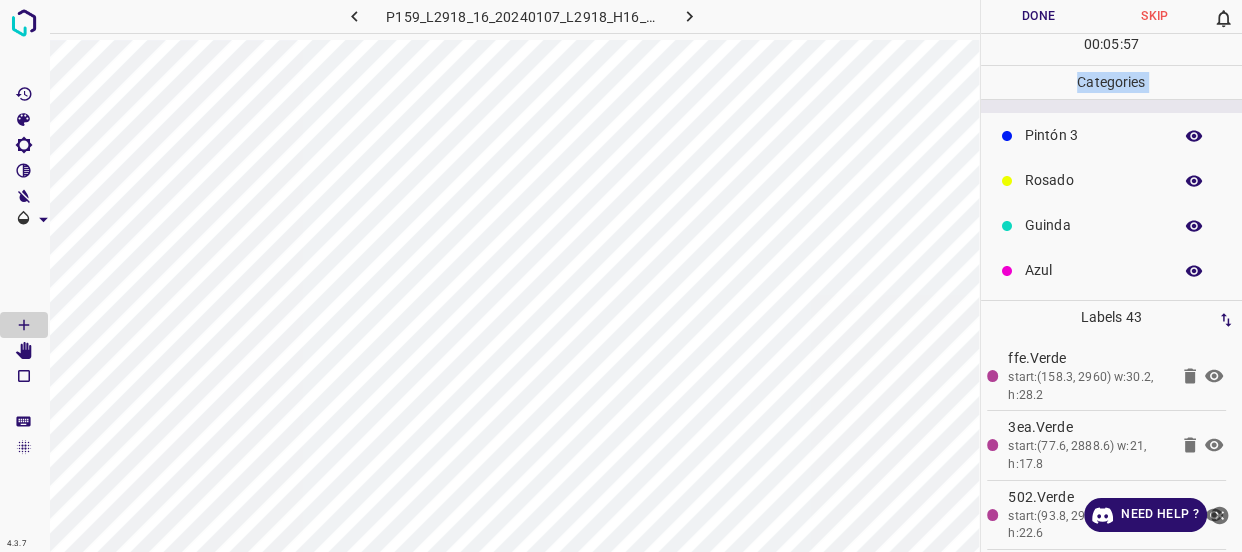 click at bounding box center [1007, 271] 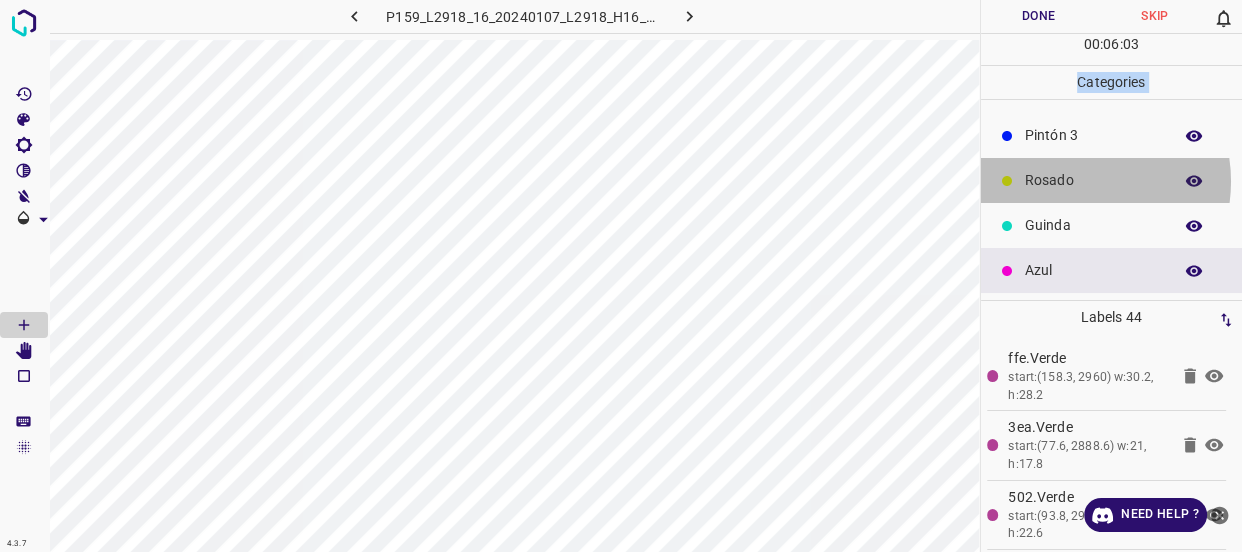 click on "Rosado" at bounding box center [1093, 180] 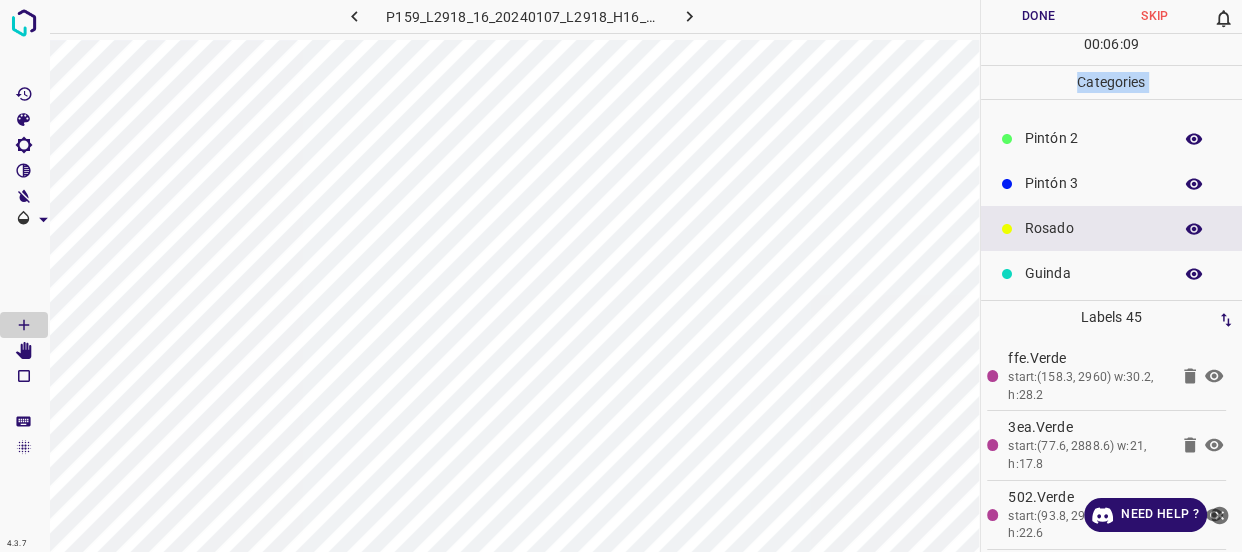 scroll, scrollTop: 84, scrollLeft: 0, axis: vertical 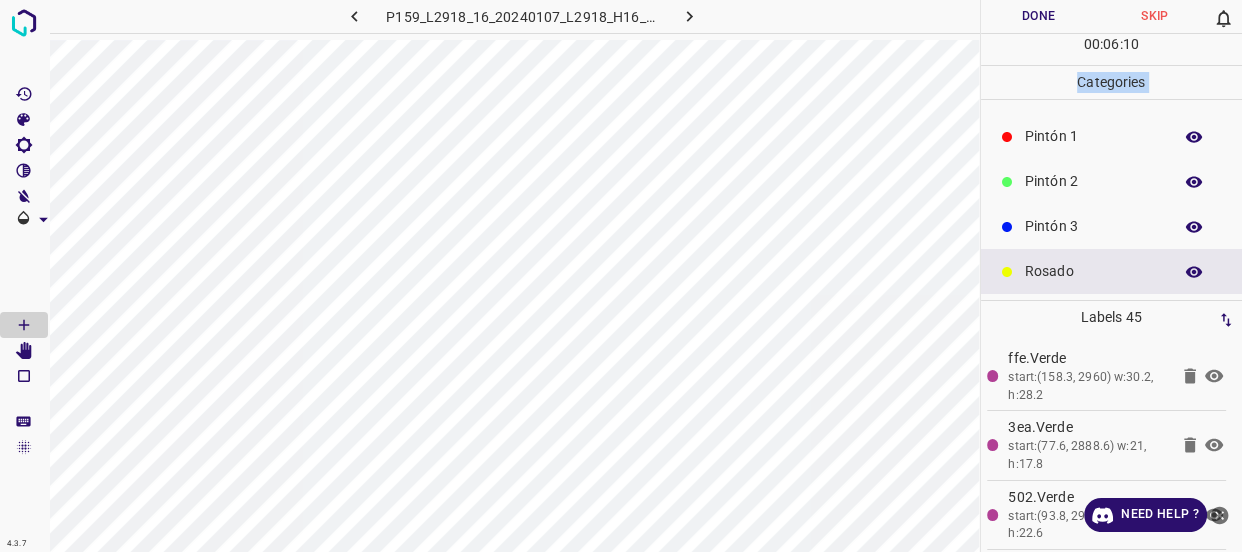 drag, startPoint x: 1052, startPoint y: 146, endPoint x: 1050, endPoint y: 165, distance: 19.104973 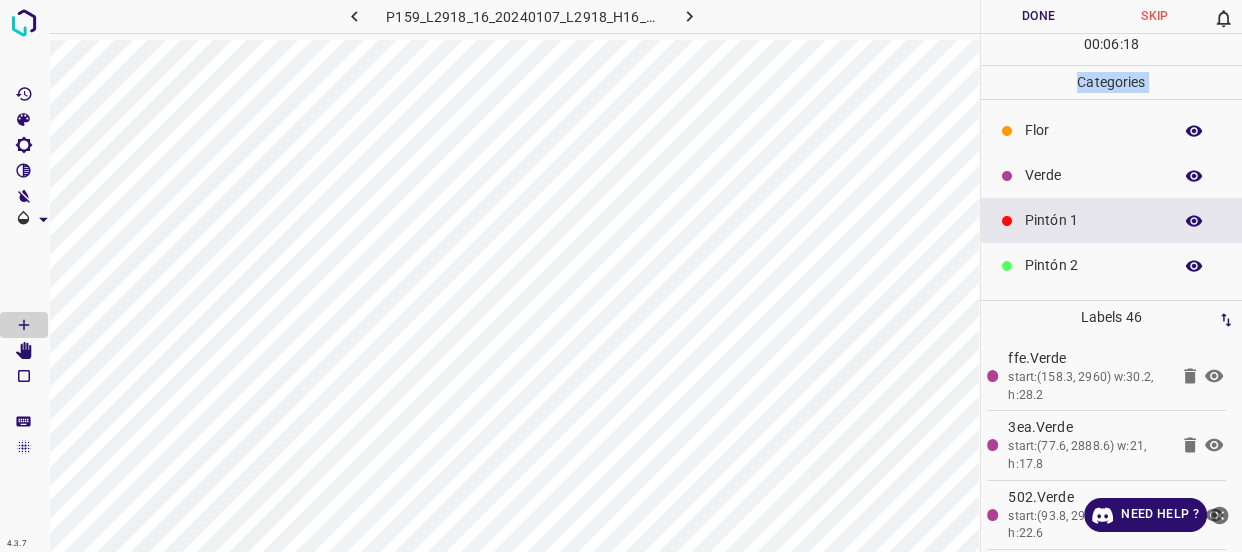 scroll, scrollTop: 0, scrollLeft: 0, axis: both 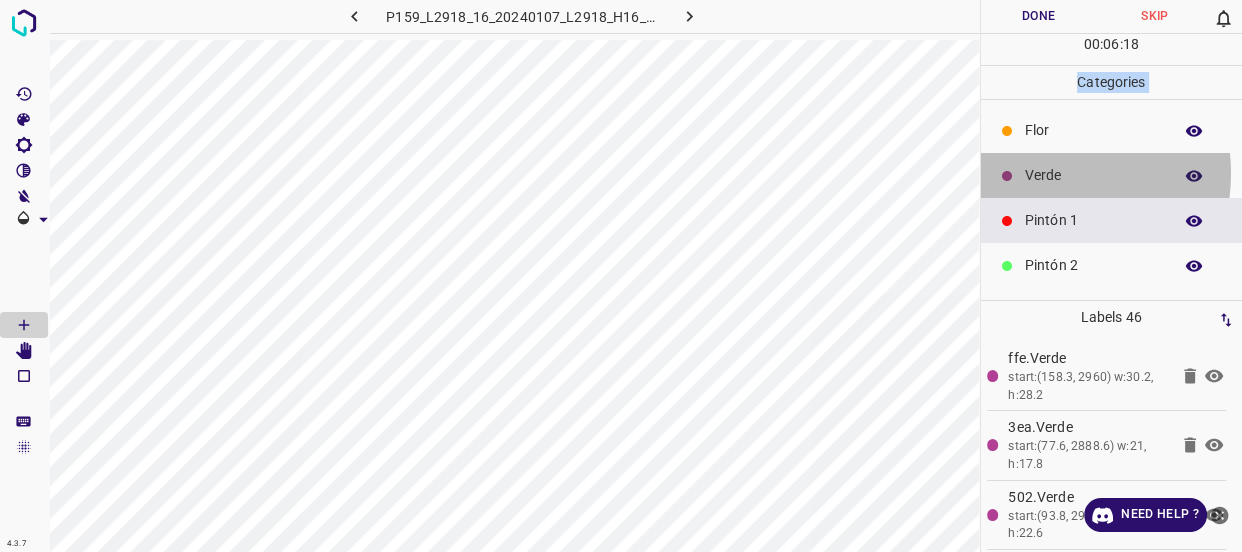 click on "Verde" at bounding box center [1093, 175] 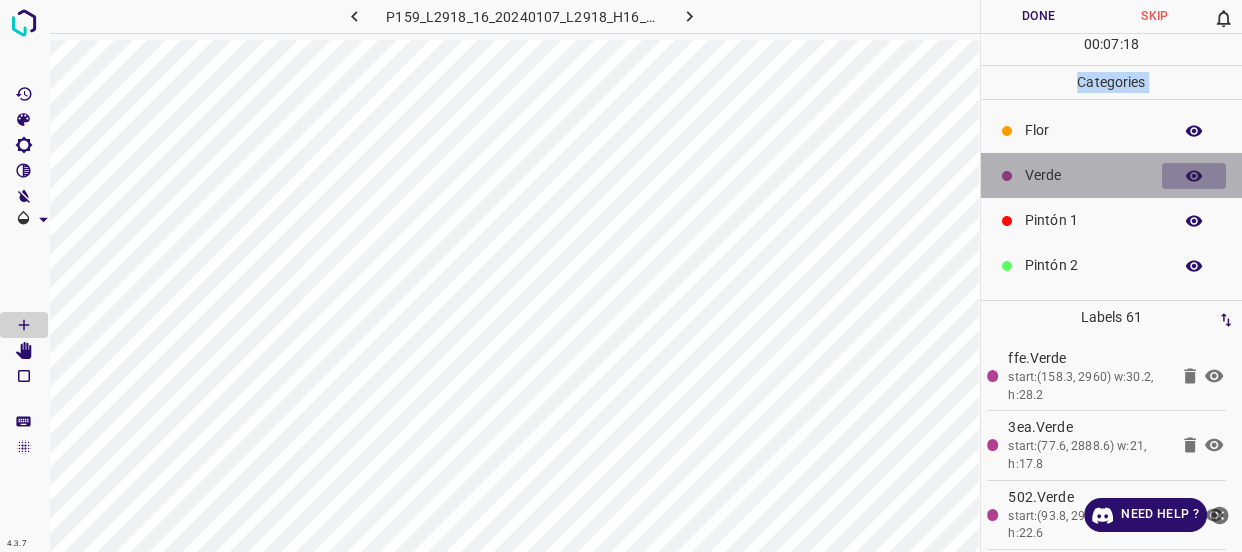 click 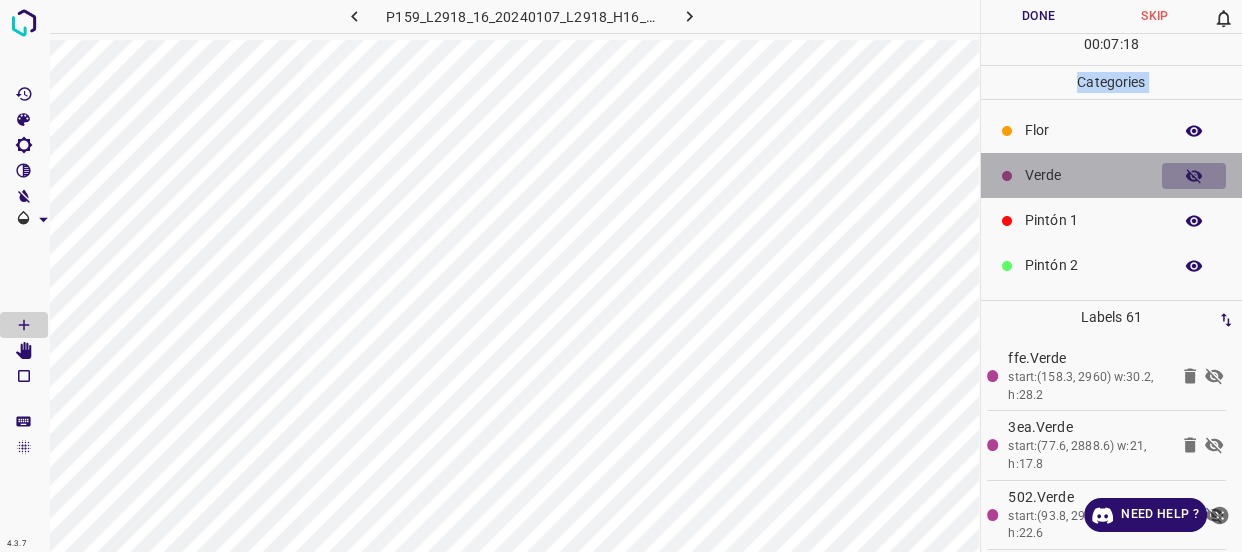 click 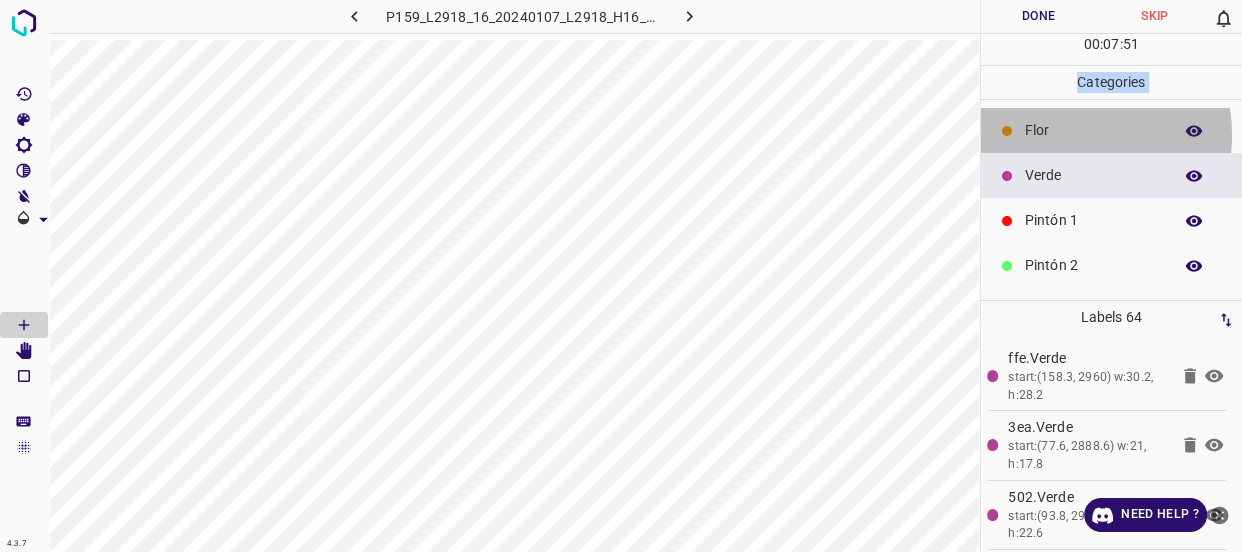 click on "Flor" at bounding box center [1093, 130] 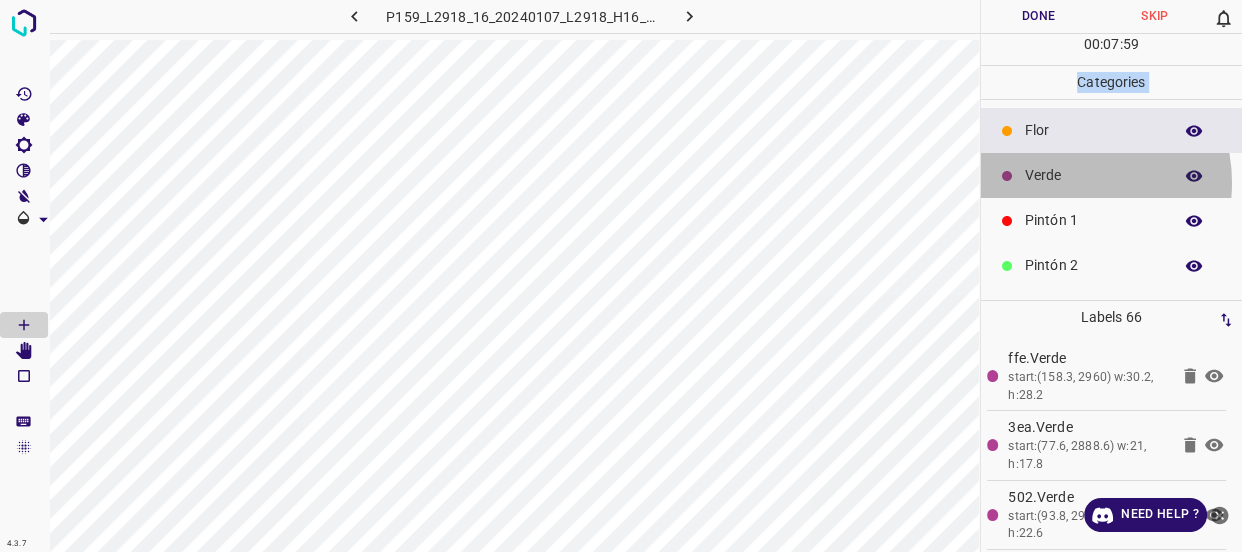 drag, startPoint x: 1065, startPoint y: 182, endPoint x: 1056, endPoint y: 188, distance: 10.816654 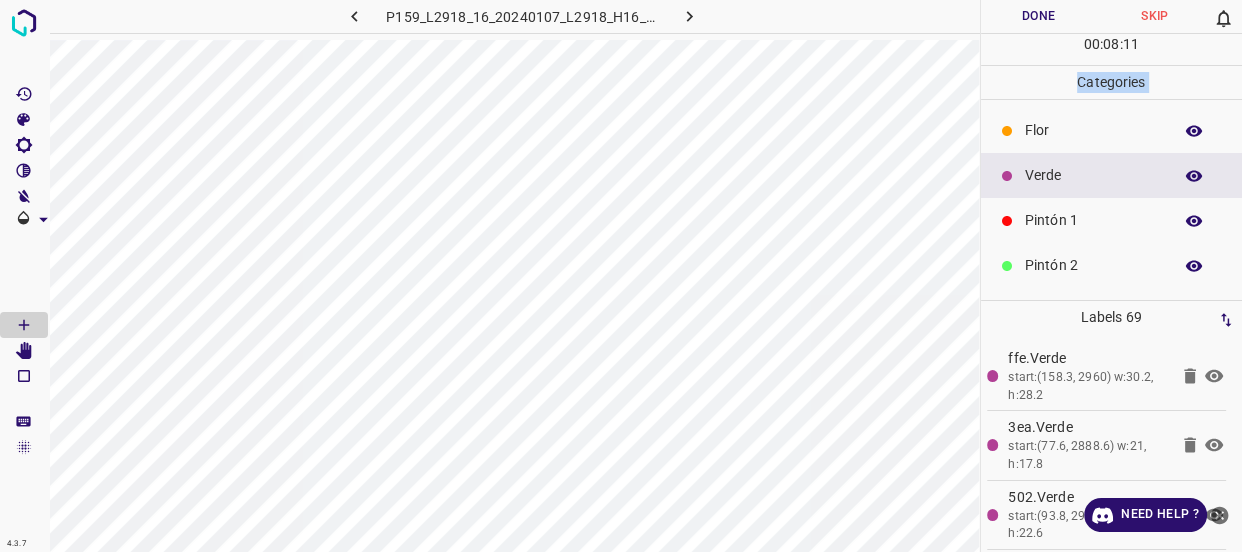 click on "Pintón 1" at bounding box center [1093, 220] 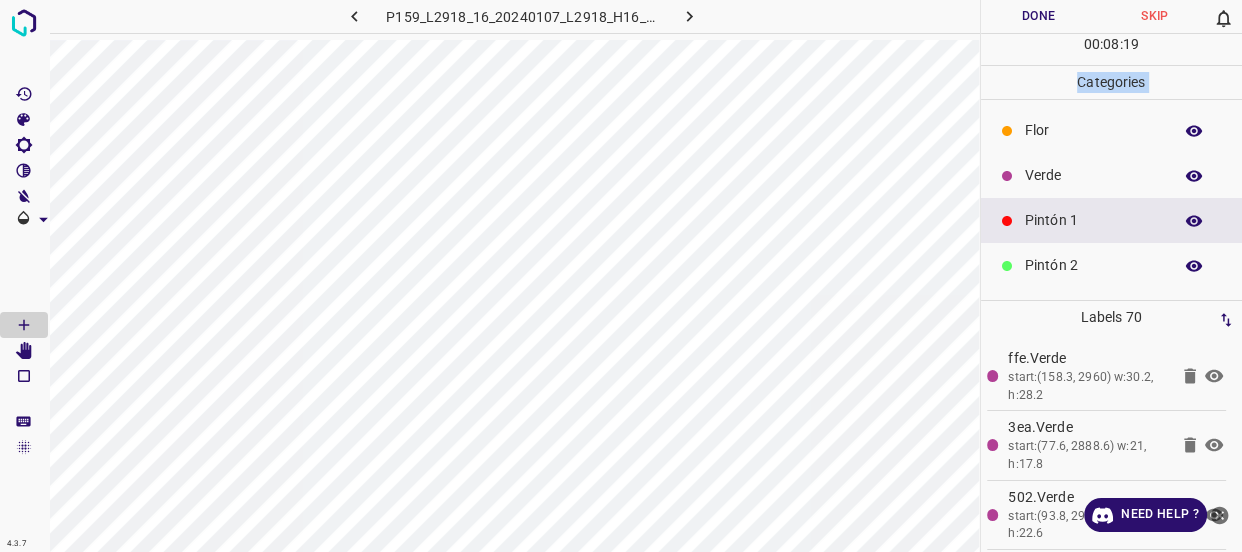 drag, startPoint x: 1073, startPoint y: 127, endPoint x: 985, endPoint y: 204, distance: 116.9316 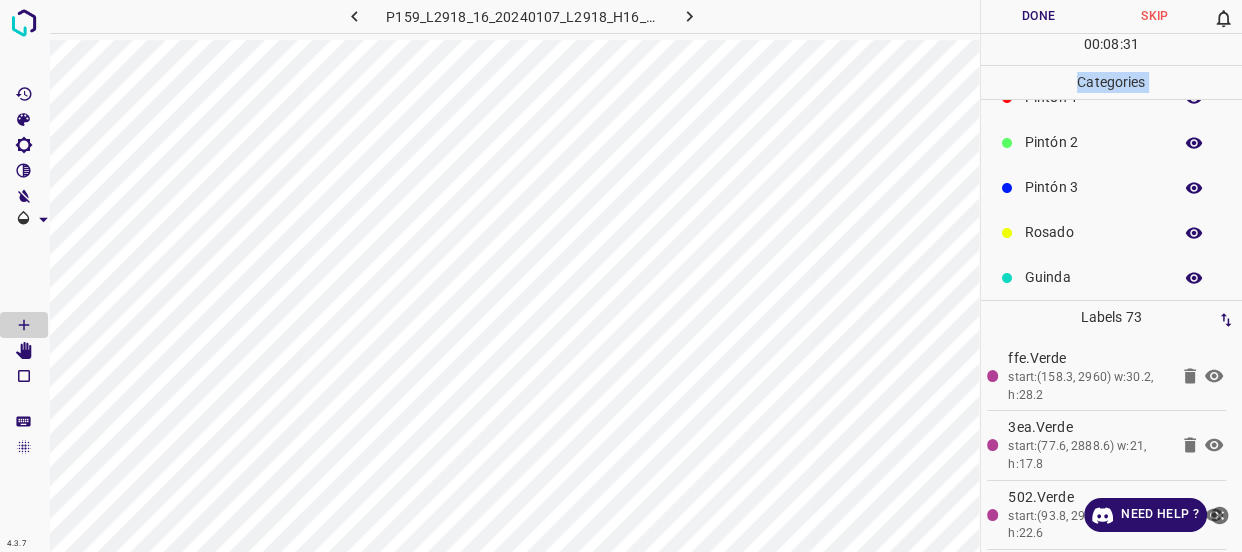 scroll, scrollTop: 175, scrollLeft: 0, axis: vertical 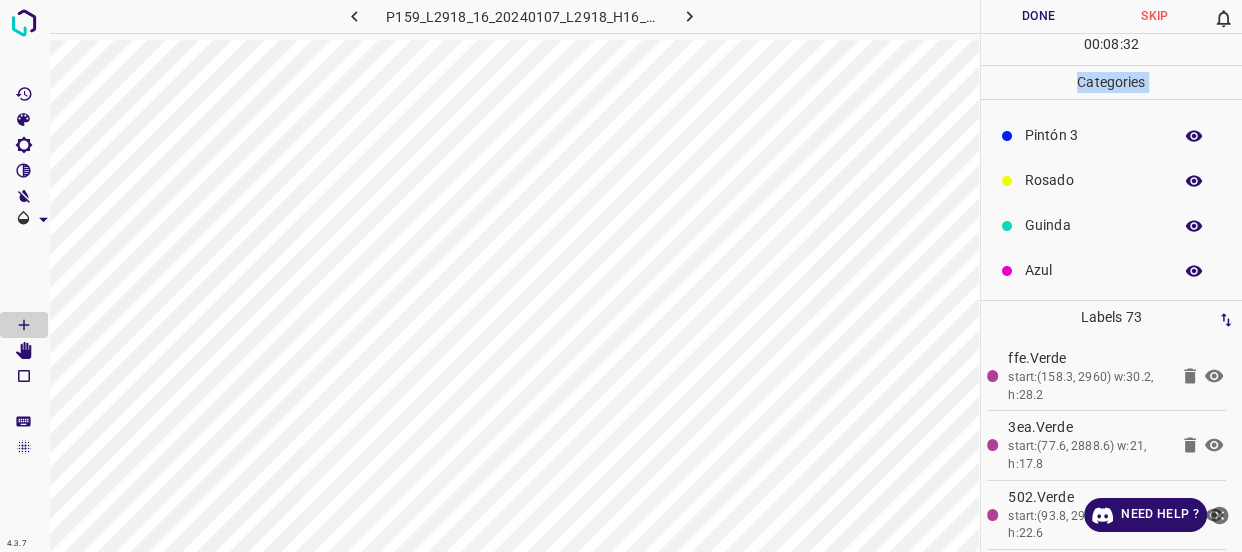 click on "Azul" at bounding box center (1093, 270) 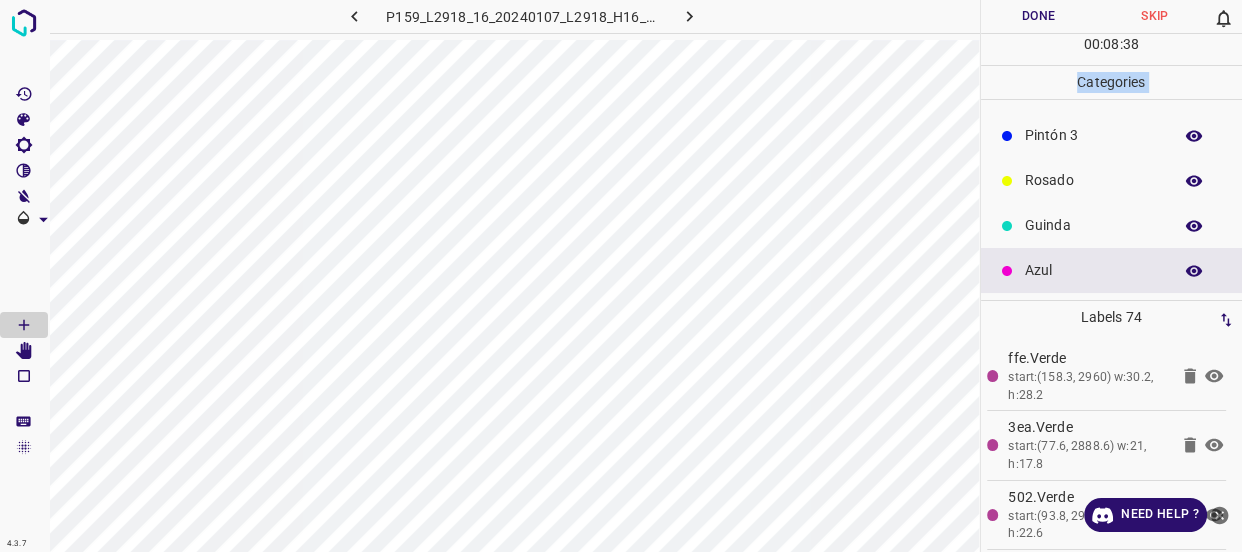 scroll, scrollTop: 0, scrollLeft: 0, axis: both 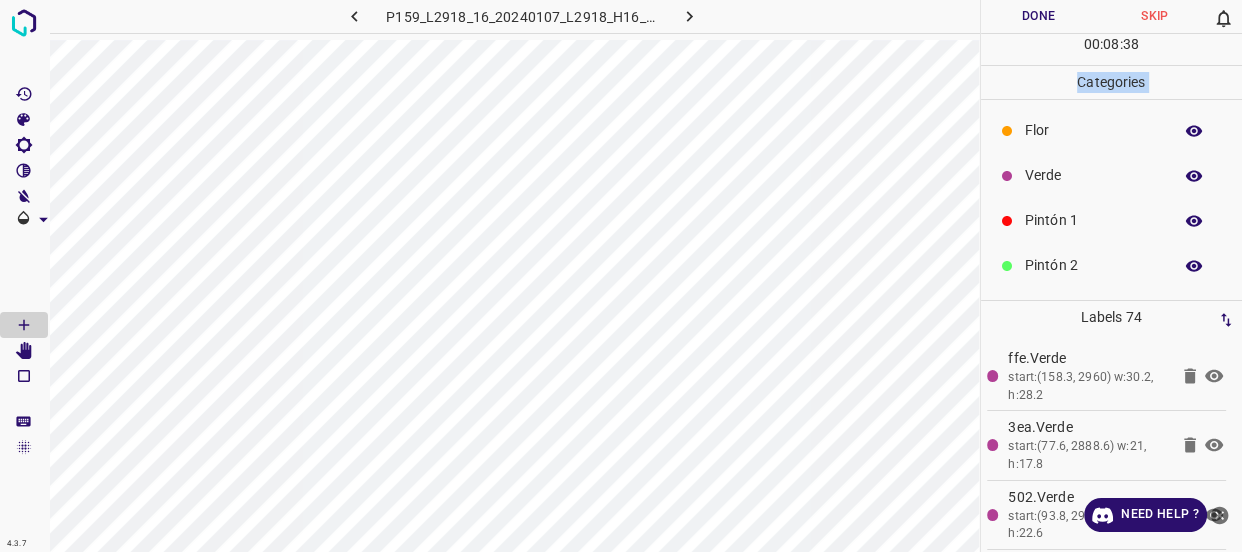 click on "Verde" at bounding box center [1093, 175] 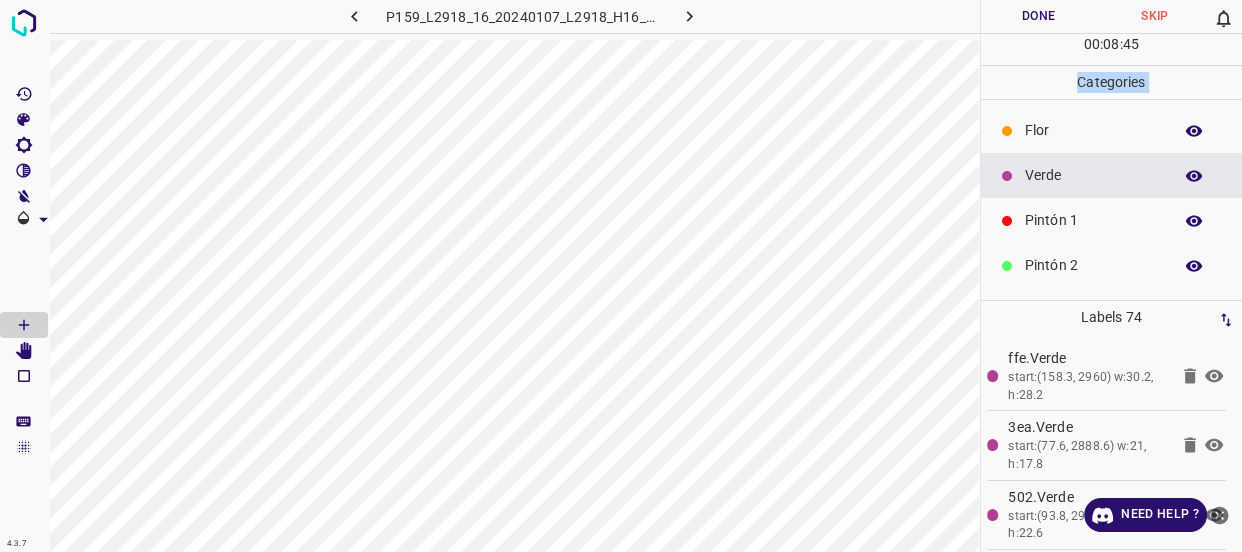 drag, startPoint x: 1056, startPoint y: 234, endPoint x: 1046, endPoint y: 215, distance: 21.470911 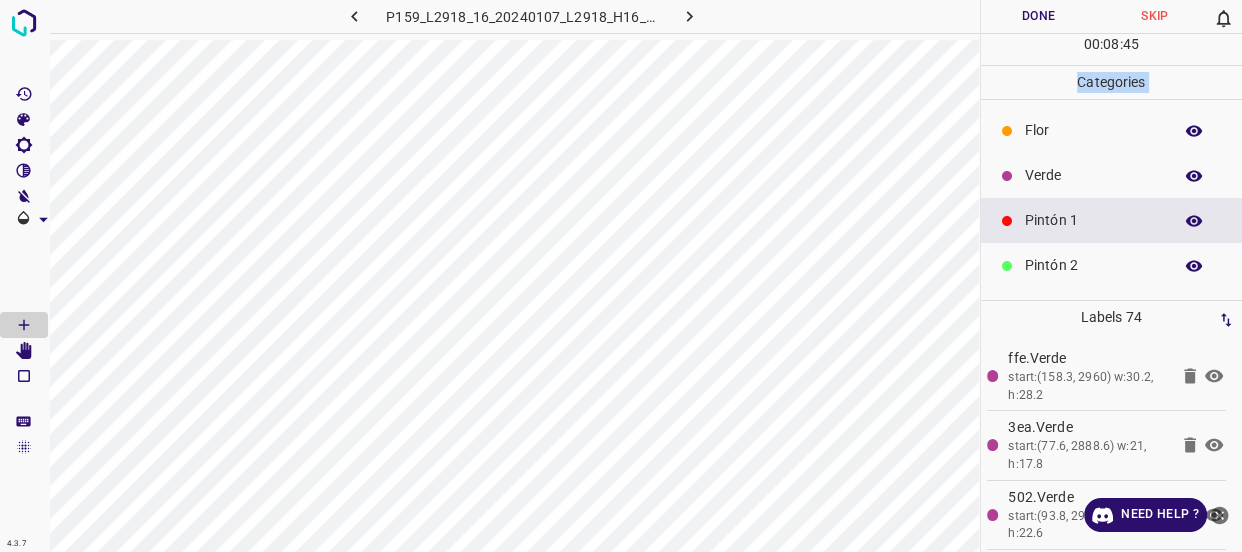 click on "Verde" at bounding box center [1093, 175] 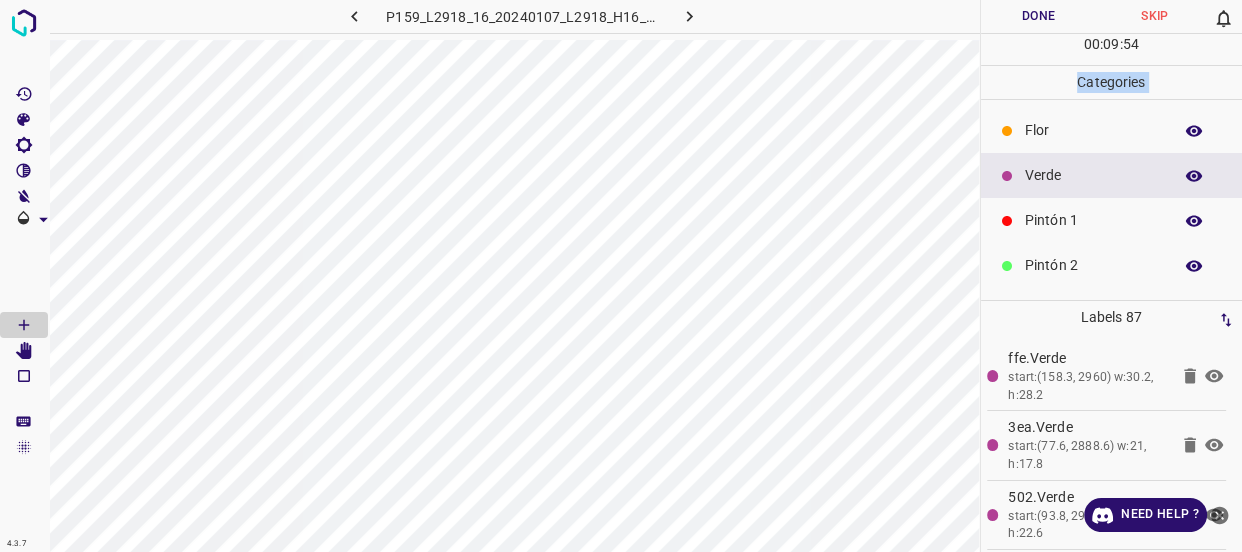 click on "Flor" at bounding box center (1093, 130) 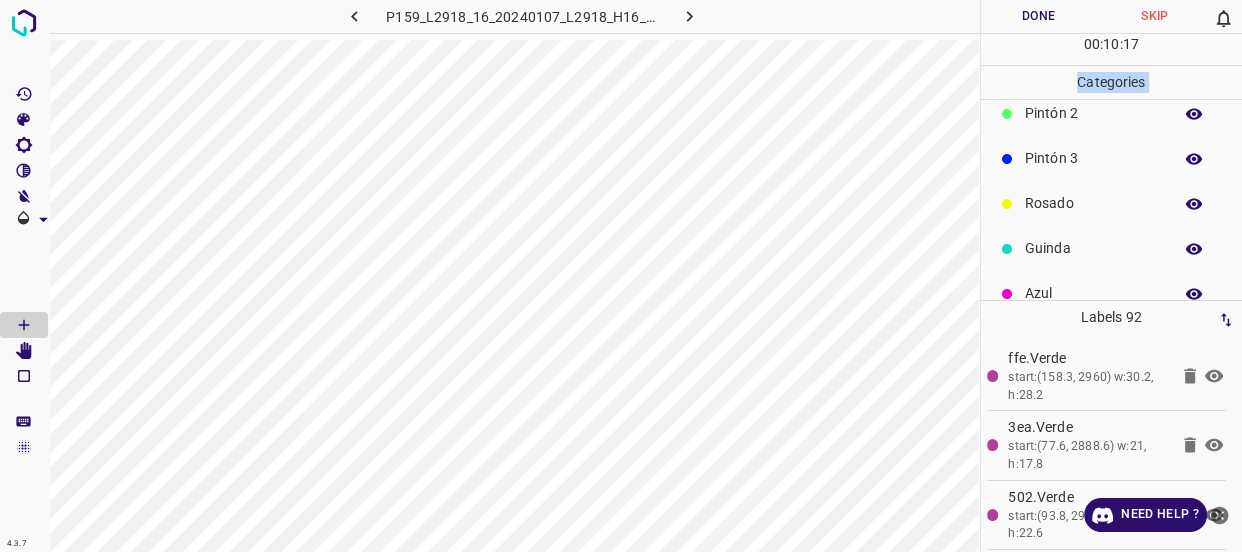 scroll, scrollTop: 175, scrollLeft: 0, axis: vertical 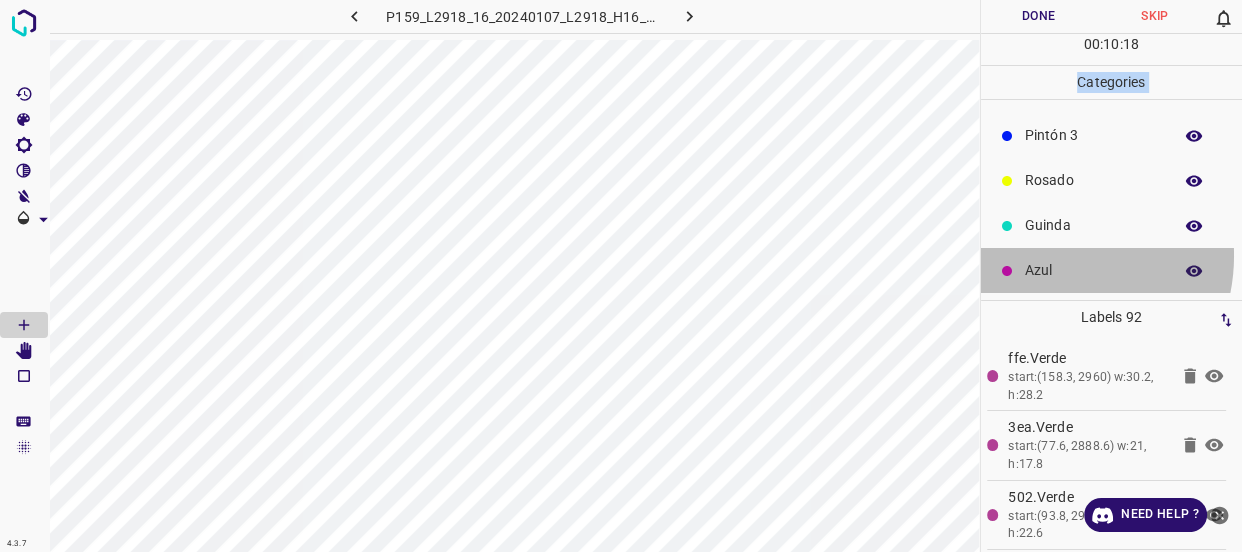 click on "Azul" at bounding box center [1112, 270] 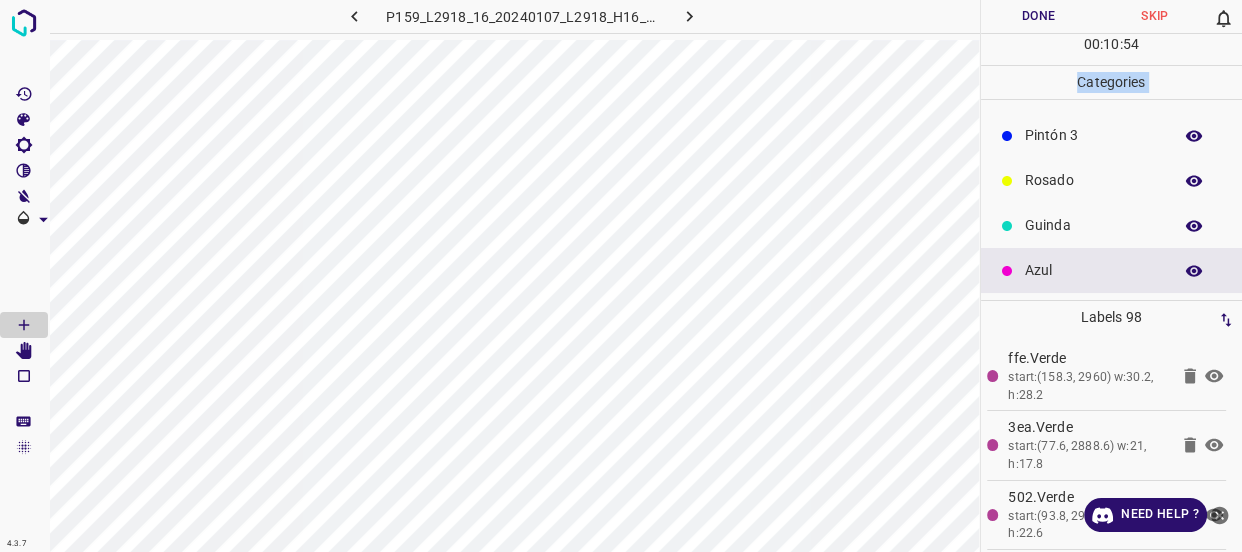 click on "Rosado" at bounding box center [1093, 180] 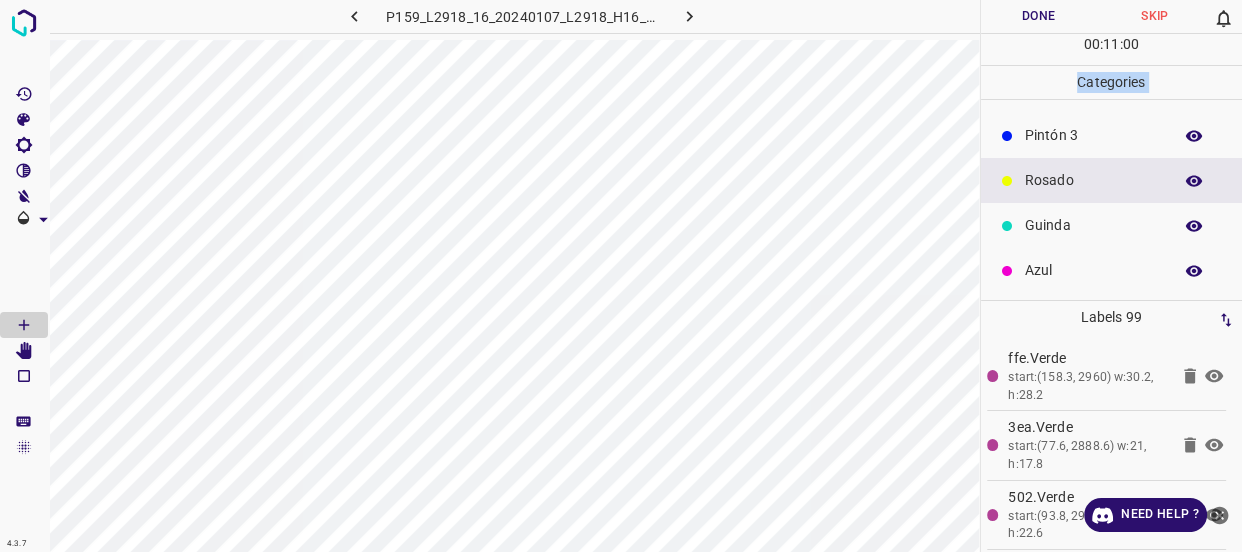 scroll, scrollTop: 0, scrollLeft: 0, axis: both 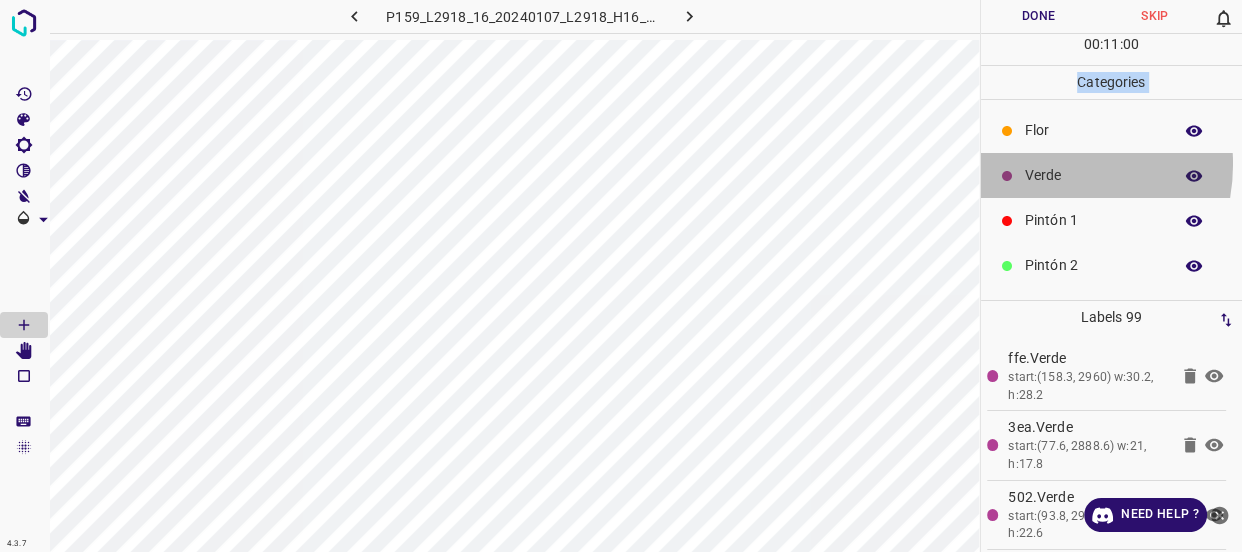 click on "Verde" at bounding box center (1093, 175) 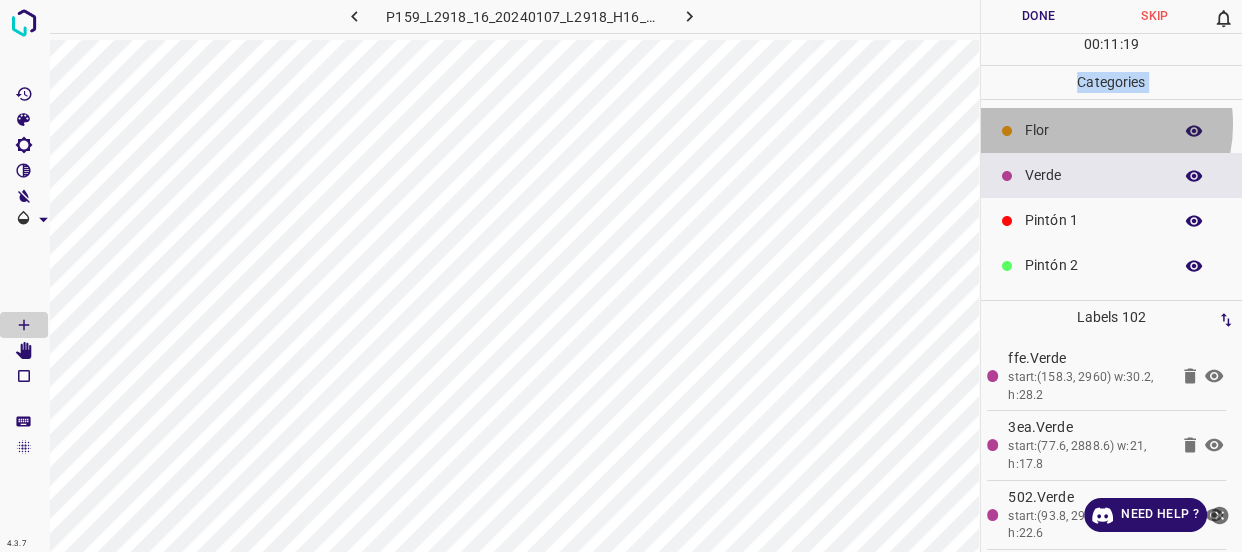 click on "Flor" at bounding box center [1093, 130] 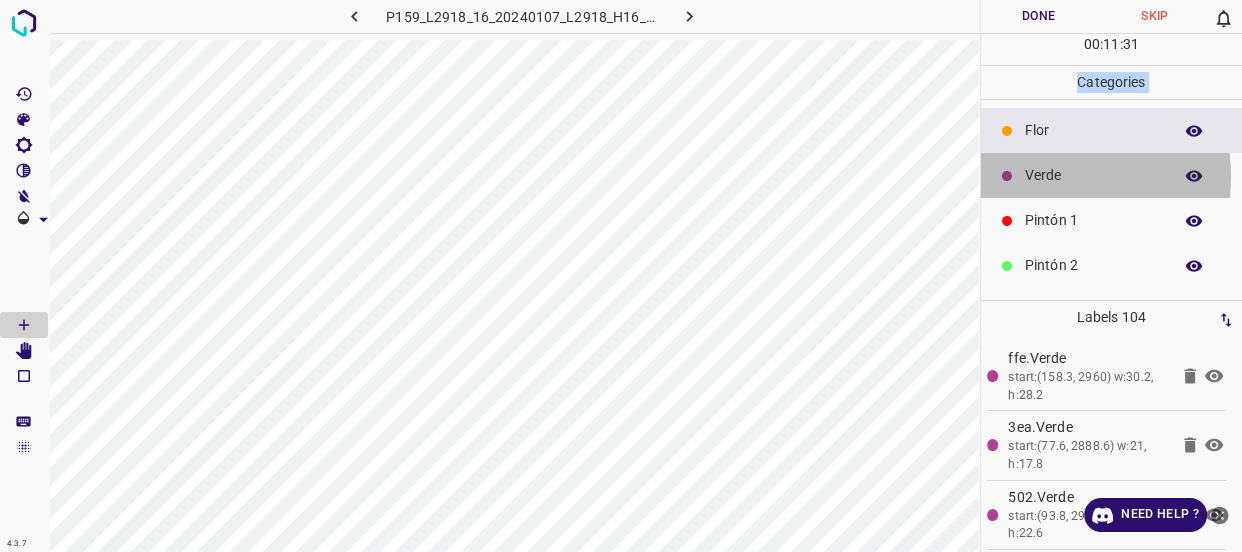 click on "Verde" at bounding box center [1093, 175] 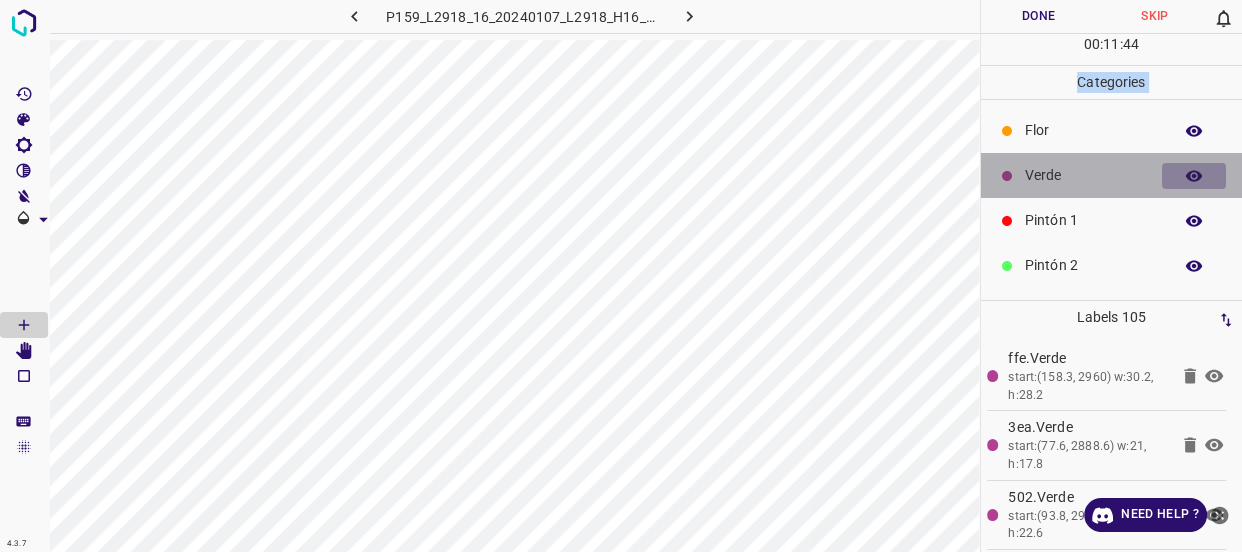 click 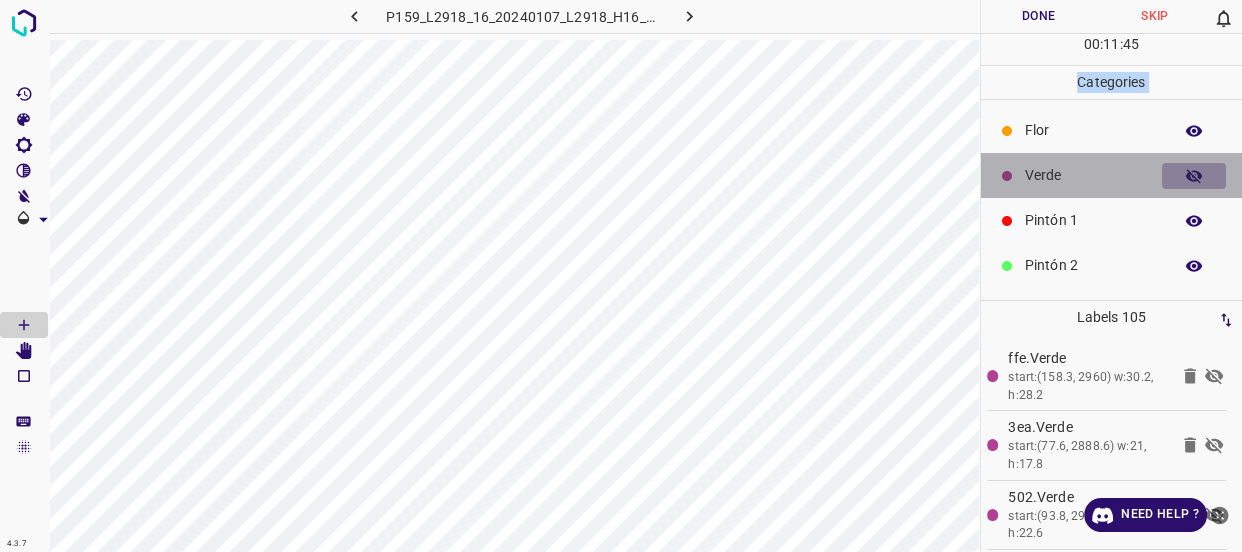 click 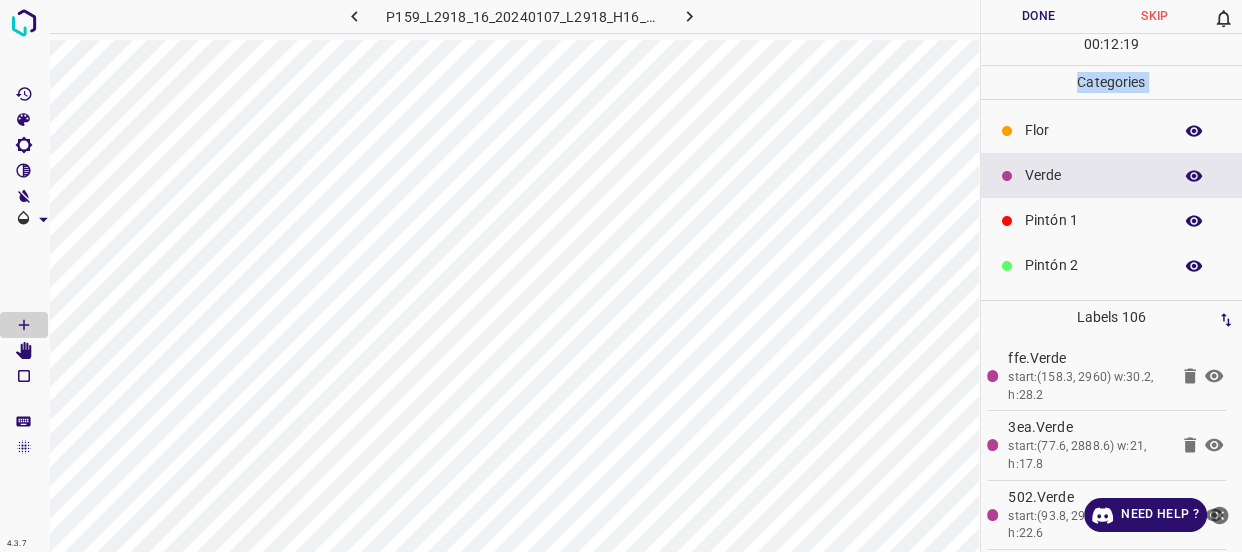 scroll, scrollTop: 175, scrollLeft: 0, axis: vertical 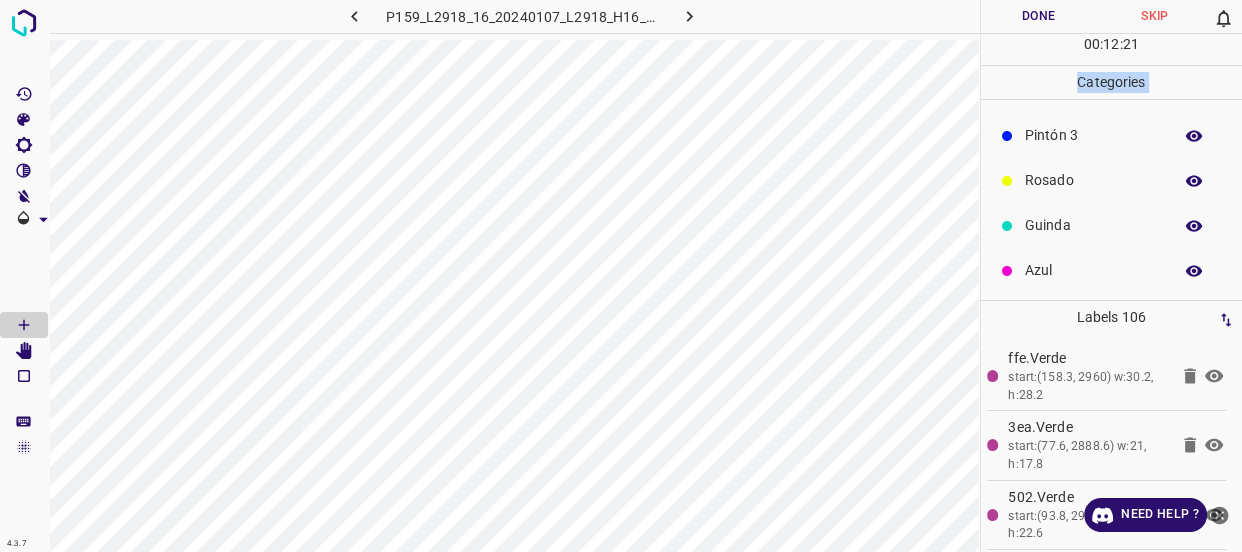 click on "Rosado" at bounding box center [1093, 180] 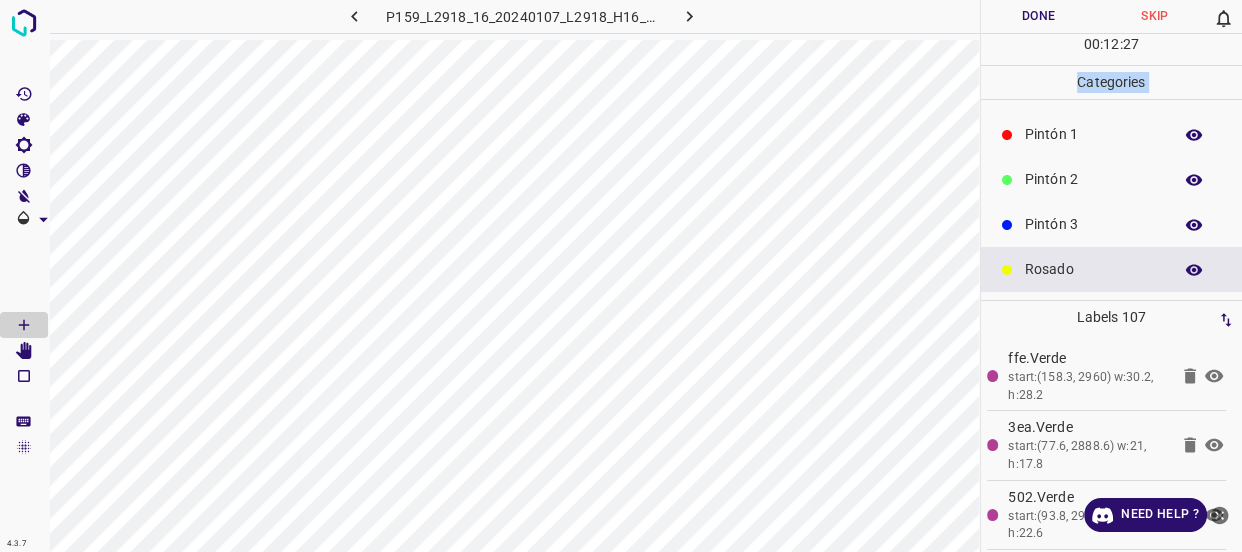 scroll, scrollTop: 0, scrollLeft: 0, axis: both 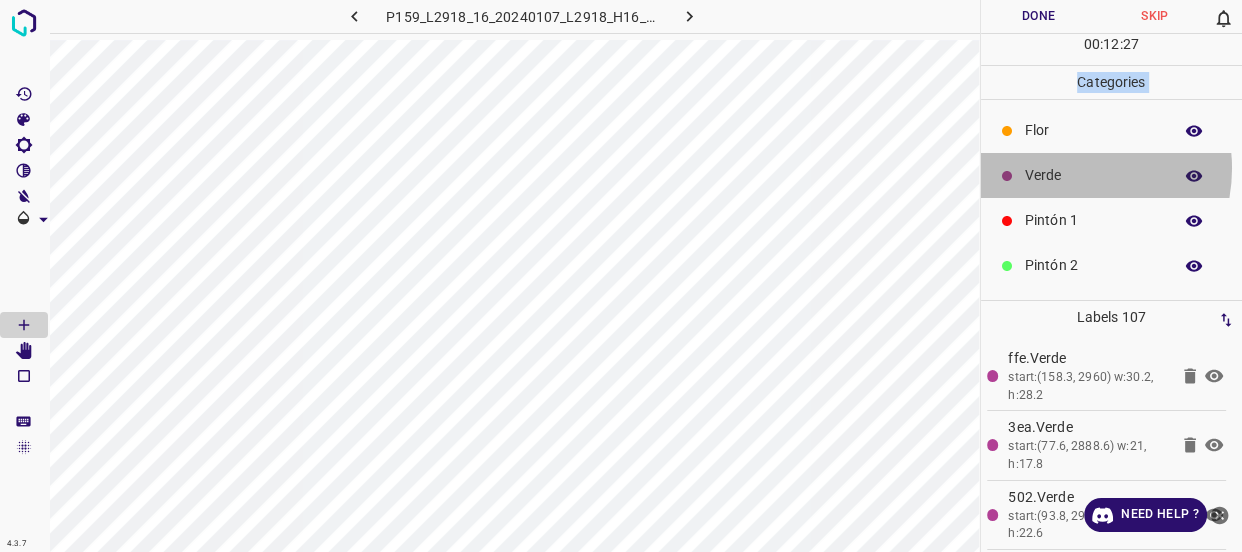 click on "Verde" at bounding box center [1093, 175] 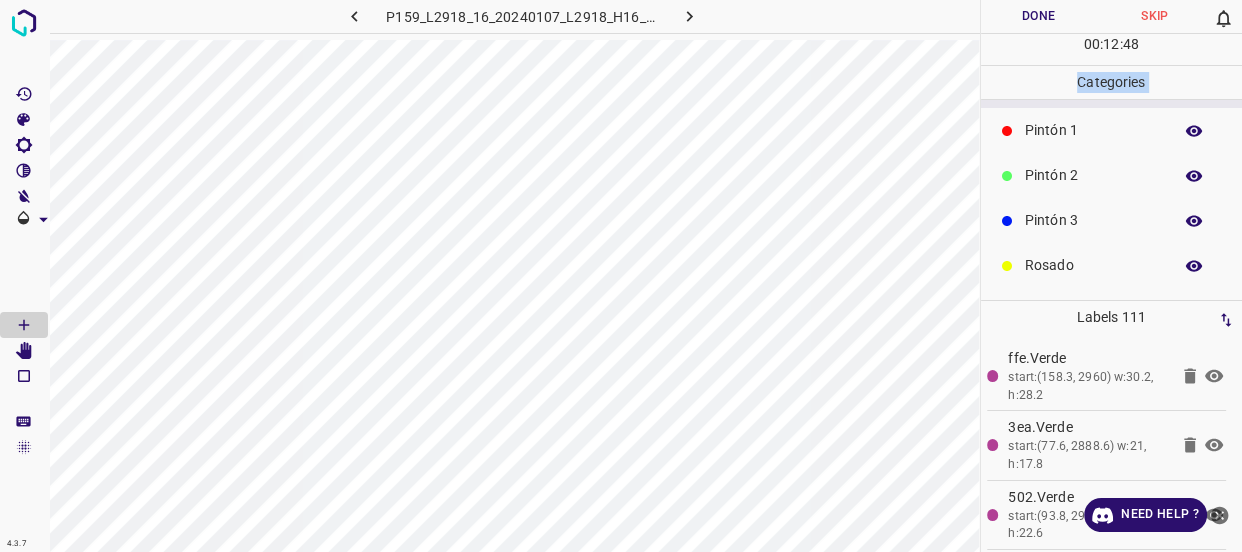 scroll, scrollTop: 175, scrollLeft: 0, axis: vertical 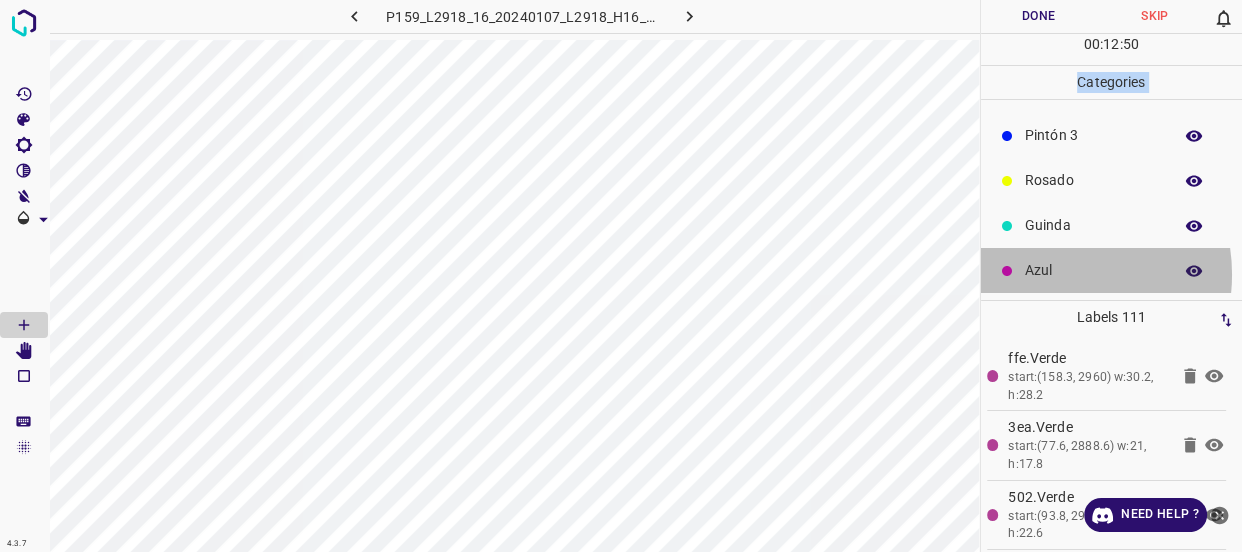 click on "Azul" at bounding box center [1093, 270] 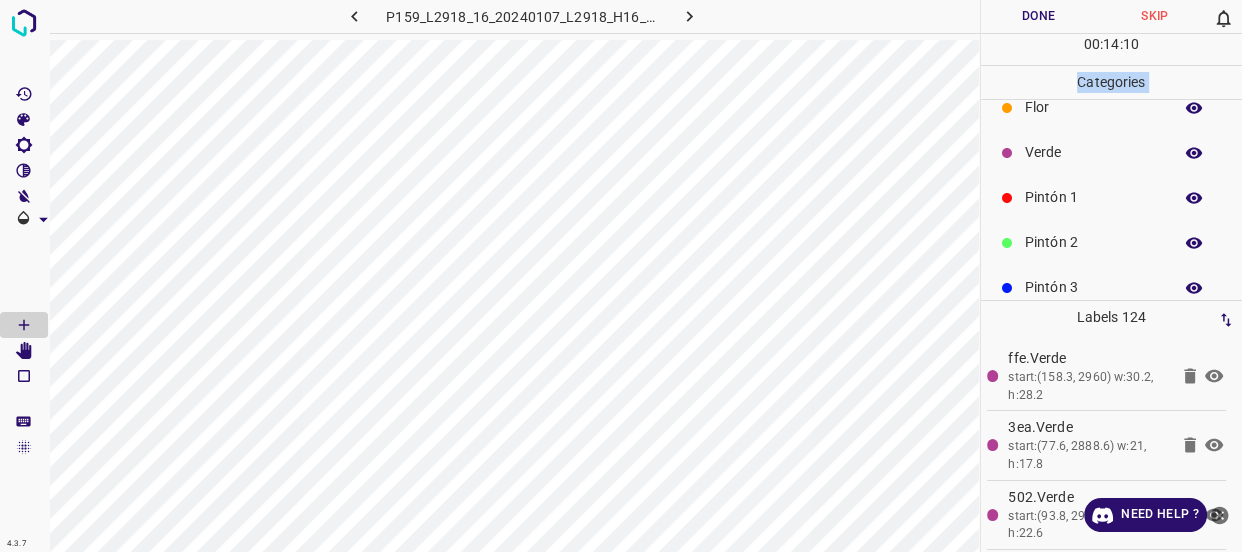 scroll, scrollTop: 0, scrollLeft: 0, axis: both 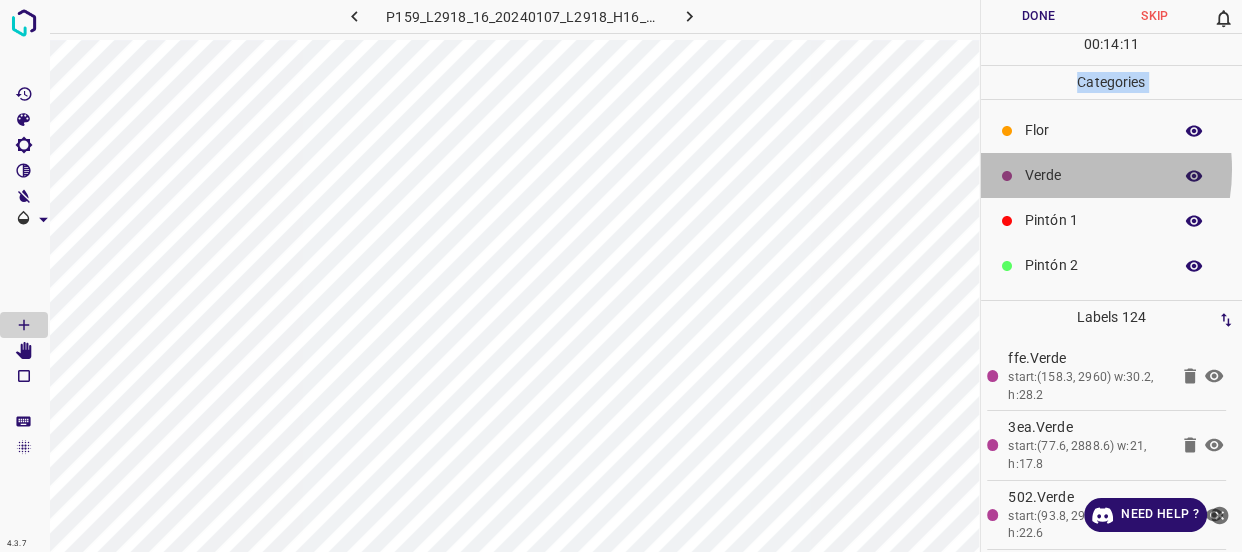 click on "Verde" at bounding box center [1093, 175] 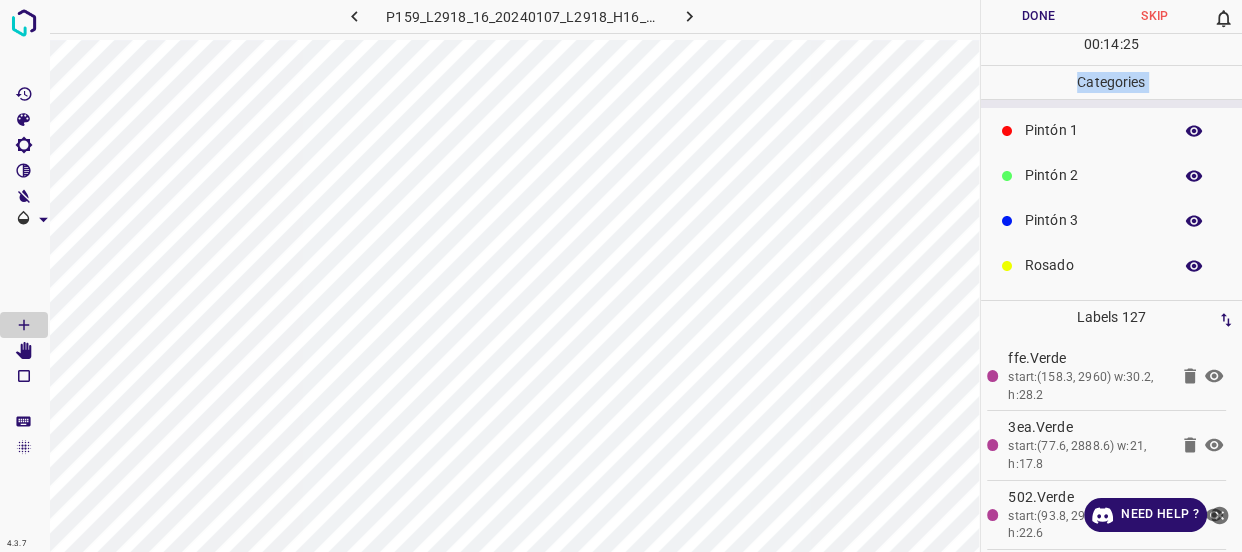 scroll, scrollTop: 175, scrollLeft: 0, axis: vertical 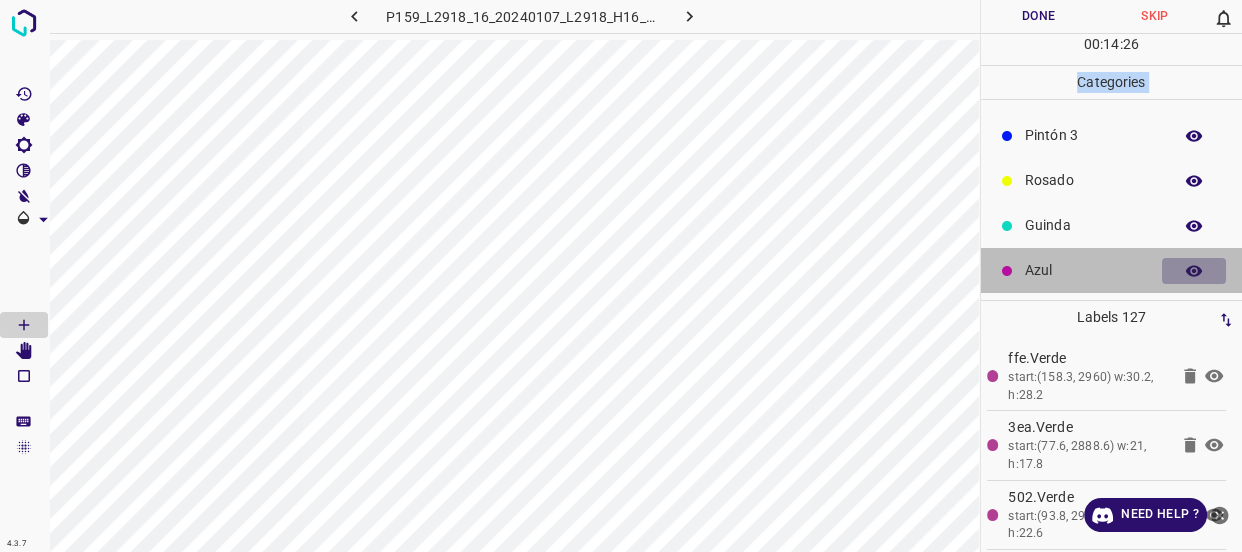 click 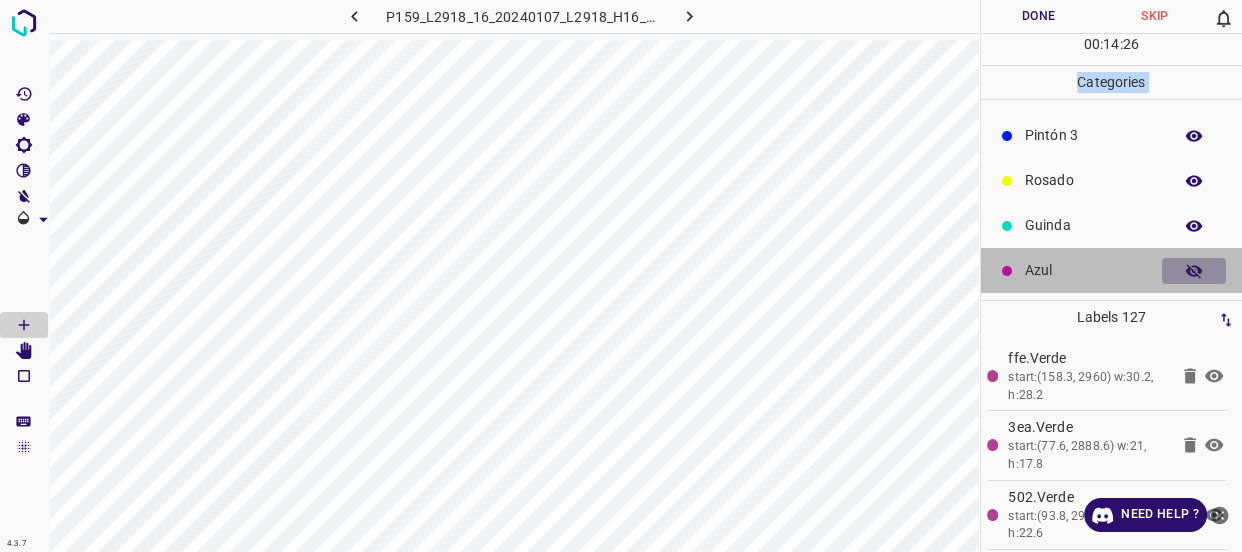 click 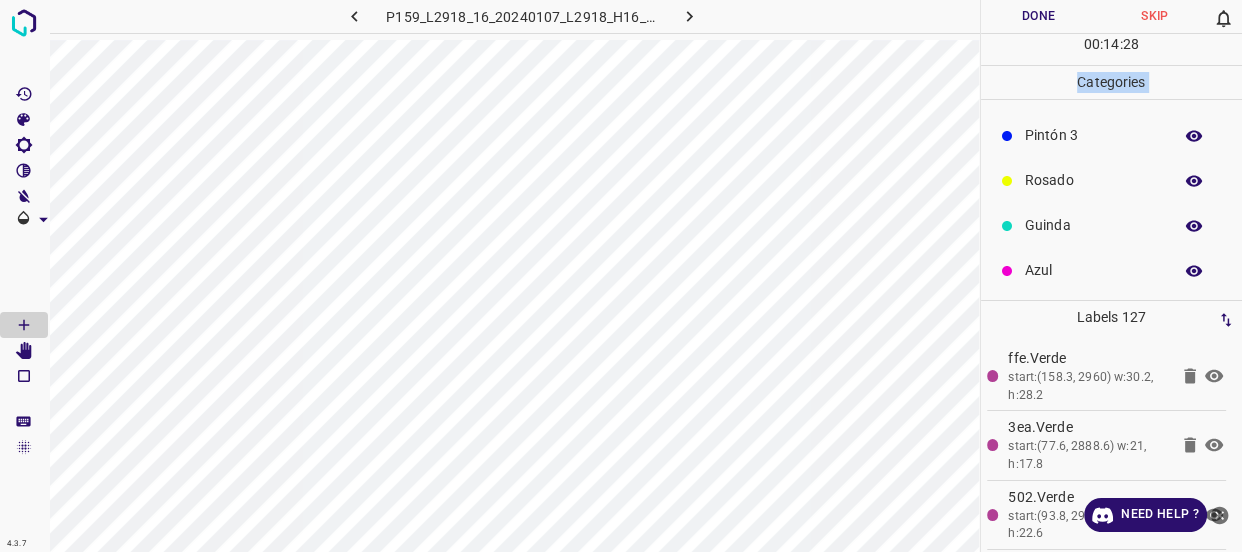 click on "Azul" at bounding box center (1093, 270) 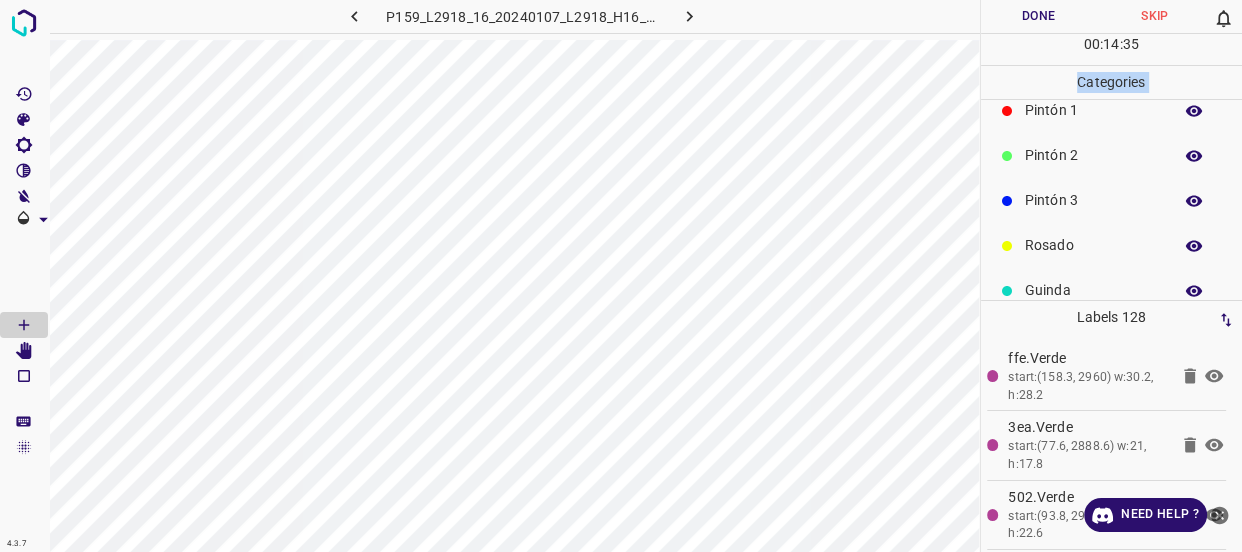 scroll, scrollTop: 0, scrollLeft: 0, axis: both 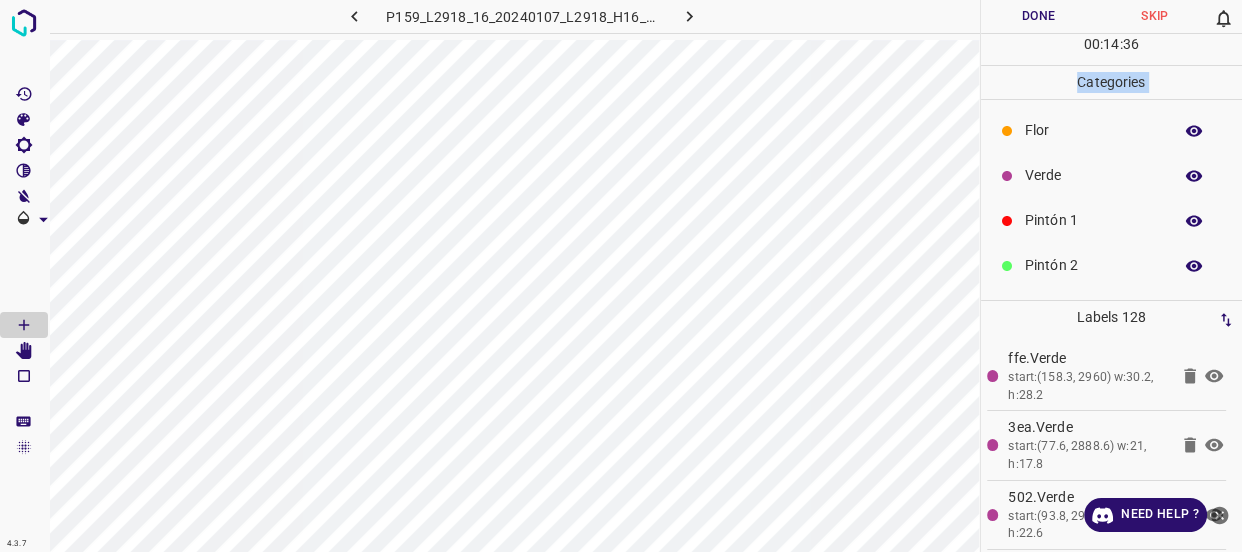 click on "Verde" at bounding box center [1093, 175] 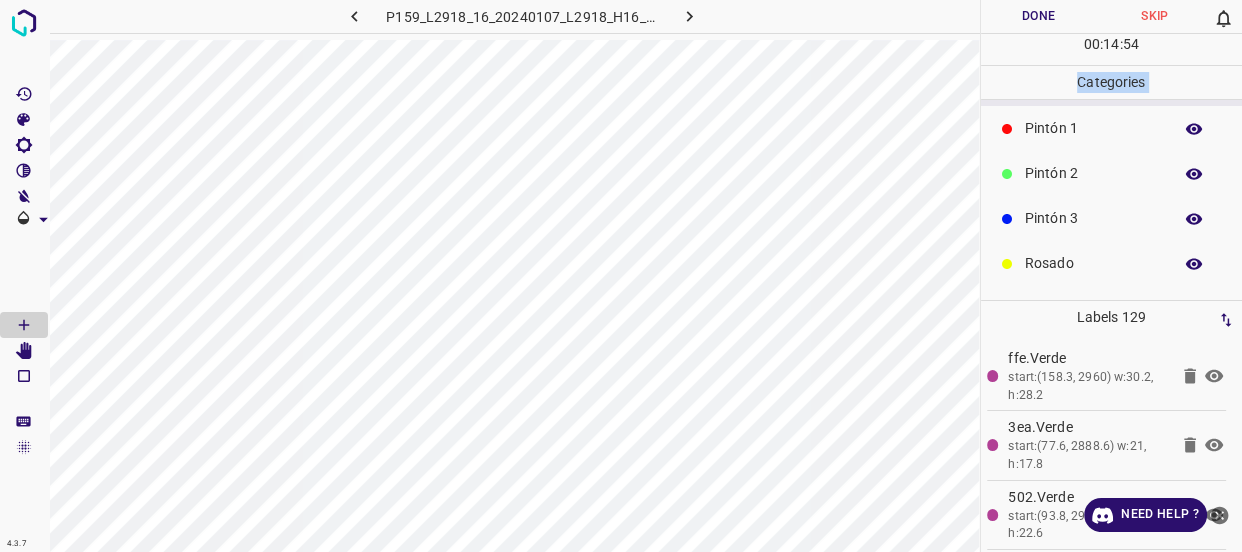 scroll, scrollTop: 175, scrollLeft: 0, axis: vertical 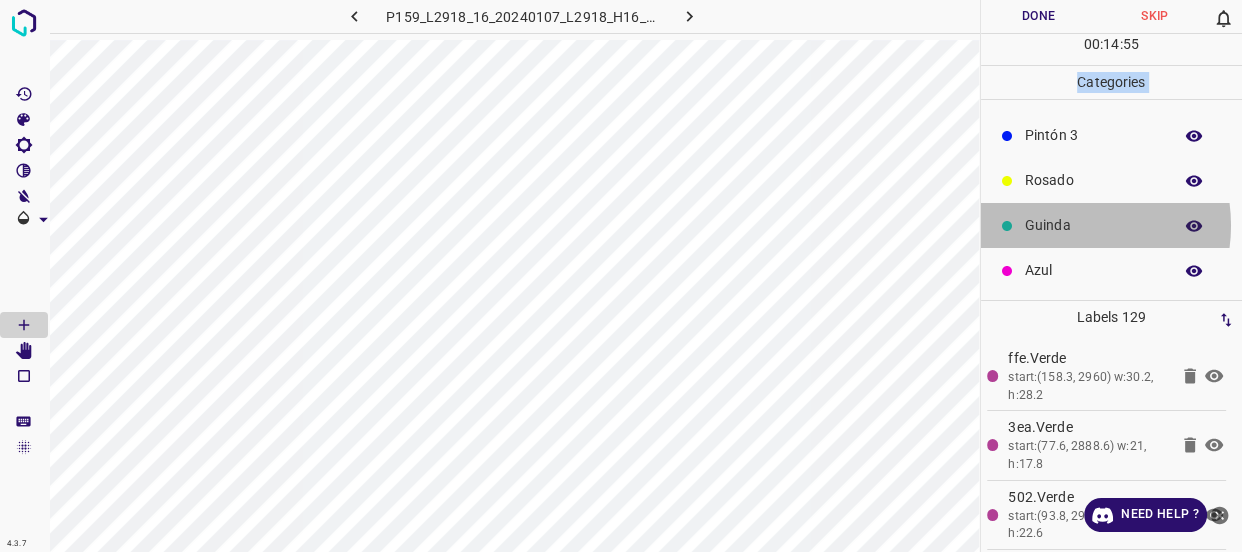 click on "Guinda" at bounding box center [1093, 225] 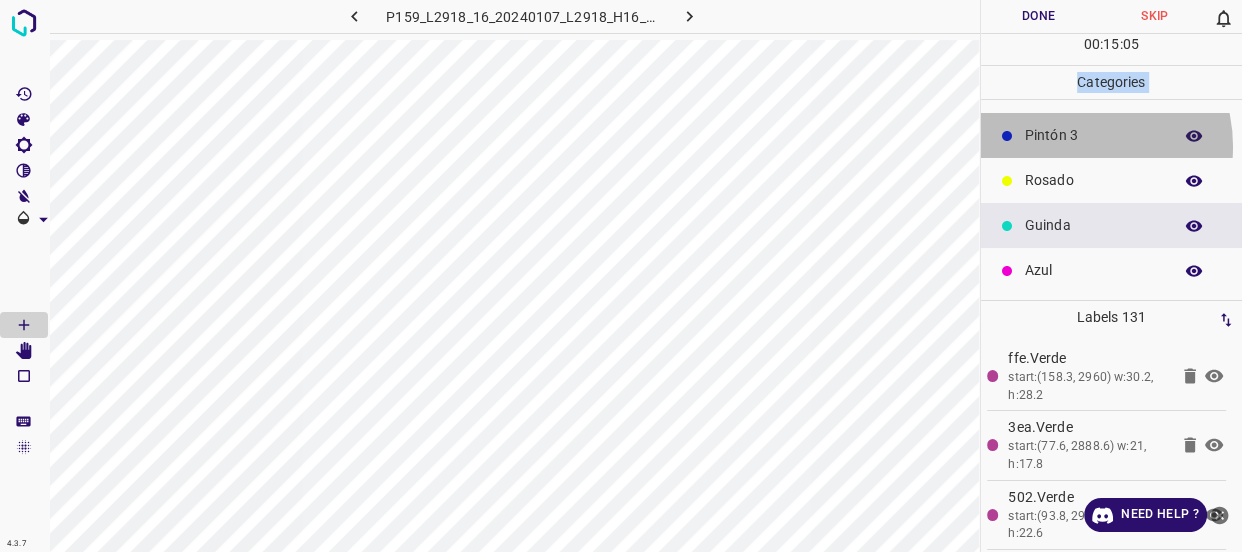 click on "Pintón 3" at bounding box center [1112, 135] 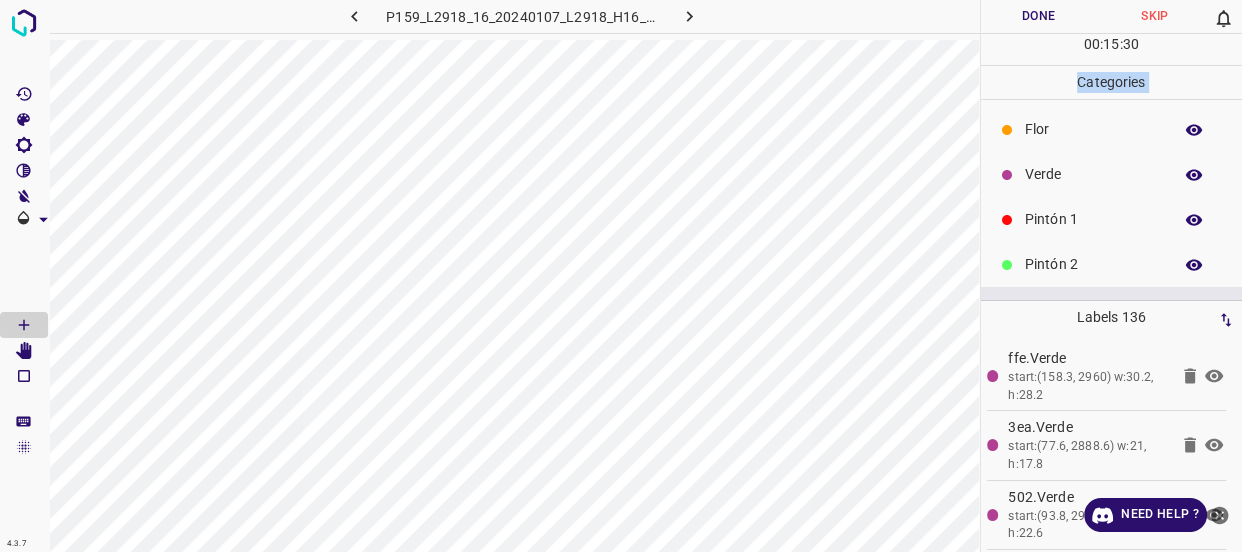 scroll, scrollTop: 0, scrollLeft: 0, axis: both 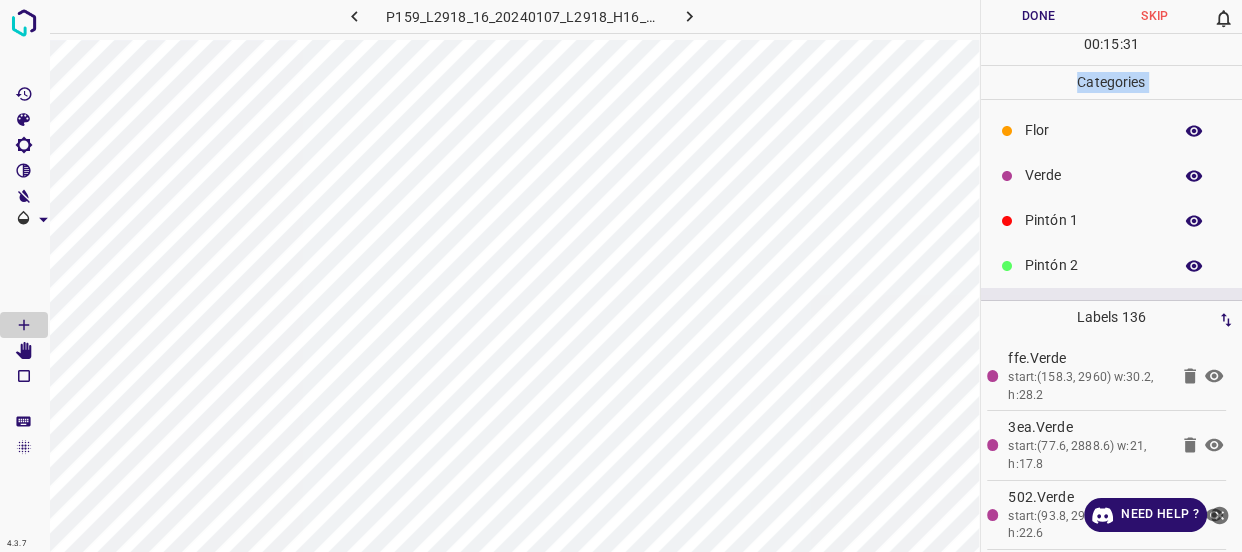 click on "Pintón 2" at bounding box center [1093, 265] 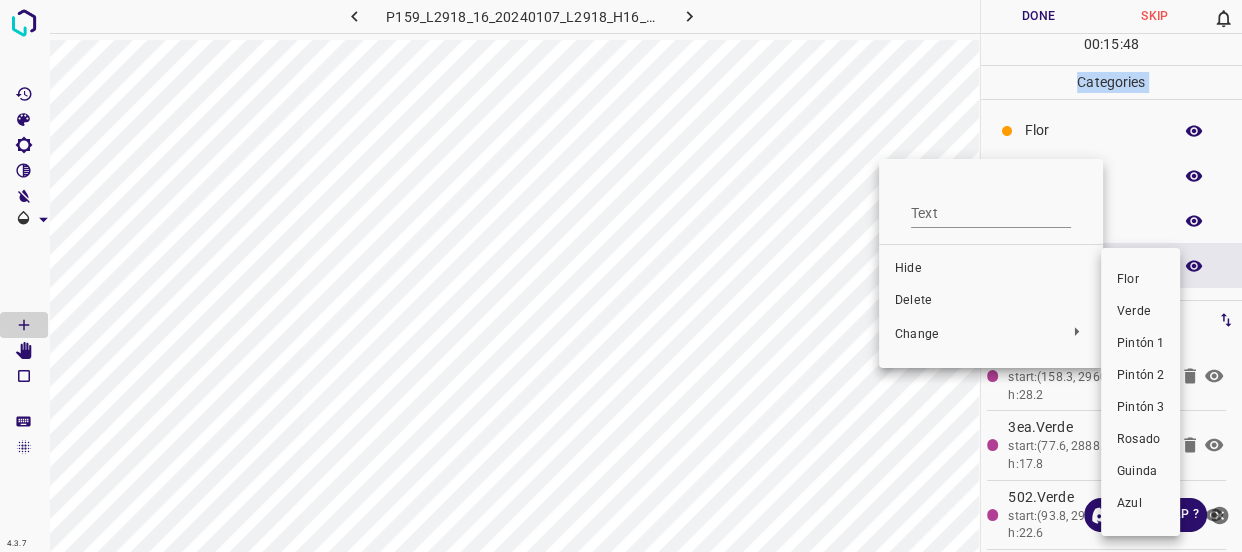 drag, startPoint x: 1130, startPoint y: 410, endPoint x: 1119, endPoint y: 377, distance: 34.785053 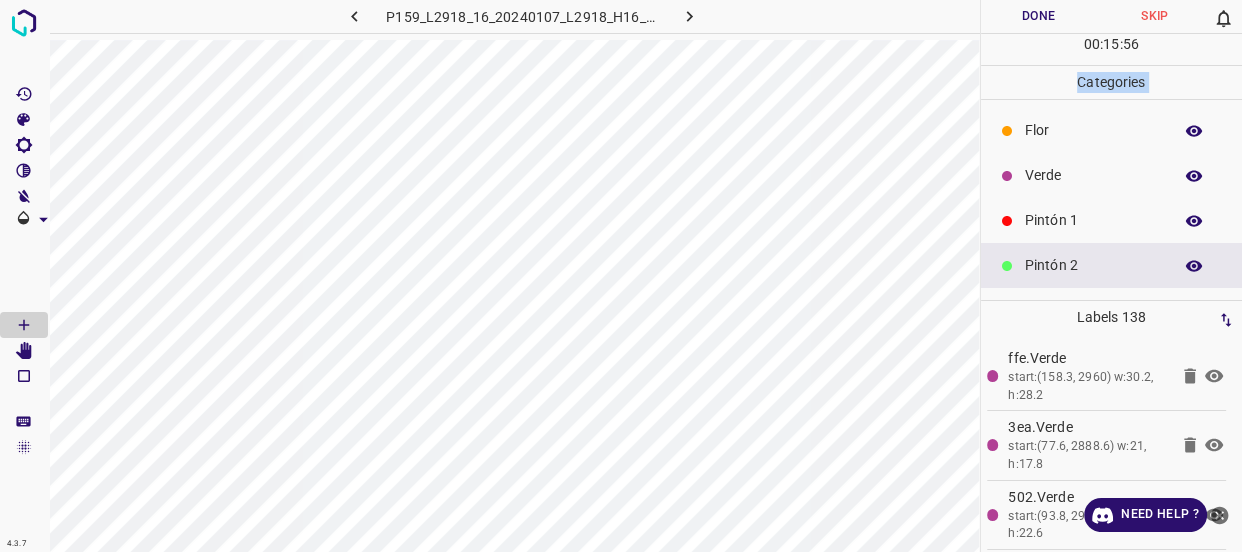 click on "Pintón 2" at bounding box center (1093, 265) 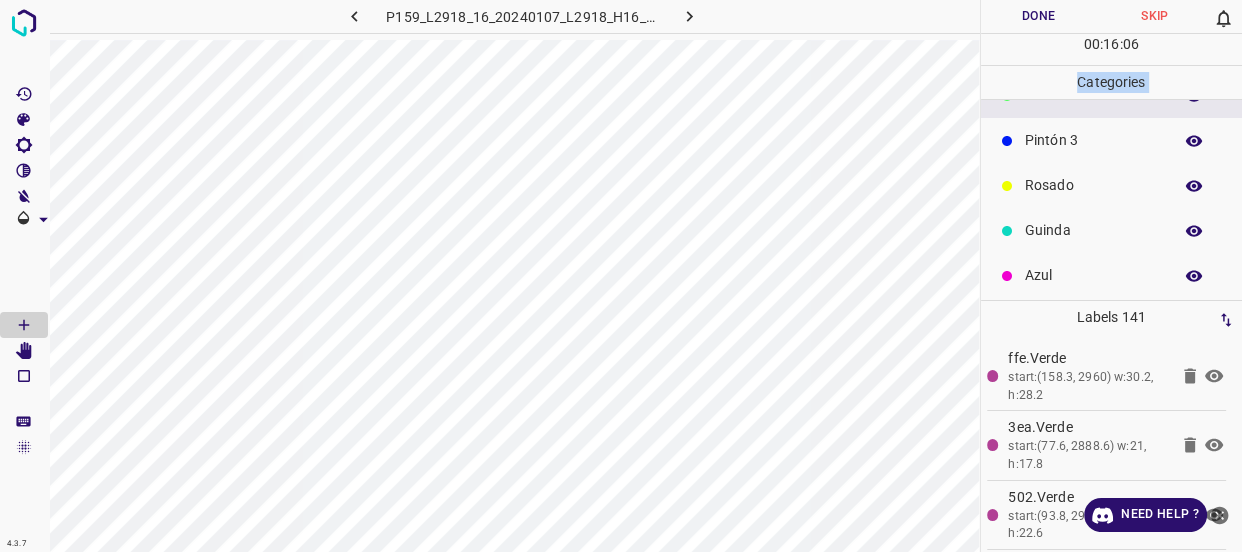 scroll, scrollTop: 175, scrollLeft: 0, axis: vertical 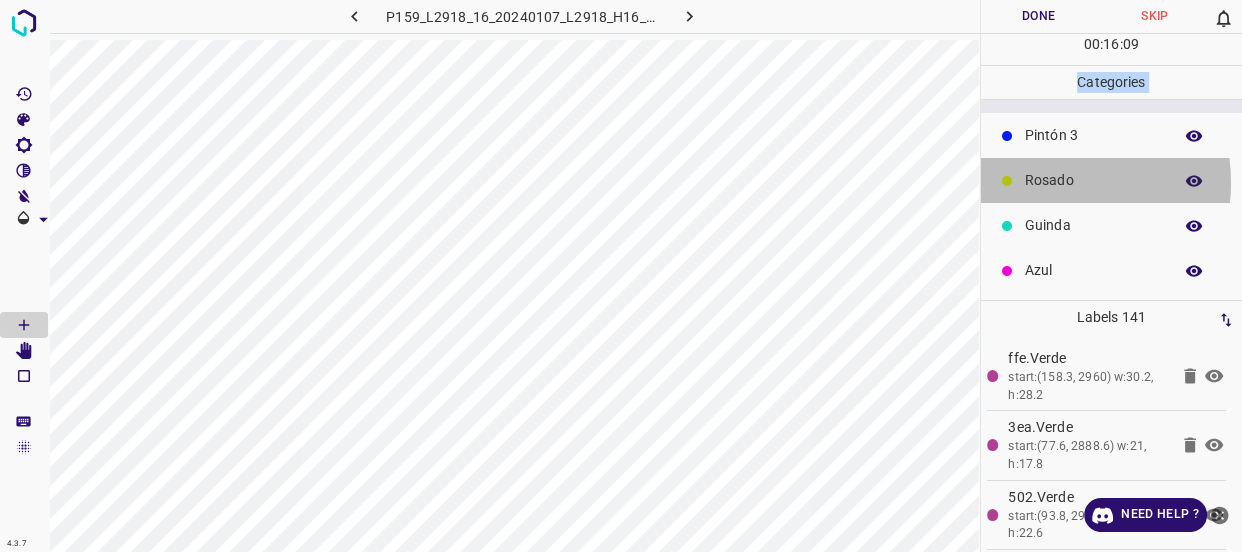 click on "Rosado" at bounding box center (1093, 180) 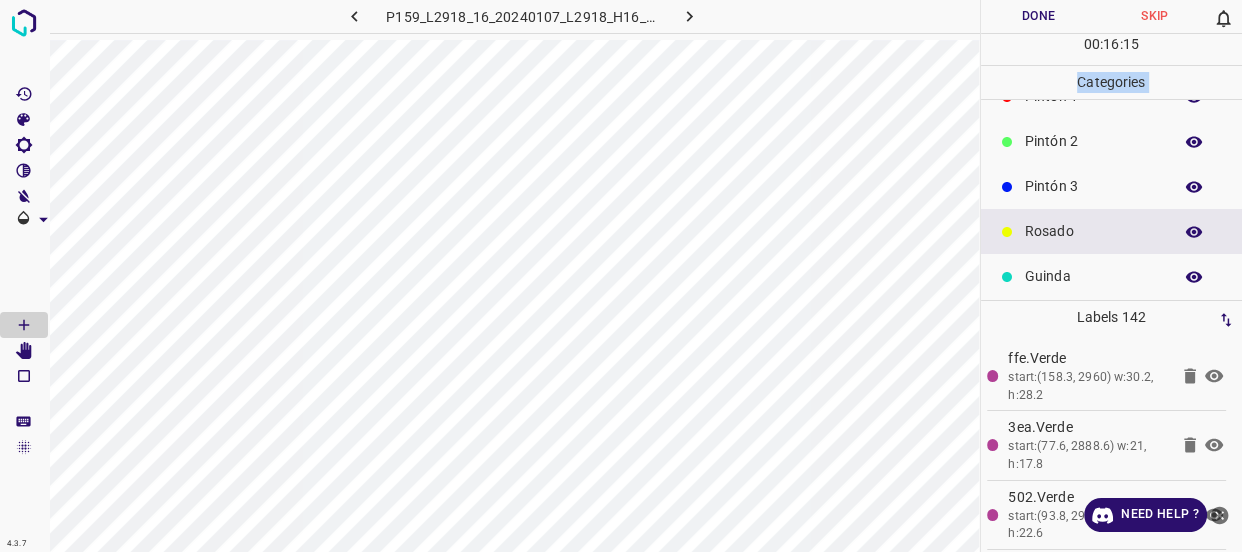 scroll, scrollTop: 84, scrollLeft: 0, axis: vertical 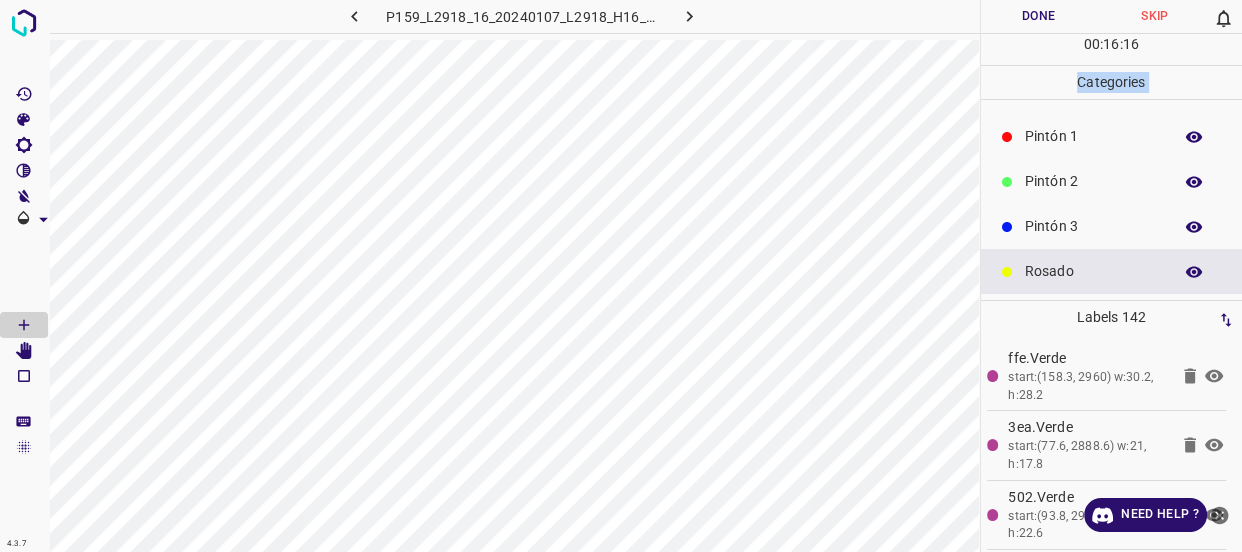 click on "Pintón 3" at bounding box center (1093, 226) 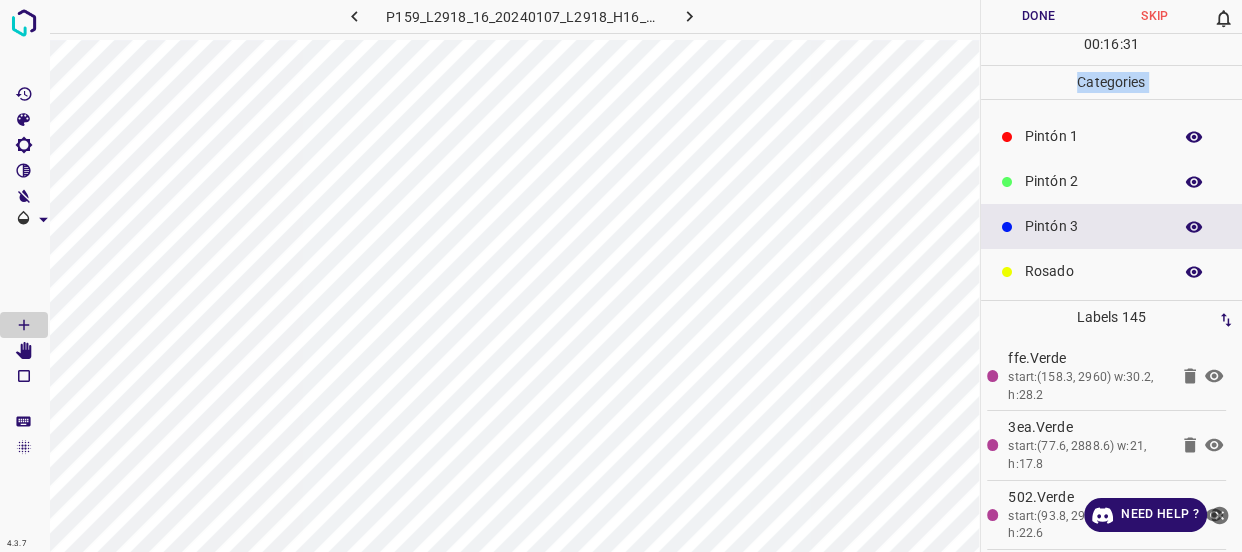 click 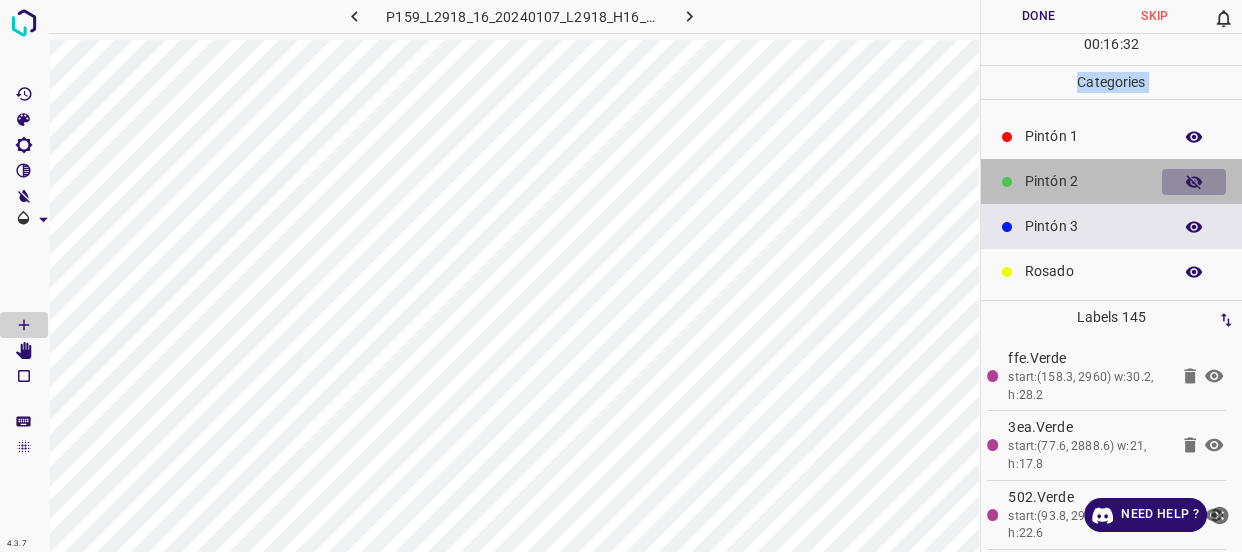 click 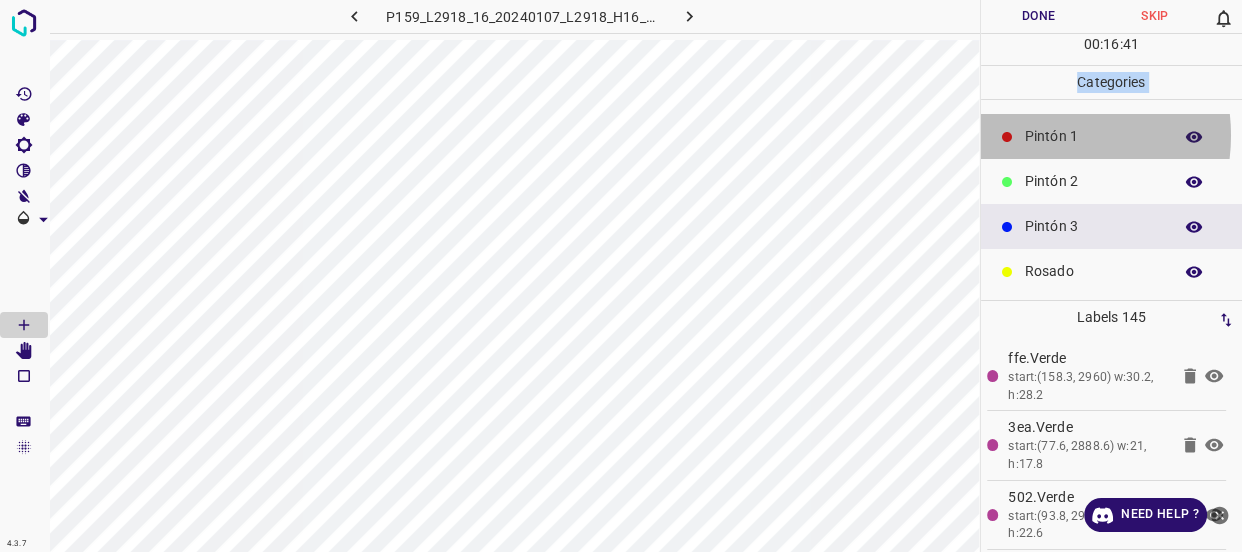 click on "Pintón 1" at bounding box center (1093, 136) 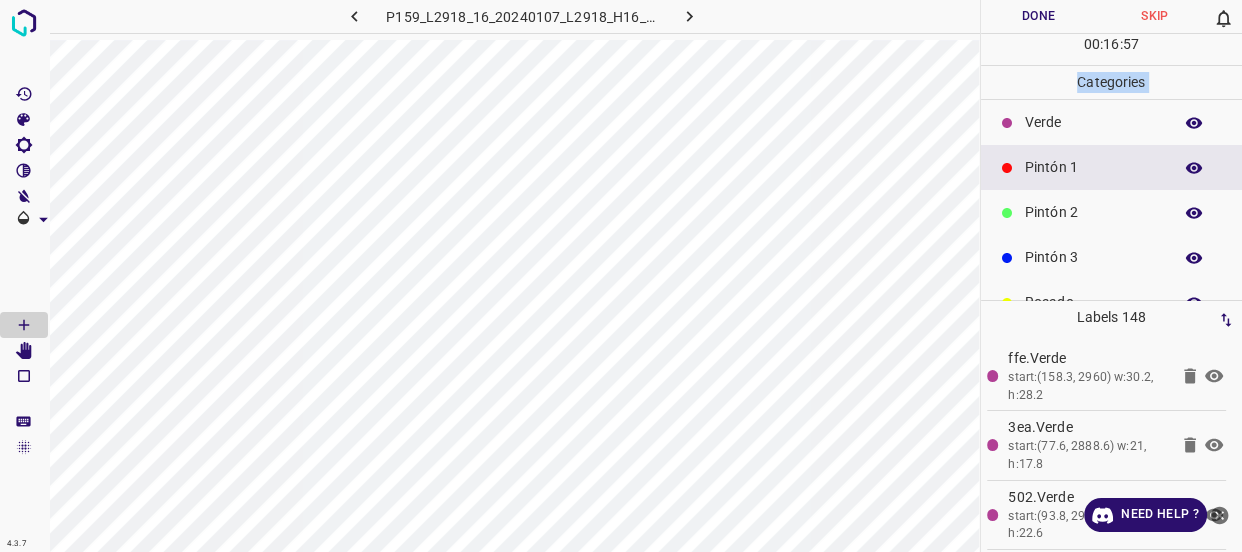 scroll, scrollTop: 0, scrollLeft: 0, axis: both 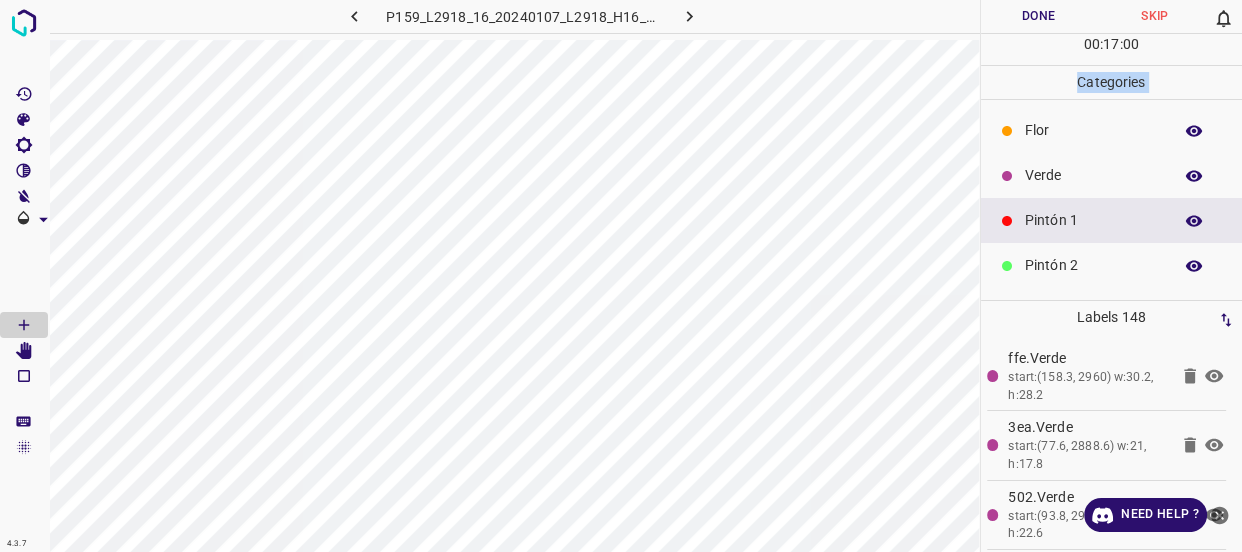 click on "Verde" at bounding box center (1093, 175) 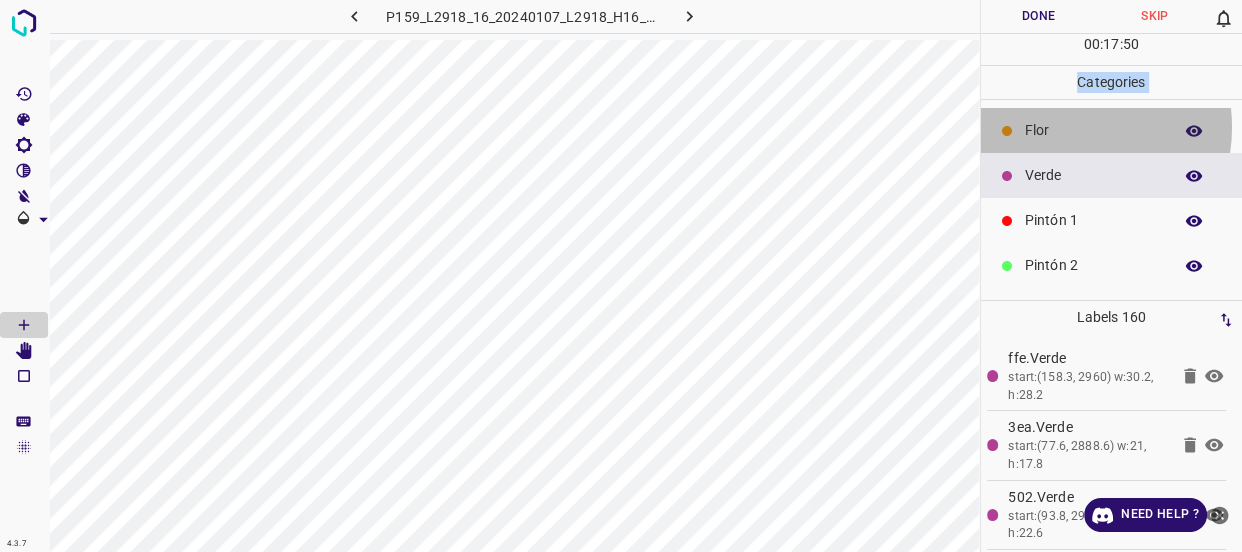 click on "Flor" at bounding box center (1093, 130) 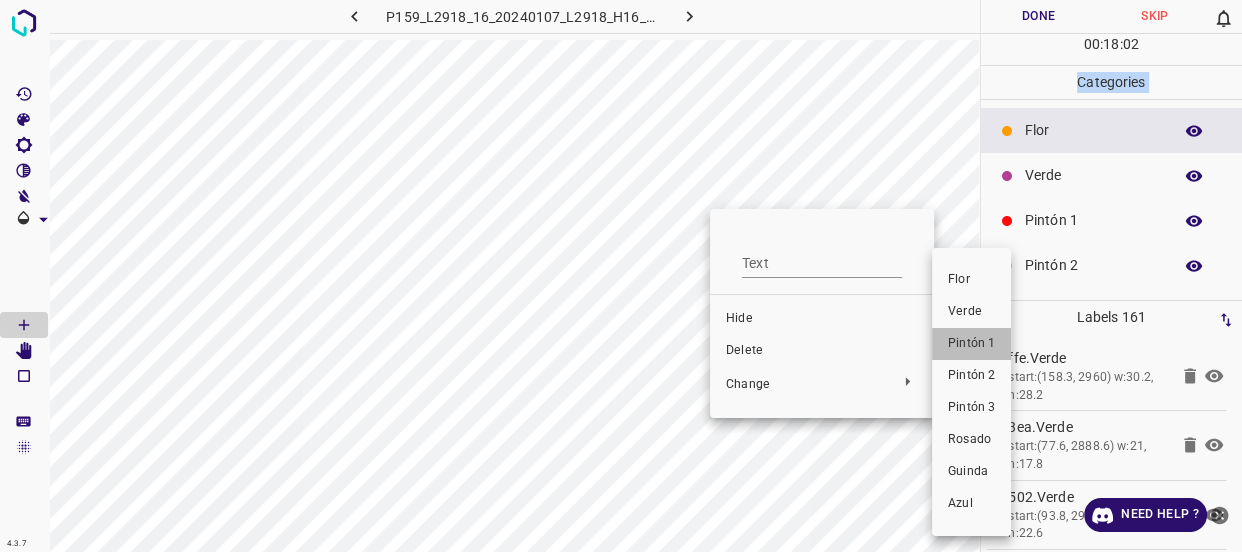 drag, startPoint x: 960, startPoint y: 340, endPoint x: 1065, endPoint y: 242, distance: 143.62799 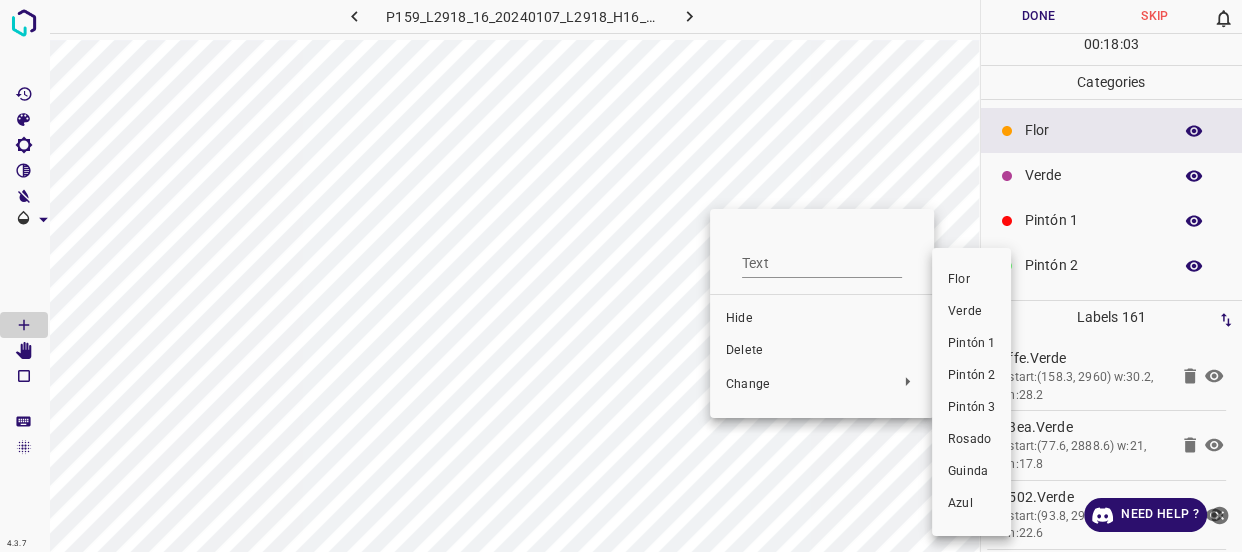 click at bounding box center (621, 276) 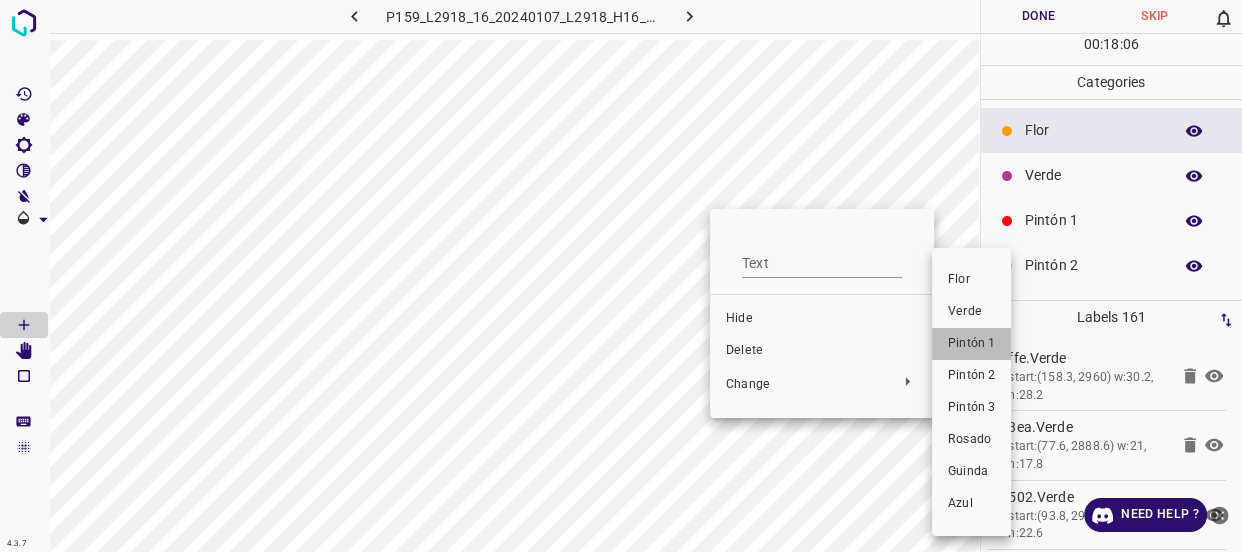 click on "Pintón 1" at bounding box center (971, 344) 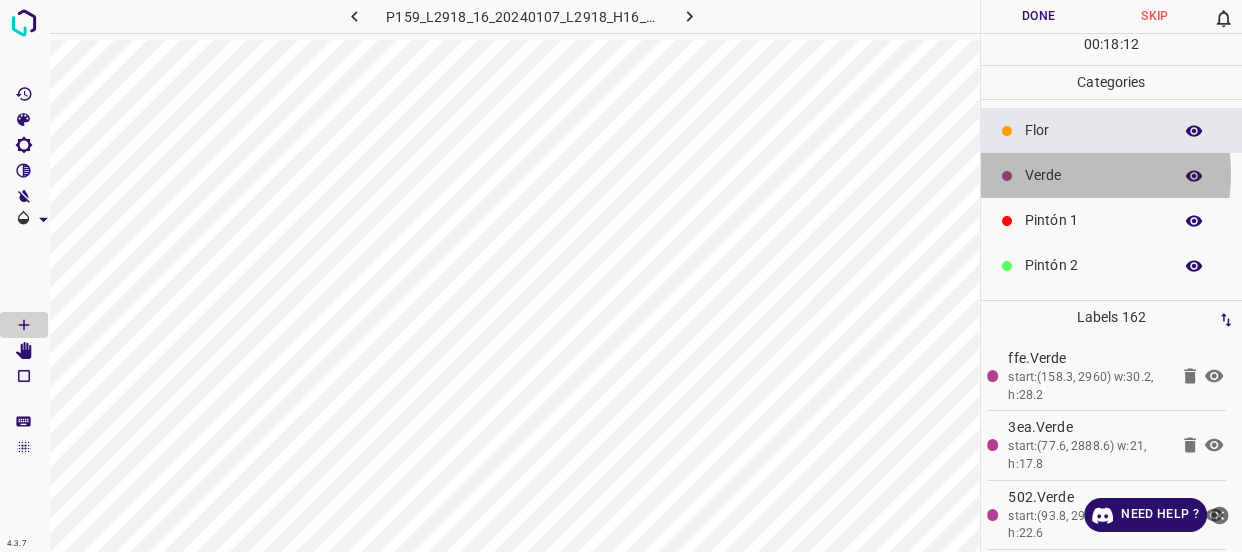 click on "Verde" at bounding box center [1093, 175] 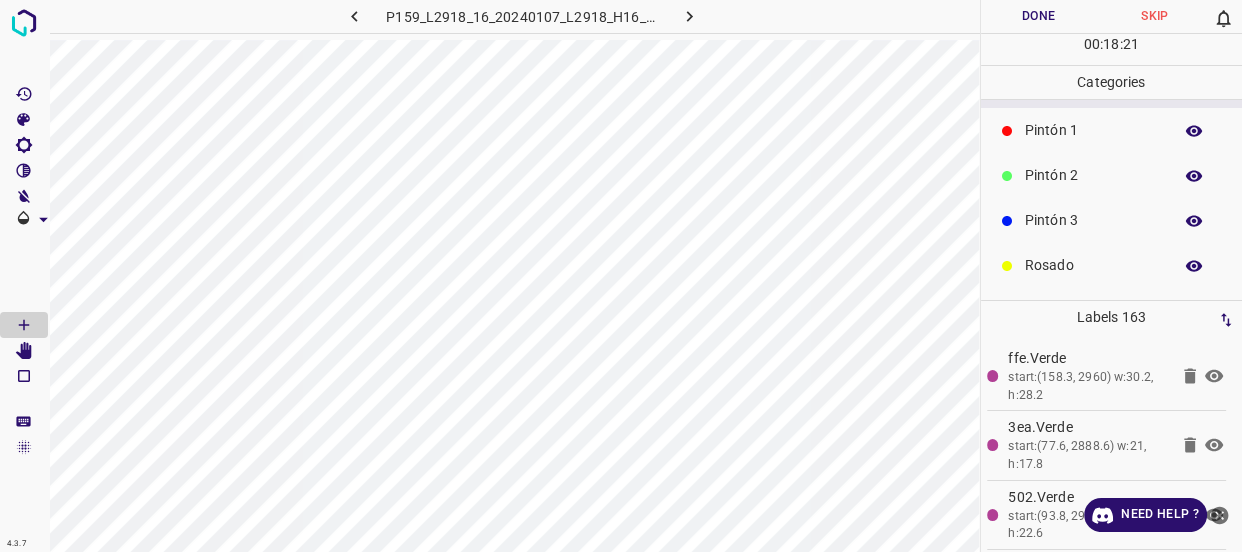 scroll, scrollTop: 175, scrollLeft: 0, axis: vertical 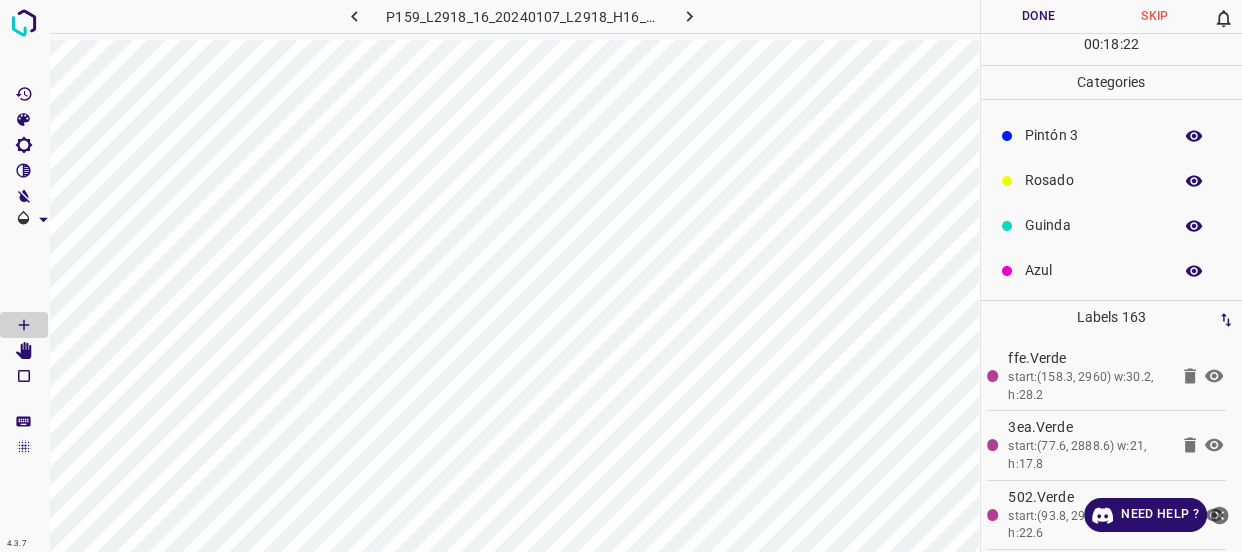click on "Azul" at bounding box center (1093, 270) 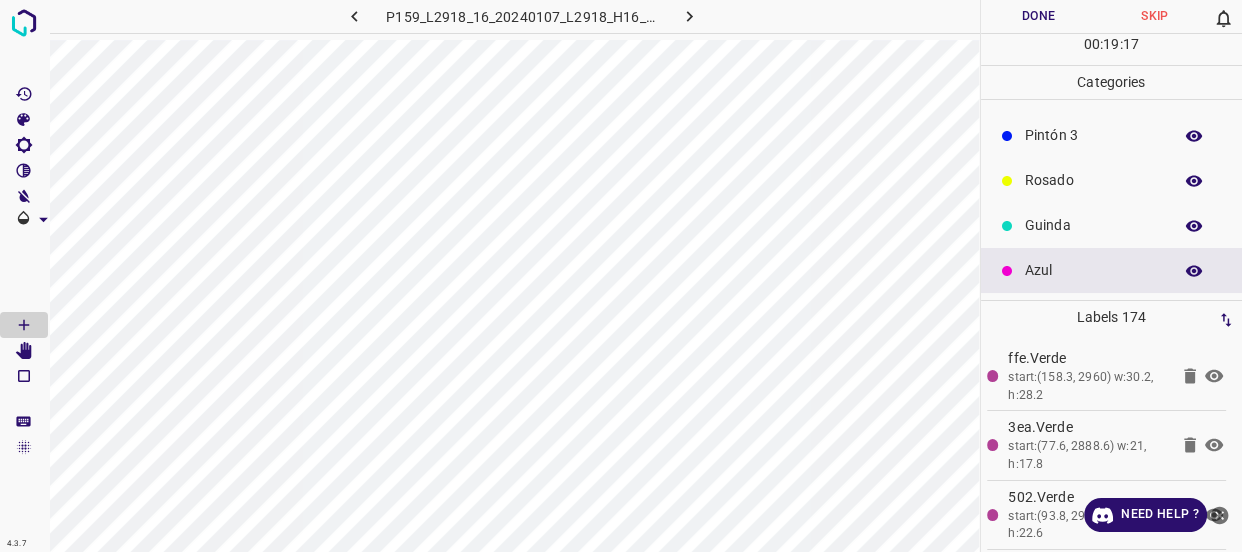 click on "Rosado" at bounding box center (1093, 180) 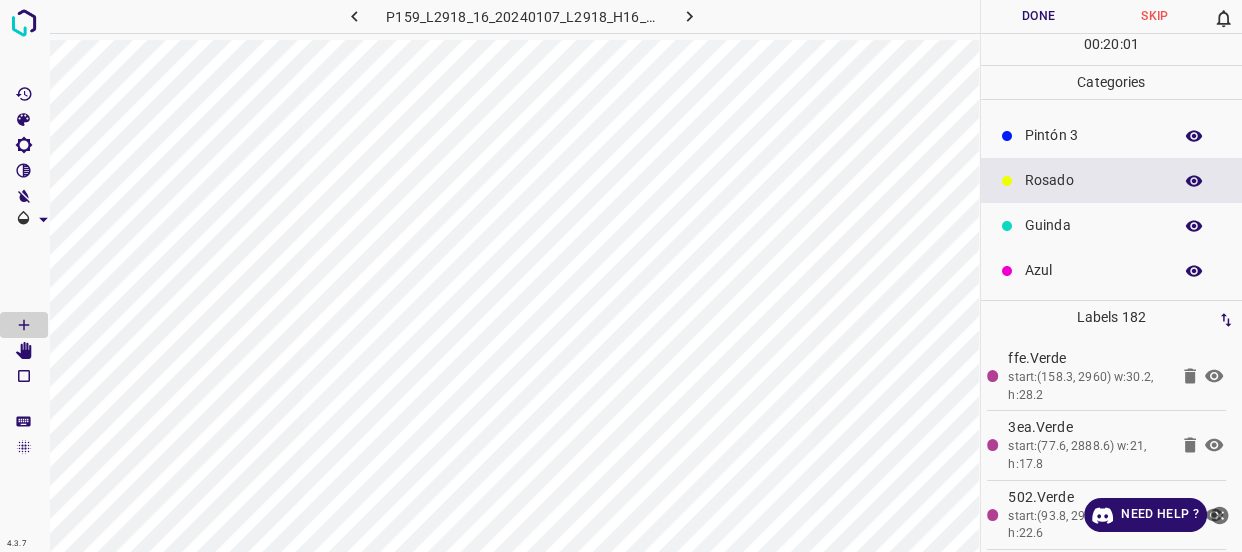 click 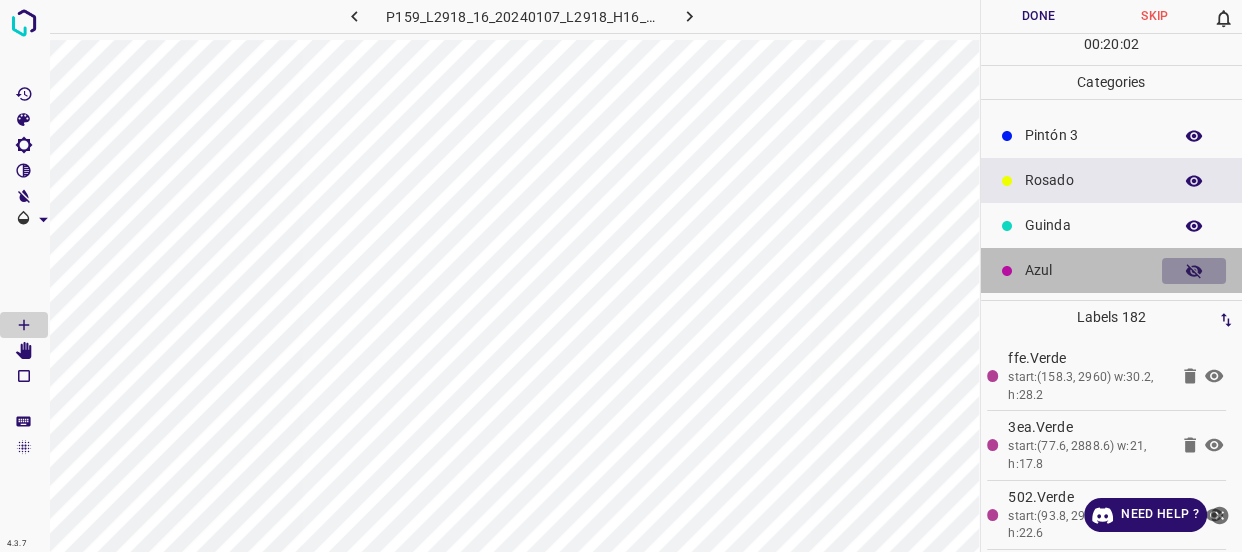click 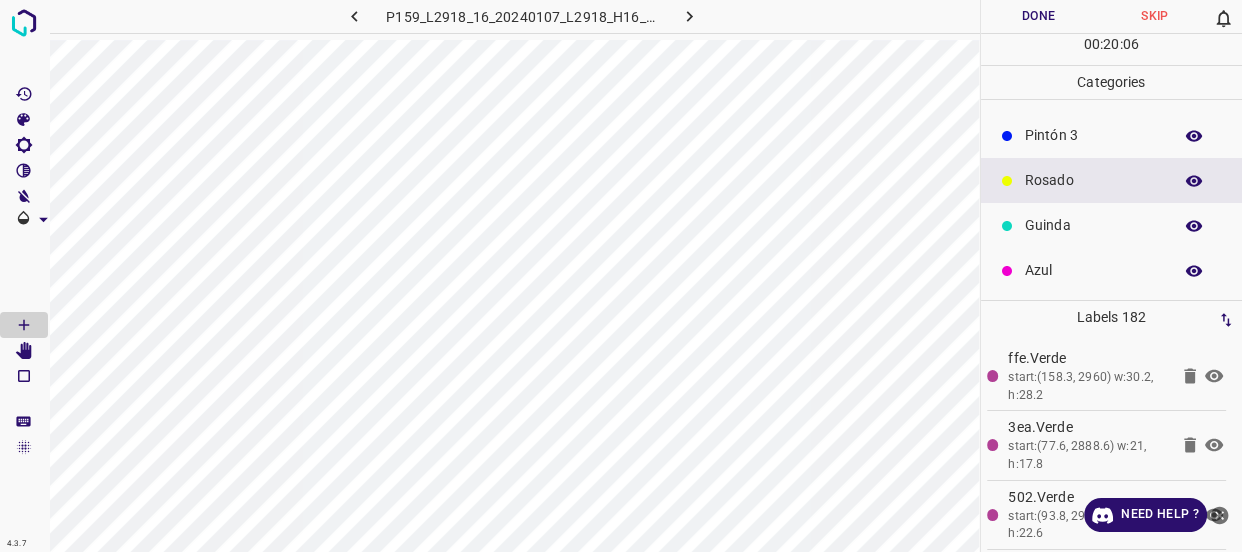 drag, startPoint x: 1059, startPoint y: 264, endPoint x: 990, endPoint y: 175, distance: 112.61439 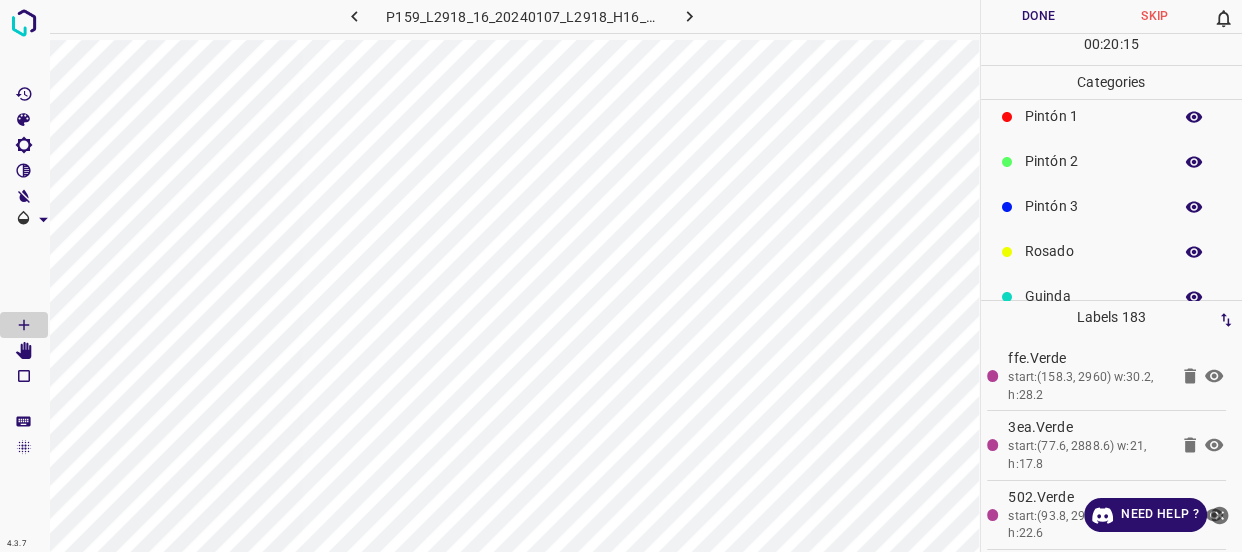 scroll, scrollTop: 0, scrollLeft: 0, axis: both 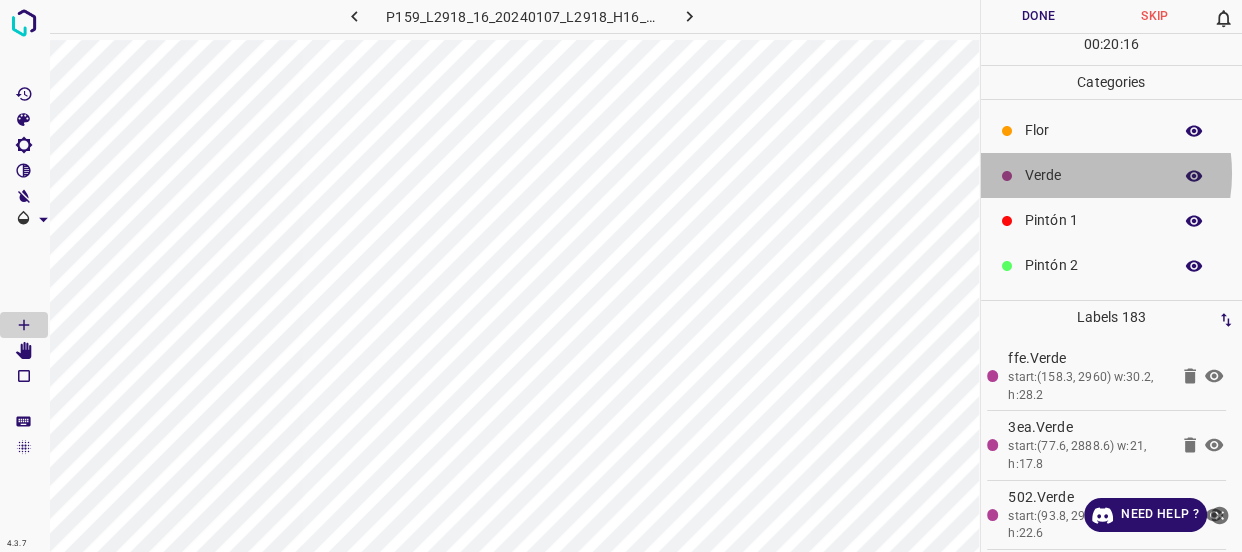click on "Verde" at bounding box center (1093, 175) 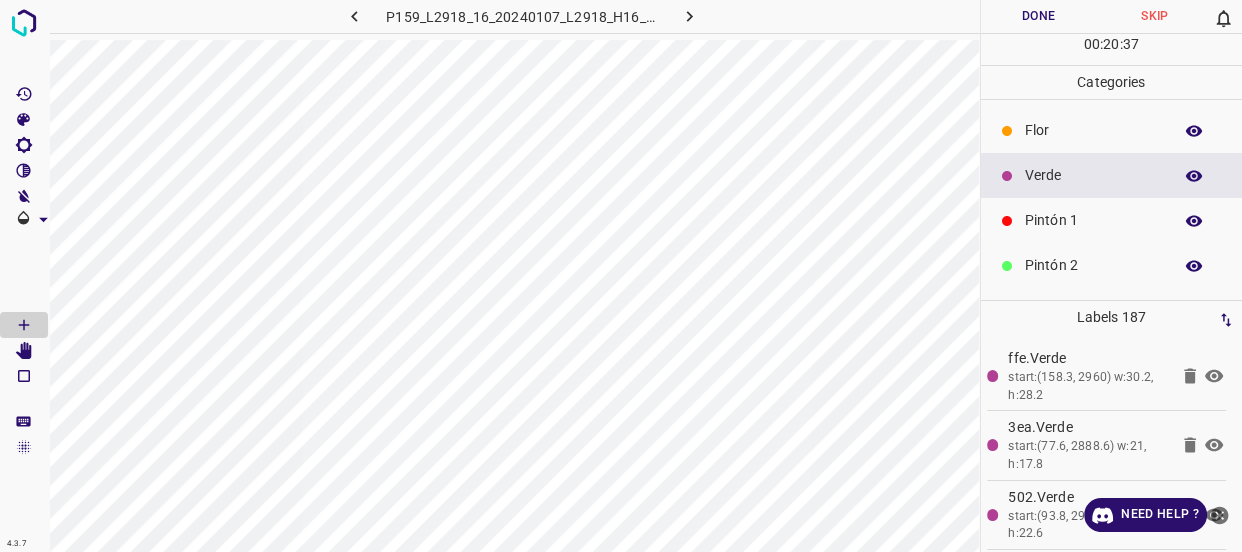 scroll, scrollTop: 90, scrollLeft: 0, axis: vertical 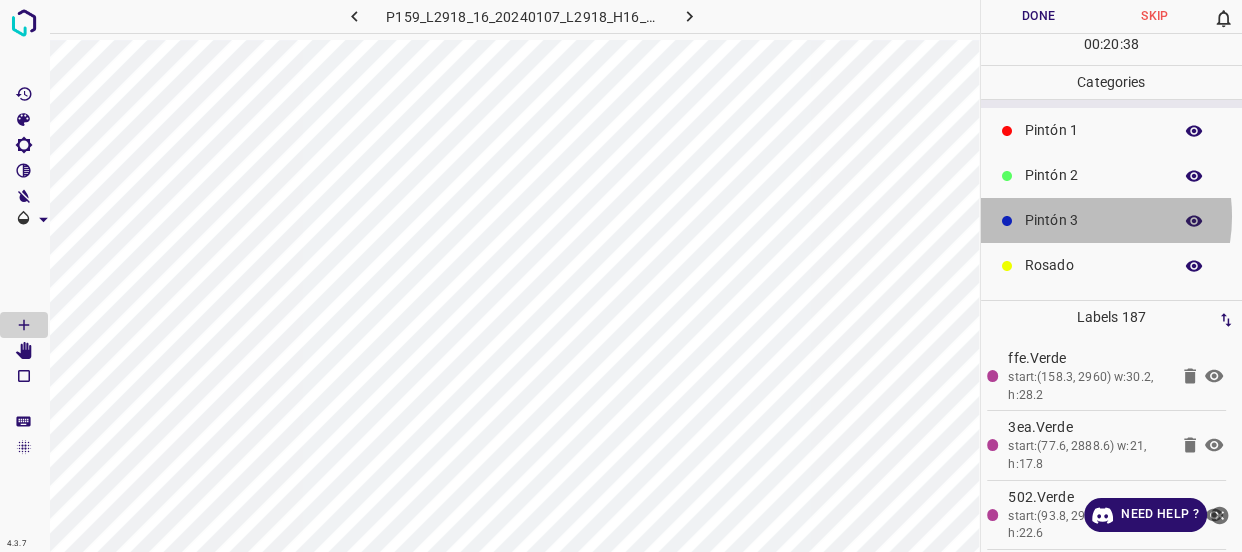 click on "Pintón 3" at bounding box center [1093, 220] 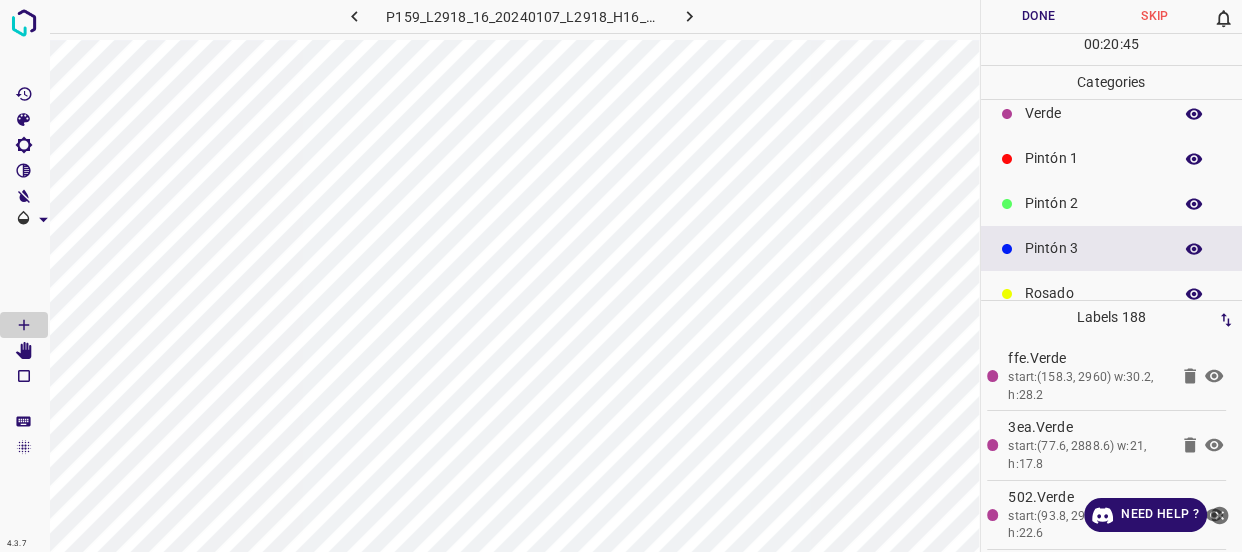 scroll, scrollTop: 175, scrollLeft: 0, axis: vertical 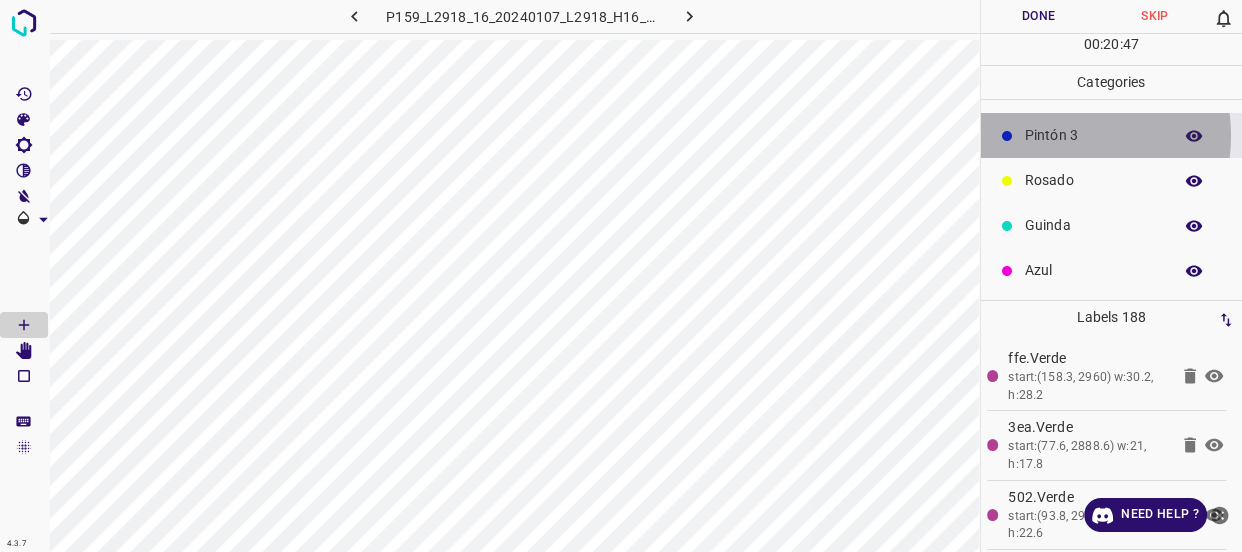 click on "Pintón 3" at bounding box center (1093, 135) 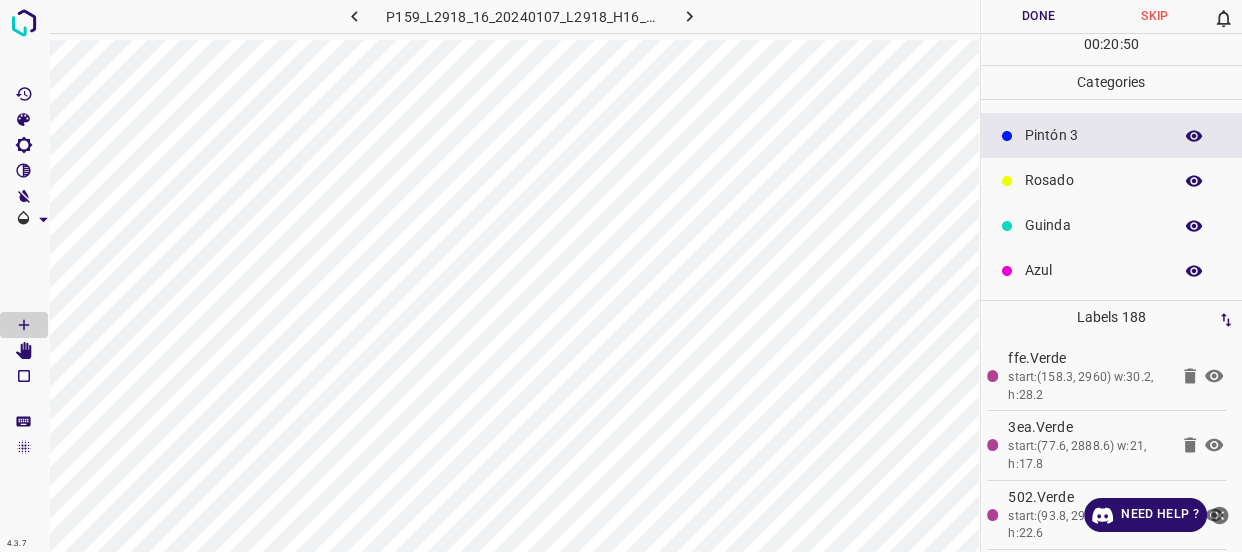 scroll, scrollTop: 84, scrollLeft: 0, axis: vertical 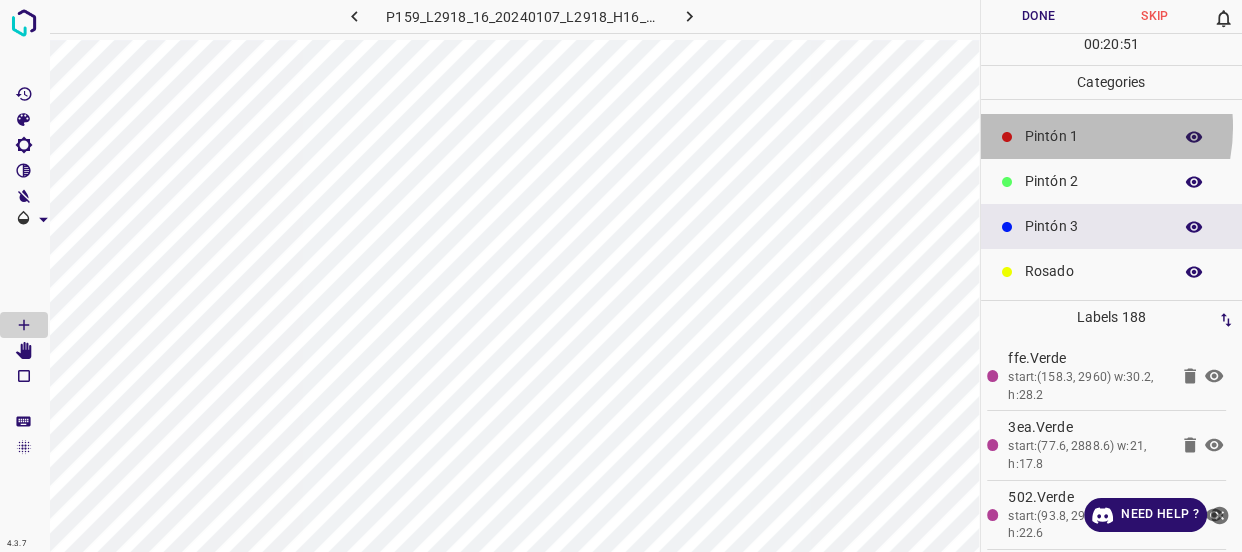 click on "Pintón 1" at bounding box center [1093, 136] 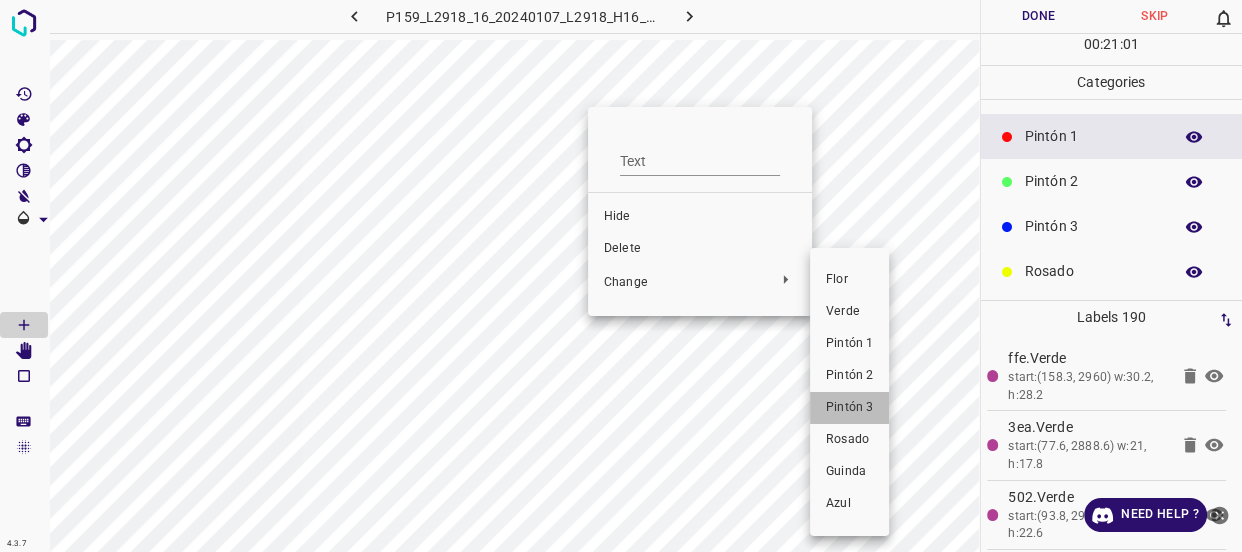 click on "Pintón 3" at bounding box center (849, 408) 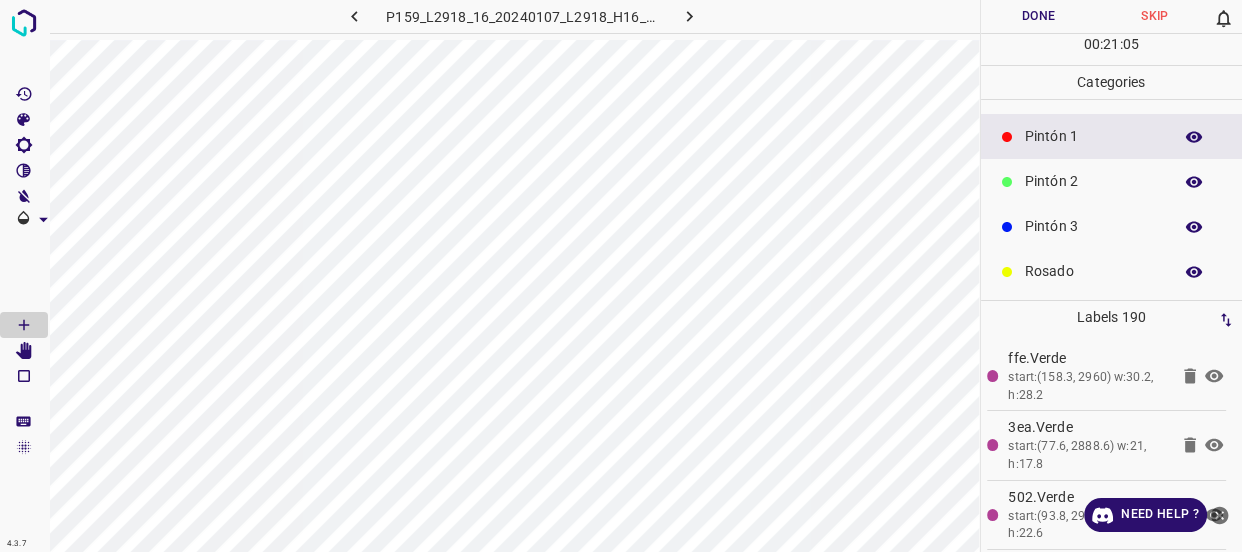 scroll, scrollTop: 0, scrollLeft: 0, axis: both 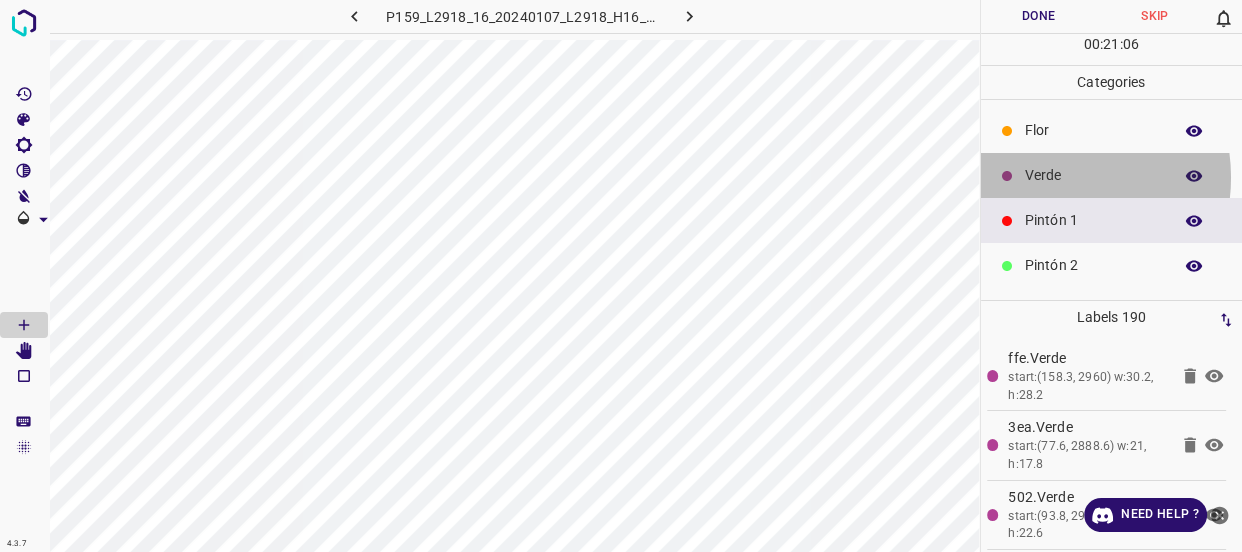 click on "Verde" at bounding box center (1093, 175) 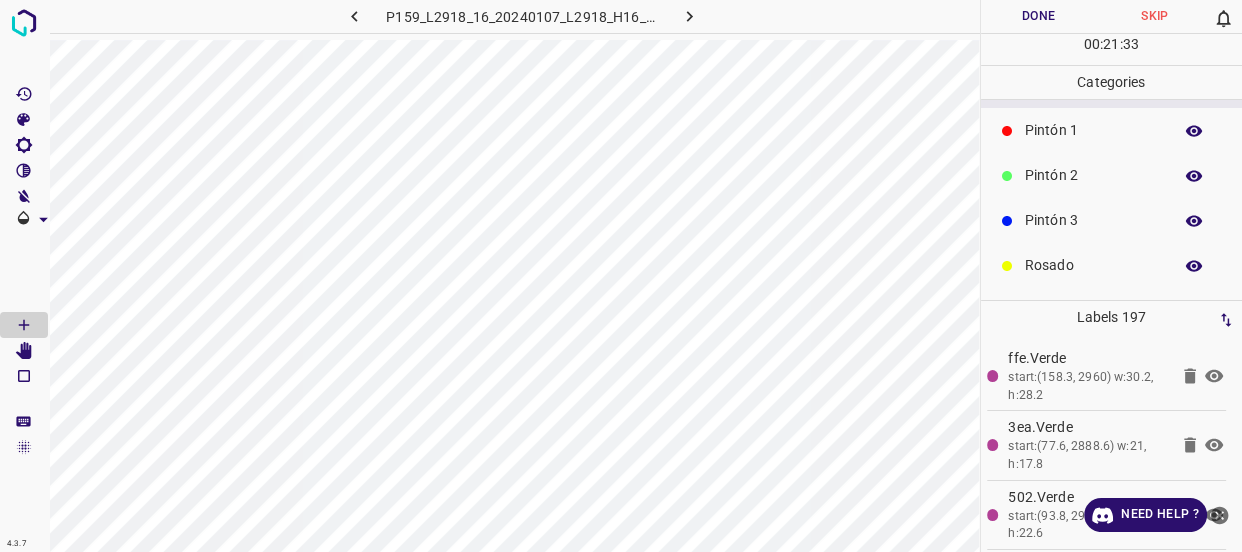 scroll, scrollTop: 175, scrollLeft: 0, axis: vertical 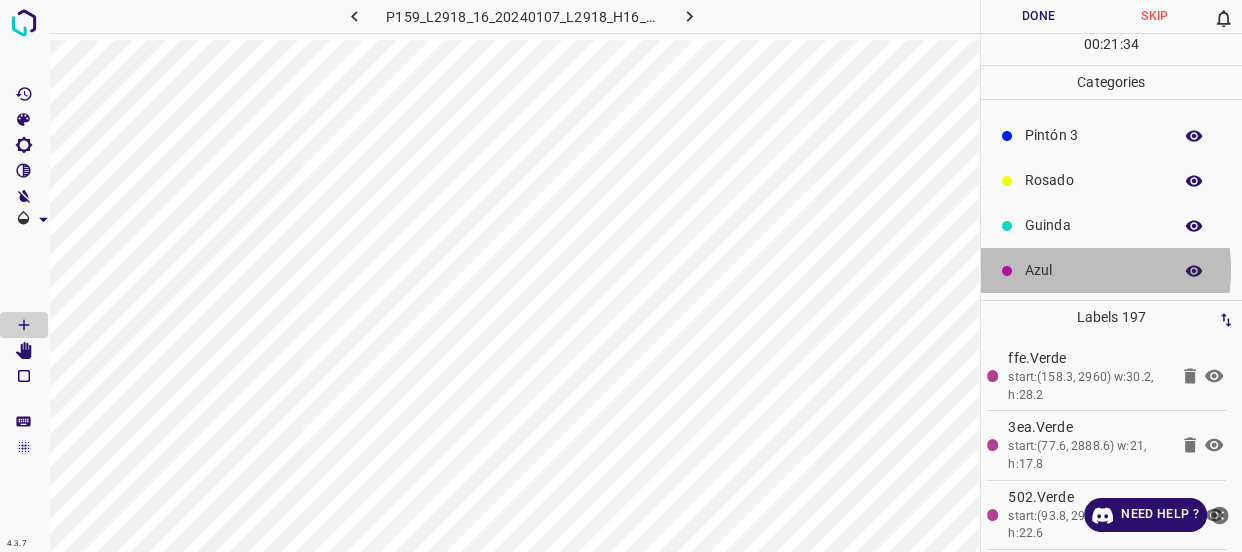click on "Azul" at bounding box center [1093, 270] 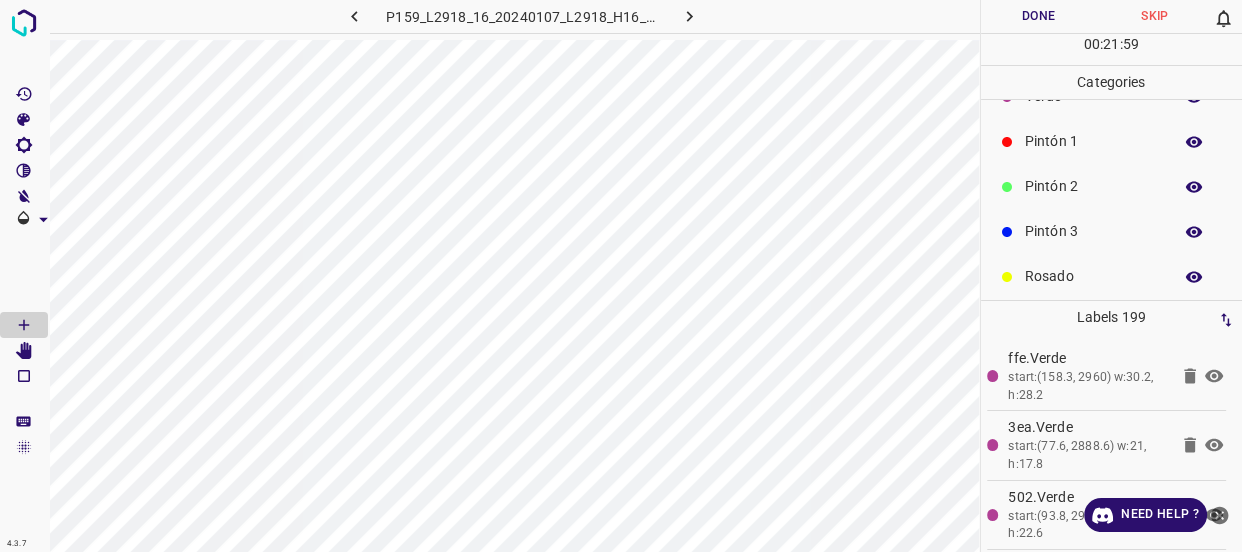 scroll, scrollTop: 0, scrollLeft: 0, axis: both 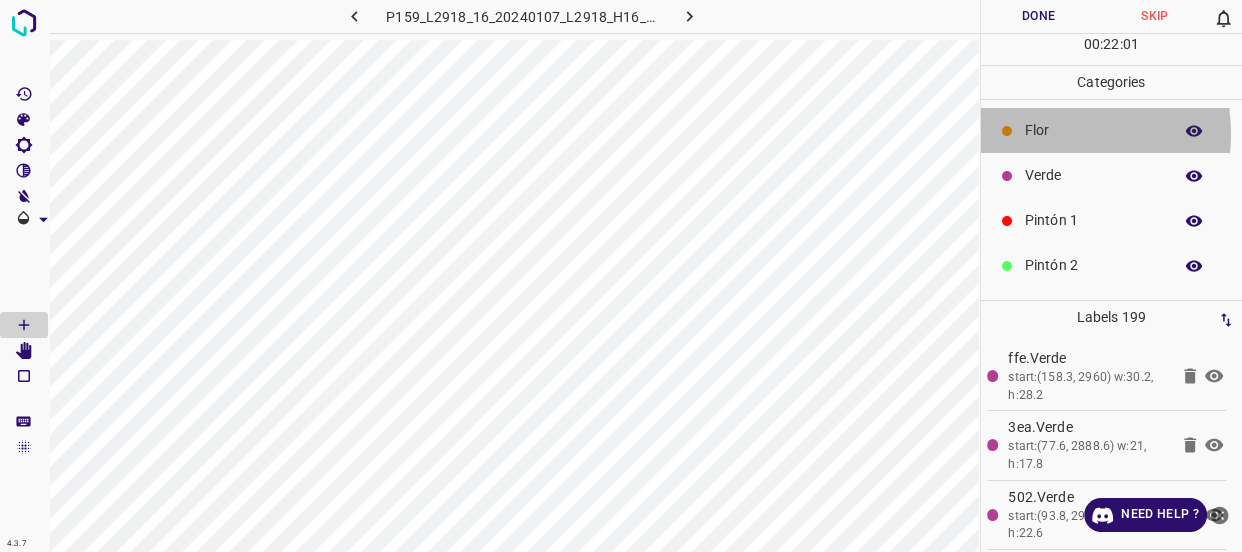 click on "Flor" at bounding box center [1093, 130] 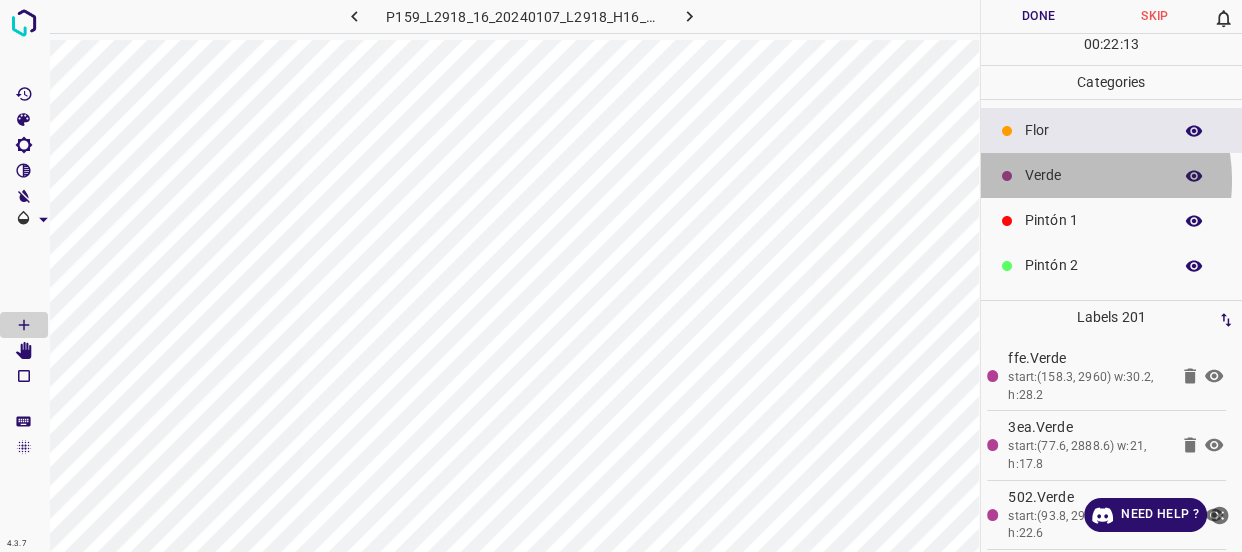 click on "Verde" at bounding box center (1093, 175) 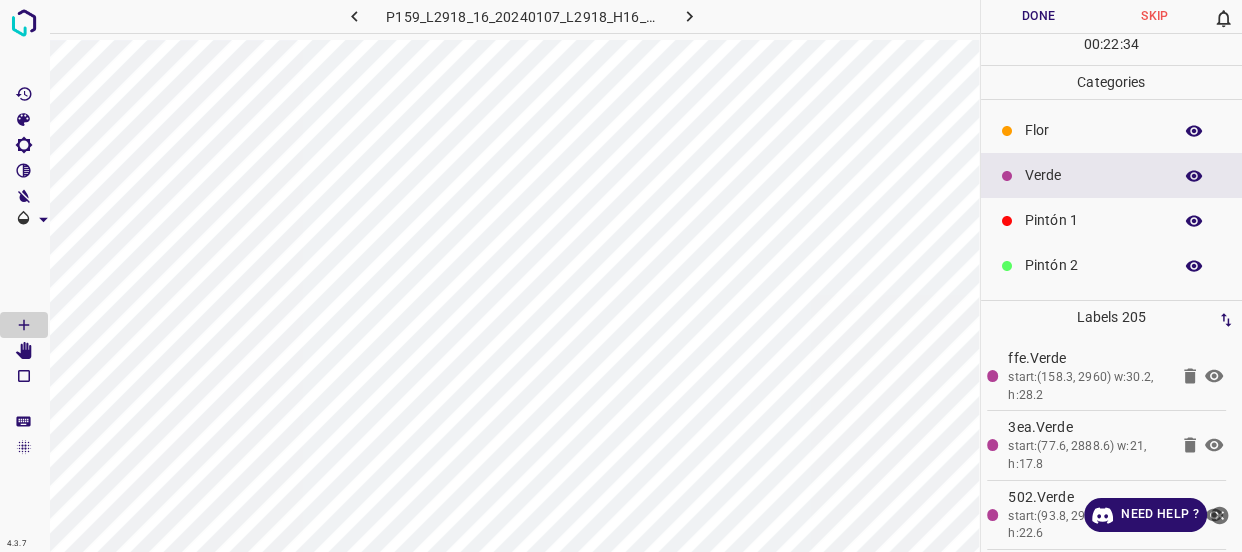 scroll, scrollTop: 90, scrollLeft: 0, axis: vertical 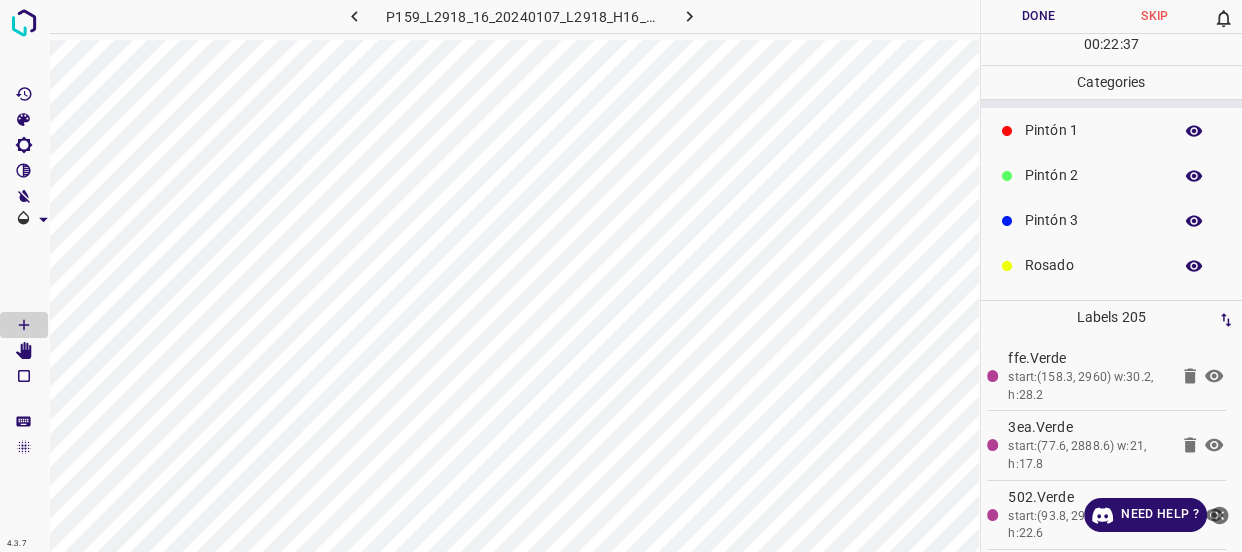 click on "Rosado" at bounding box center (1093, 265) 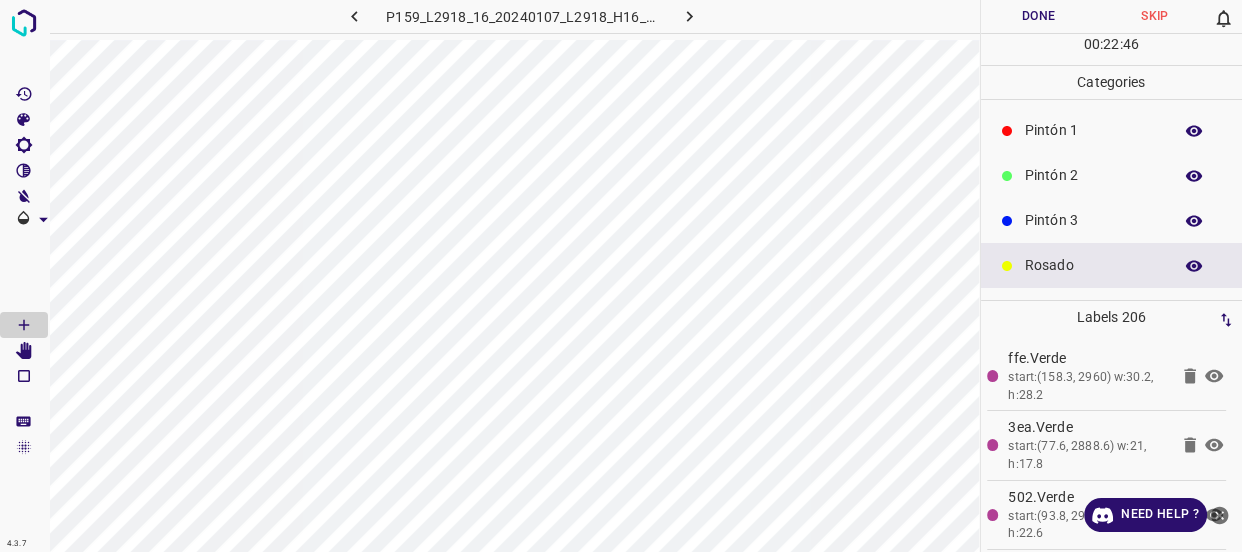 click on "Pintón 2" at bounding box center [1093, 175] 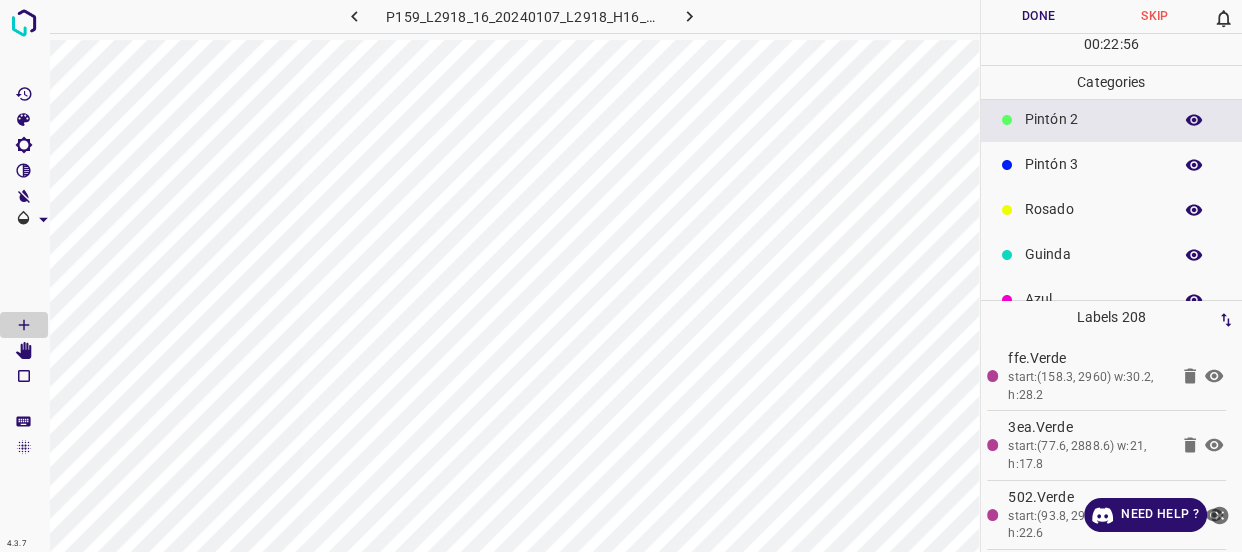 scroll, scrollTop: 175, scrollLeft: 0, axis: vertical 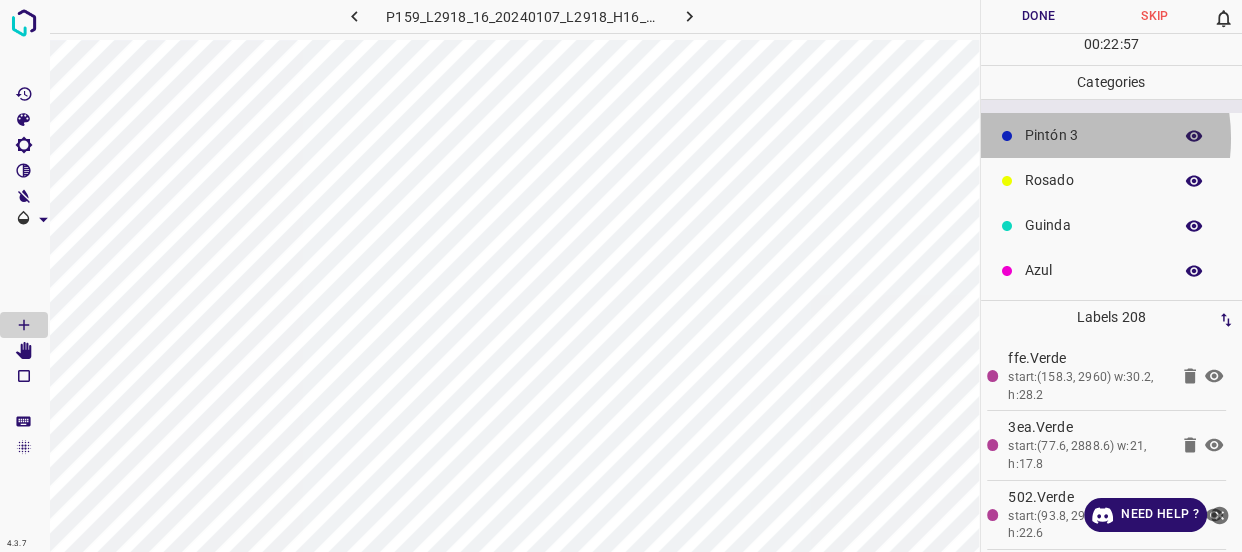 click on "Pintón 3" at bounding box center [1093, 135] 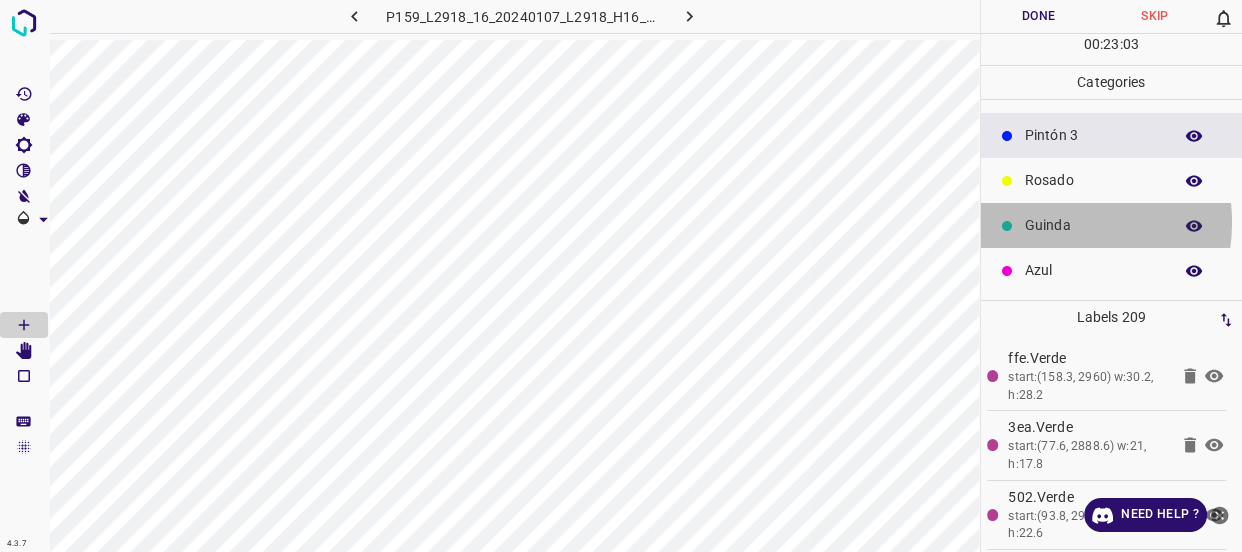click on "Guinda" at bounding box center (1093, 225) 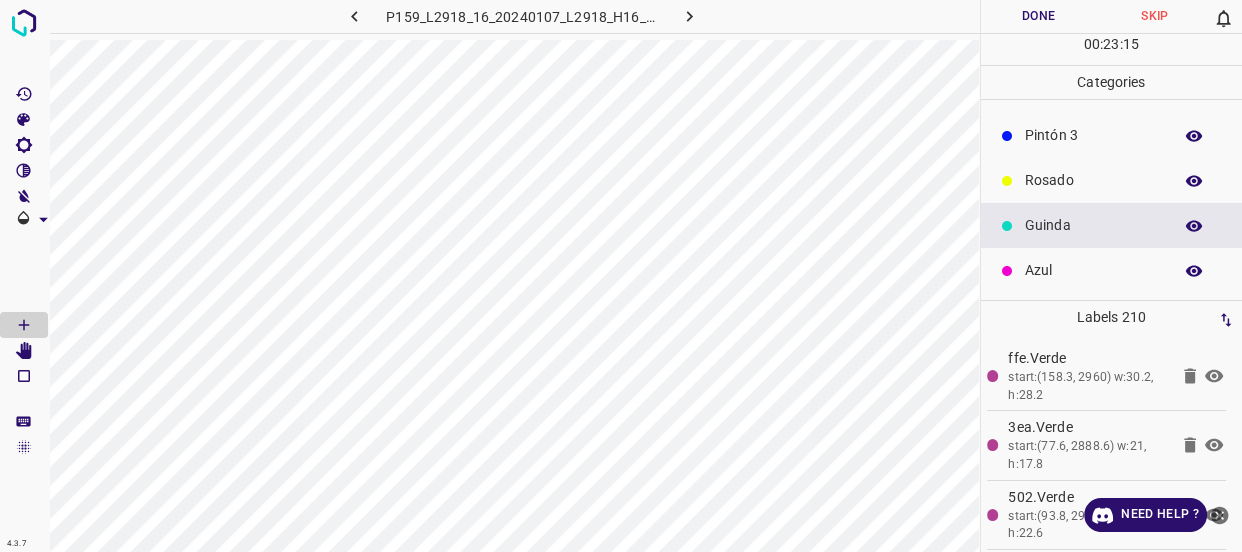 scroll, scrollTop: 0, scrollLeft: 0, axis: both 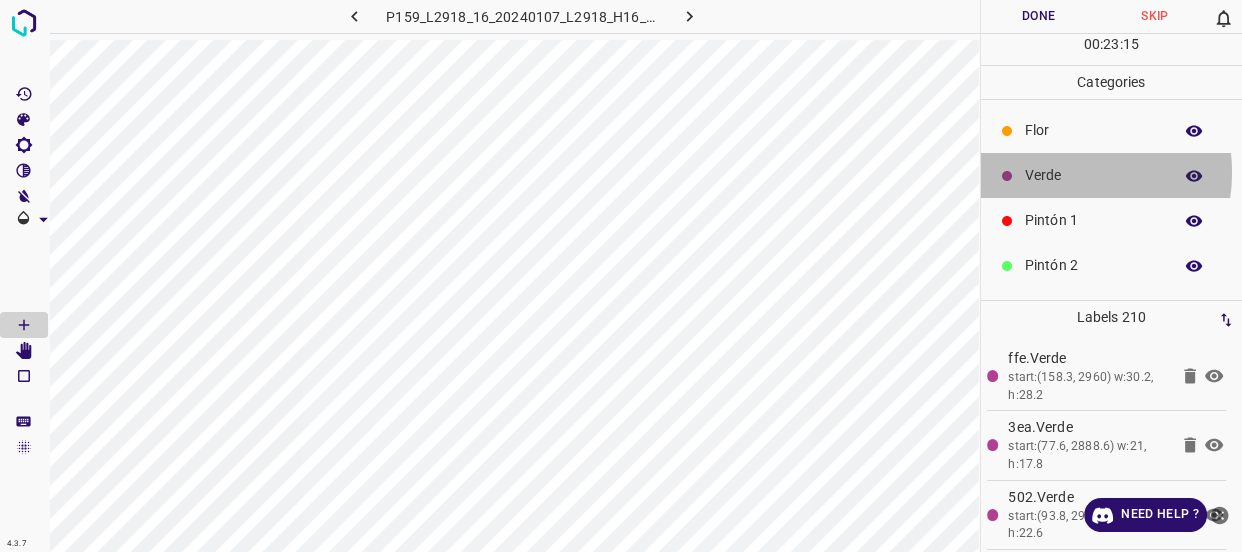 click on "Verde" at bounding box center [1093, 175] 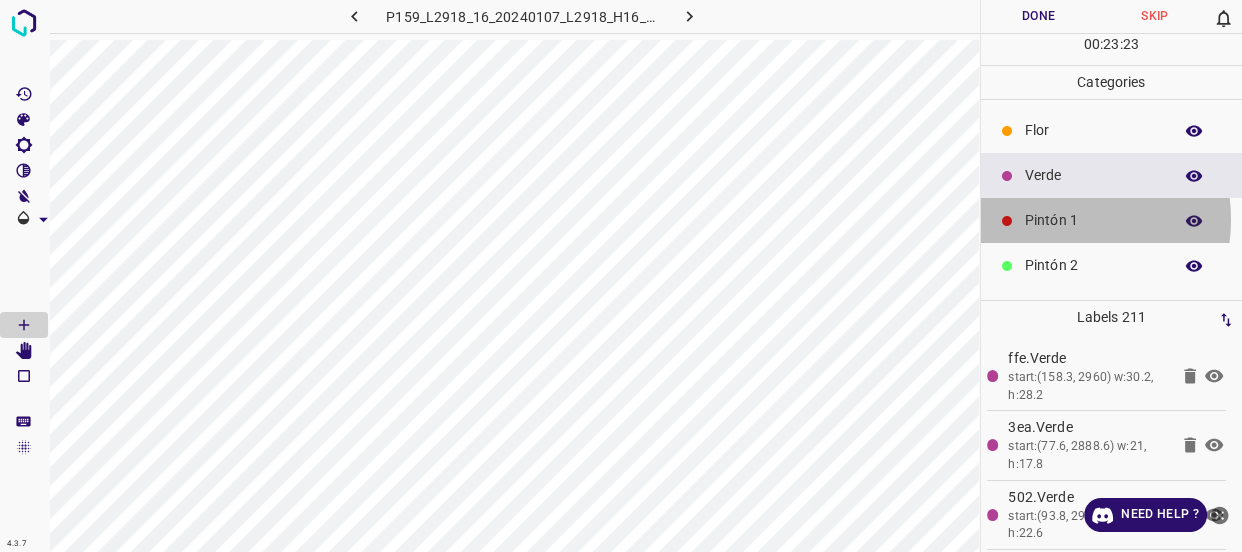 click on "Pintón 1" at bounding box center [1093, 220] 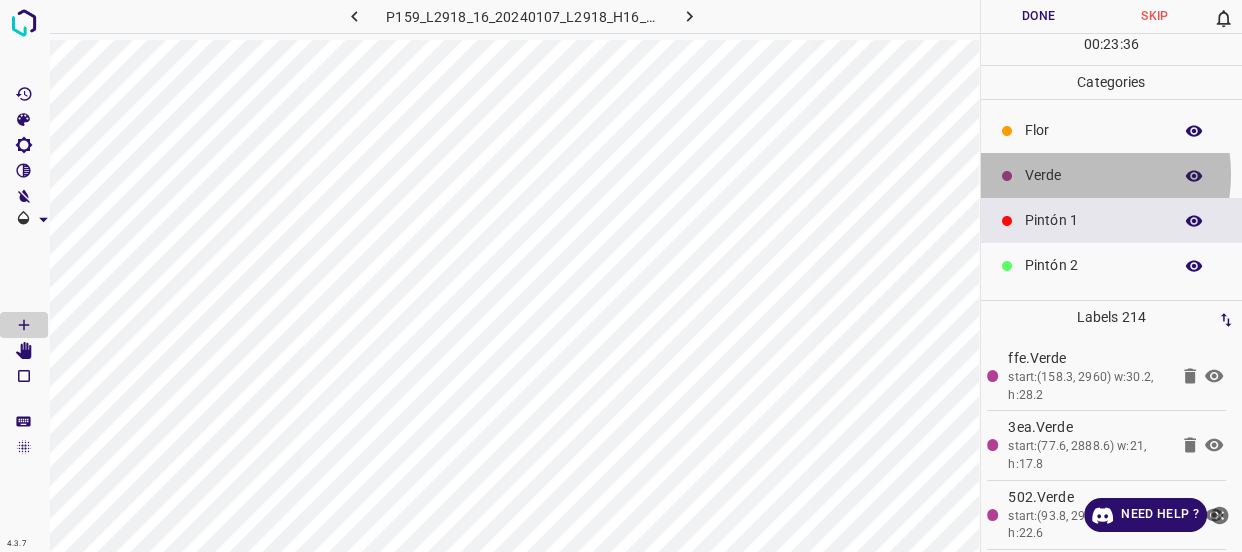 drag, startPoint x: 1069, startPoint y: 174, endPoint x: 1060, endPoint y: 187, distance: 15.811388 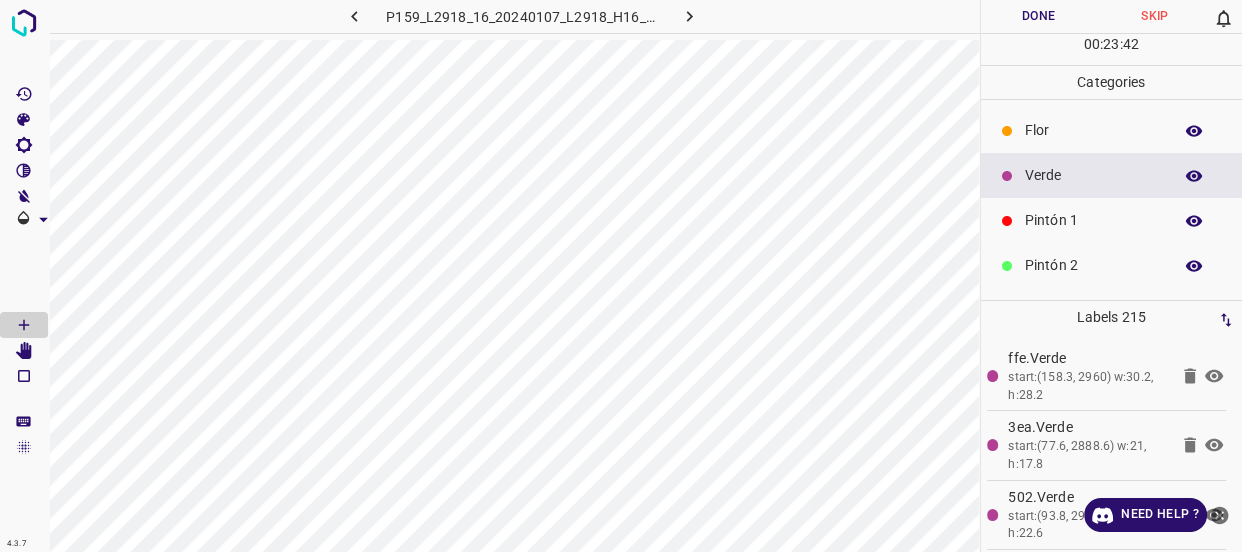 scroll, scrollTop: 175, scrollLeft: 0, axis: vertical 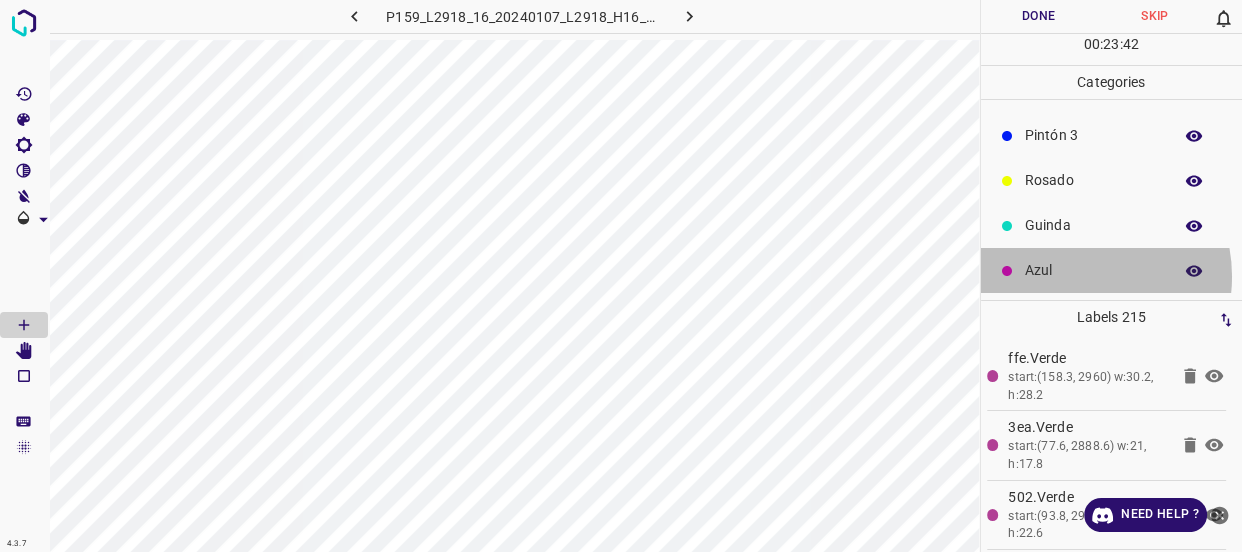 click on "Azul" at bounding box center (1093, 270) 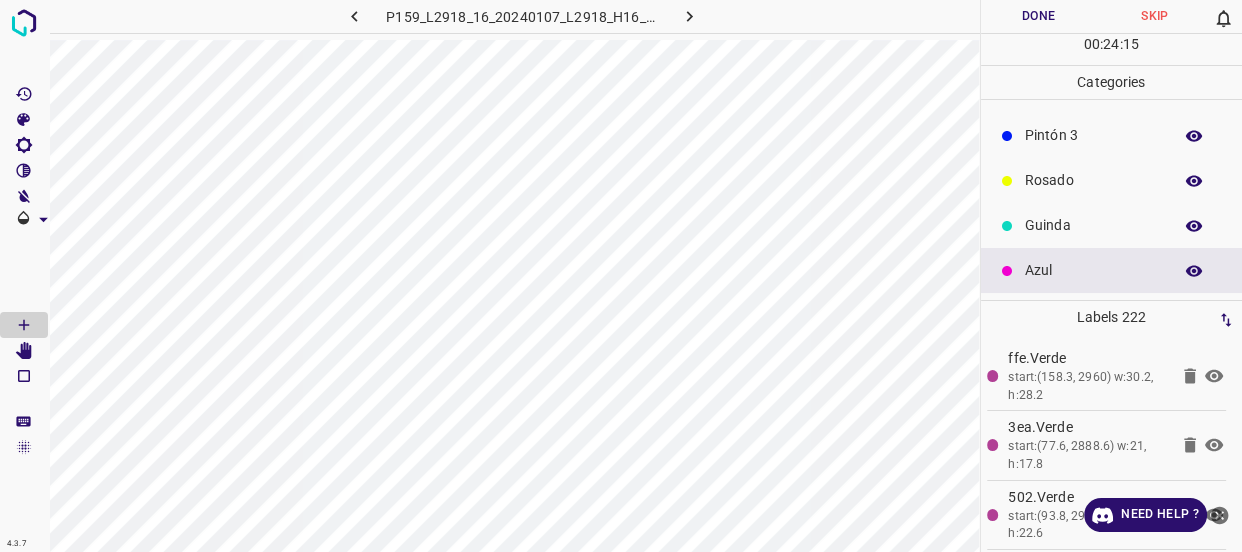 click 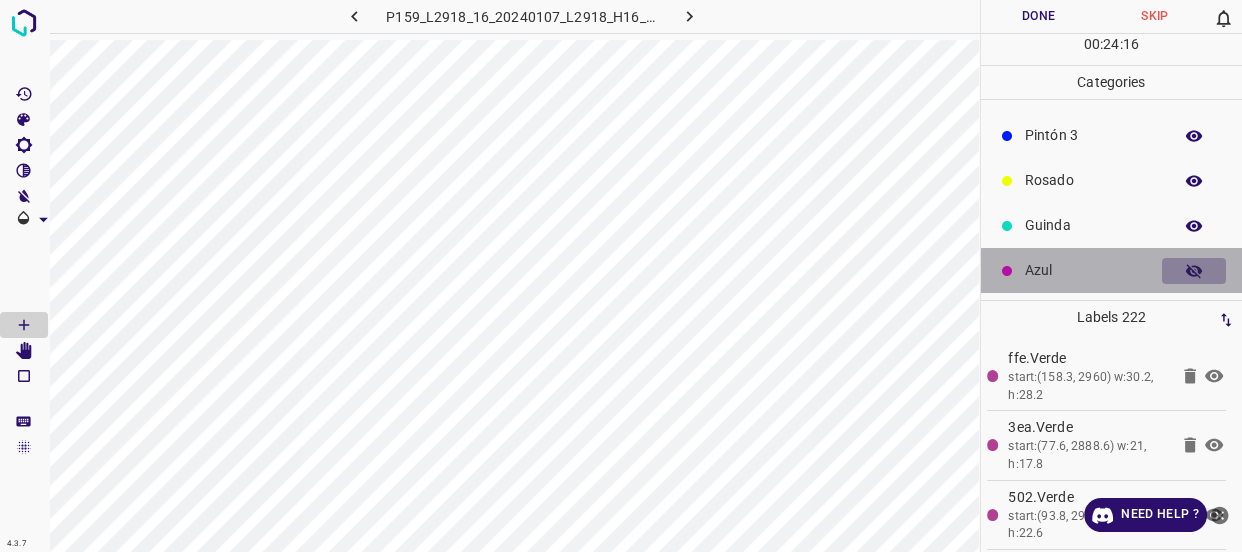 click 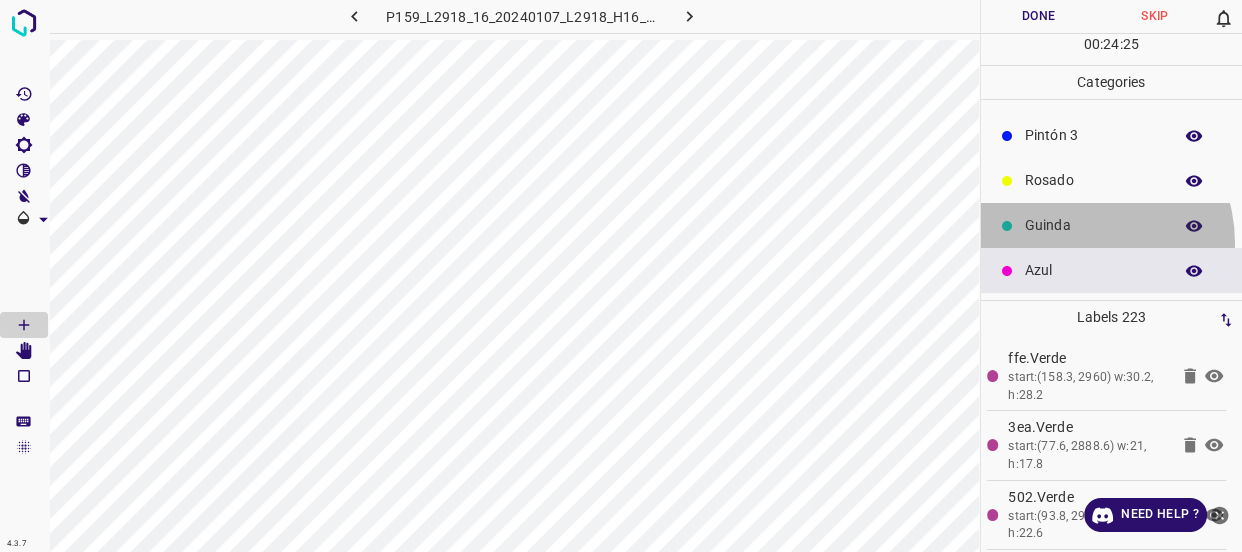 drag, startPoint x: 1073, startPoint y: 243, endPoint x: 1030, endPoint y: 243, distance: 43 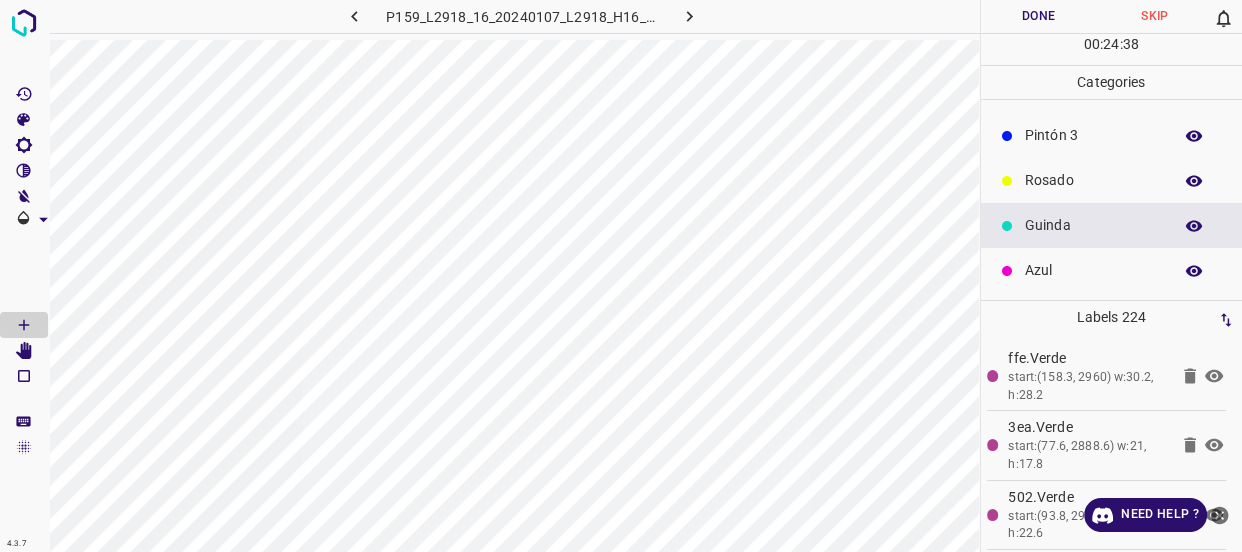 click on "Azul" at bounding box center [1093, 270] 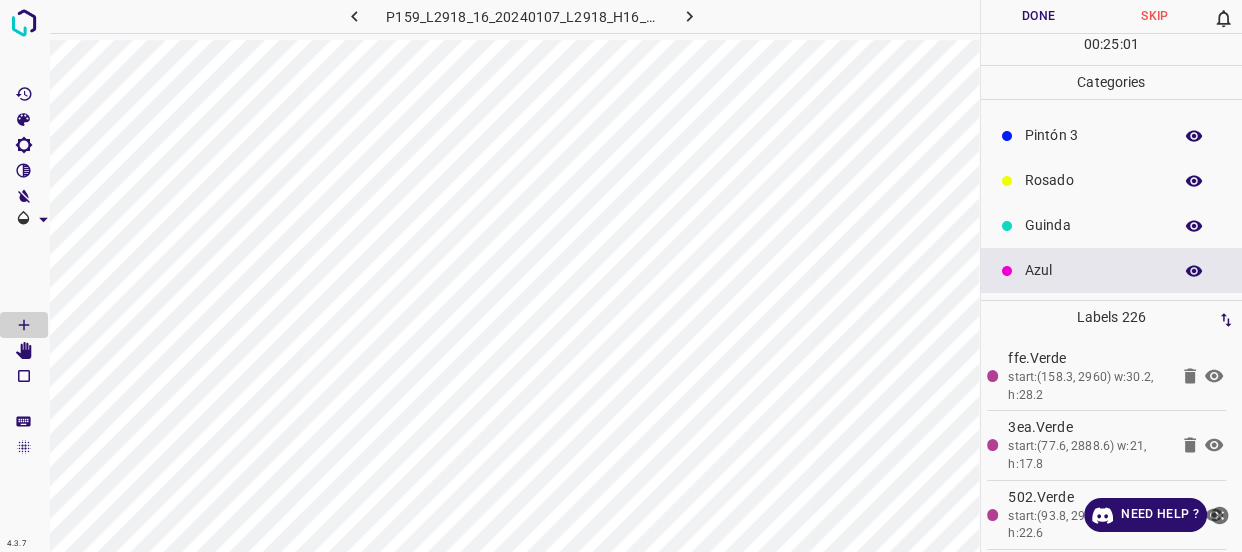 click on "Guinda" at bounding box center [1112, 225] 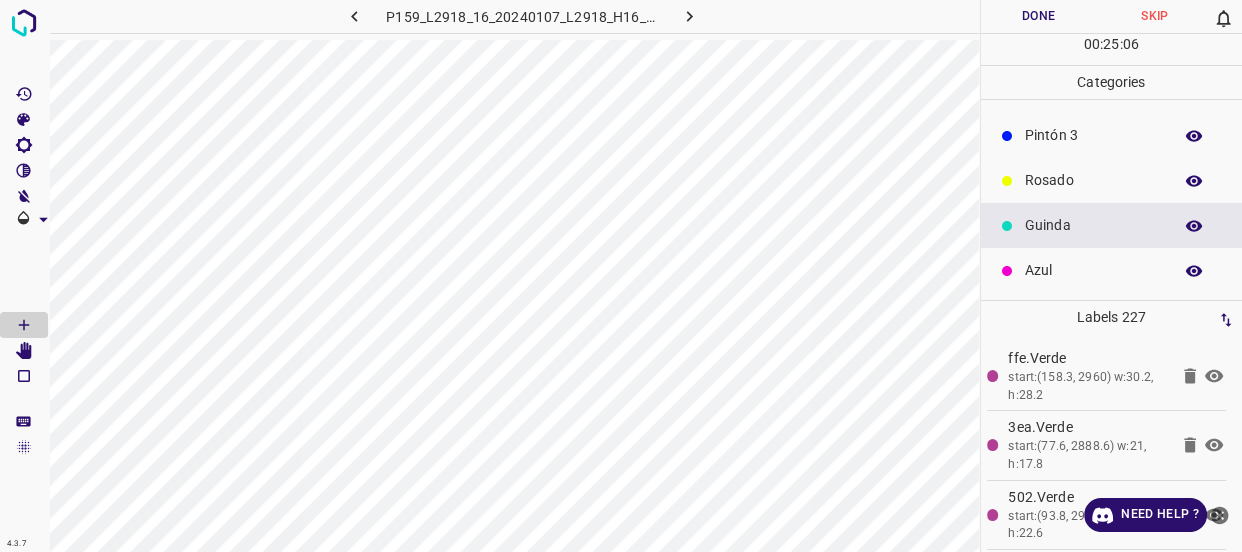 click on "Azul" at bounding box center (1093, 270) 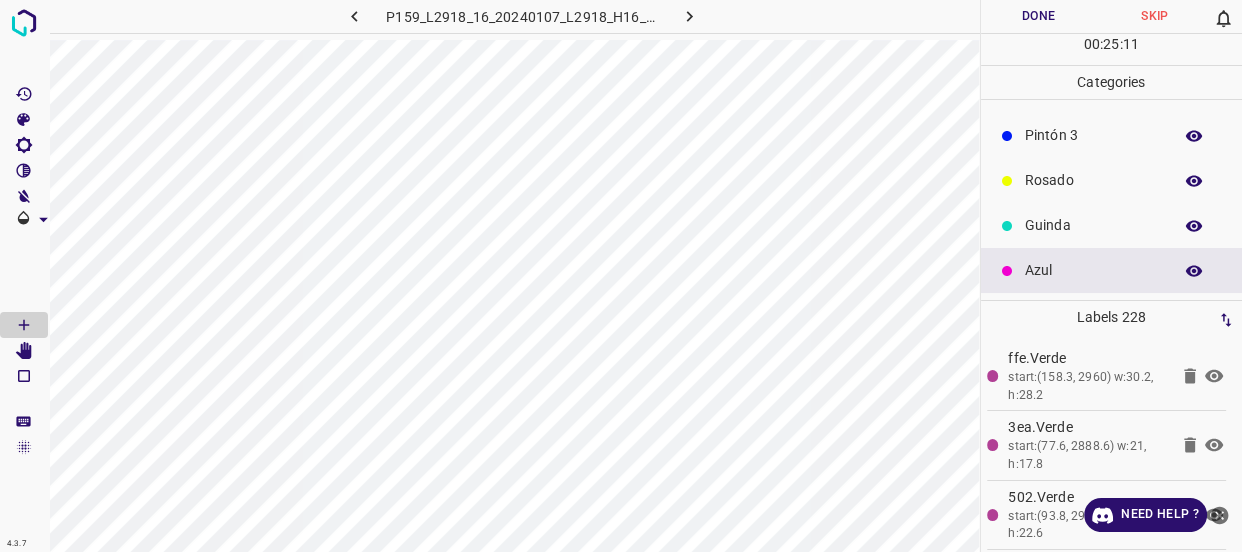 click on "Rosado" at bounding box center (1093, 180) 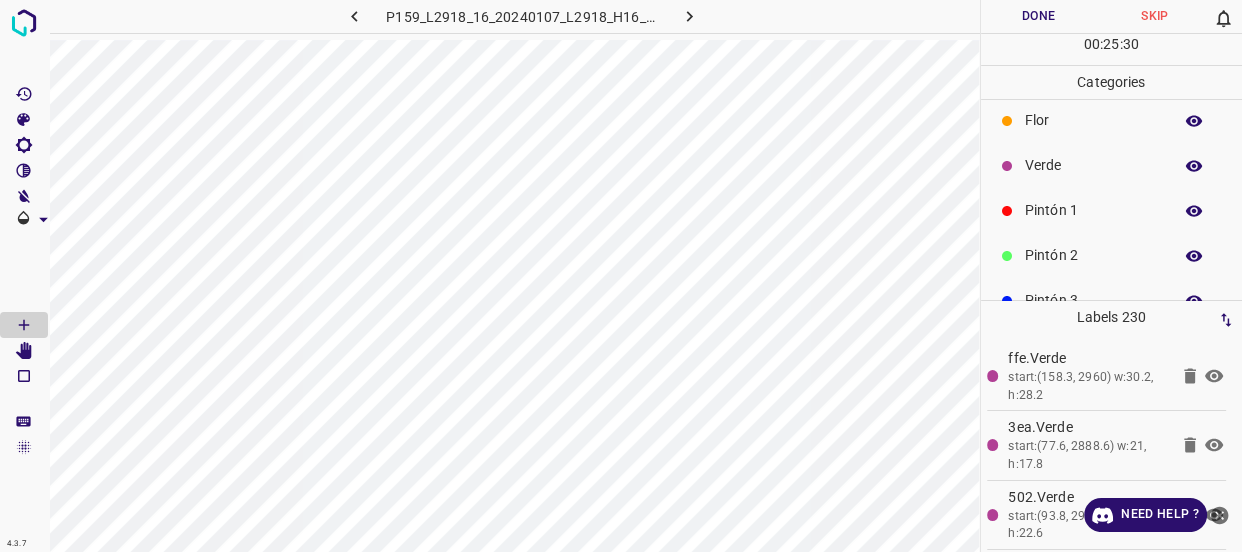 scroll, scrollTop: 0, scrollLeft: 0, axis: both 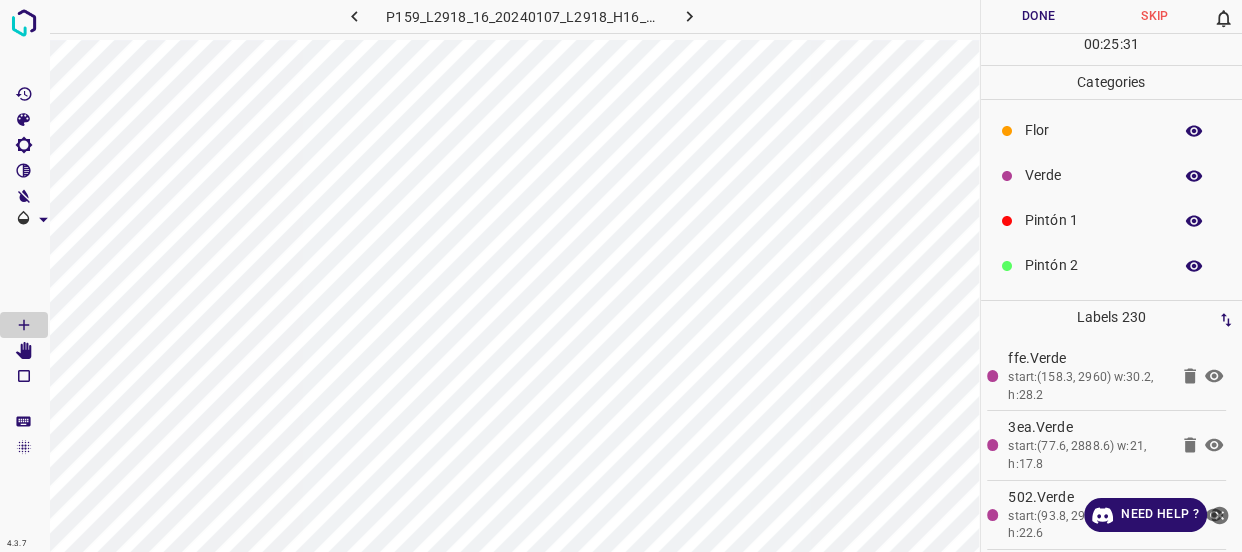 click on "Pintón 1" at bounding box center (1093, 220) 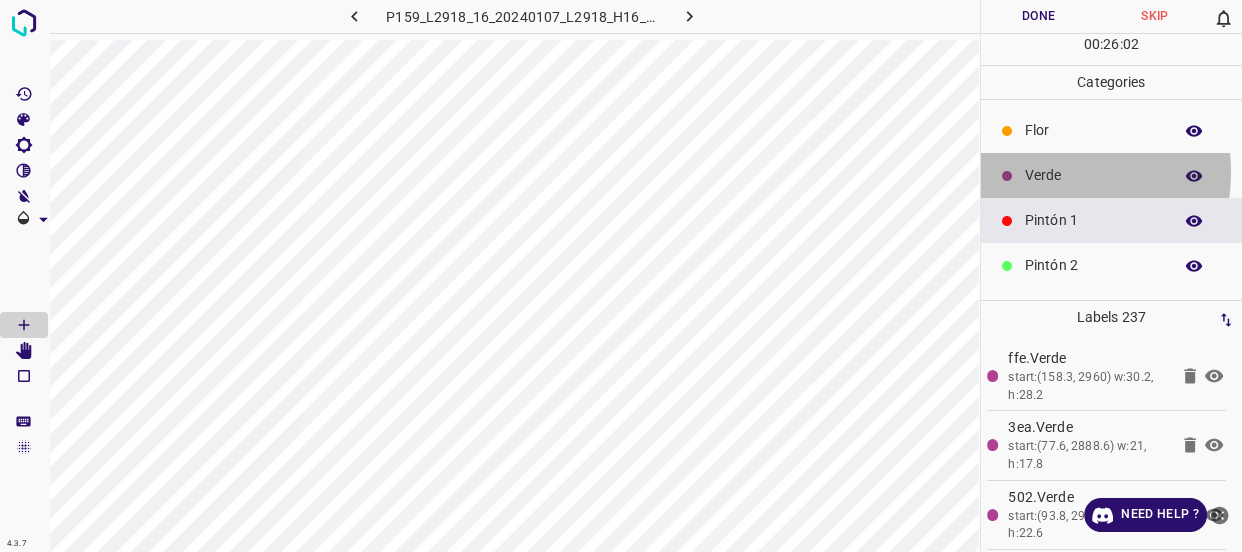 click on "Verde" at bounding box center [1093, 175] 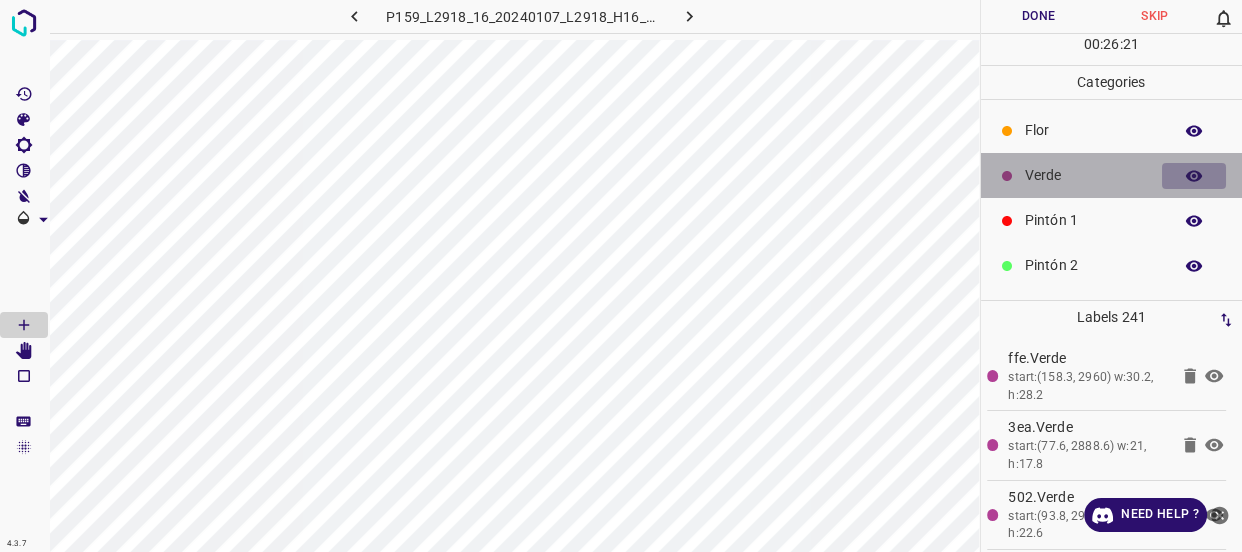 click at bounding box center [1194, 176] 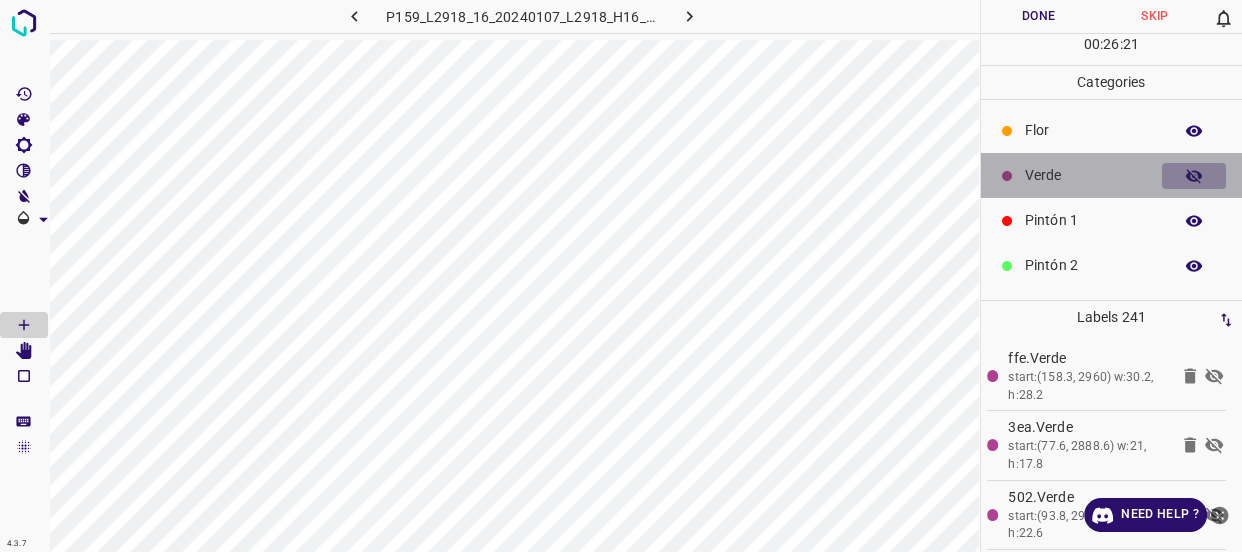 click at bounding box center [1194, 176] 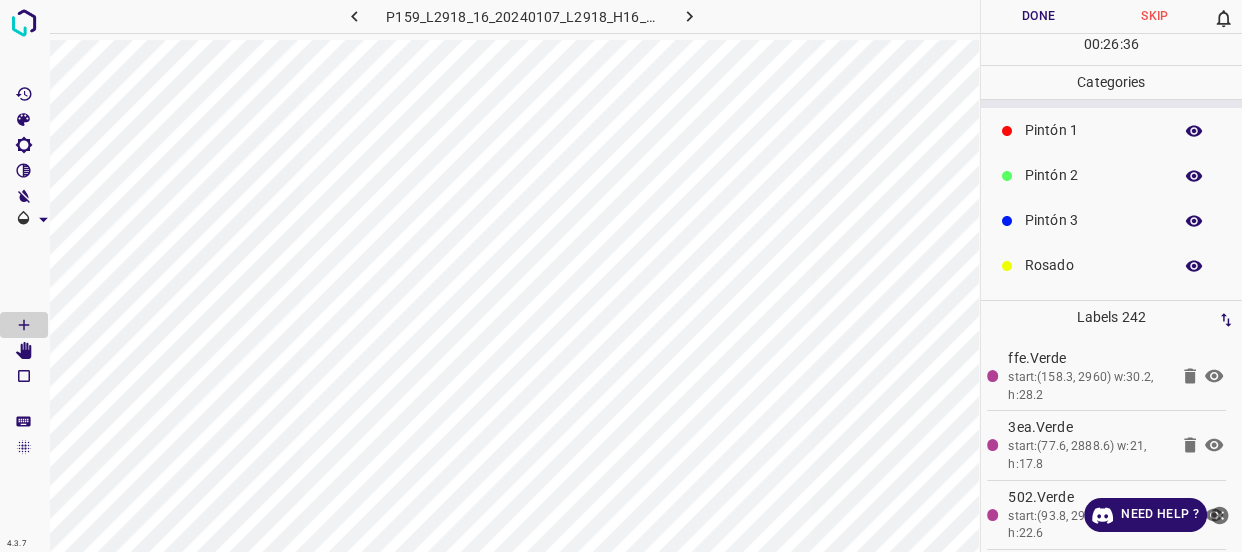 scroll, scrollTop: 175, scrollLeft: 0, axis: vertical 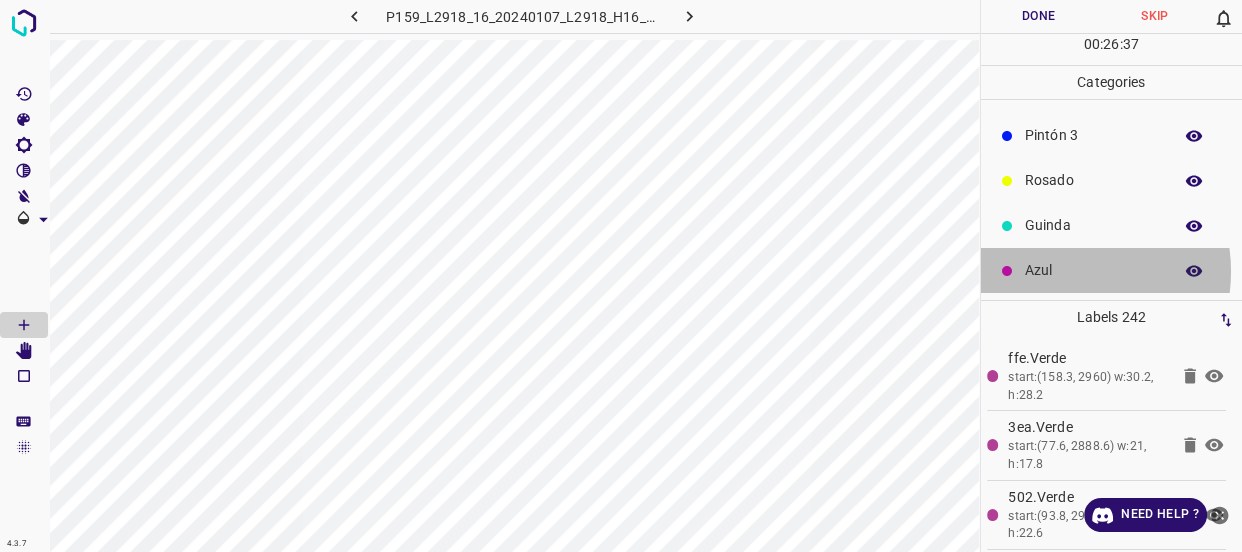 click on "Azul" at bounding box center (1093, 270) 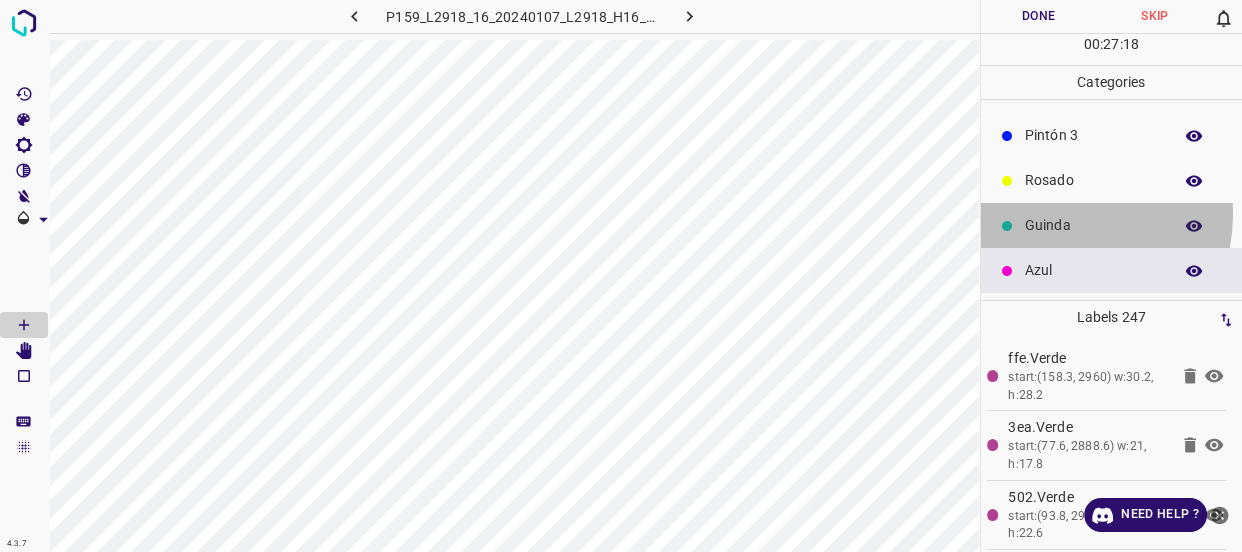 click on "Guinda" at bounding box center [1093, 225] 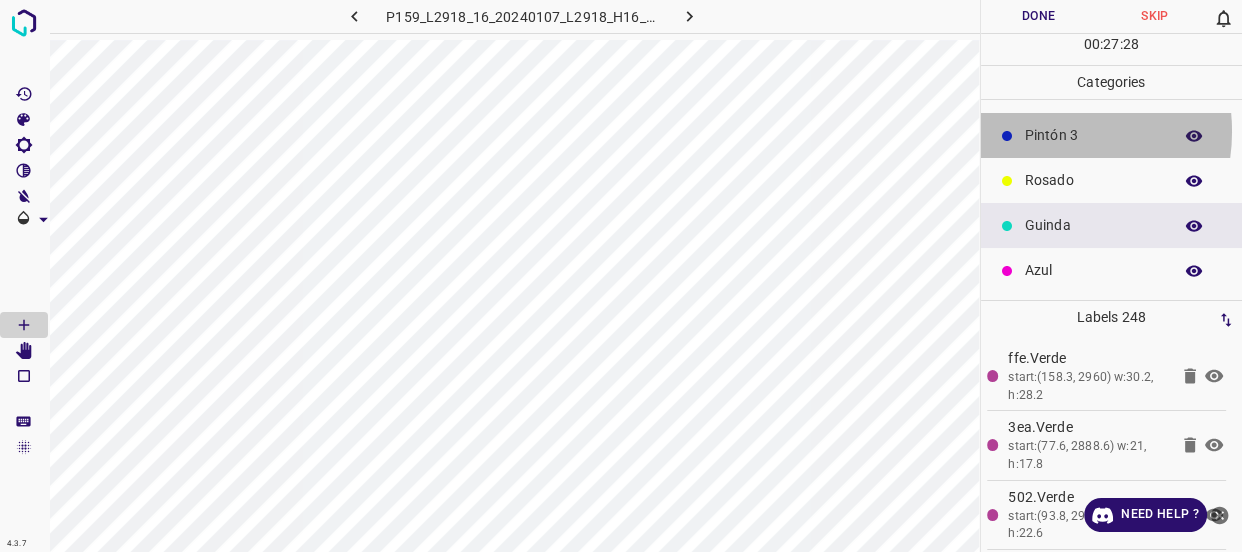 click on "Pintón 3" at bounding box center [1093, 135] 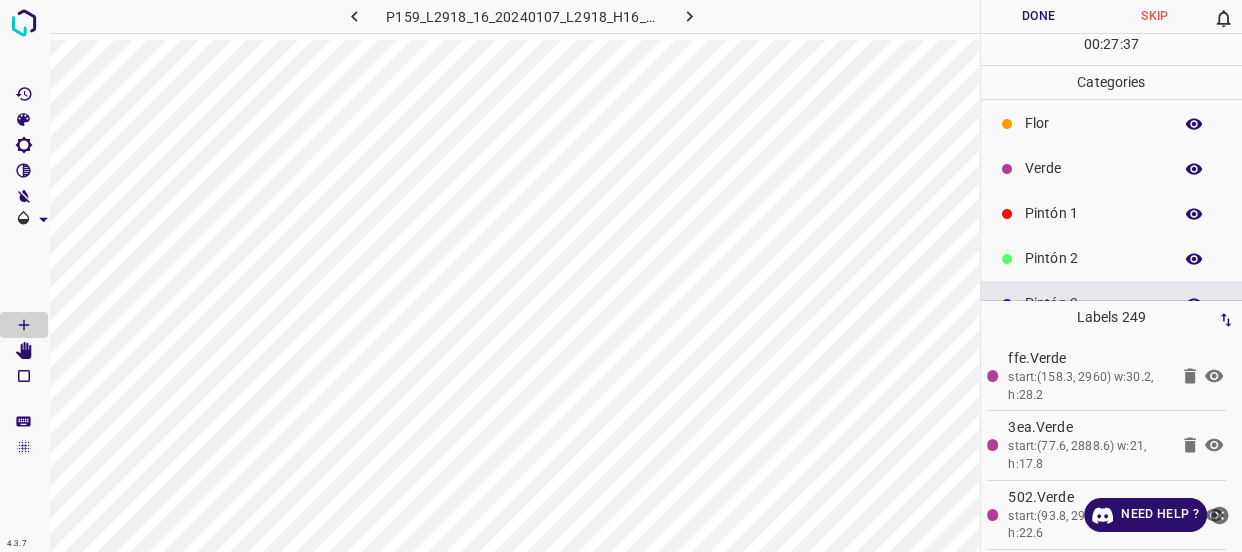 scroll, scrollTop: 0, scrollLeft: 0, axis: both 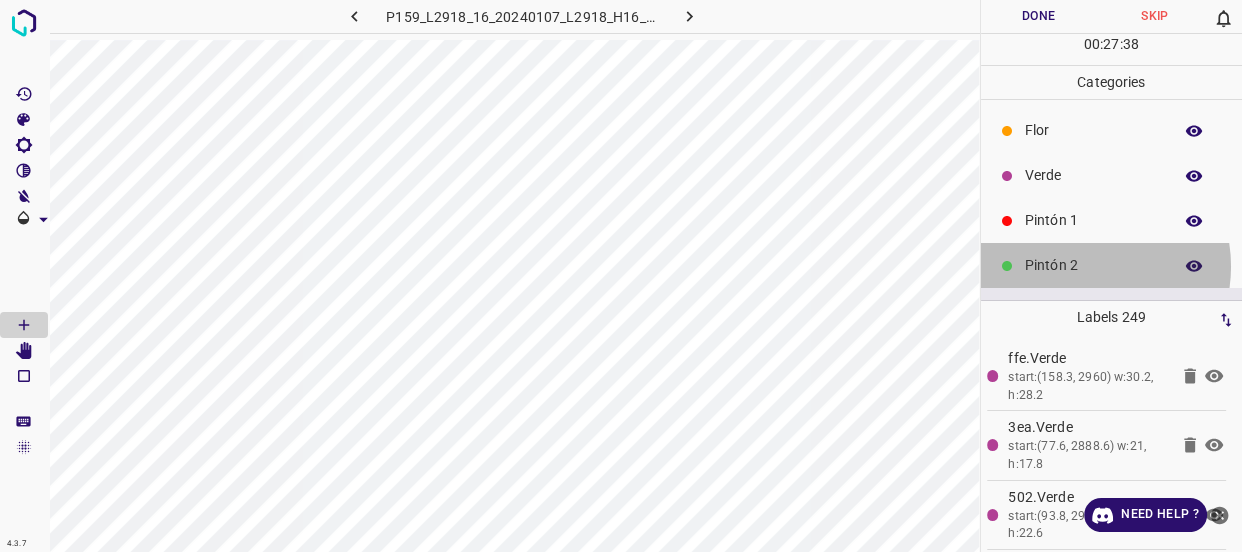 click on "Pintón 2" at bounding box center [1093, 265] 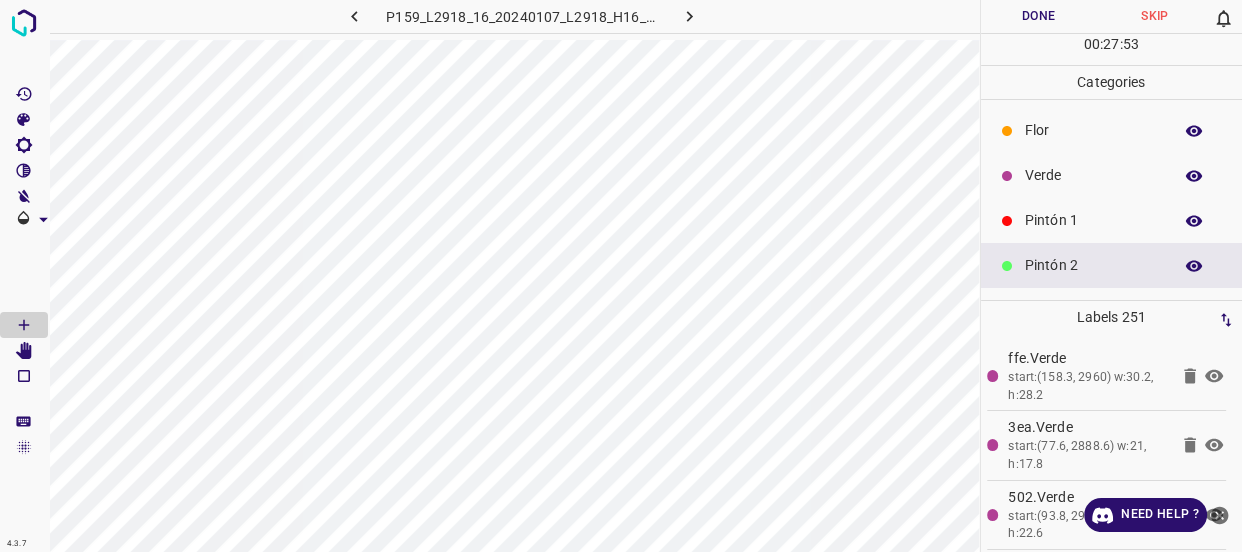 click on "Verde" at bounding box center (1093, 175) 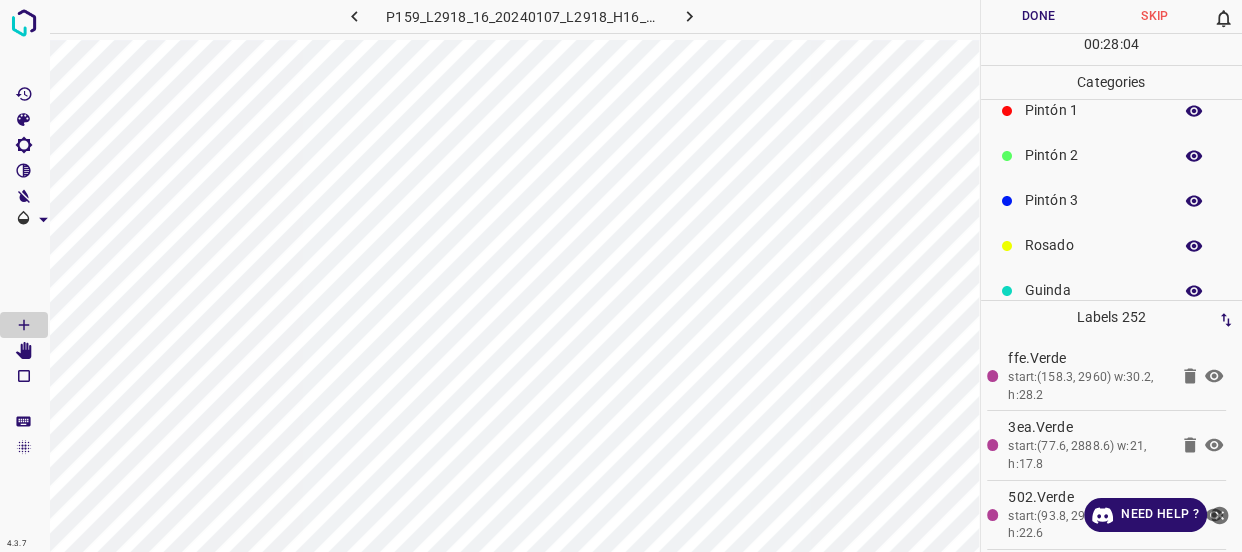 scroll, scrollTop: 175, scrollLeft: 0, axis: vertical 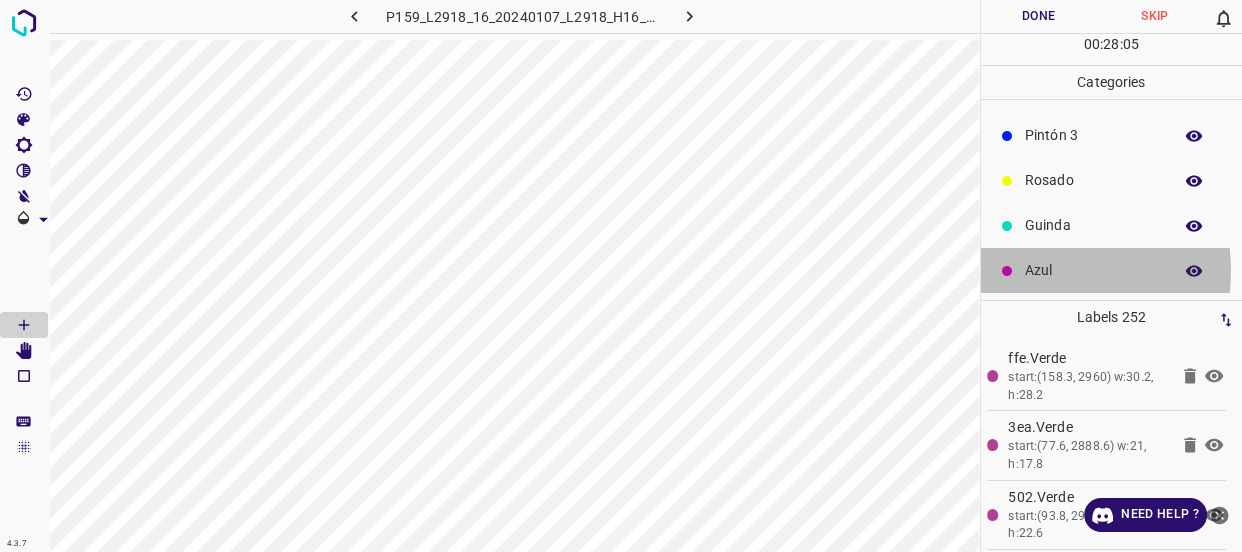 click on "Azul" at bounding box center (1093, 270) 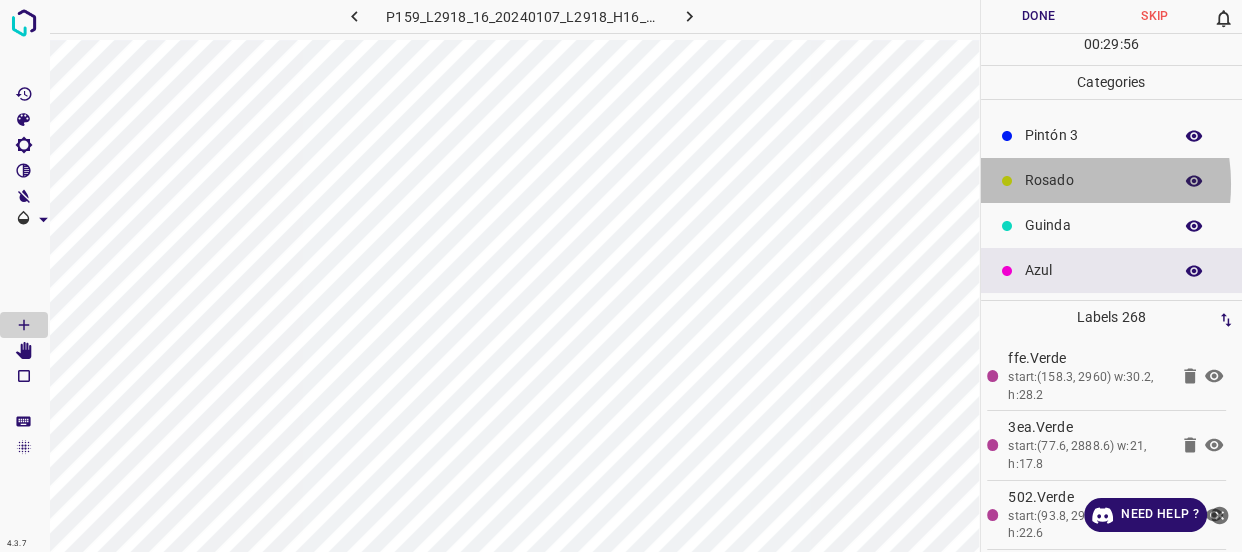 click on "Rosado" at bounding box center (1093, 180) 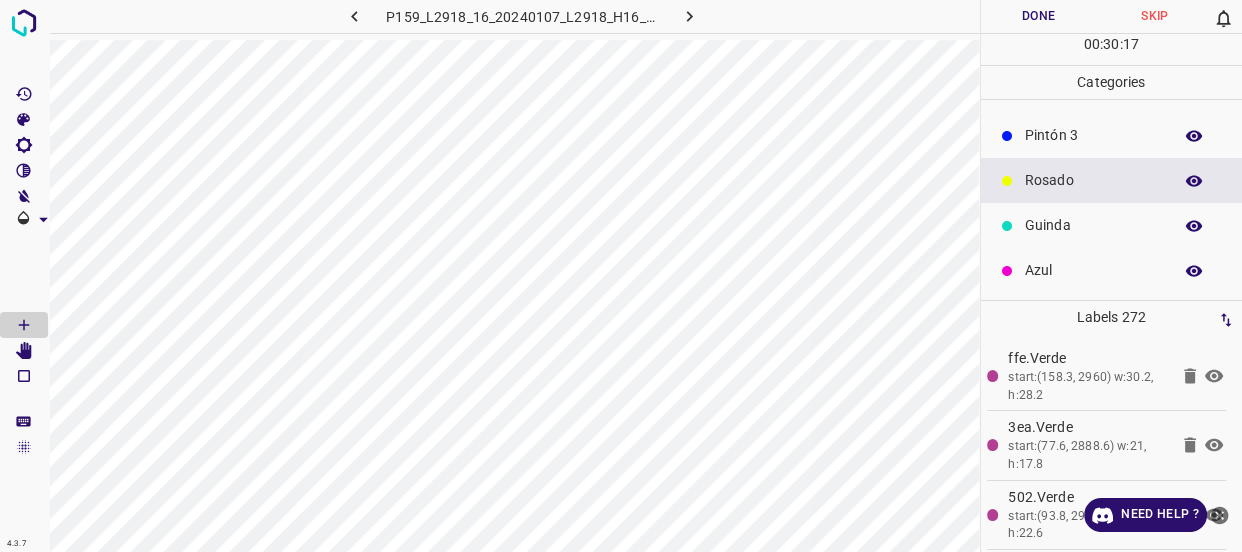 click on "Guinda" at bounding box center (1093, 225) 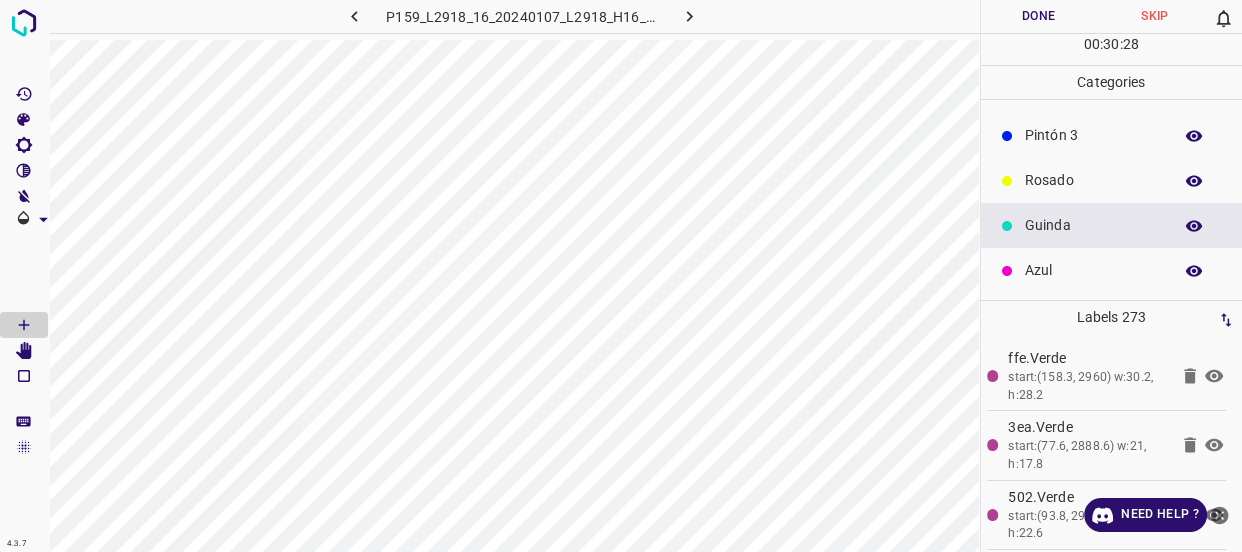 drag, startPoint x: 1062, startPoint y: 276, endPoint x: 1057, endPoint y: 265, distance: 12.083046 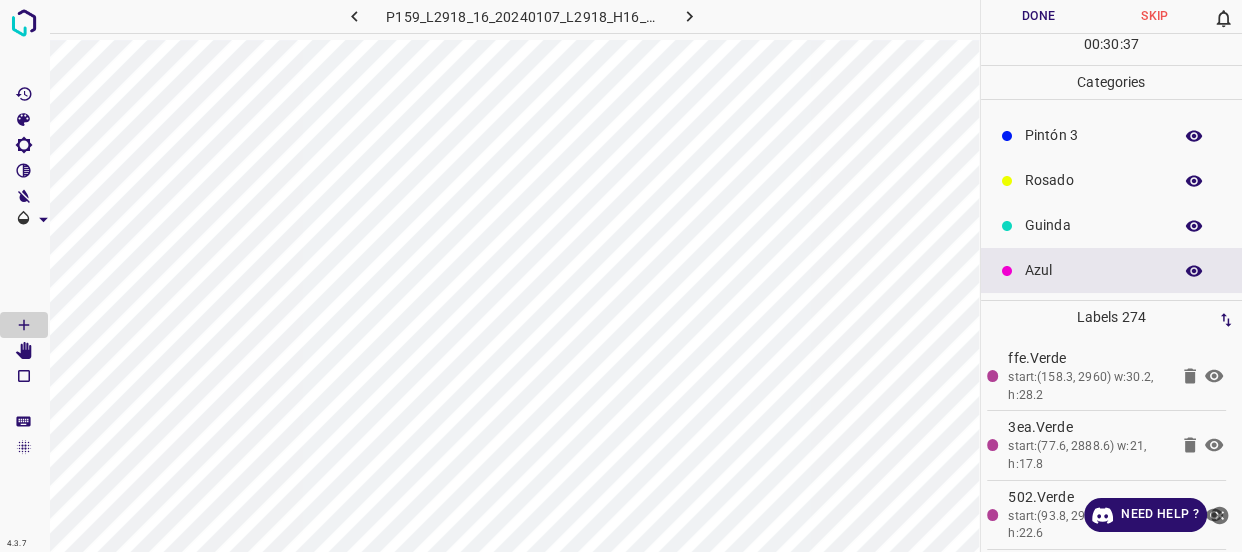 click on "Guinda" at bounding box center (1093, 225) 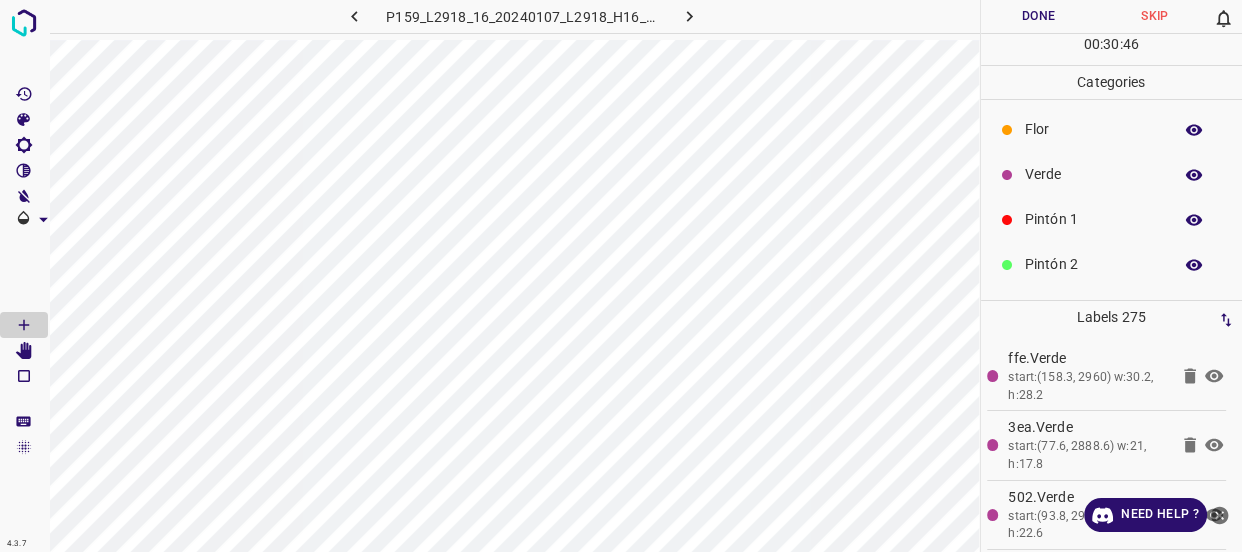scroll, scrollTop: 0, scrollLeft: 0, axis: both 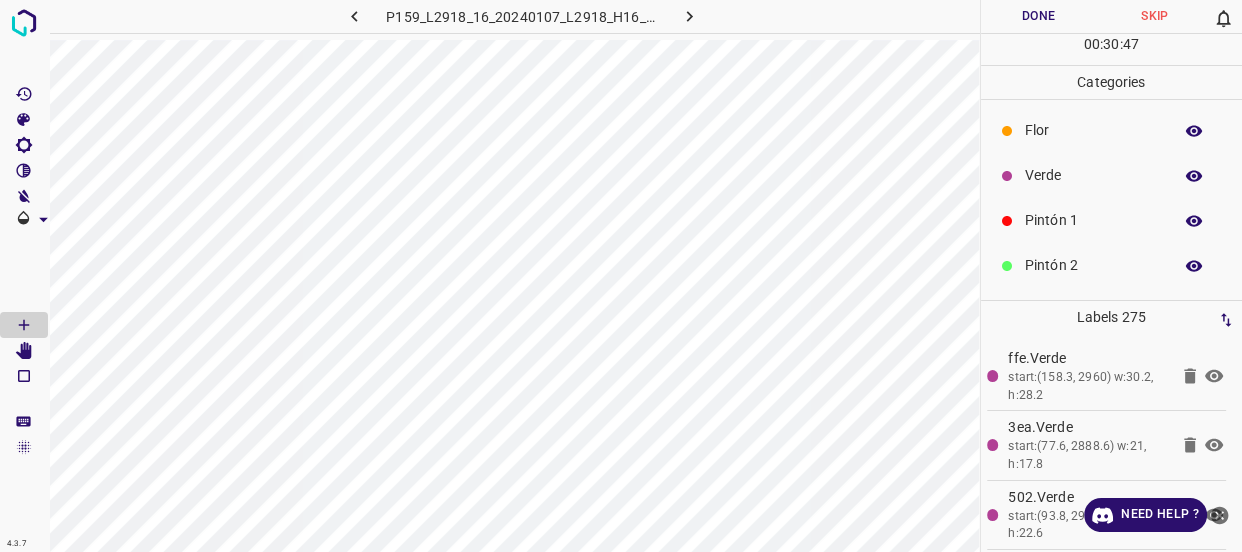 click on "Pintón 1" at bounding box center (1093, 220) 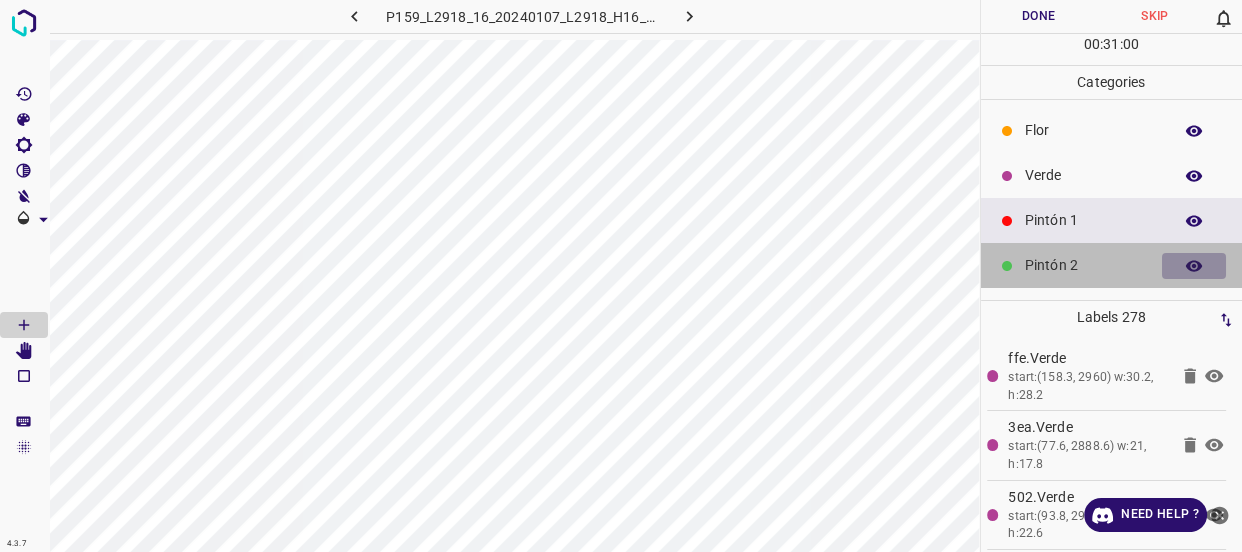click 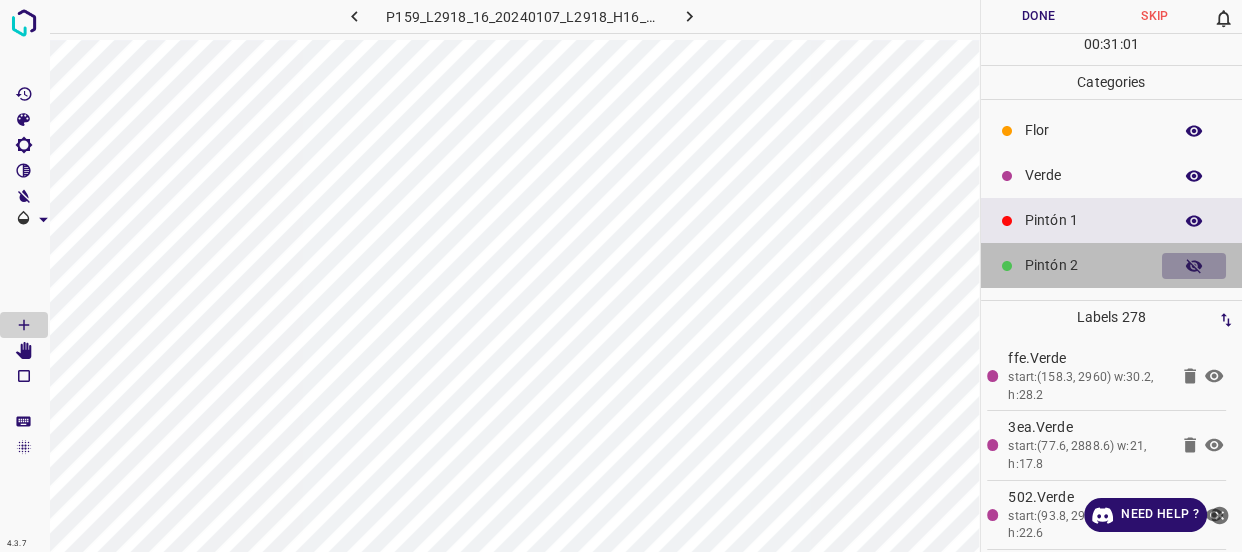 click 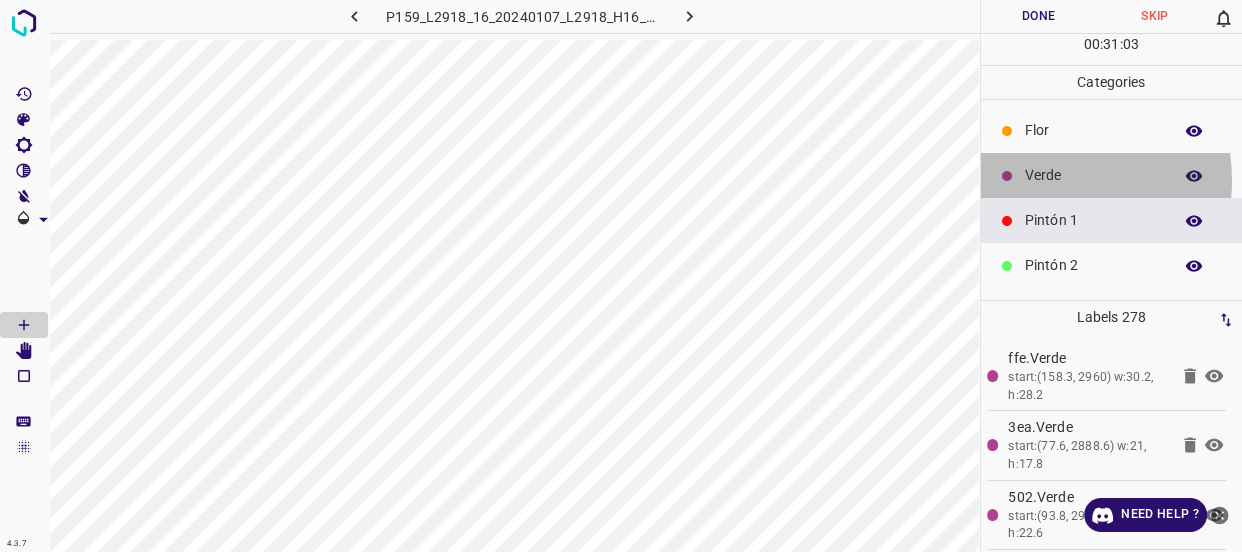 click on "Verde" at bounding box center [1093, 175] 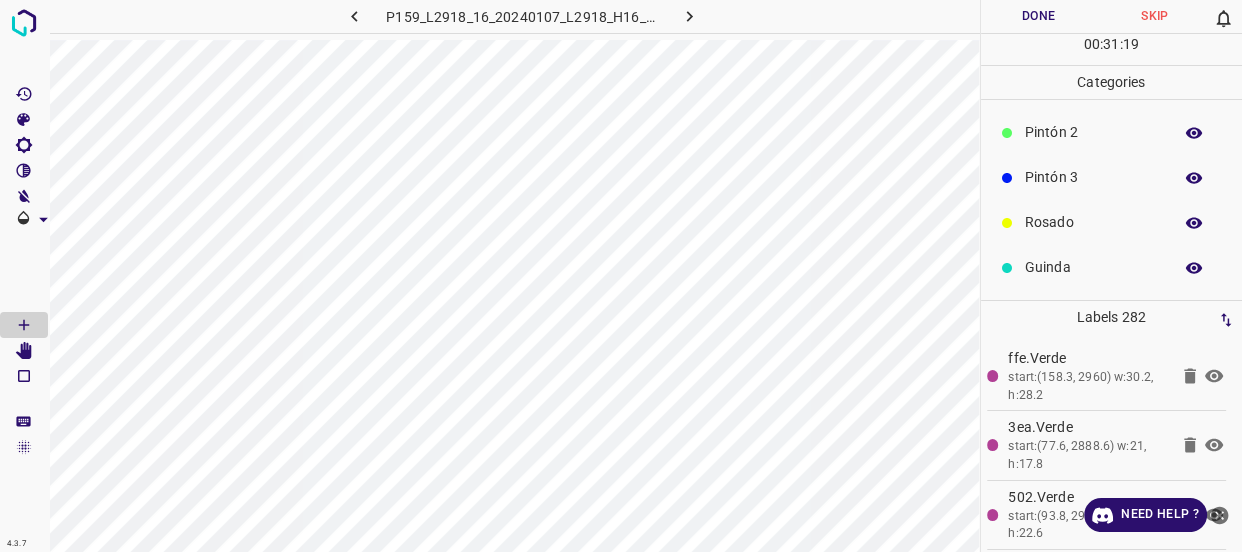 scroll, scrollTop: 175, scrollLeft: 0, axis: vertical 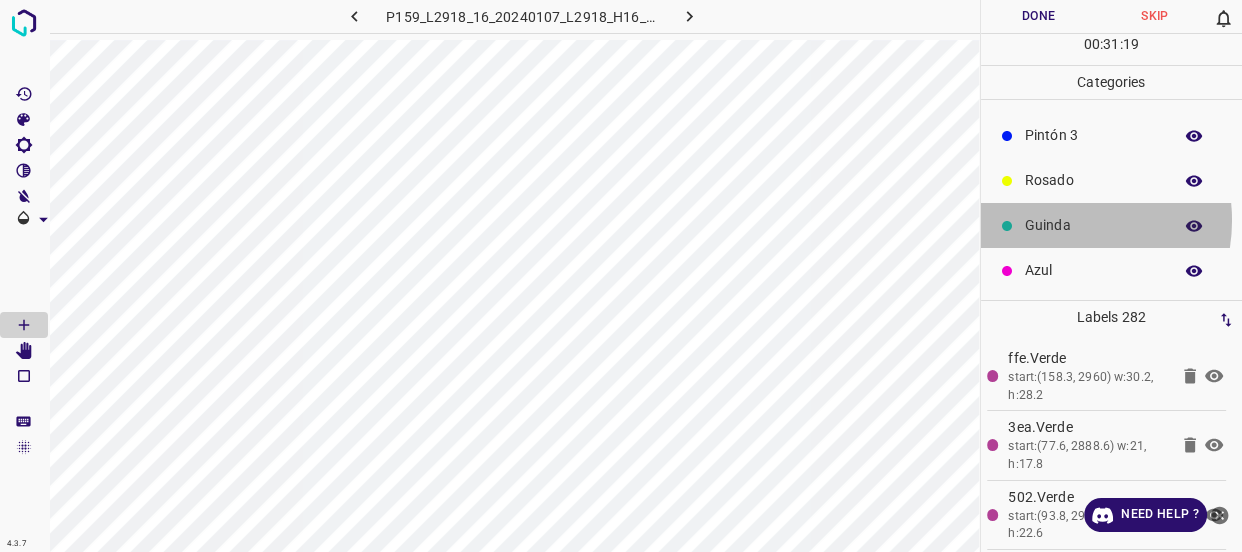 click on "Guinda" at bounding box center [1093, 225] 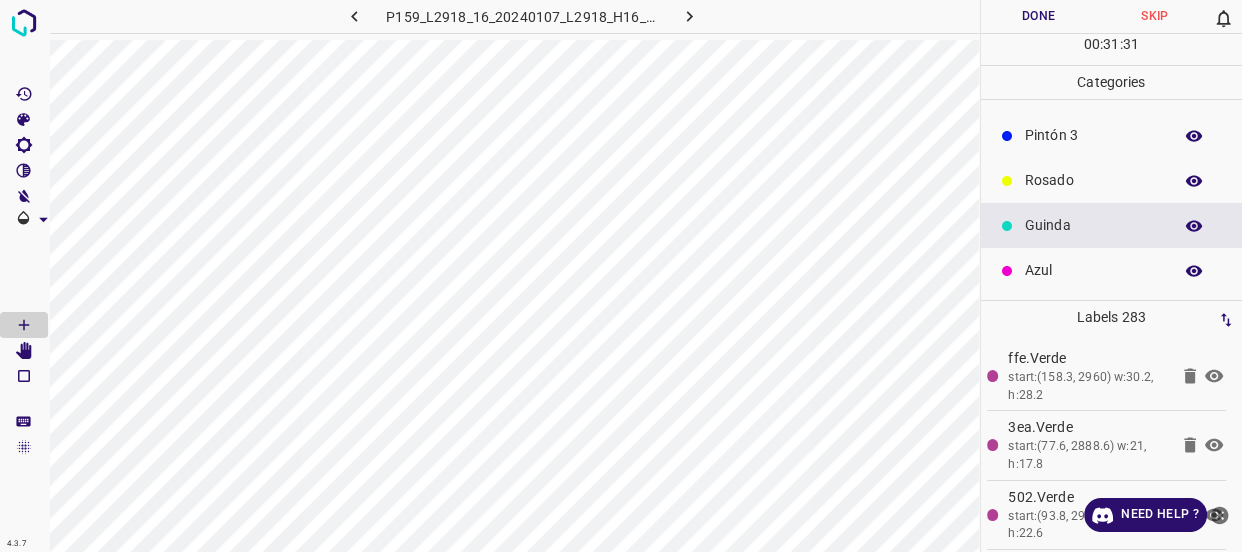 click on "Pintón 3" at bounding box center [1093, 135] 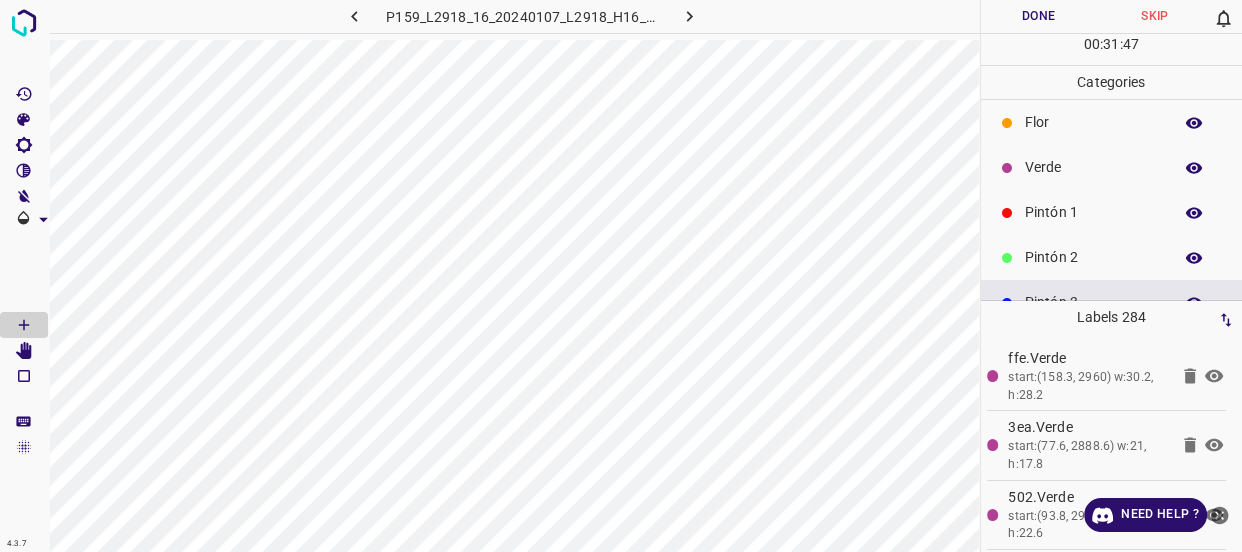 scroll, scrollTop: 0, scrollLeft: 0, axis: both 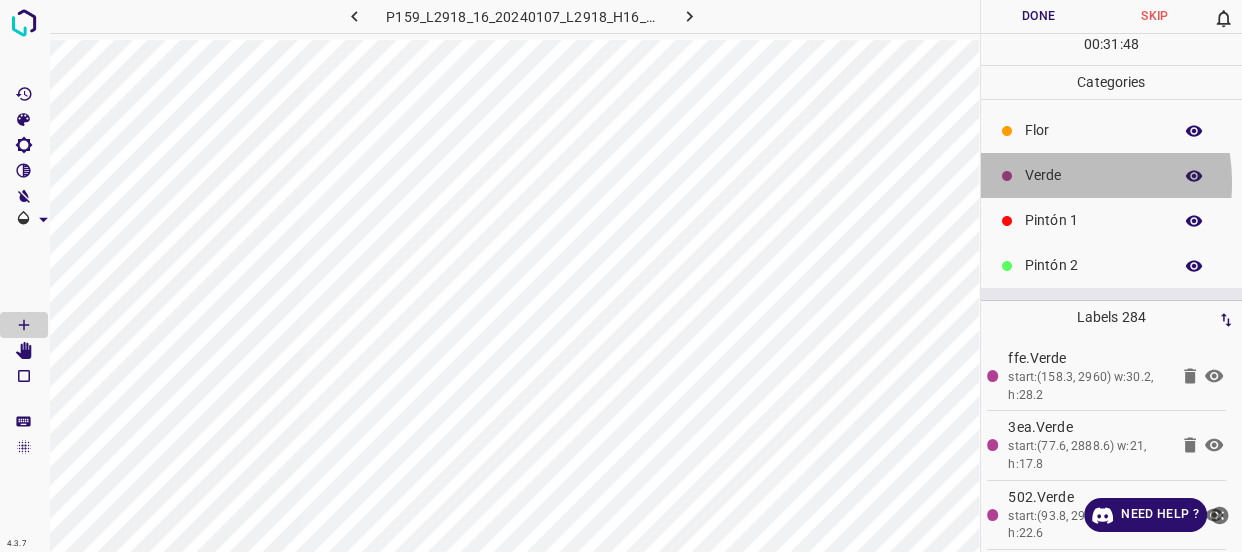 click on "Verde" at bounding box center (1093, 175) 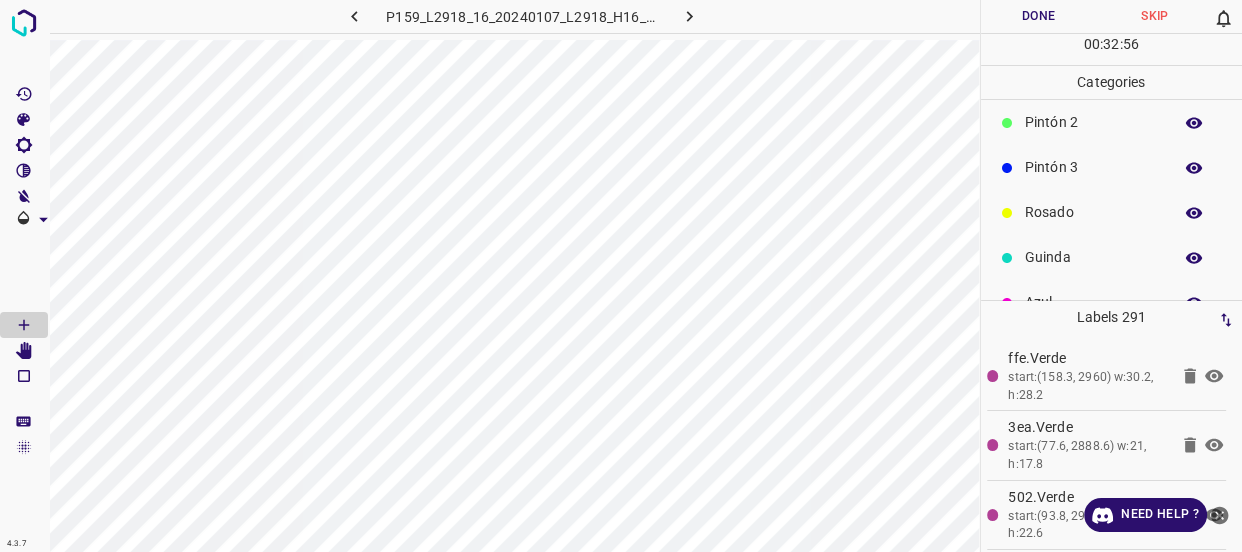 scroll, scrollTop: 175, scrollLeft: 0, axis: vertical 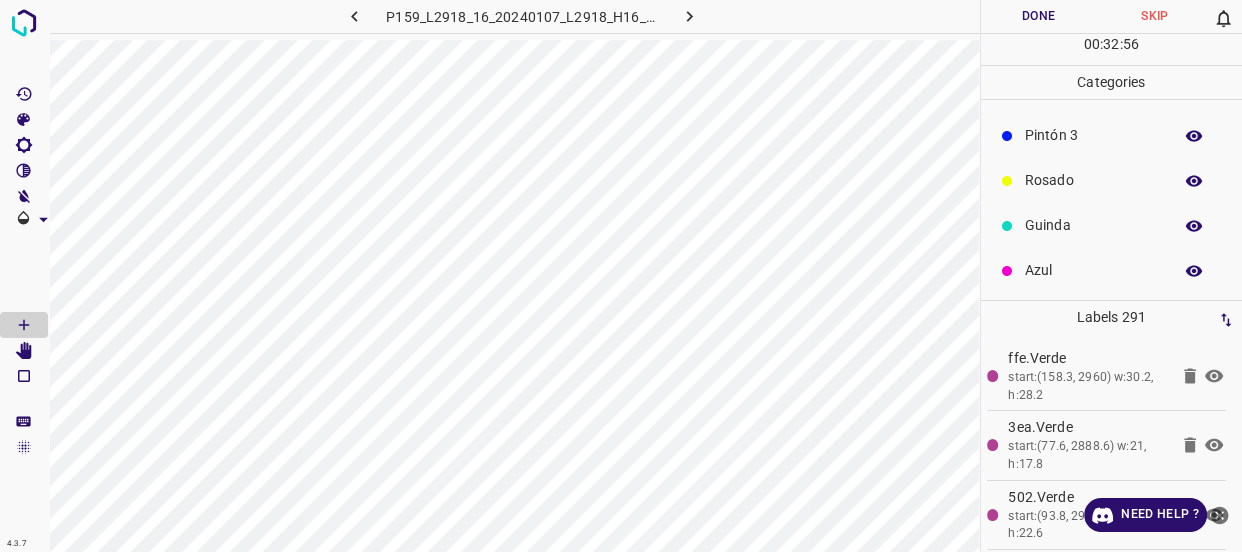 click on "Azul" at bounding box center (1093, 270) 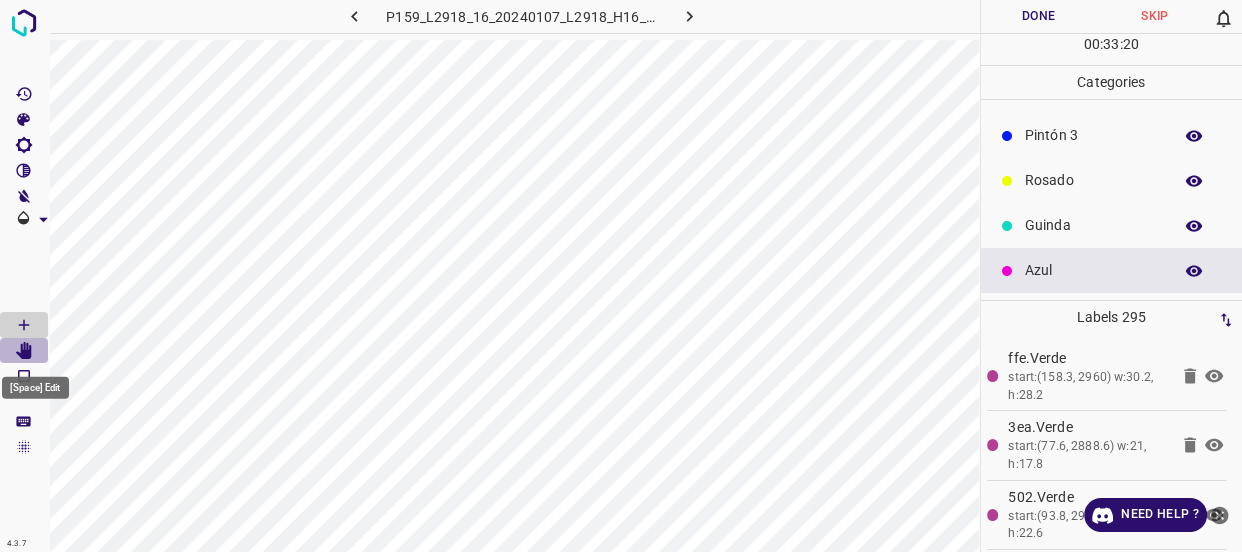 click 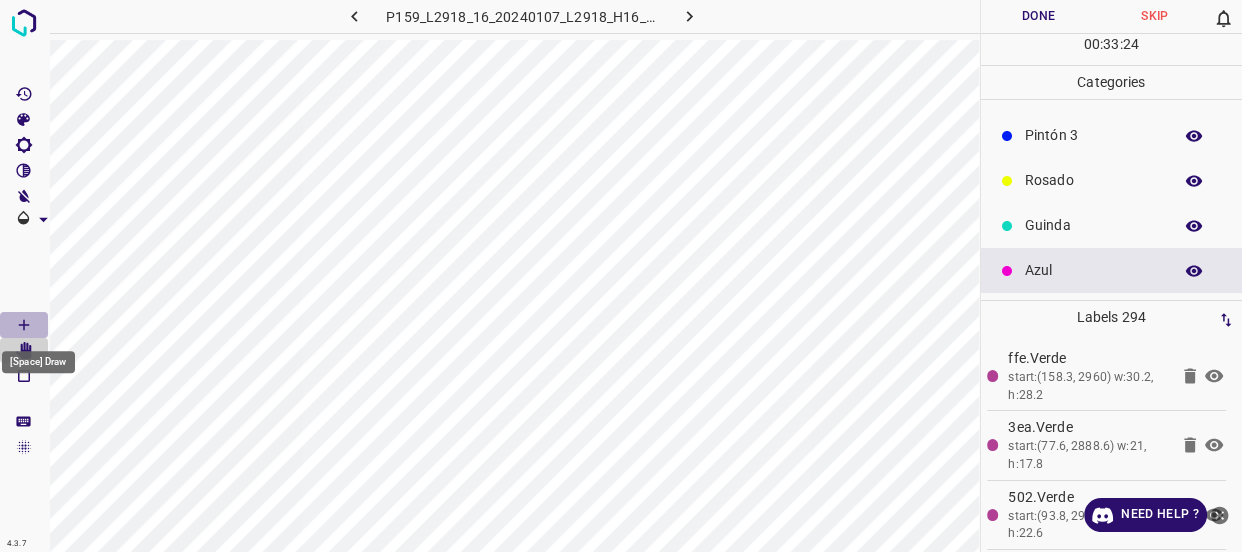 click 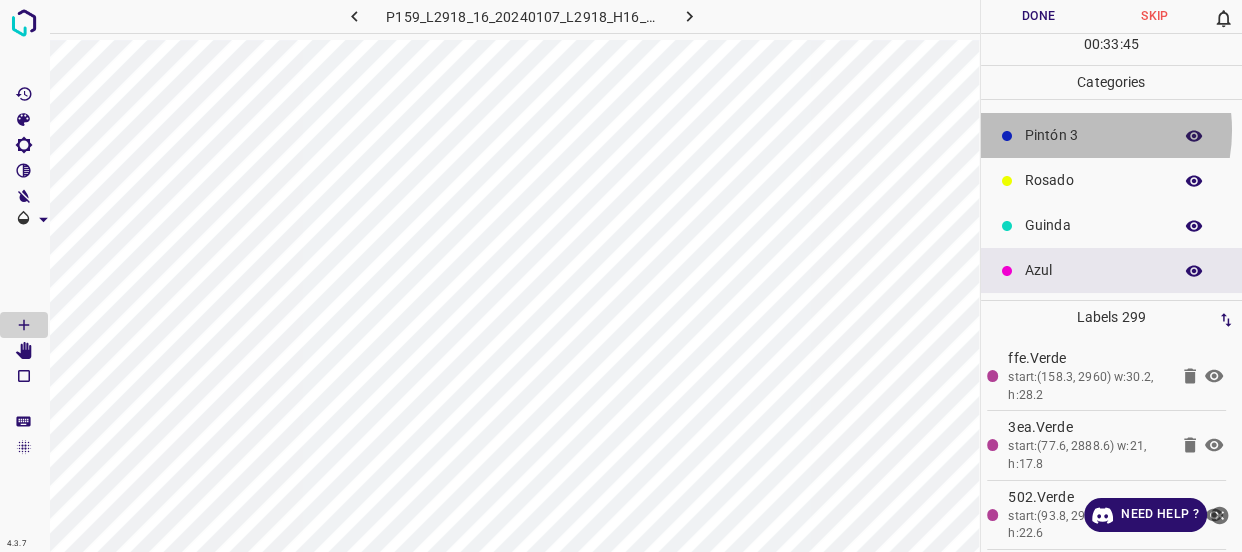 click on "Pintón 3" at bounding box center (1093, 135) 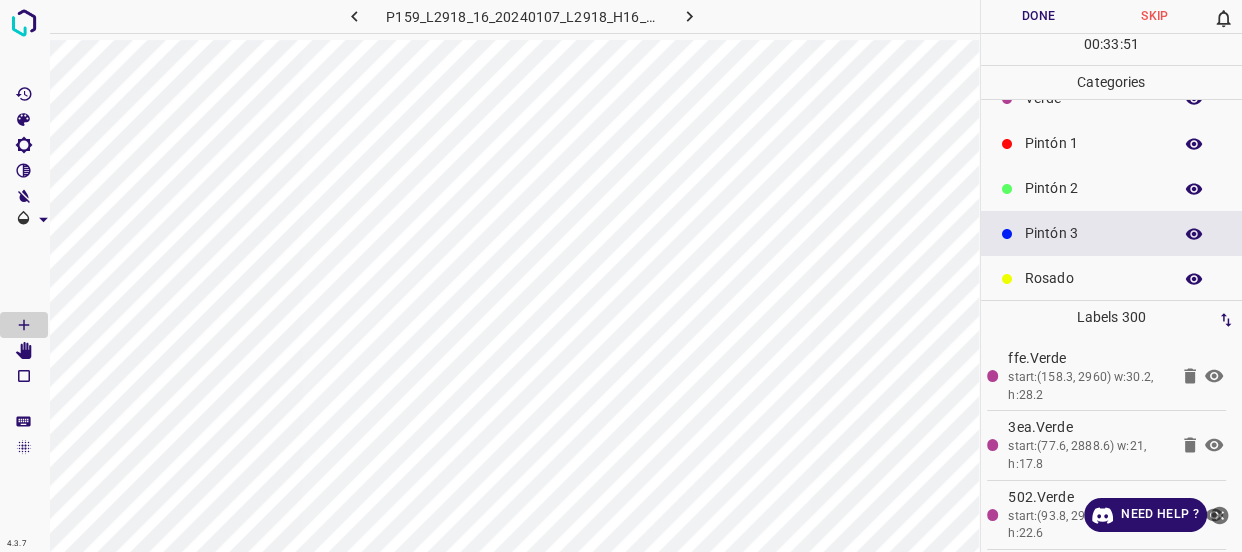 scroll, scrollTop: 0, scrollLeft: 0, axis: both 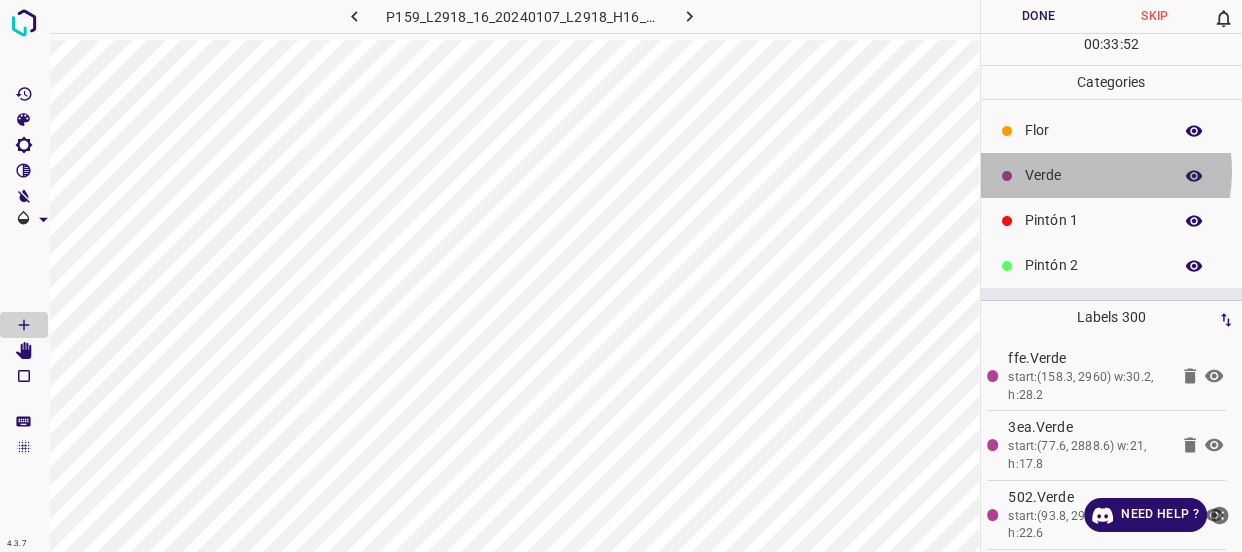 click on "Verde" at bounding box center (1093, 175) 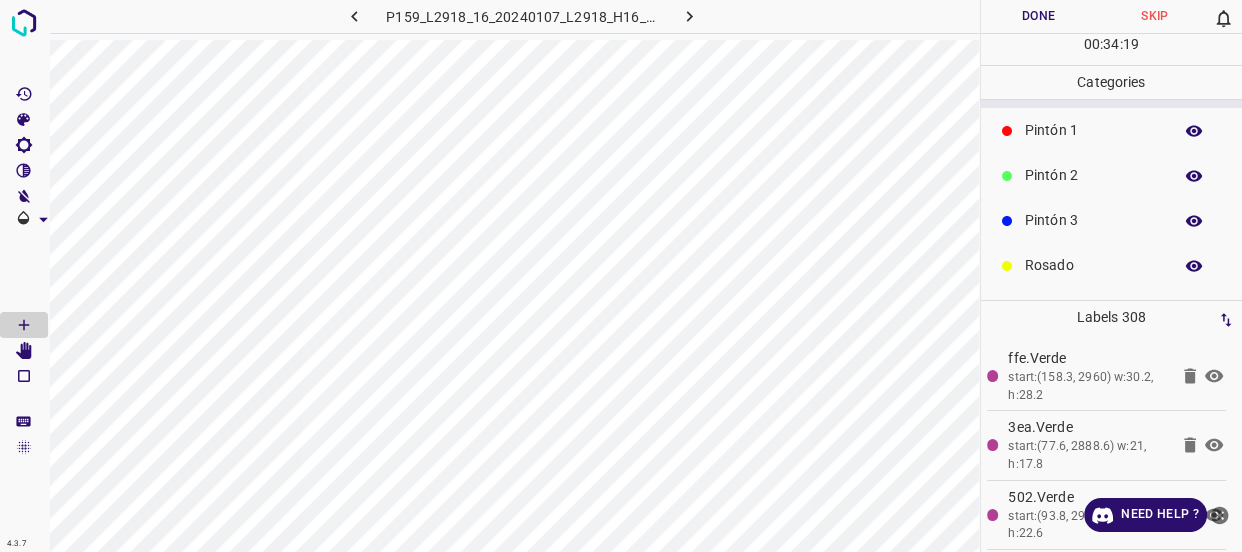 scroll, scrollTop: 175, scrollLeft: 0, axis: vertical 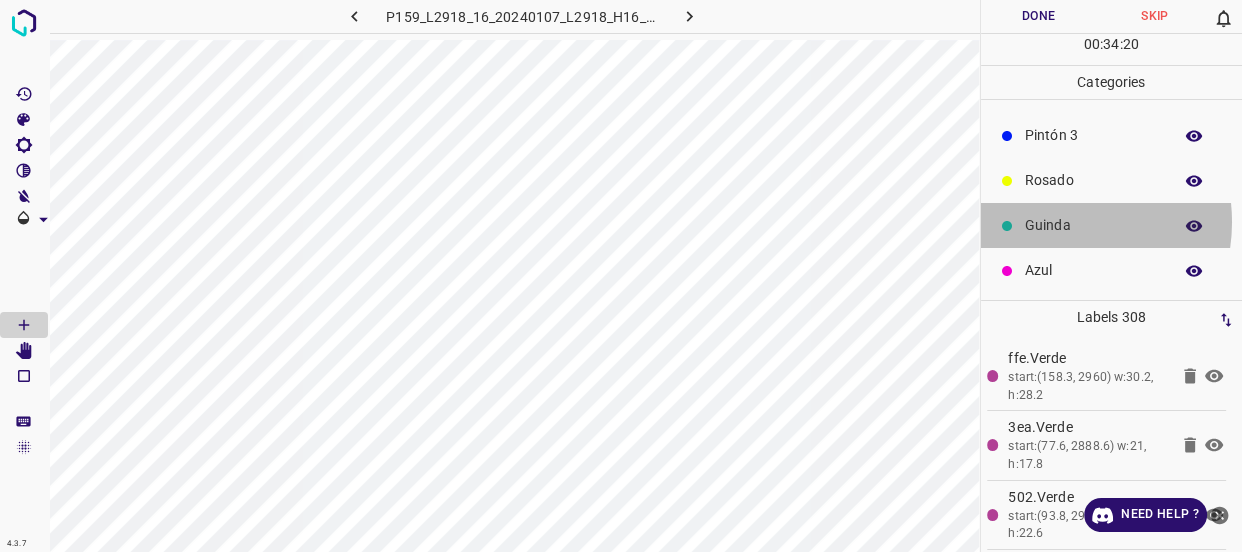 click on "Guinda" at bounding box center (1093, 225) 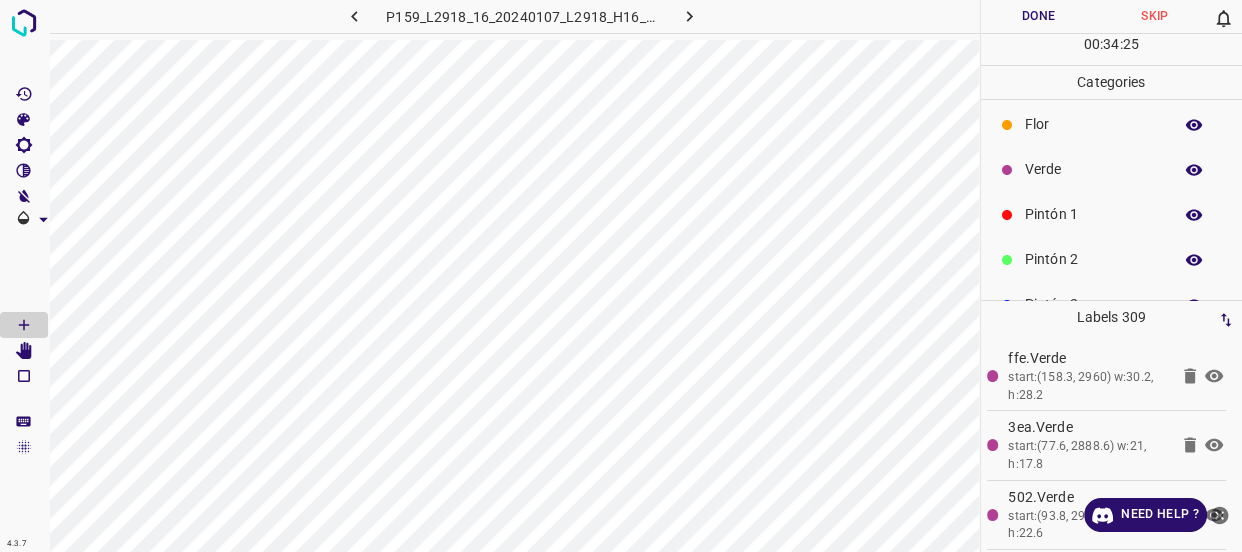 scroll, scrollTop: 0, scrollLeft: 0, axis: both 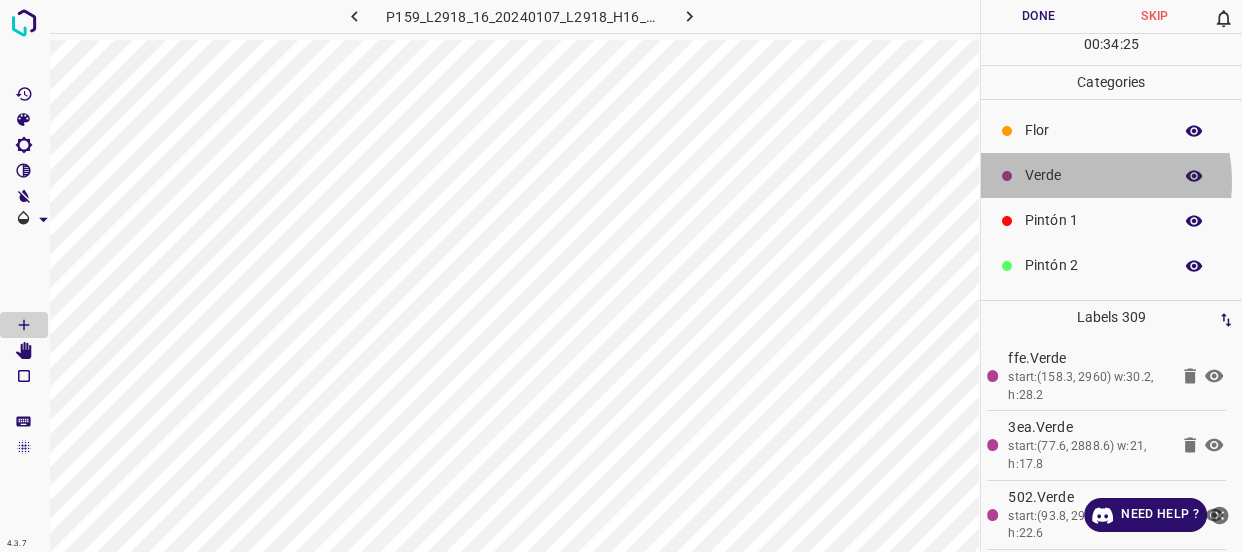 click on "Verde" at bounding box center (1093, 175) 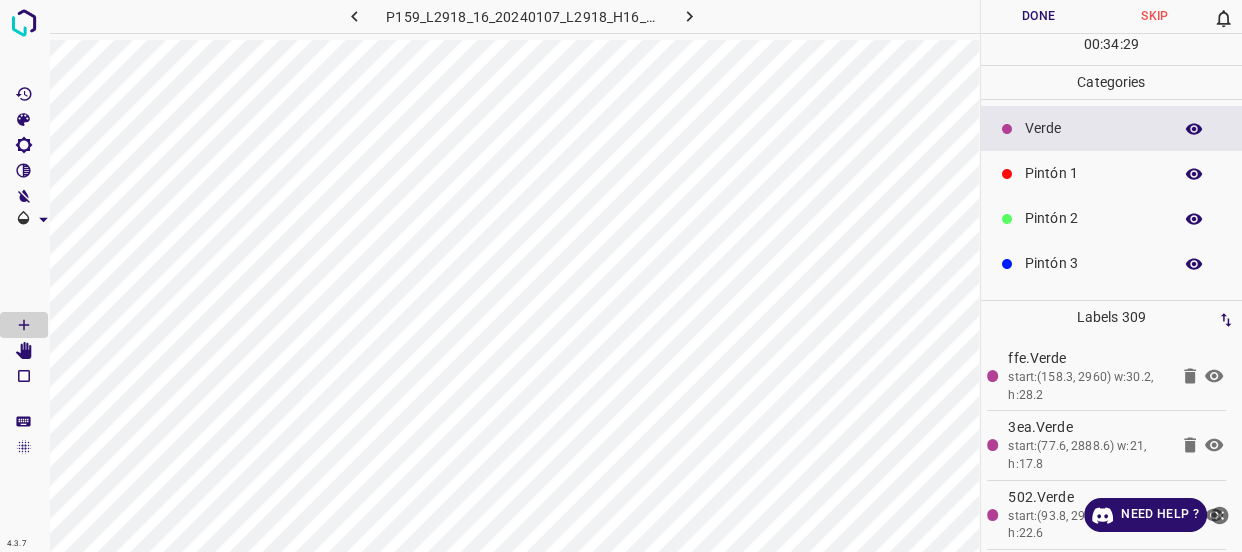 scroll, scrollTop: 90, scrollLeft: 0, axis: vertical 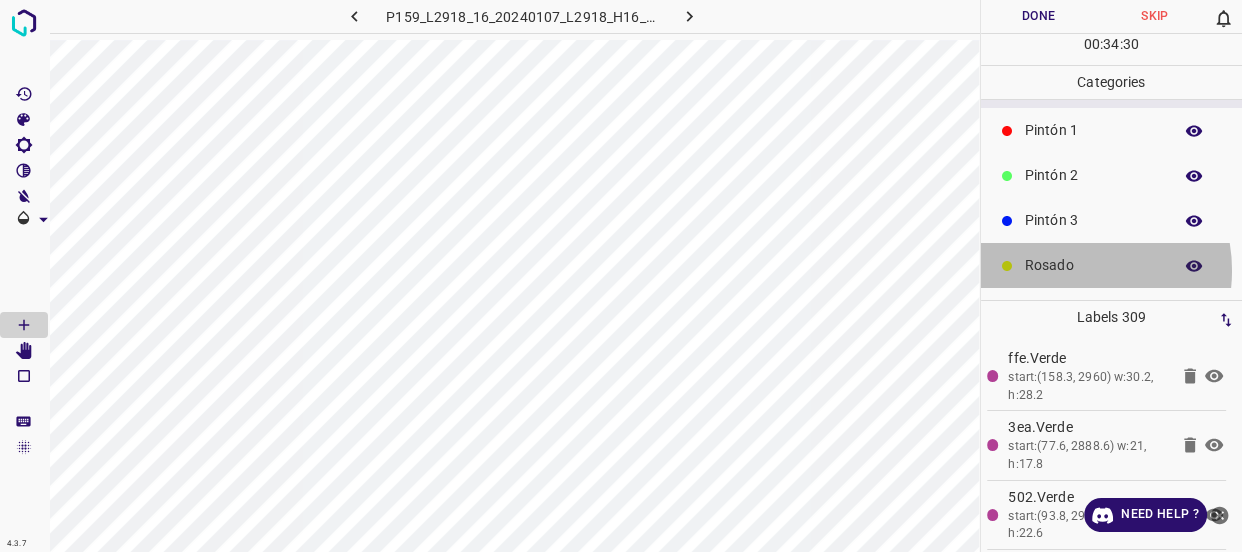 click on "Rosado" at bounding box center [1093, 265] 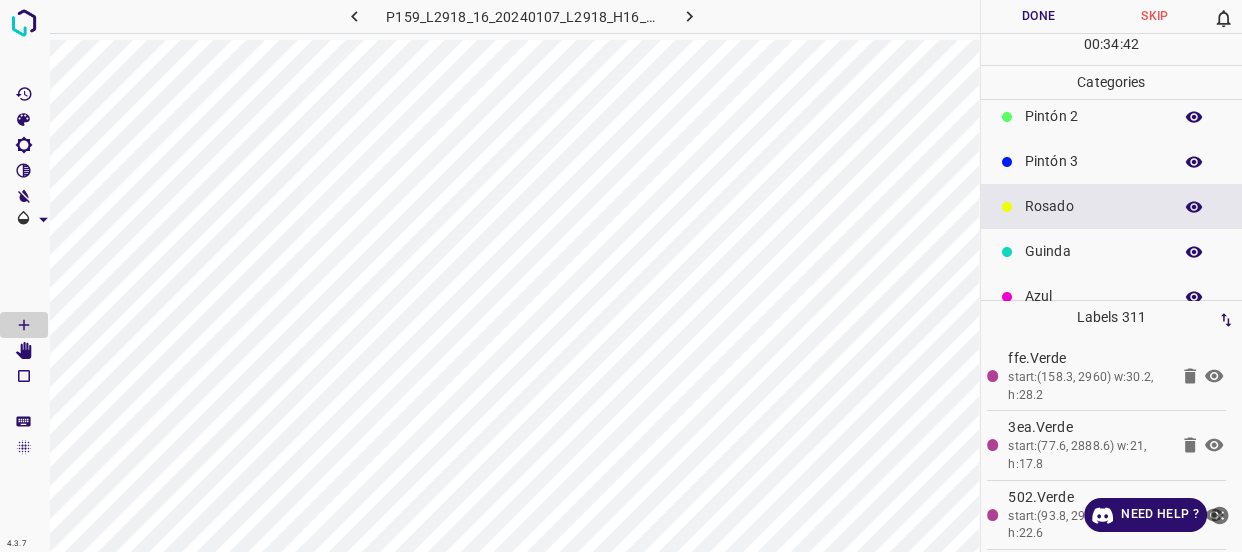 scroll, scrollTop: 175, scrollLeft: 0, axis: vertical 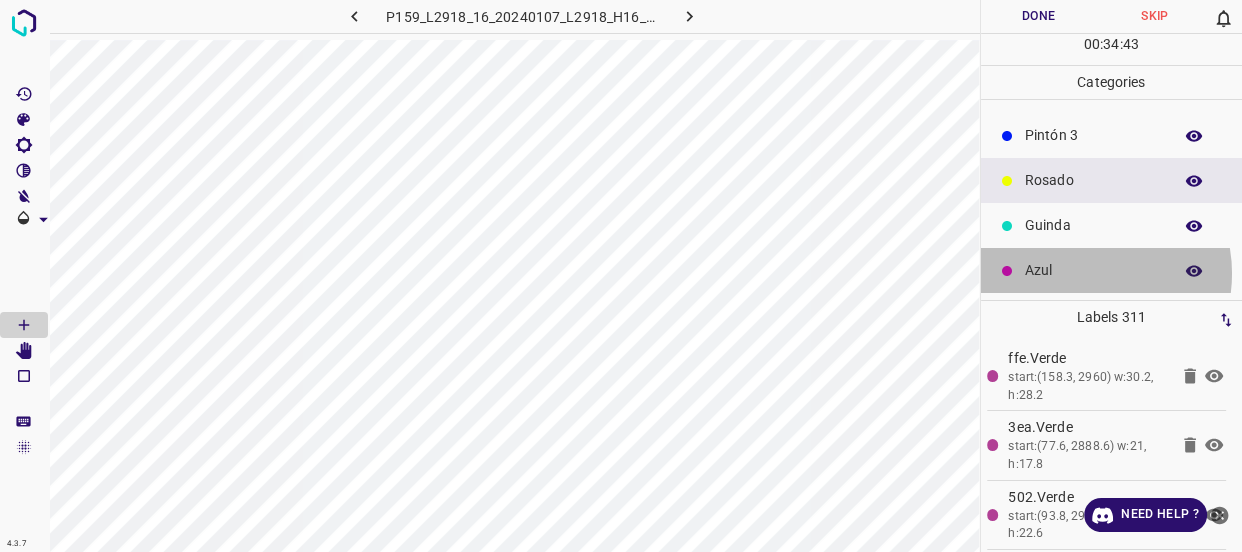 click on "Azul" at bounding box center (1112, 270) 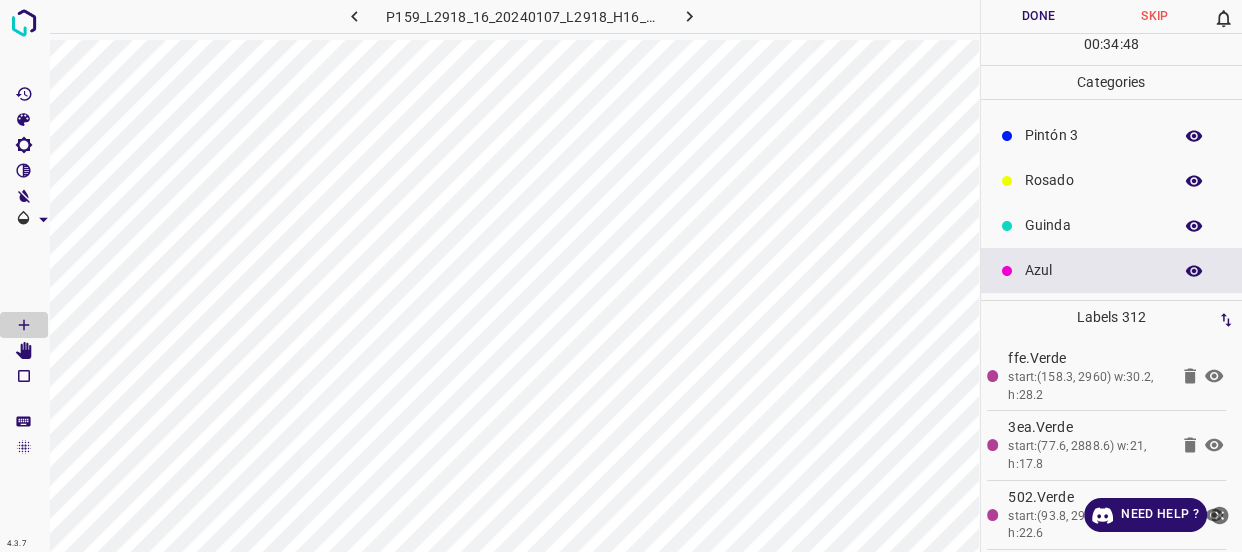 scroll, scrollTop: 0, scrollLeft: 0, axis: both 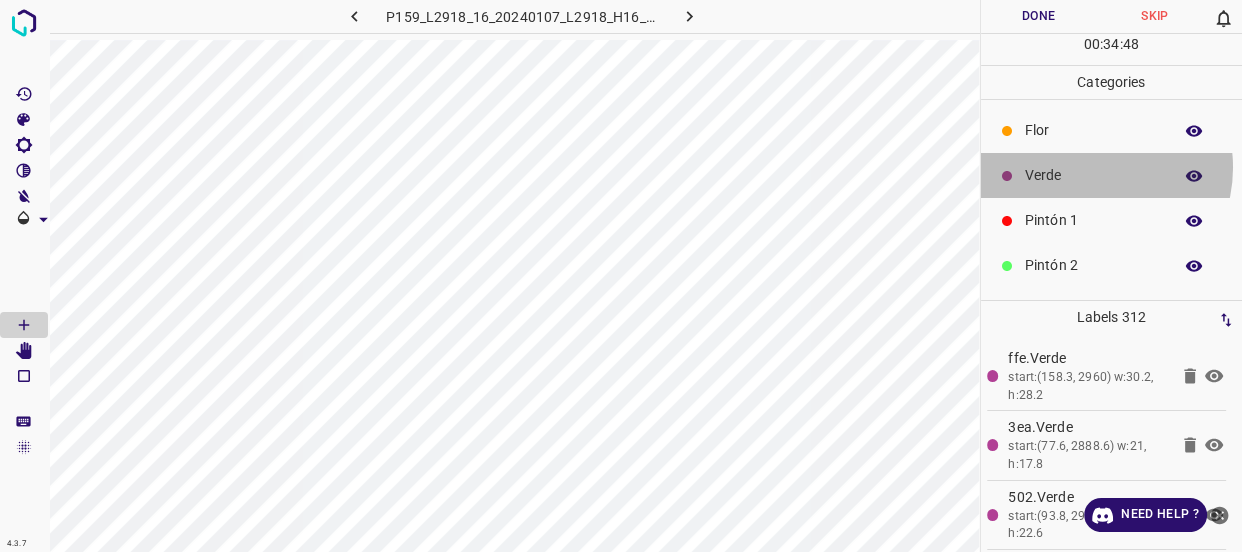 click on "Verde" at bounding box center [1093, 175] 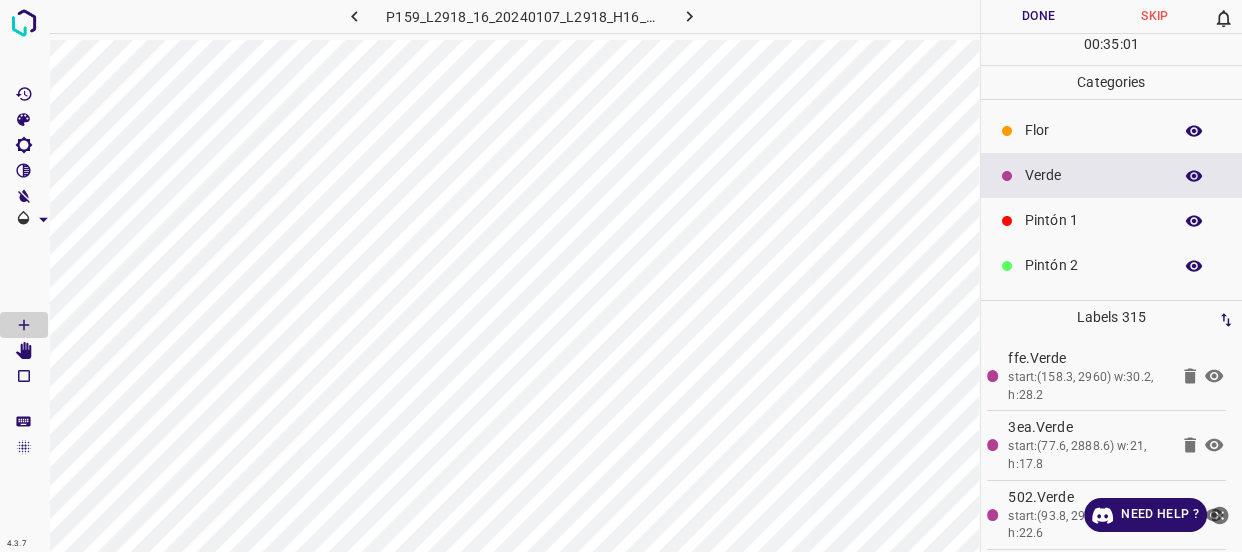 scroll, scrollTop: 175, scrollLeft: 0, axis: vertical 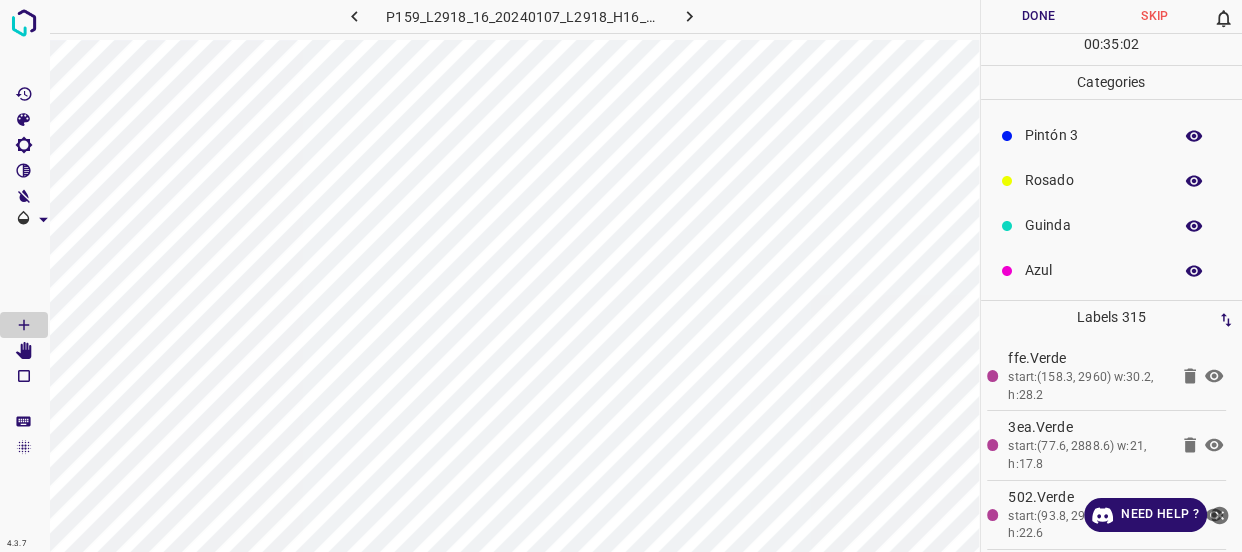 click on "Rosado" at bounding box center (1093, 180) 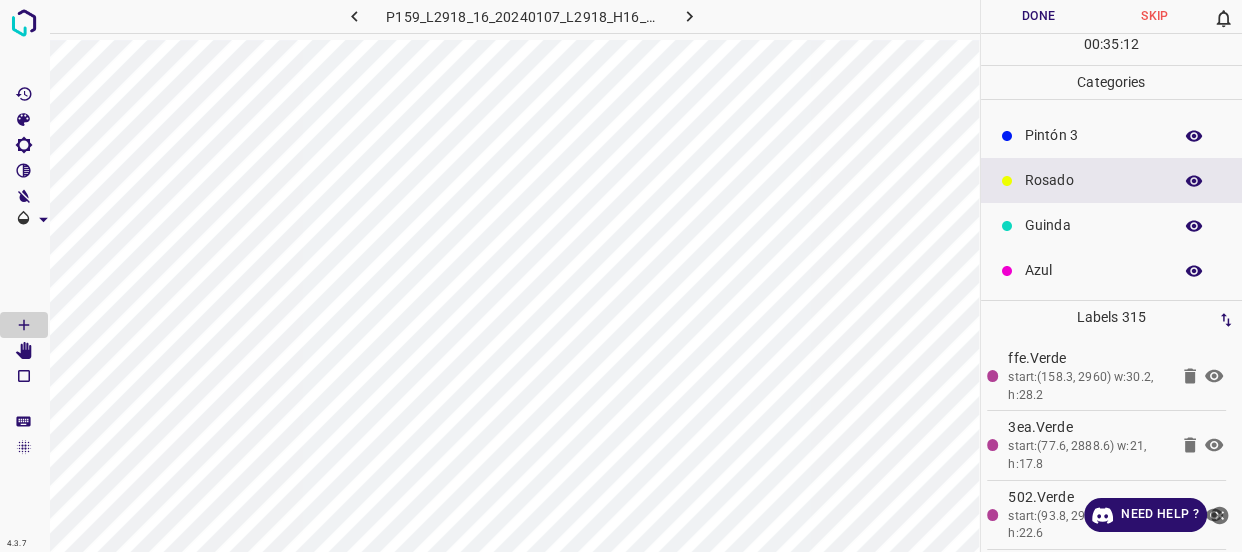 click on "Guinda" at bounding box center [1093, 225] 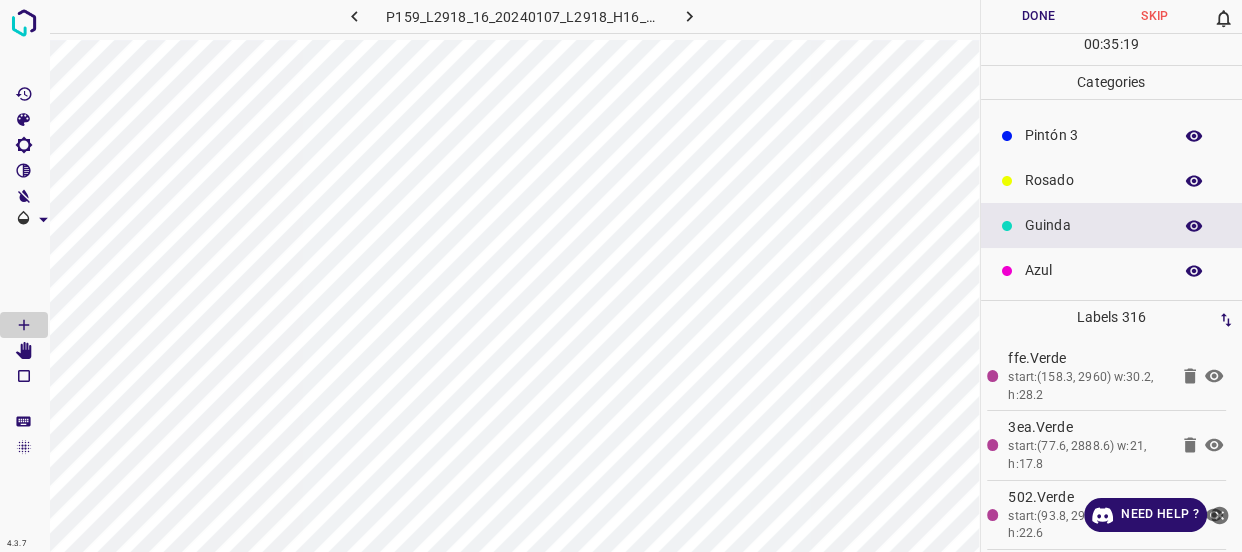 click at bounding box center [1194, 226] 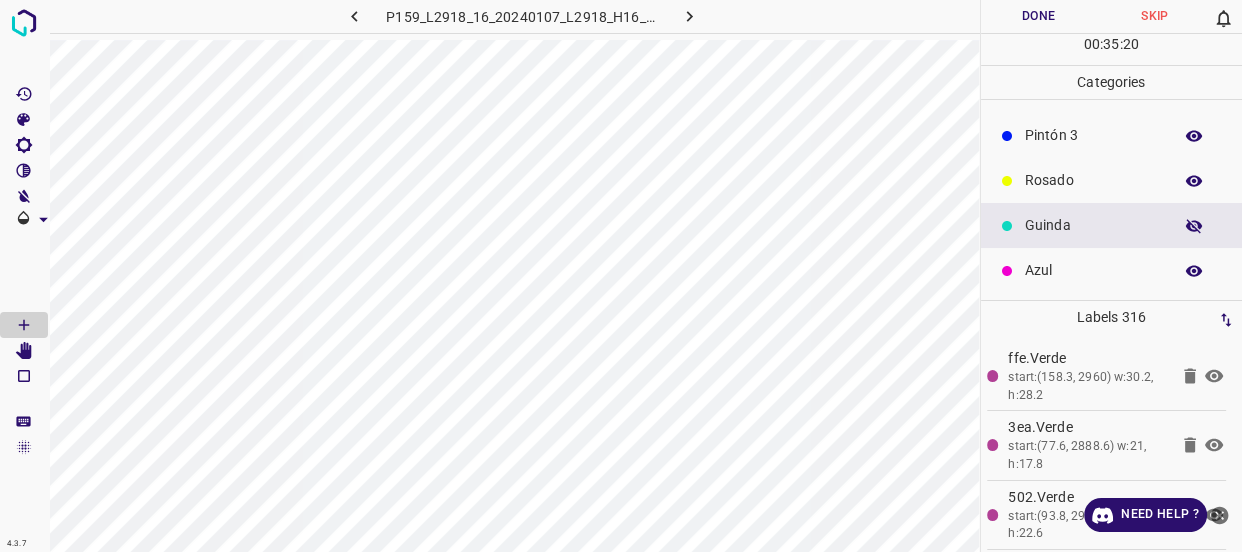 click at bounding box center [1194, 226] 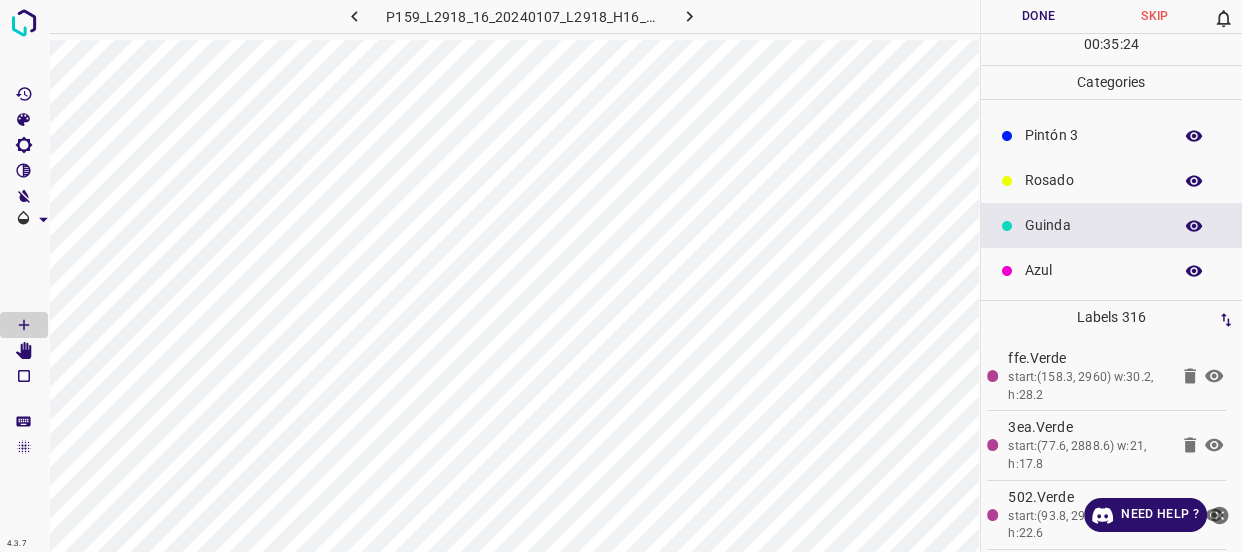click on "Rosado" at bounding box center (1093, 180) 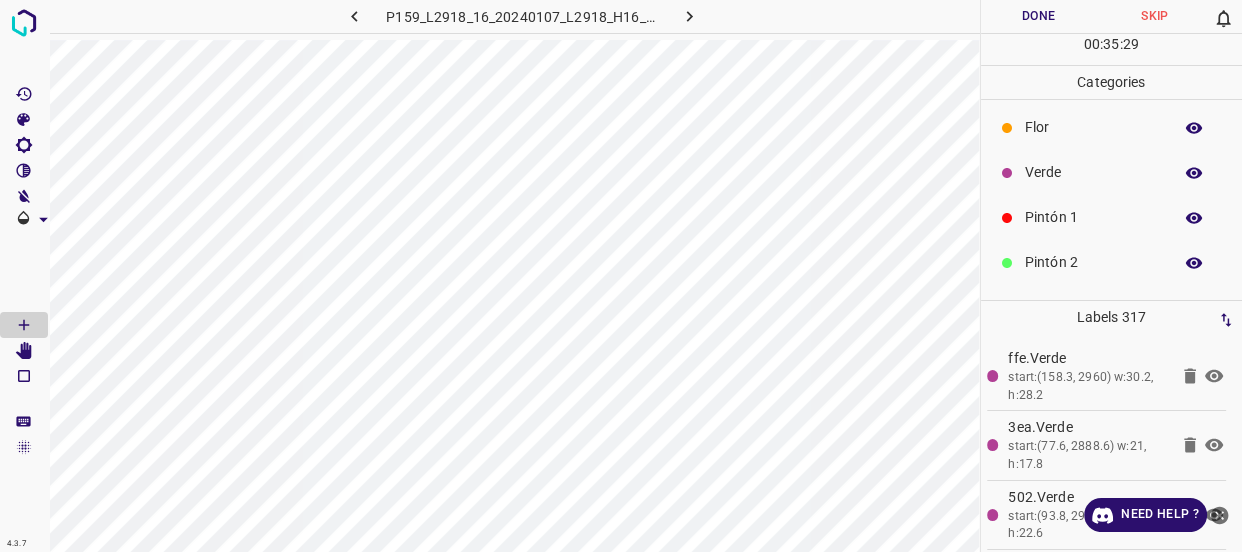 scroll, scrollTop: 0, scrollLeft: 0, axis: both 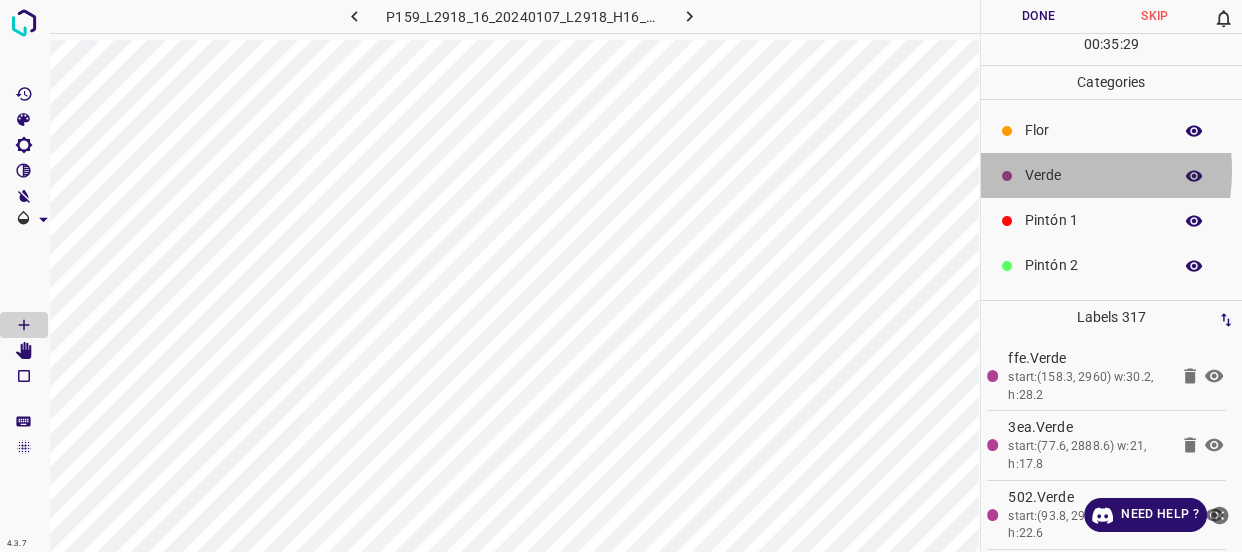 click on "Verde" at bounding box center [1093, 175] 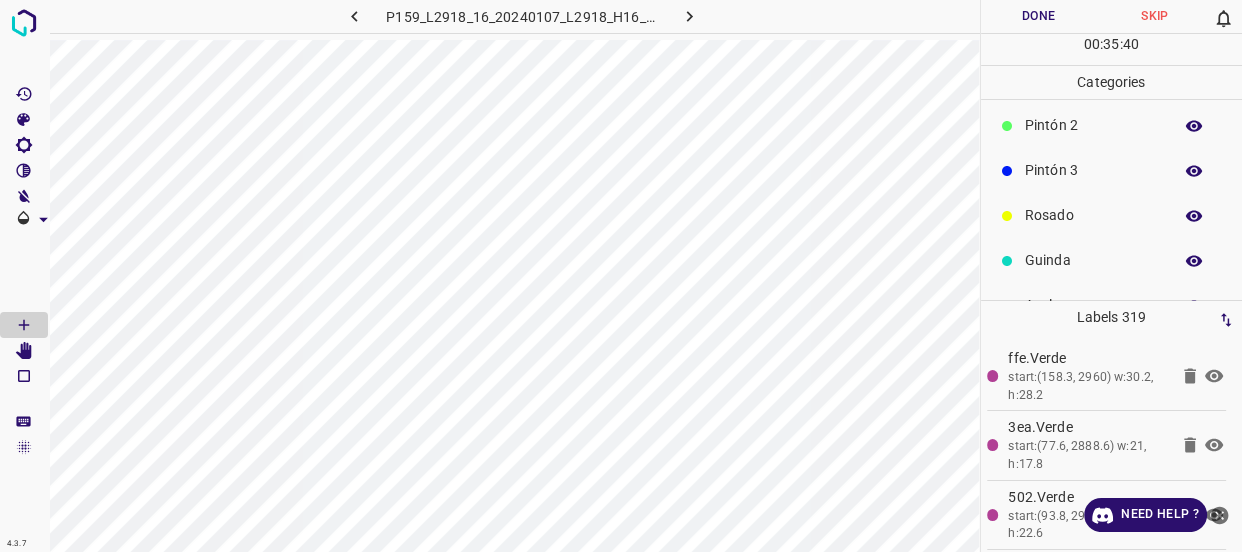 scroll, scrollTop: 175, scrollLeft: 0, axis: vertical 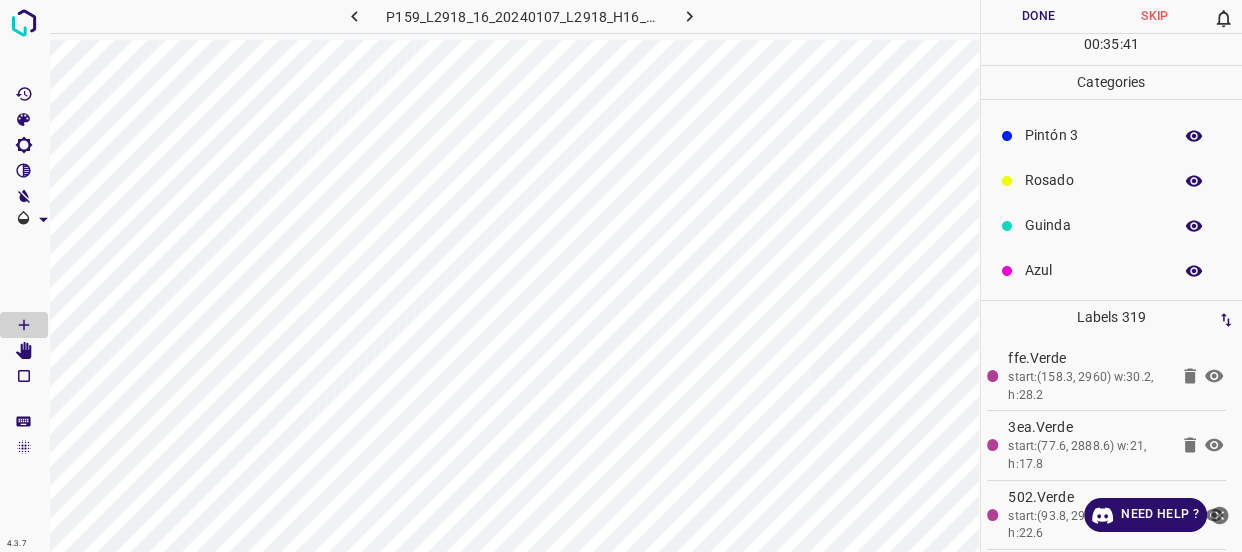 click on "Azul" at bounding box center (1093, 270) 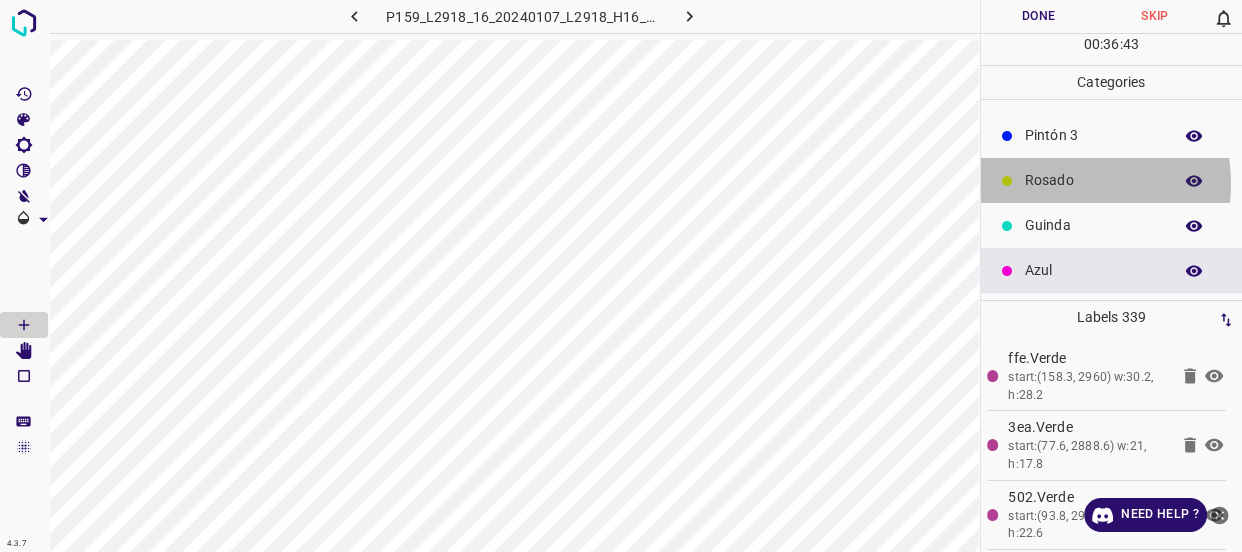 click on "Rosado" at bounding box center (1093, 180) 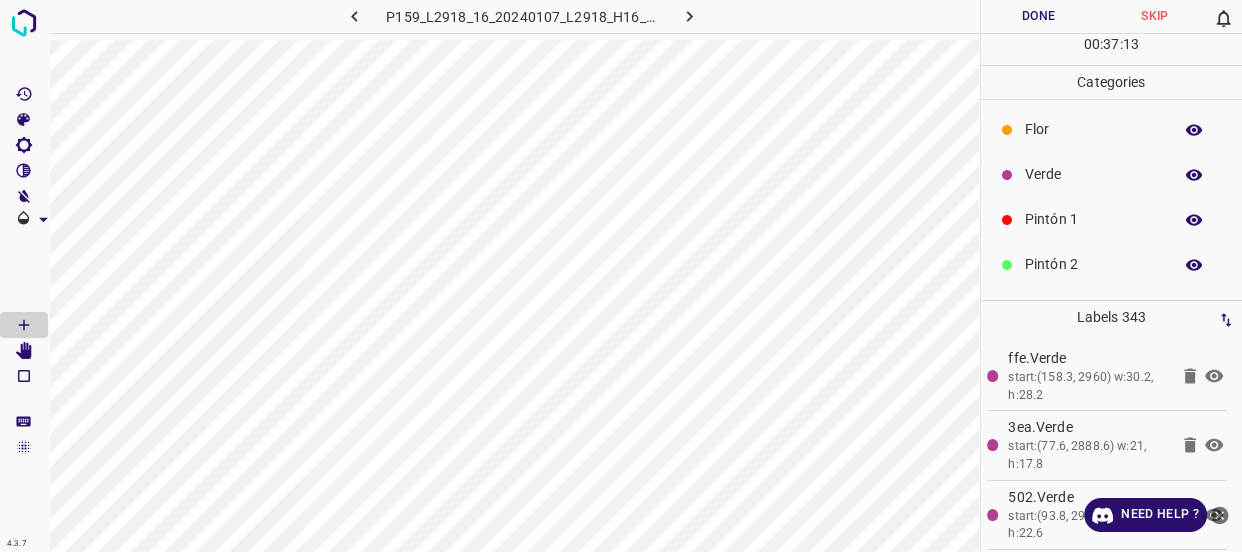 scroll, scrollTop: 0, scrollLeft: 0, axis: both 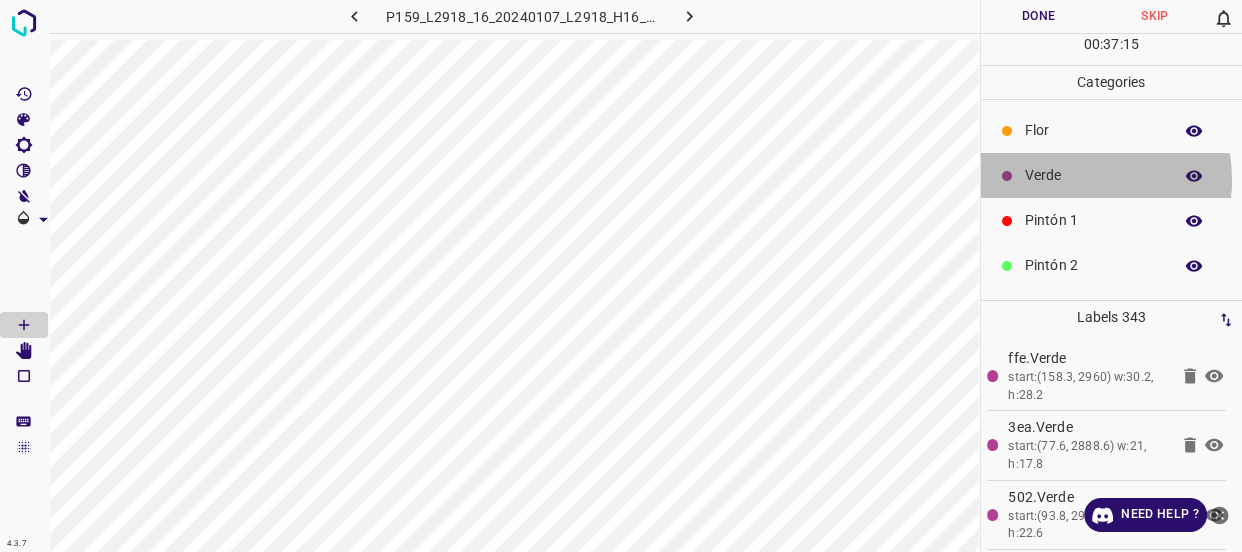 click on "Verde" at bounding box center [1093, 175] 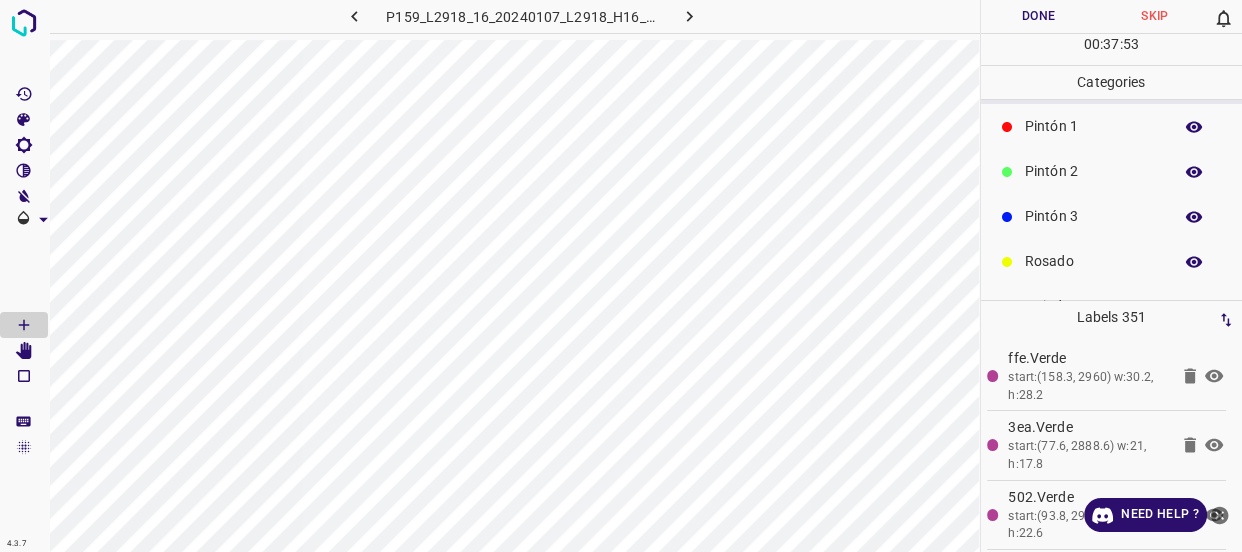 scroll, scrollTop: 175, scrollLeft: 0, axis: vertical 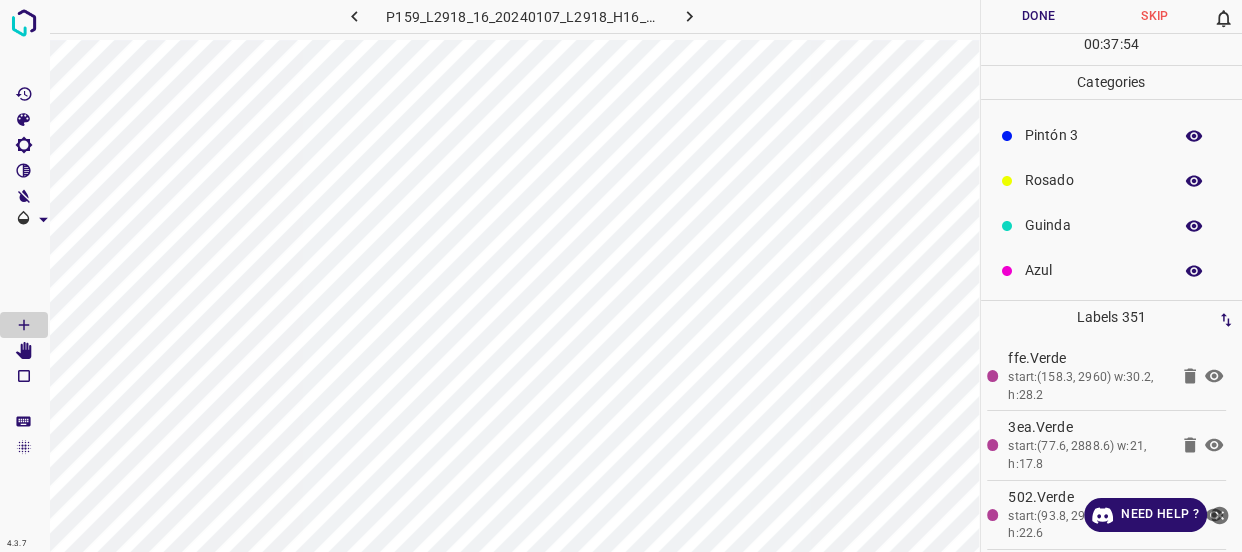click on "Azul" at bounding box center [1093, 270] 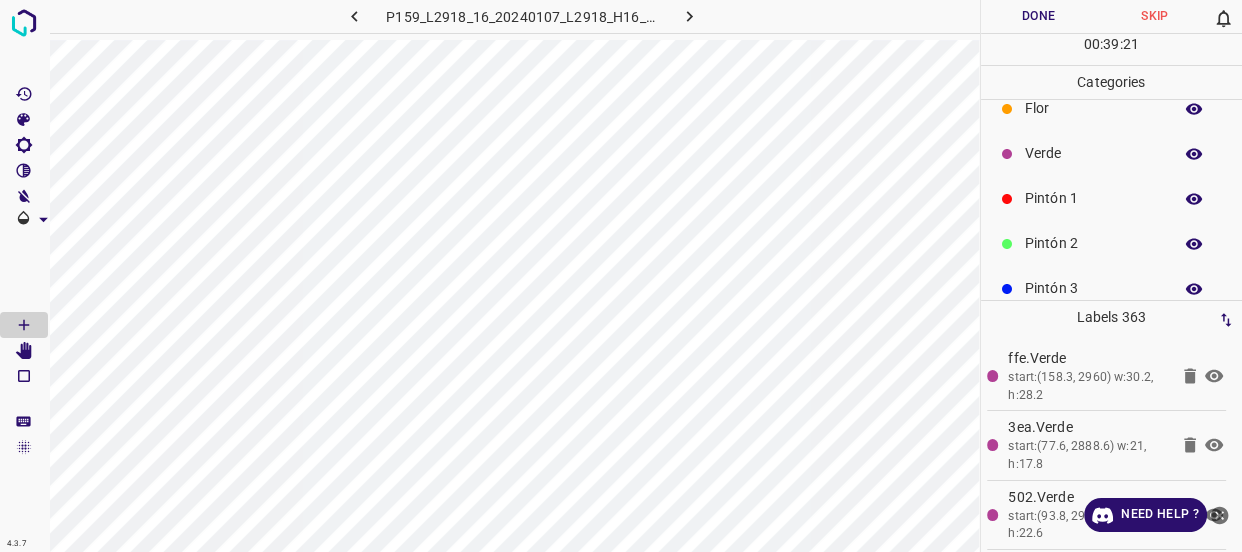 scroll, scrollTop: 0, scrollLeft: 0, axis: both 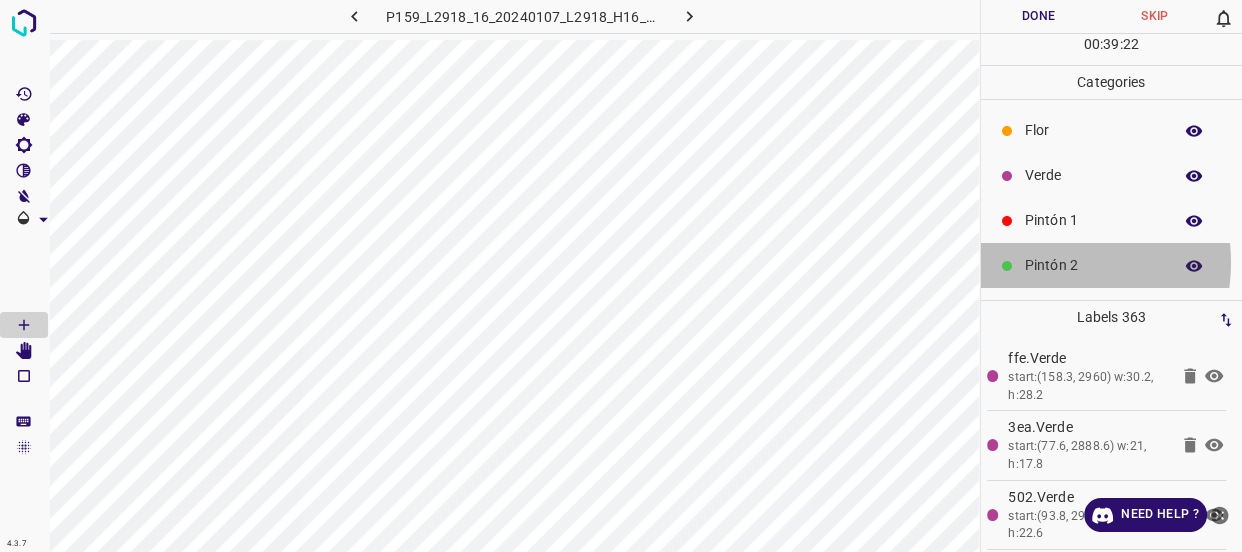 click on "Pintón 2" at bounding box center (1093, 265) 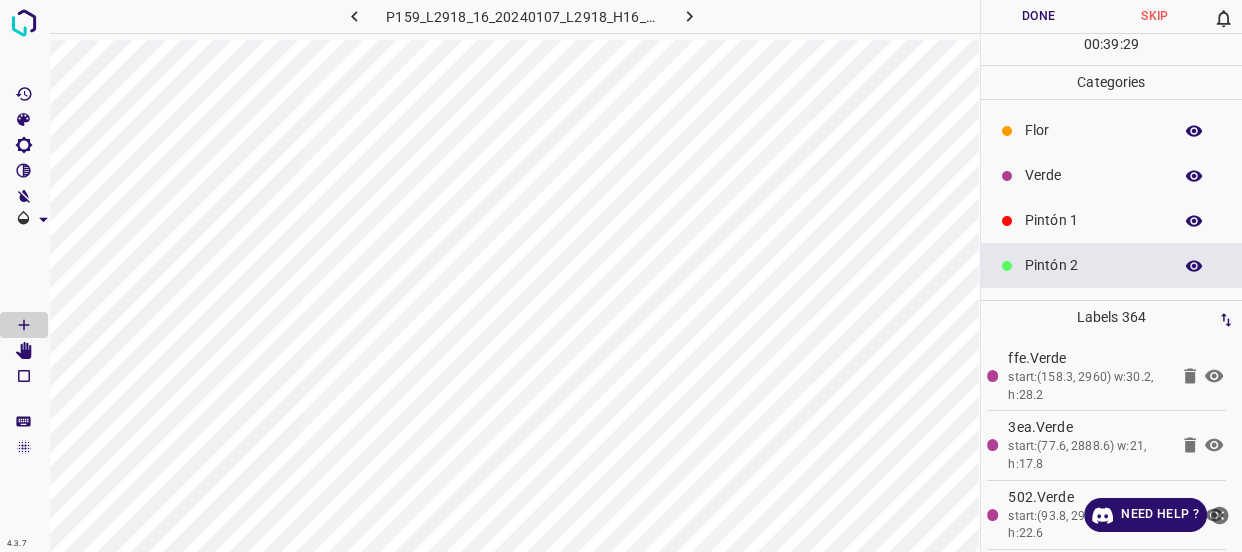 click on "Verde" at bounding box center (1093, 175) 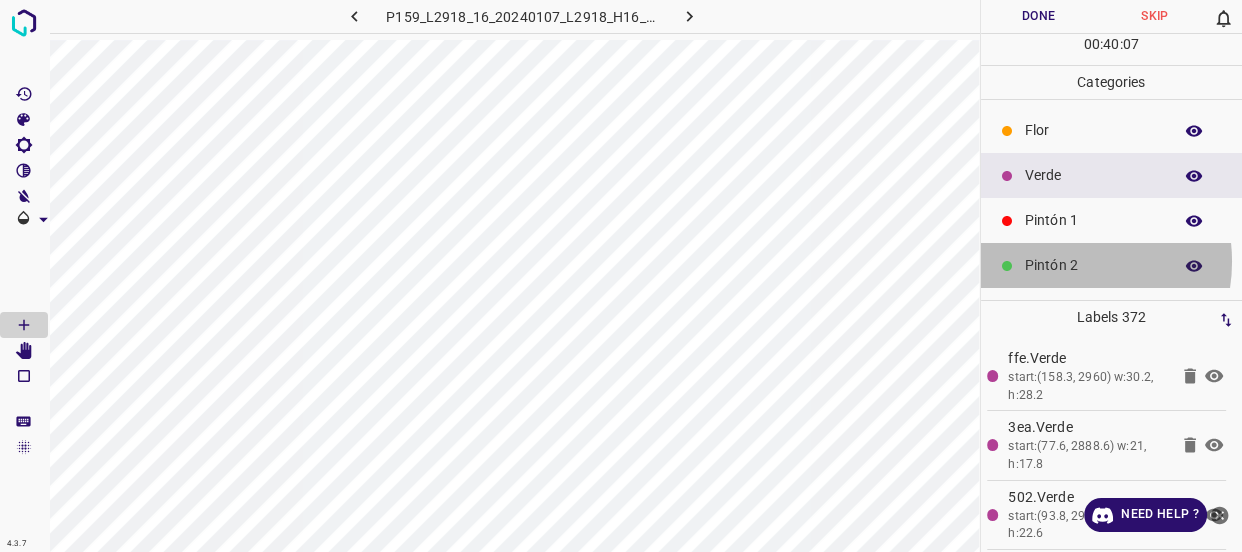 click on "Pintón 2" at bounding box center [1093, 265] 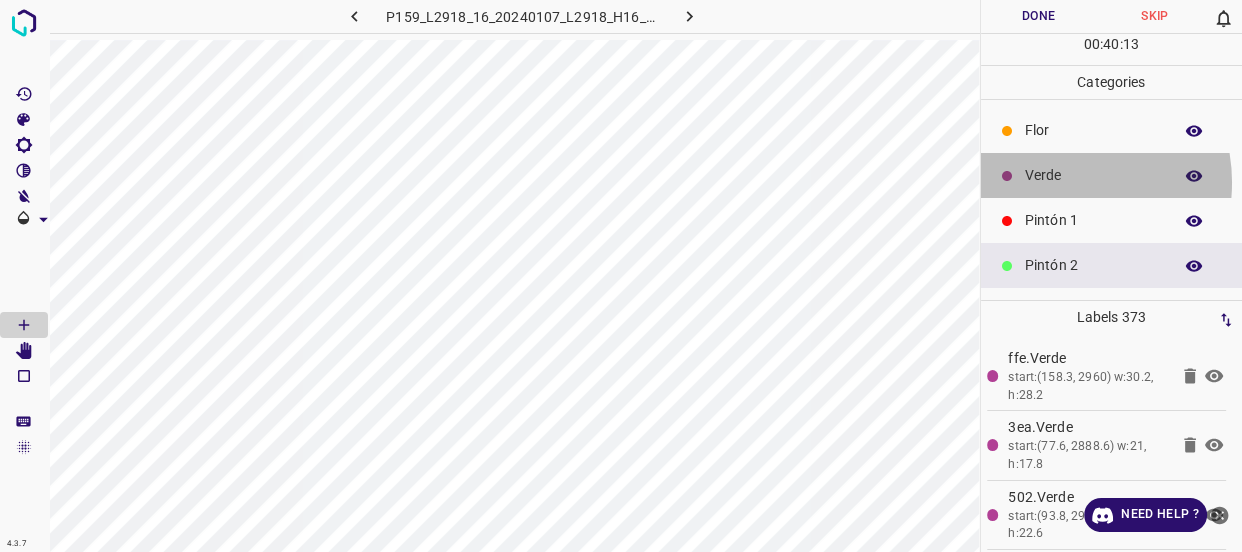 click on "Verde" at bounding box center [1093, 175] 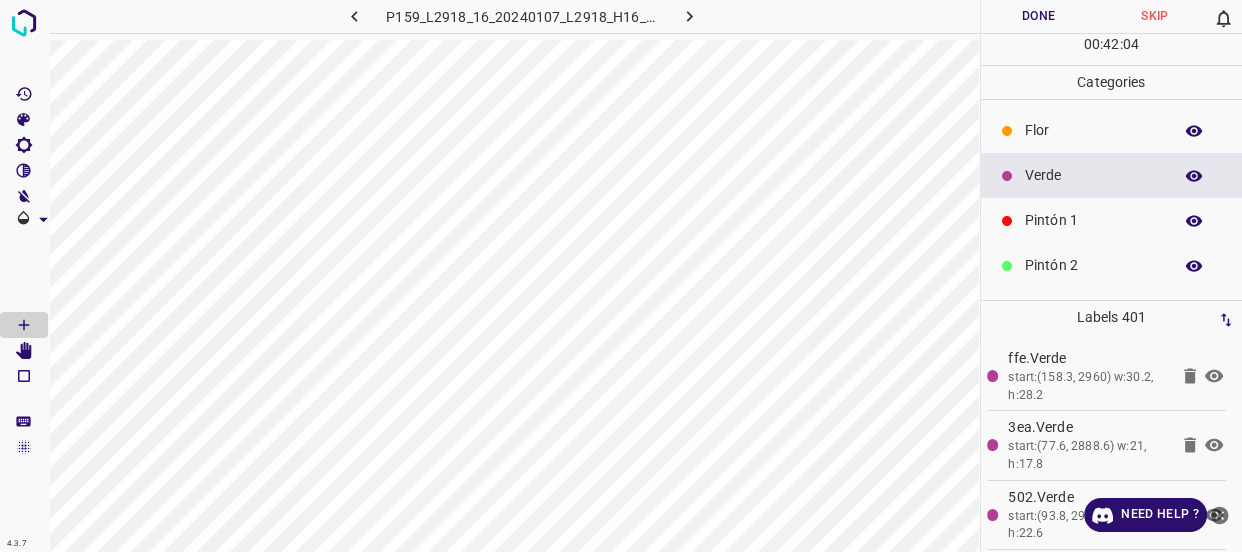 scroll, scrollTop: 175, scrollLeft: 0, axis: vertical 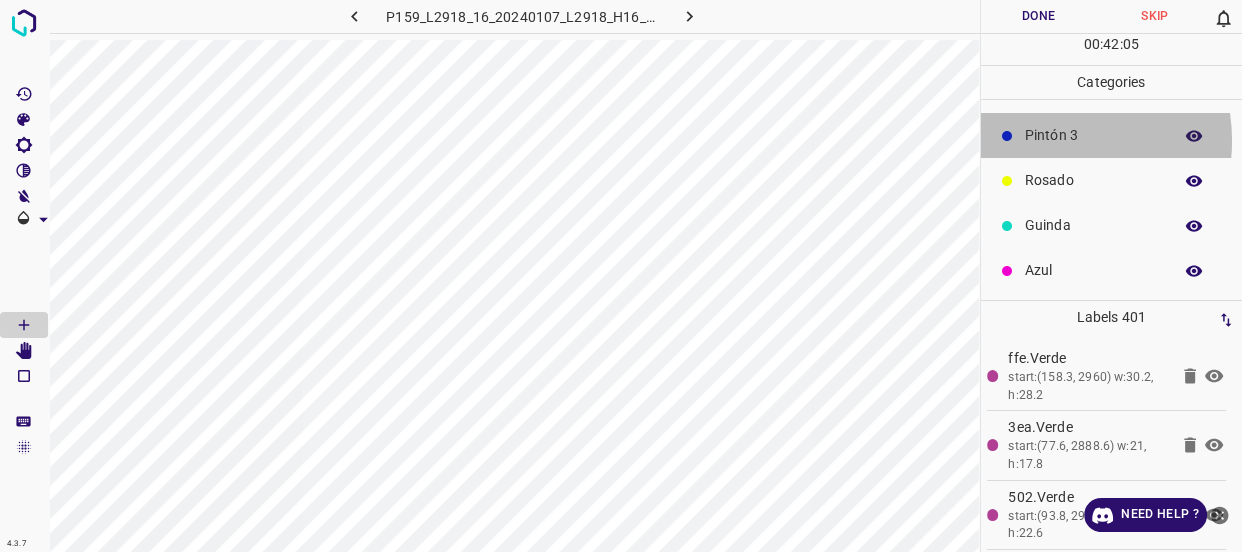 click on "Pintón 3" at bounding box center (1093, 135) 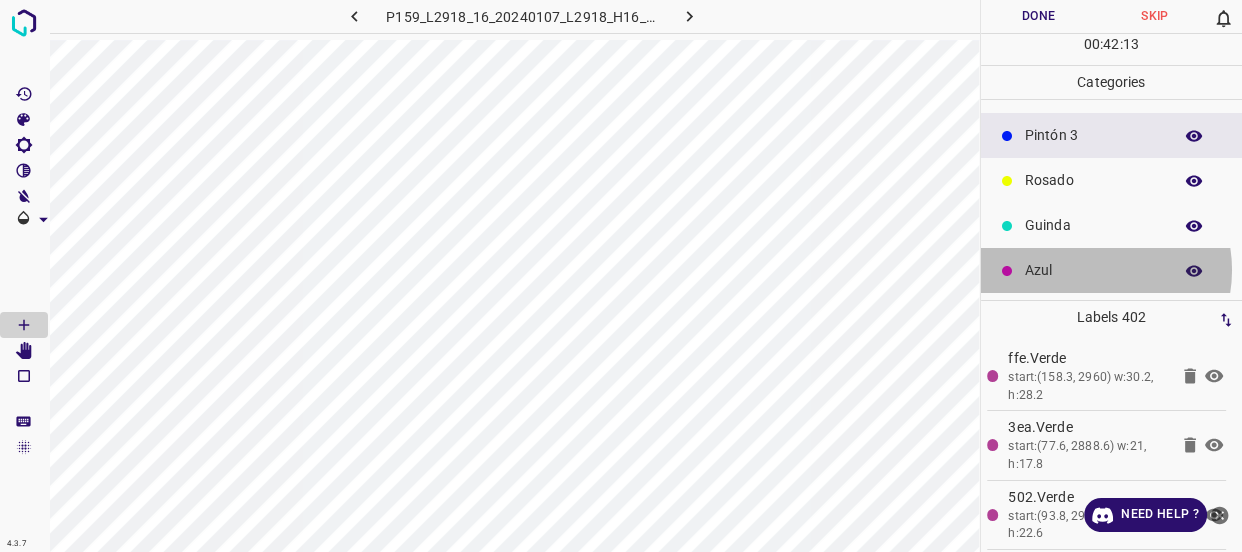 drag, startPoint x: 1086, startPoint y: 270, endPoint x: 1037, endPoint y: 249, distance: 53.310413 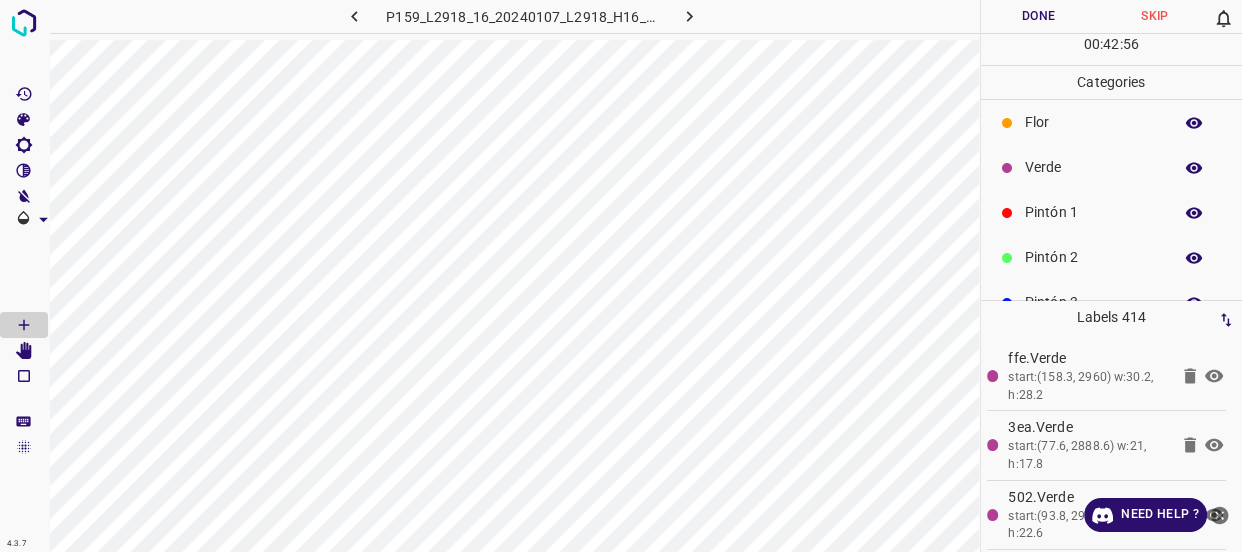 scroll, scrollTop: 0, scrollLeft: 0, axis: both 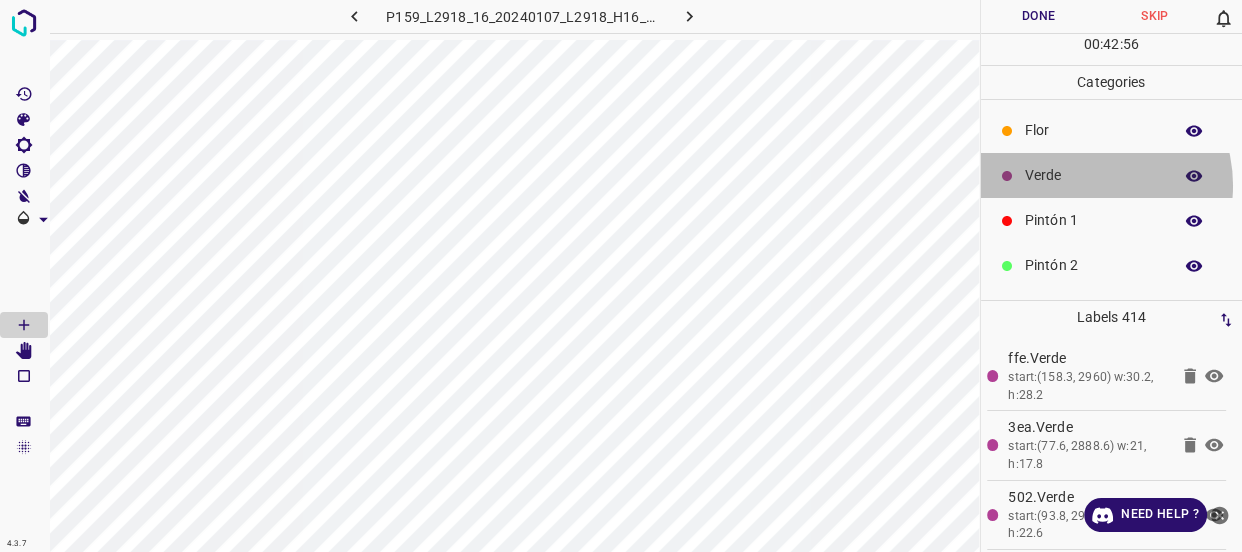 click on "Verde" at bounding box center [1093, 175] 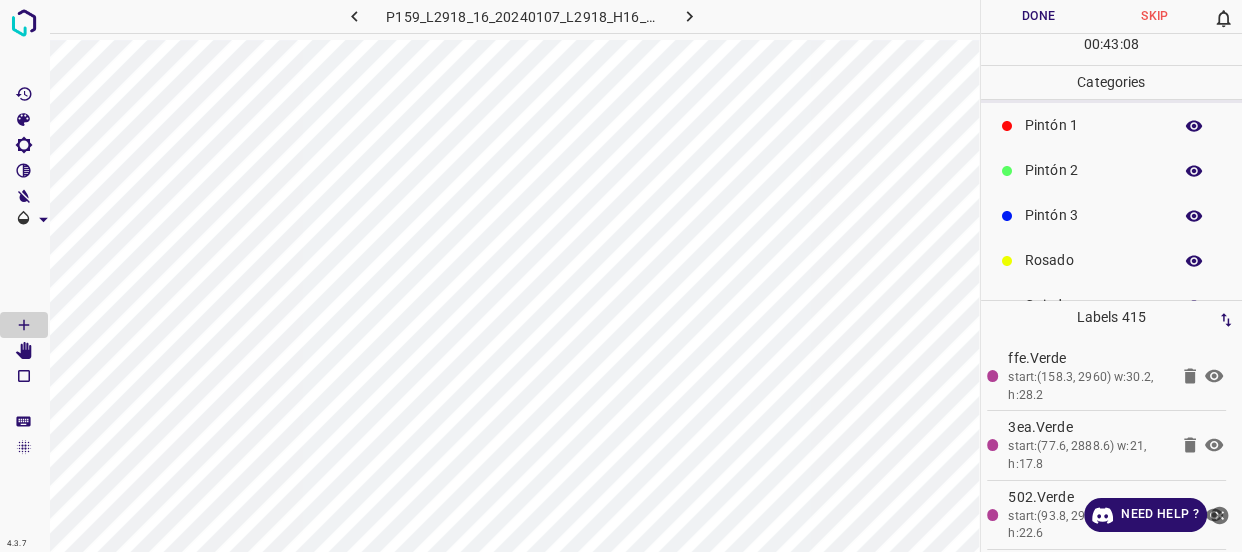scroll, scrollTop: 175, scrollLeft: 0, axis: vertical 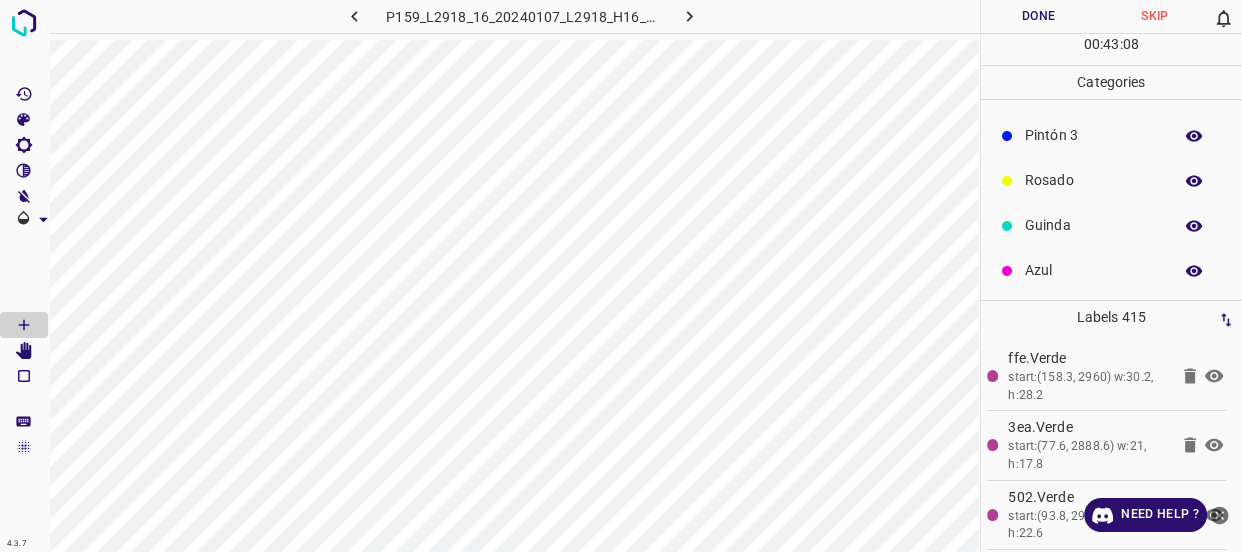 click on "Azul" at bounding box center [1093, 270] 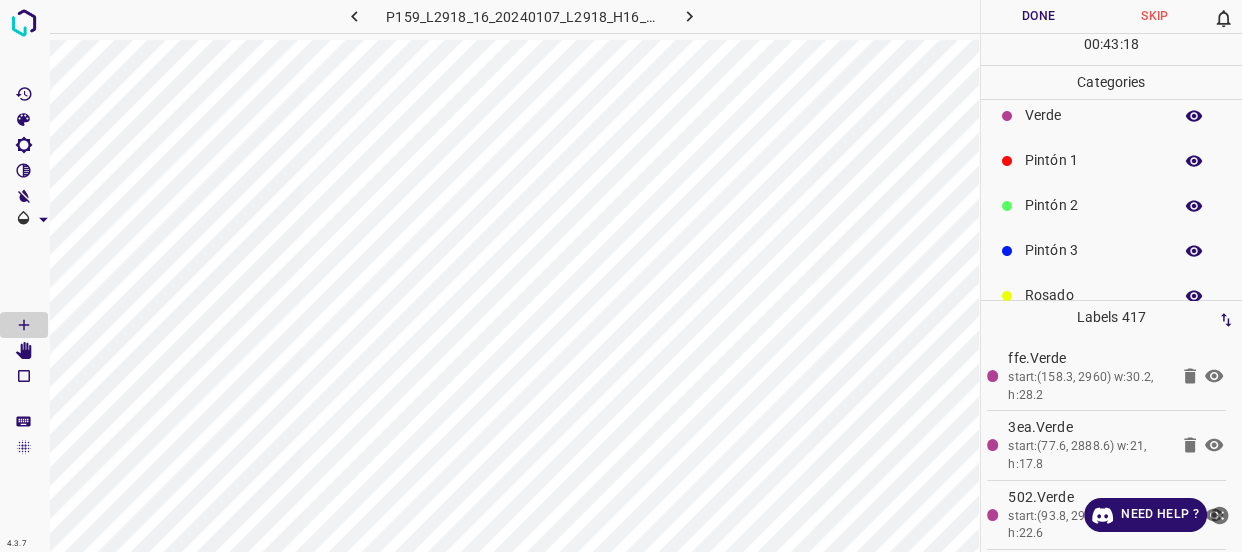 scroll, scrollTop: 0, scrollLeft: 0, axis: both 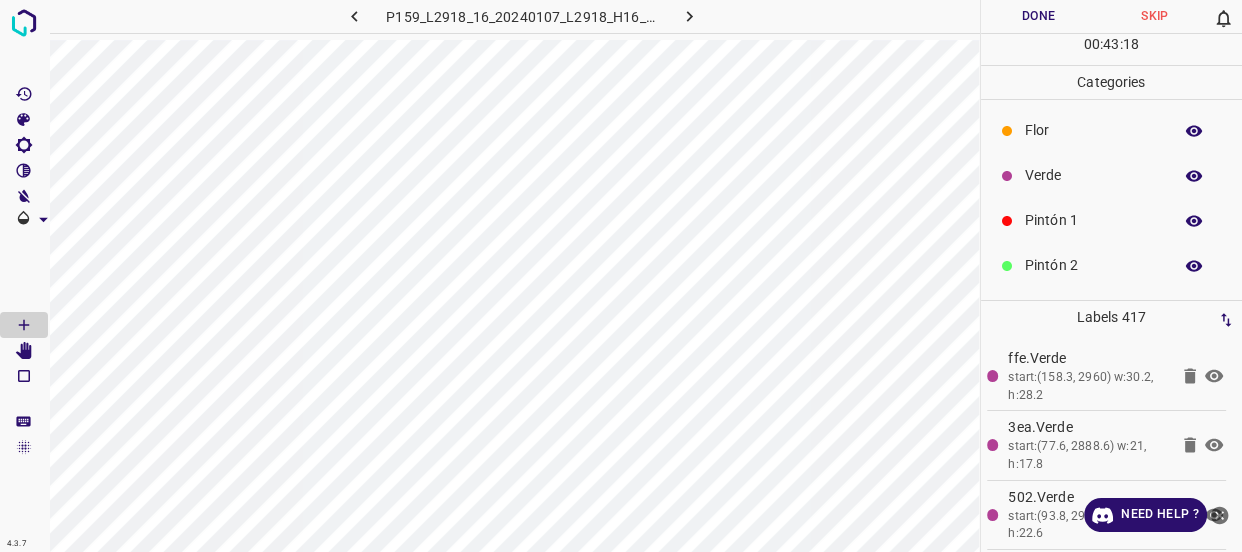 click on "Verde" at bounding box center [1093, 175] 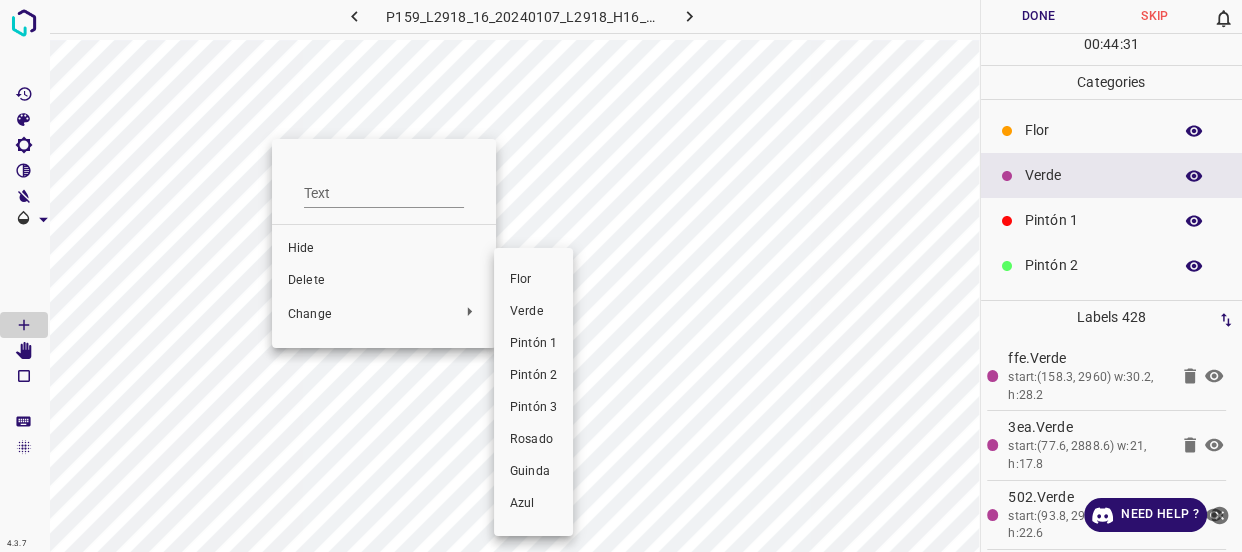 click on "Pintón 2" at bounding box center (533, 376) 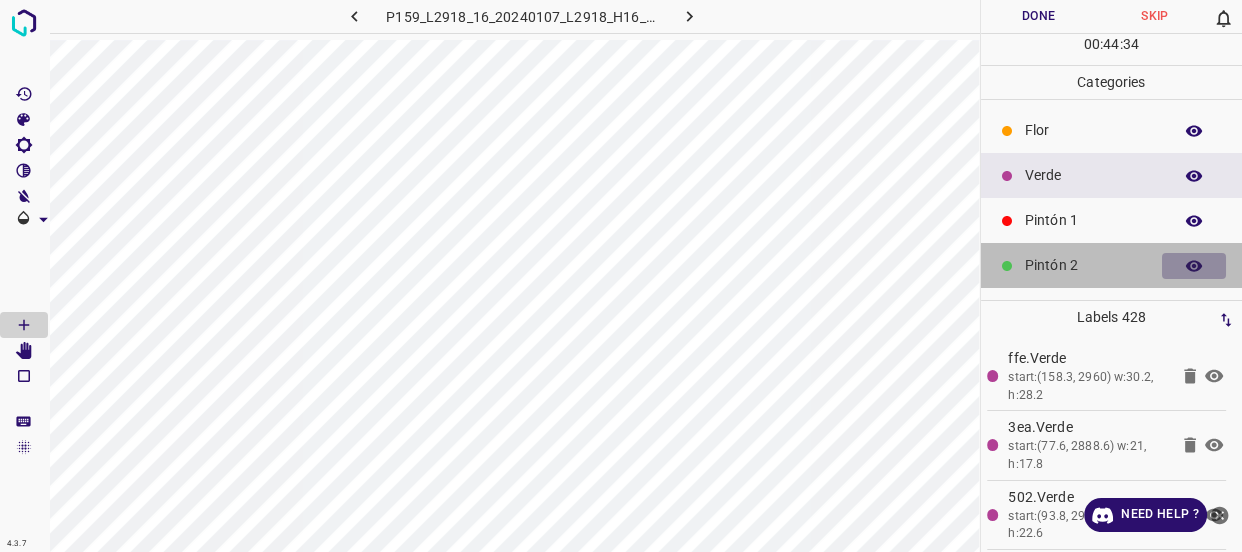 click 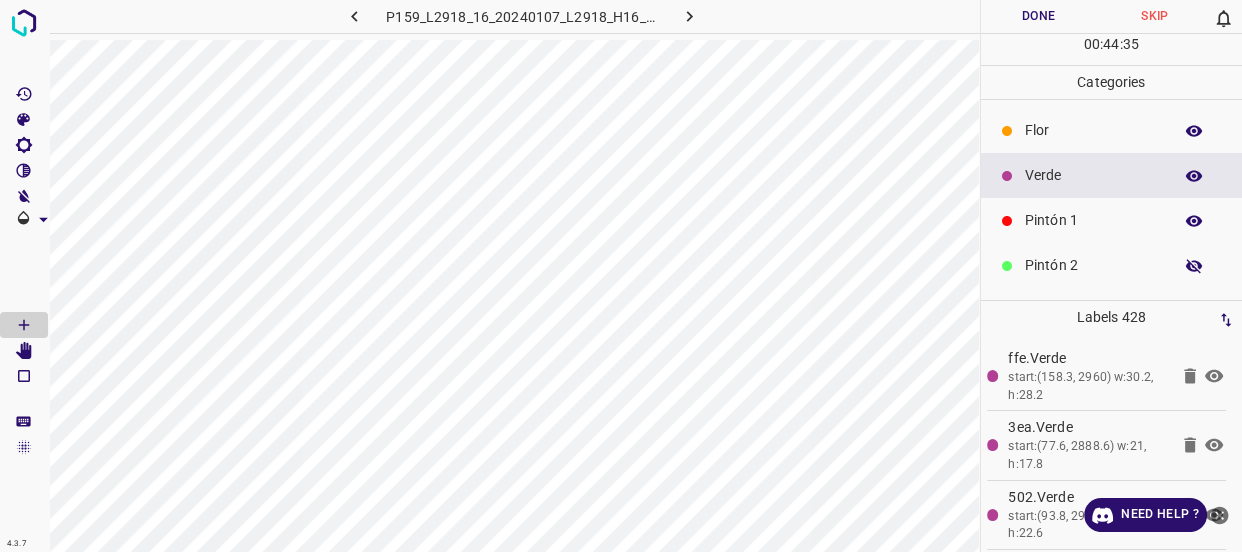 click 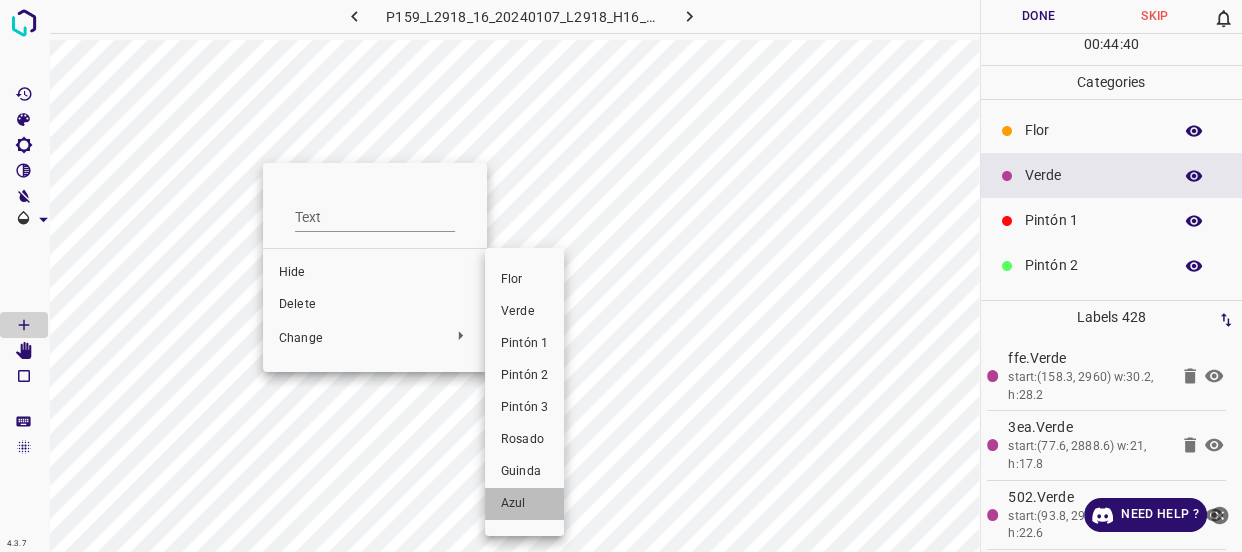 drag, startPoint x: 530, startPoint y: 503, endPoint x: 429, endPoint y: 249, distance: 273.34412 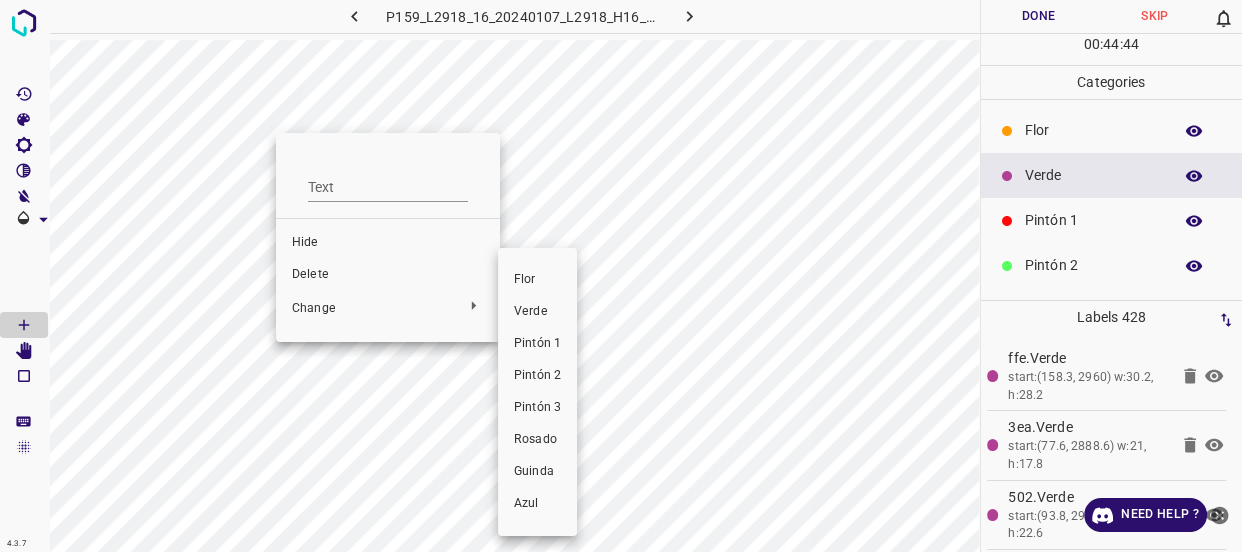 drag, startPoint x: 544, startPoint y: 377, endPoint x: 562, endPoint y: 321, distance: 58.821766 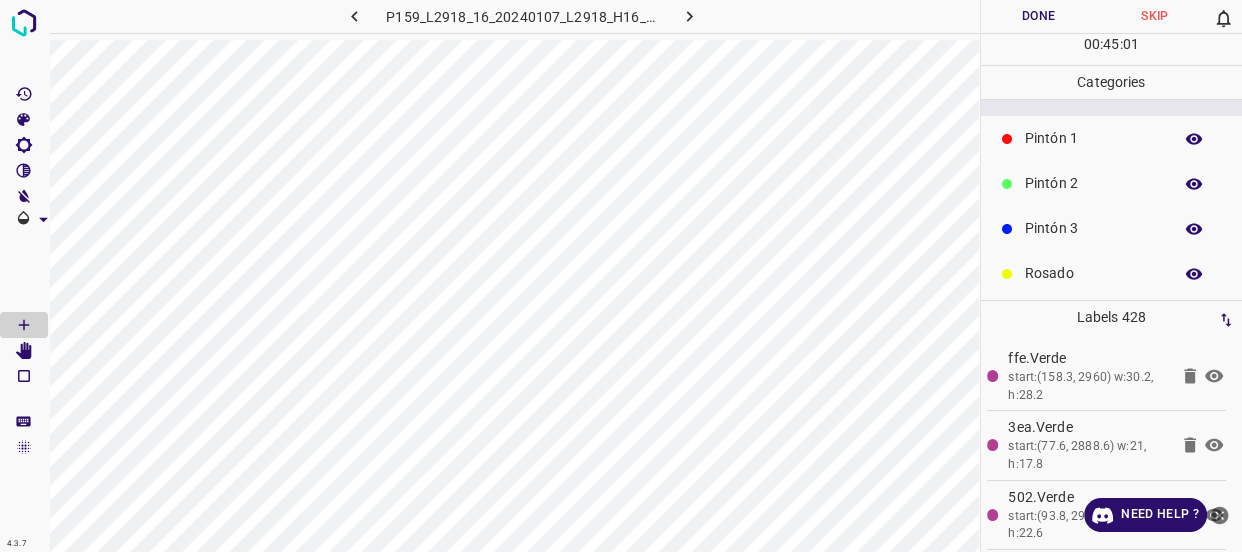 scroll, scrollTop: 175, scrollLeft: 0, axis: vertical 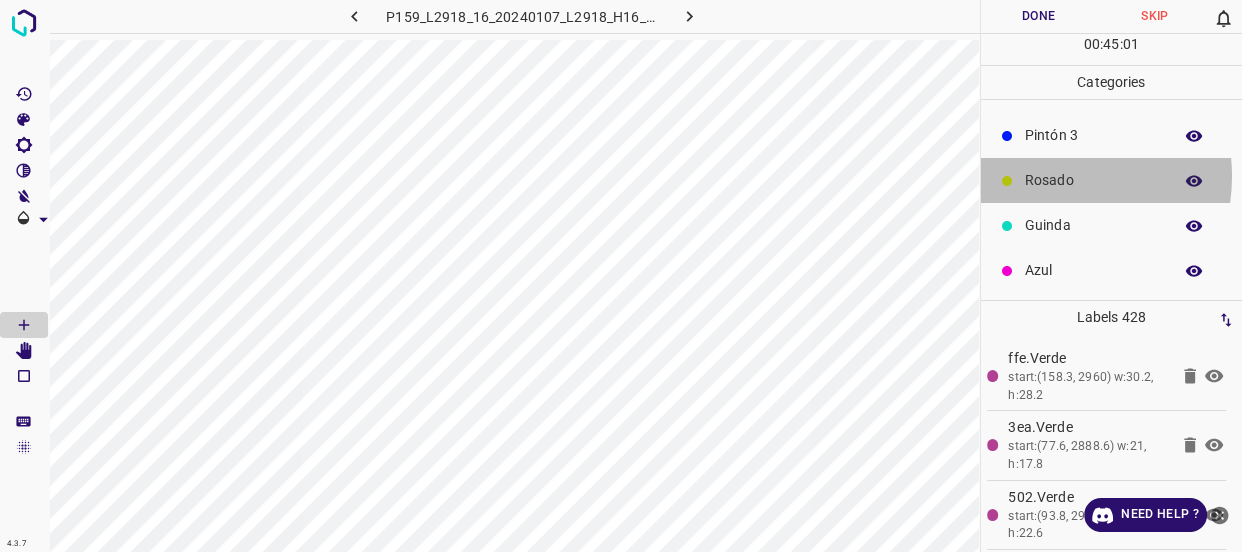 drag, startPoint x: 1054, startPoint y: 176, endPoint x: 1042, endPoint y: 176, distance: 12 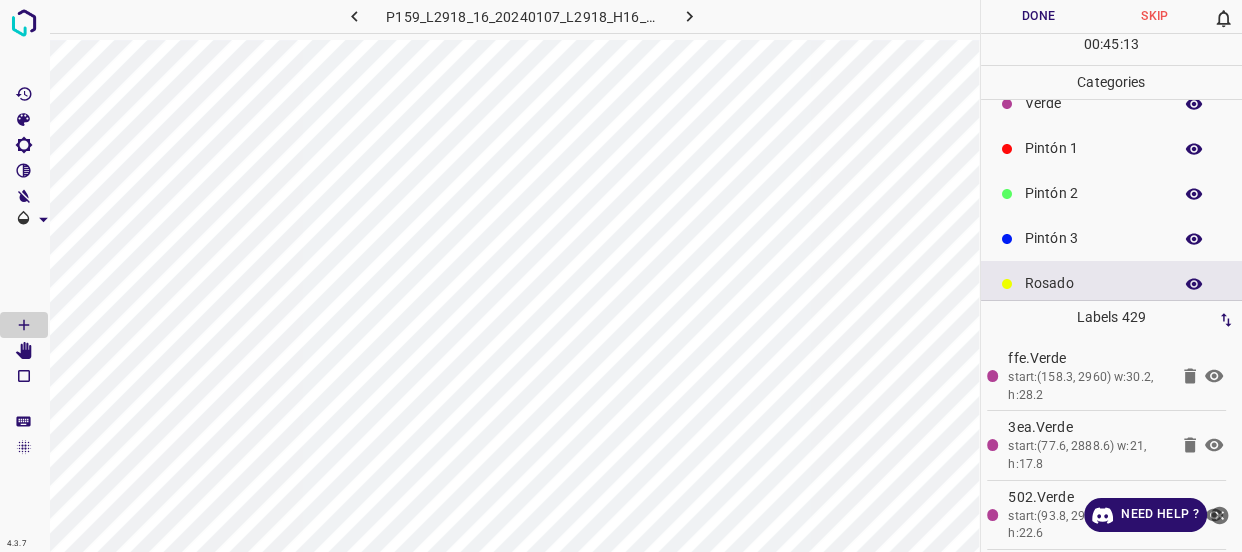 scroll, scrollTop: 0, scrollLeft: 0, axis: both 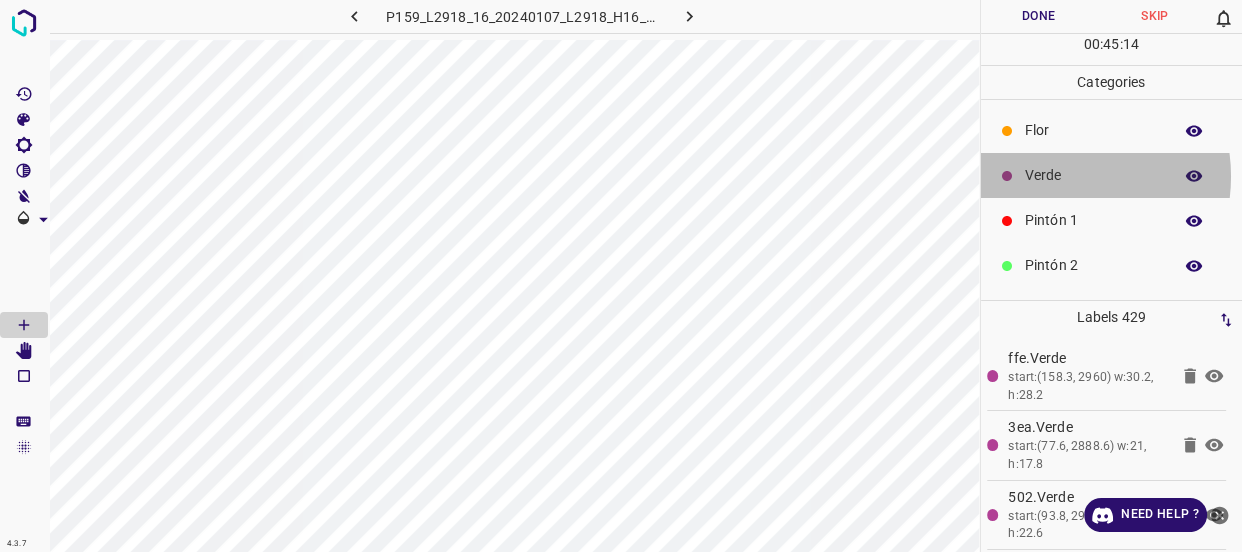 click on "Verde" at bounding box center [1093, 175] 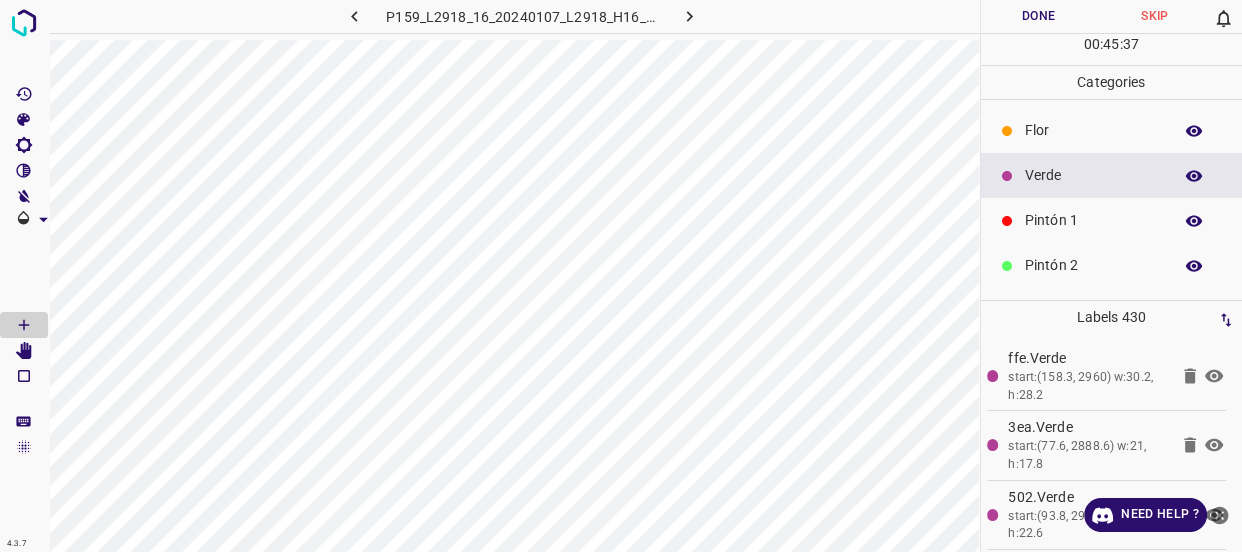 scroll, scrollTop: 90, scrollLeft: 0, axis: vertical 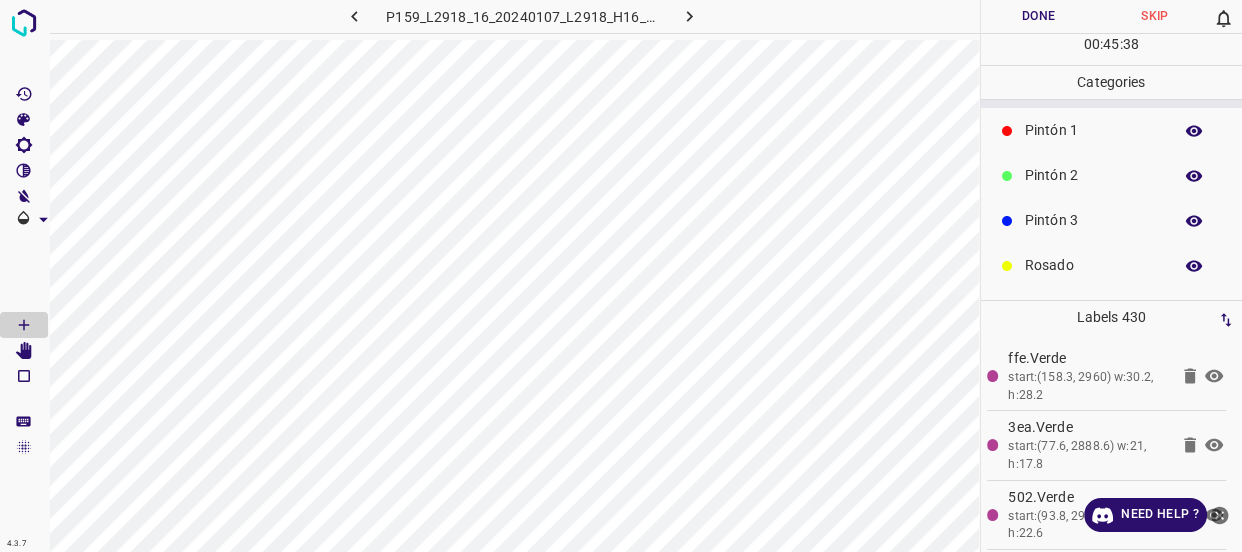 click on "Pintón 3" at bounding box center (1093, 220) 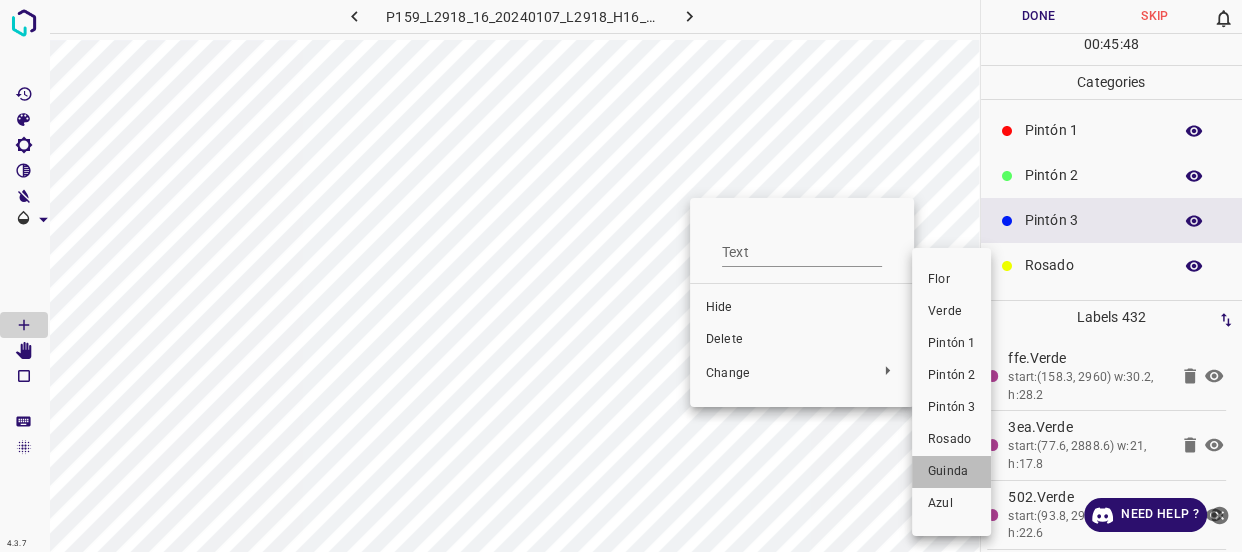 drag, startPoint x: 938, startPoint y: 466, endPoint x: 820, endPoint y: 333, distance: 177.80045 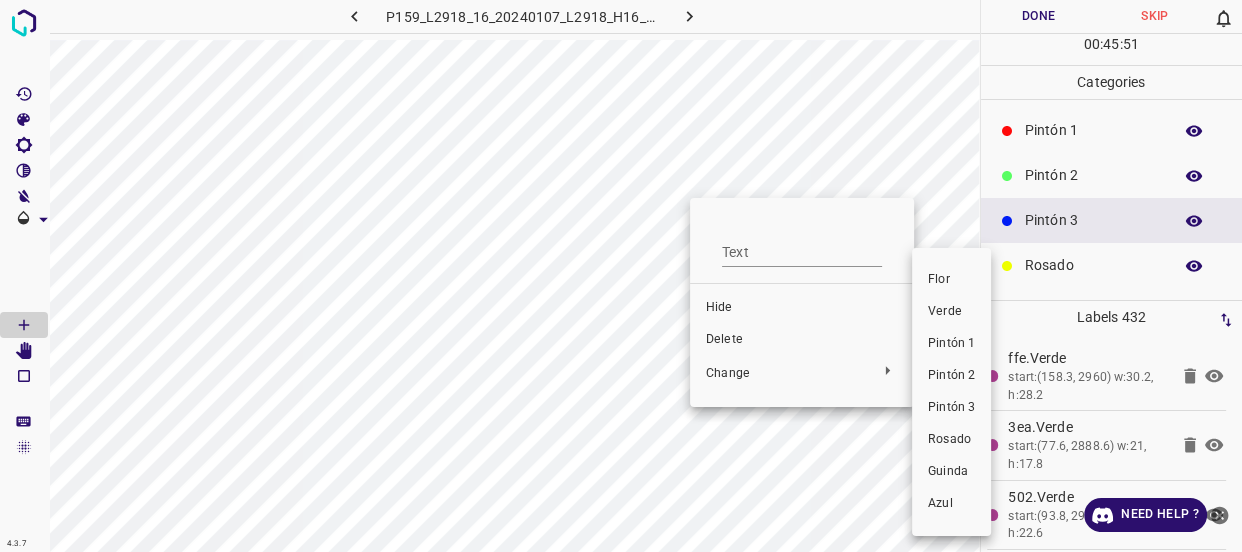 click at bounding box center [621, 276] 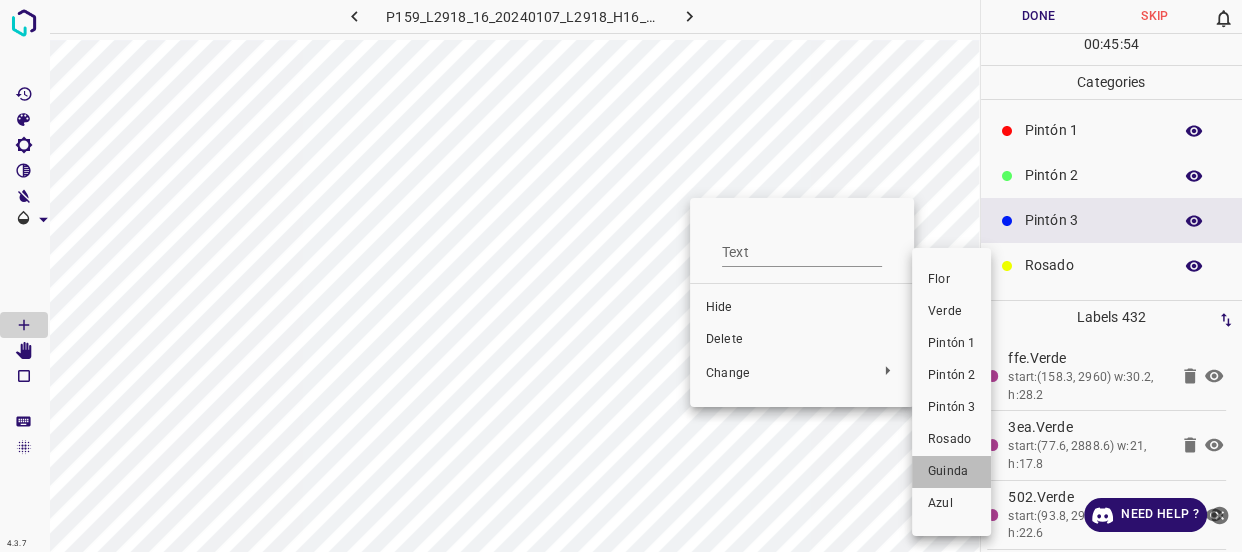 click on "Guinda" at bounding box center [951, 472] 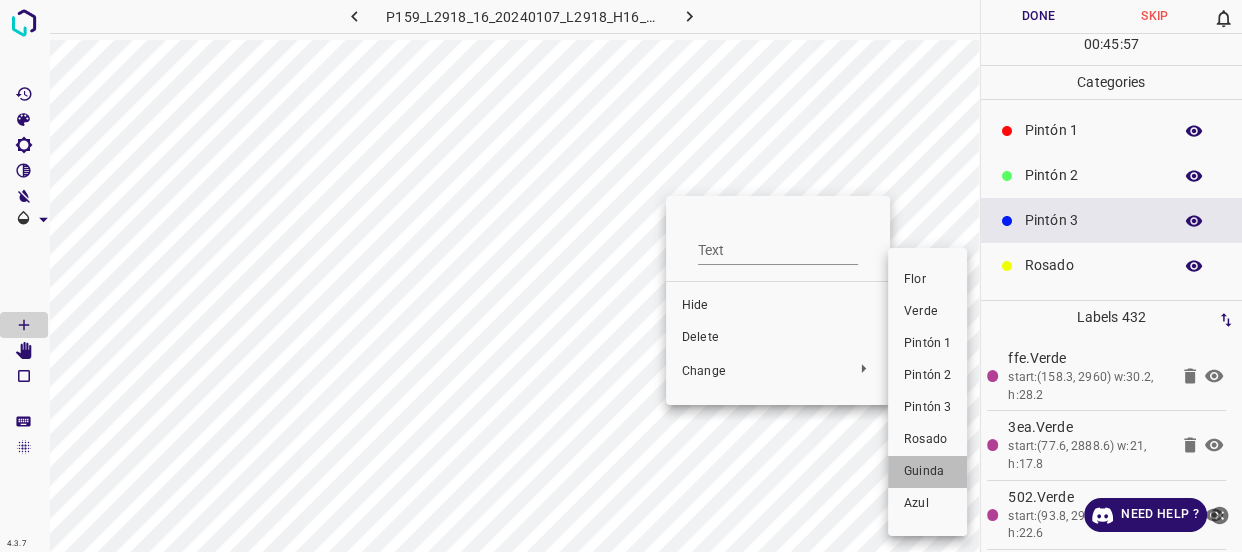 click on "Guinda" at bounding box center (927, 472) 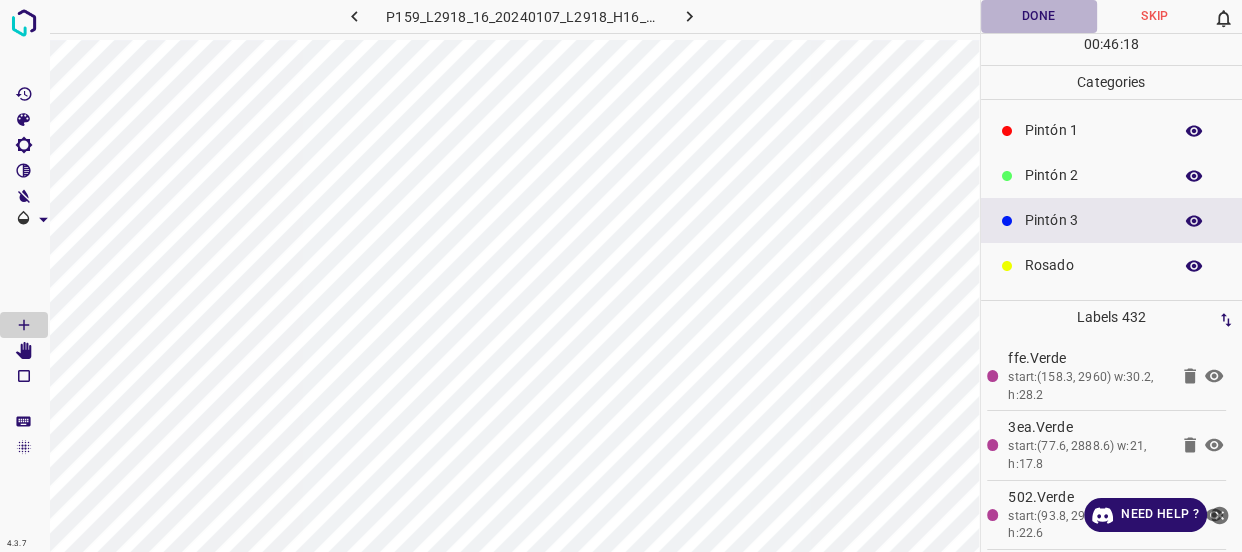 click on "Done" at bounding box center [1039, 16] 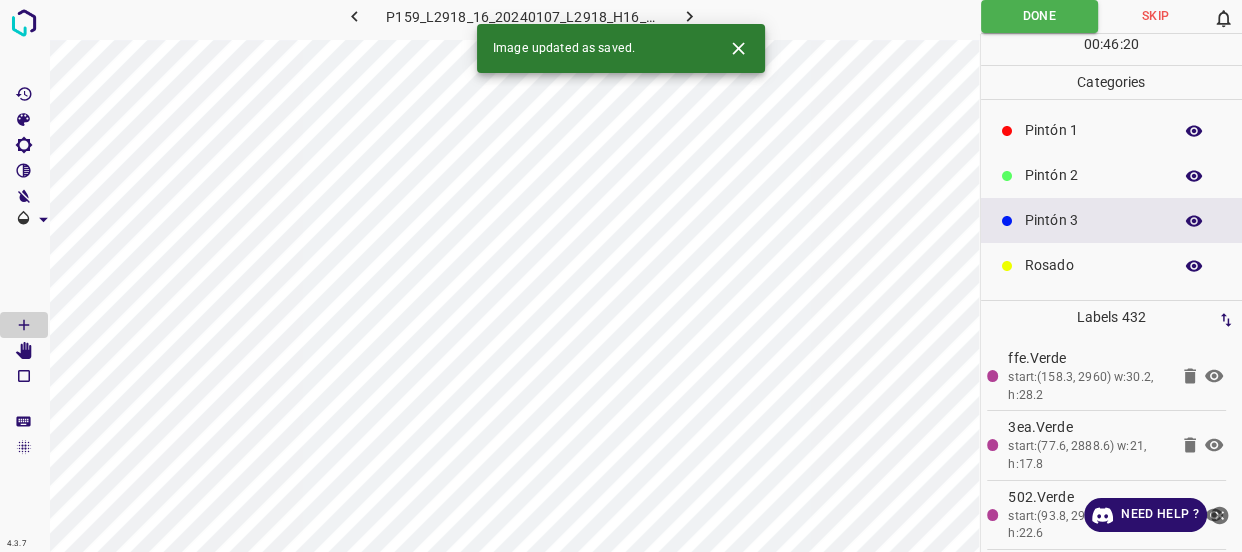 click 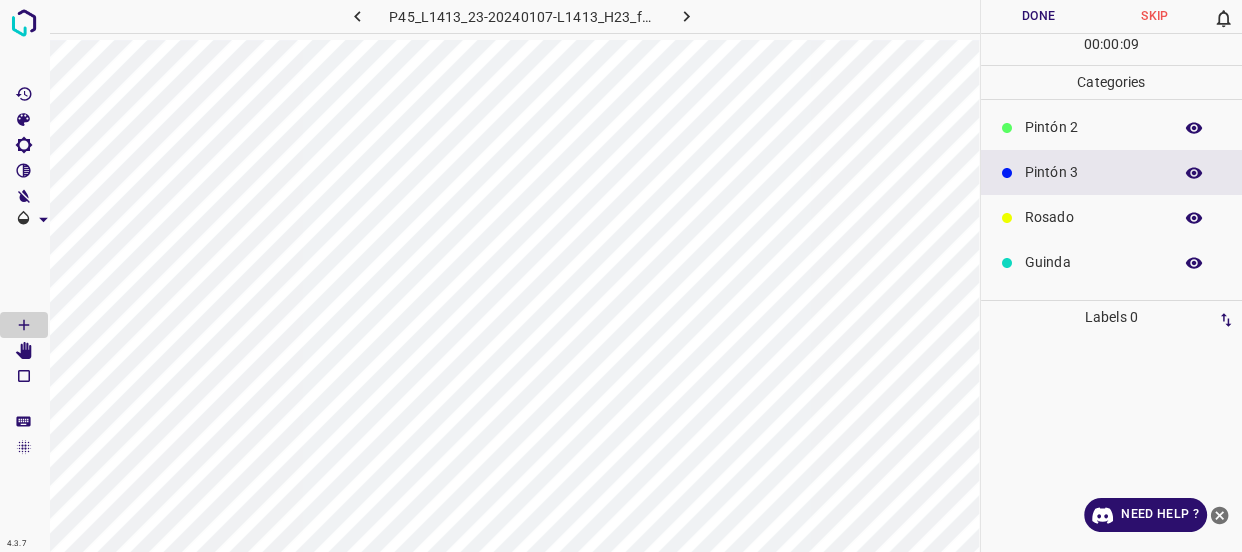 scroll, scrollTop: 175, scrollLeft: 0, axis: vertical 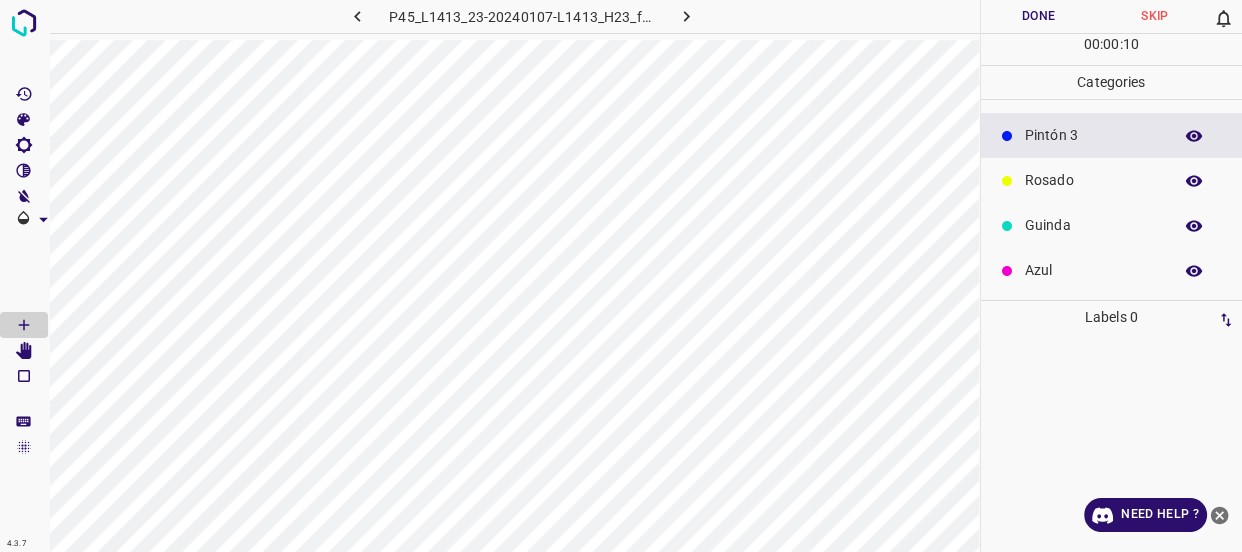 click on "Azul" at bounding box center (1093, 270) 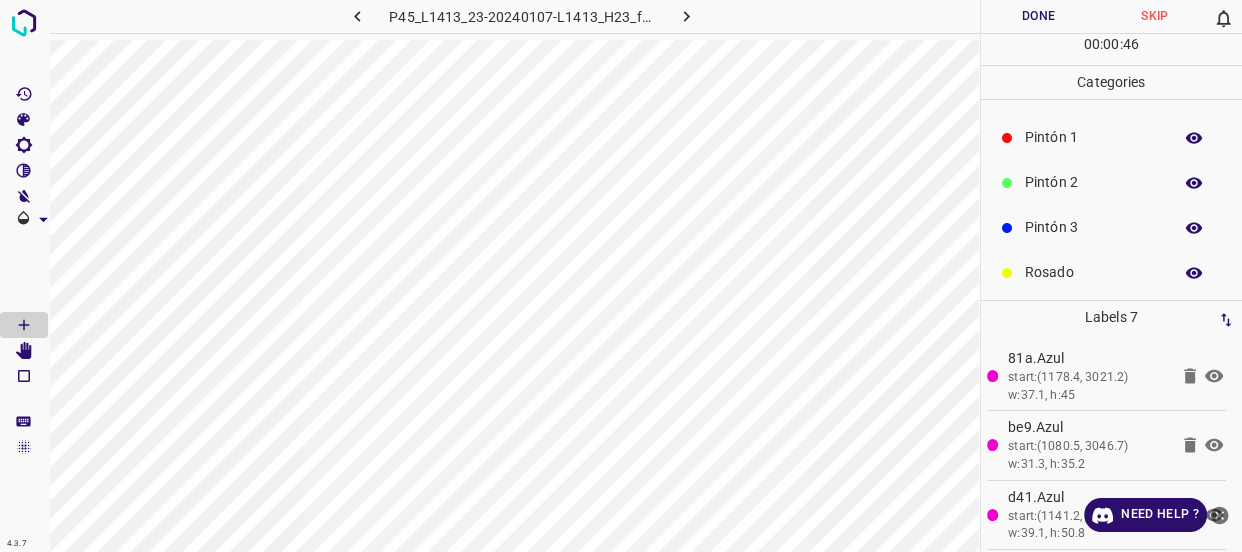 scroll, scrollTop: 0, scrollLeft: 0, axis: both 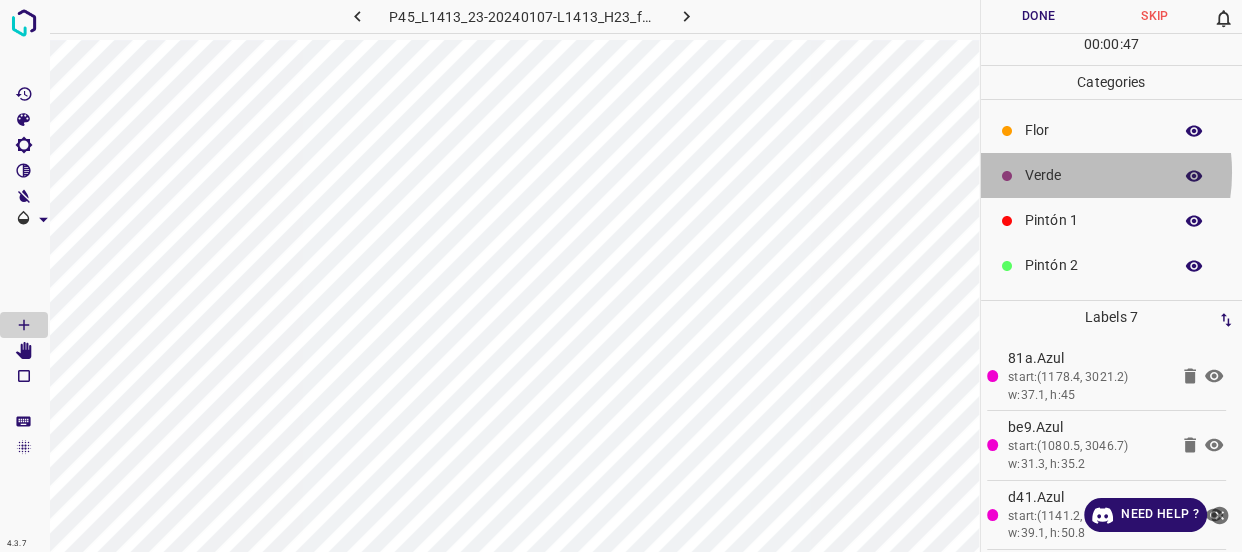 click on "Verde" at bounding box center (1093, 175) 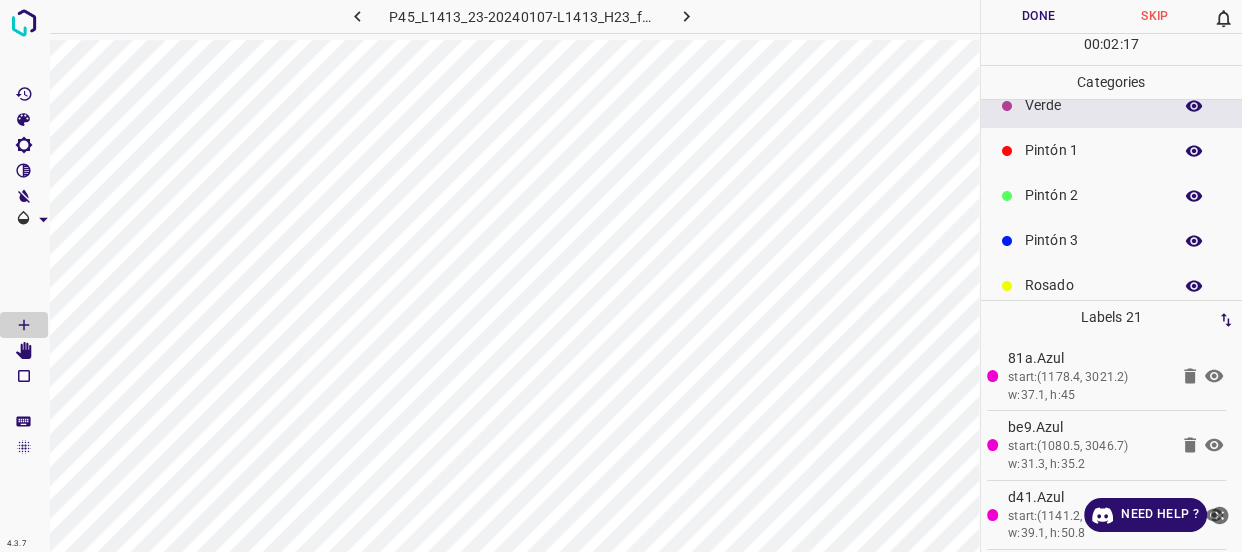 scroll, scrollTop: 175, scrollLeft: 0, axis: vertical 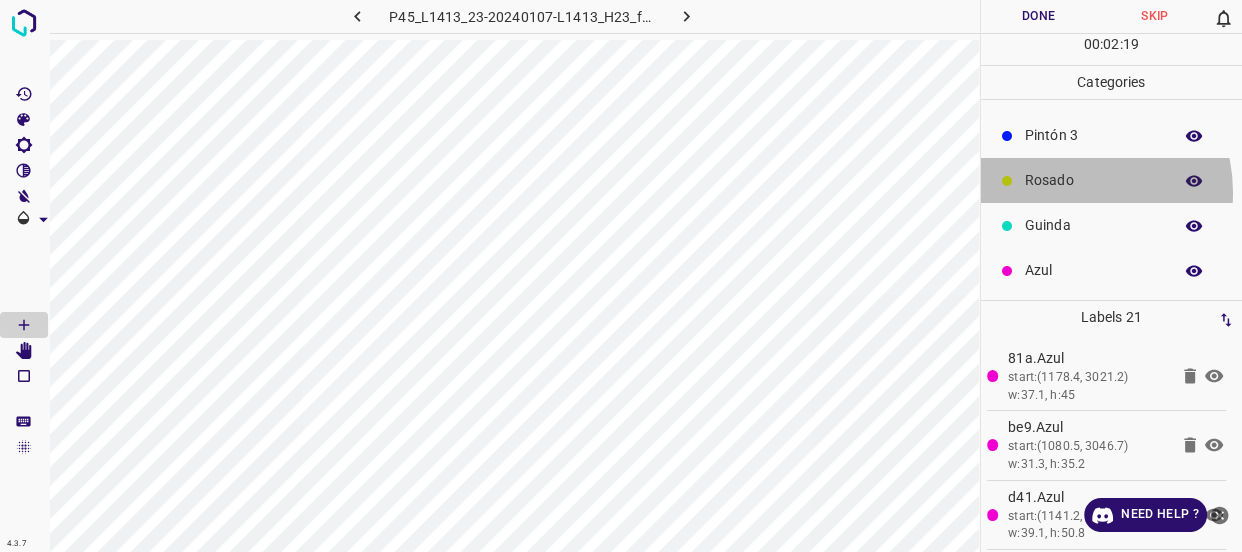 click on "Rosado" at bounding box center [1112, 180] 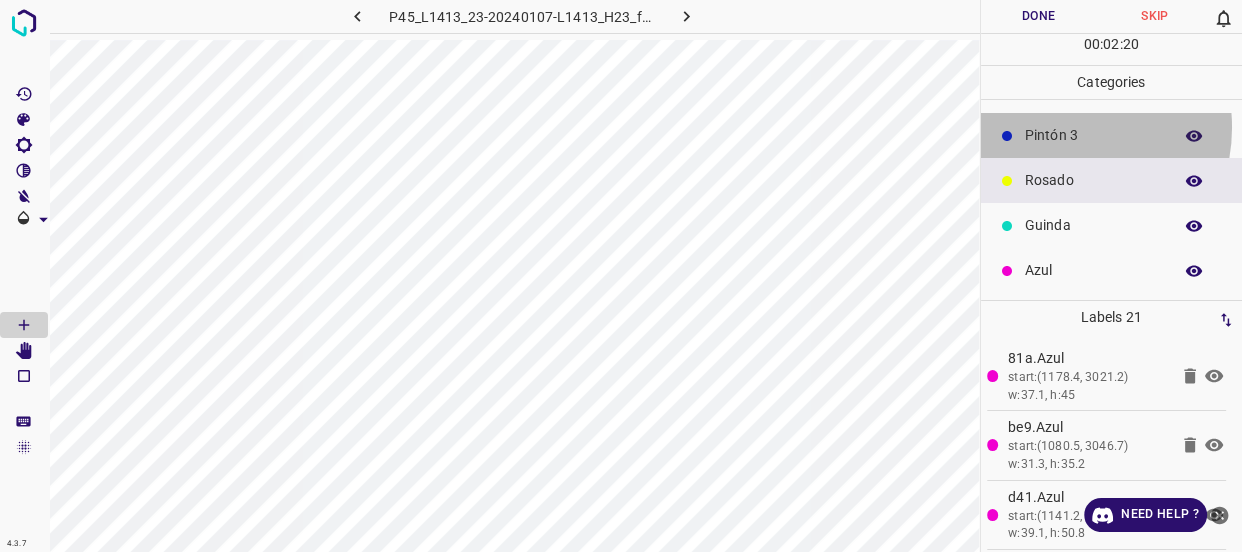 click on "Pintón 3" at bounding box center (1093, 135) 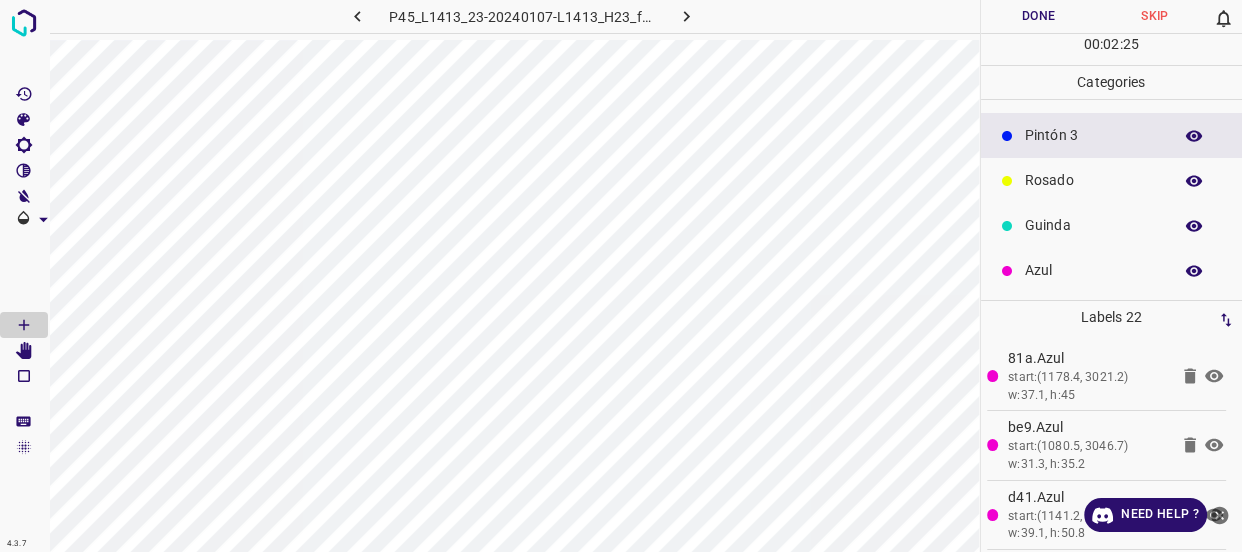 click on "Azul" at bounding box center [1093, 270] 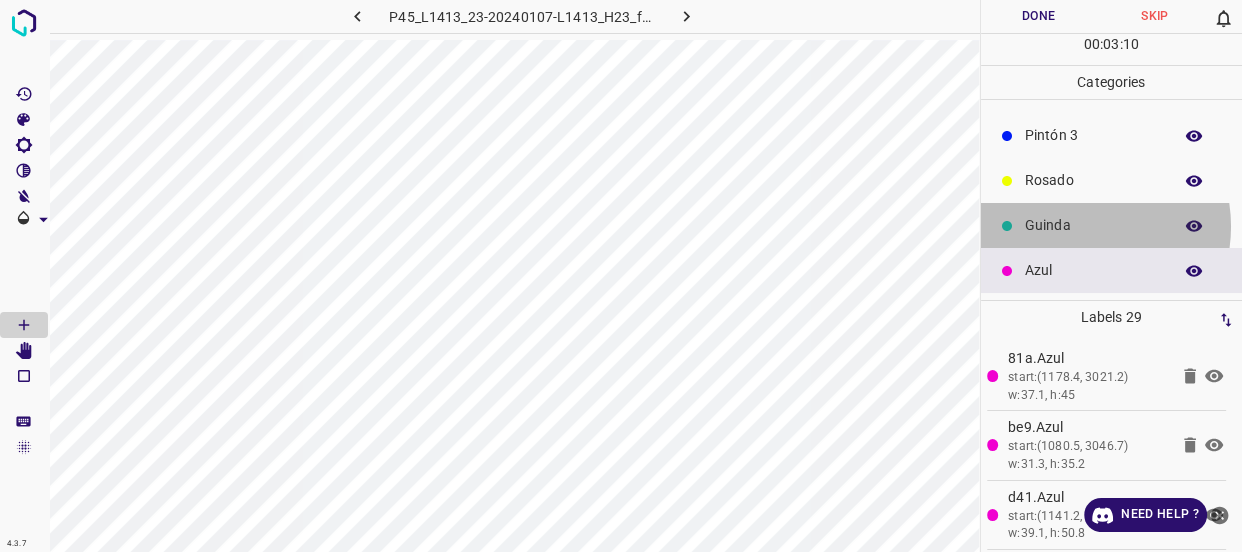 drag, startPoint x: 1074, startPoint y: 226, endPoint x: 1009, endPoint y: 226, distance: 65 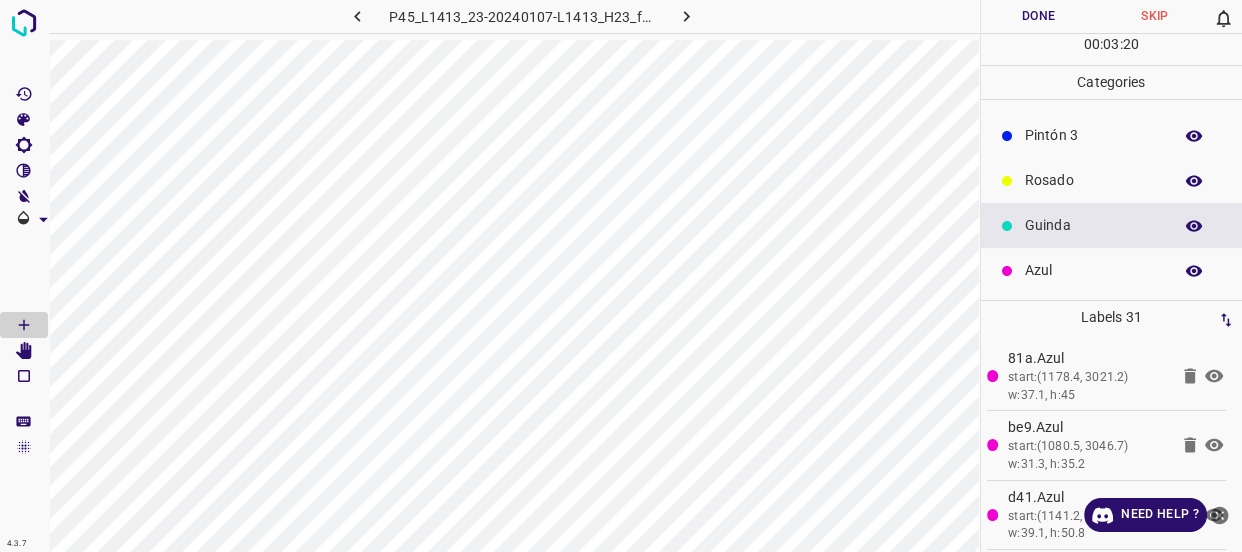 drag, startPoint x: 1052, startPoint y: 177, endPoint x: 1026, endPoint y: 167, distance: 27.856777 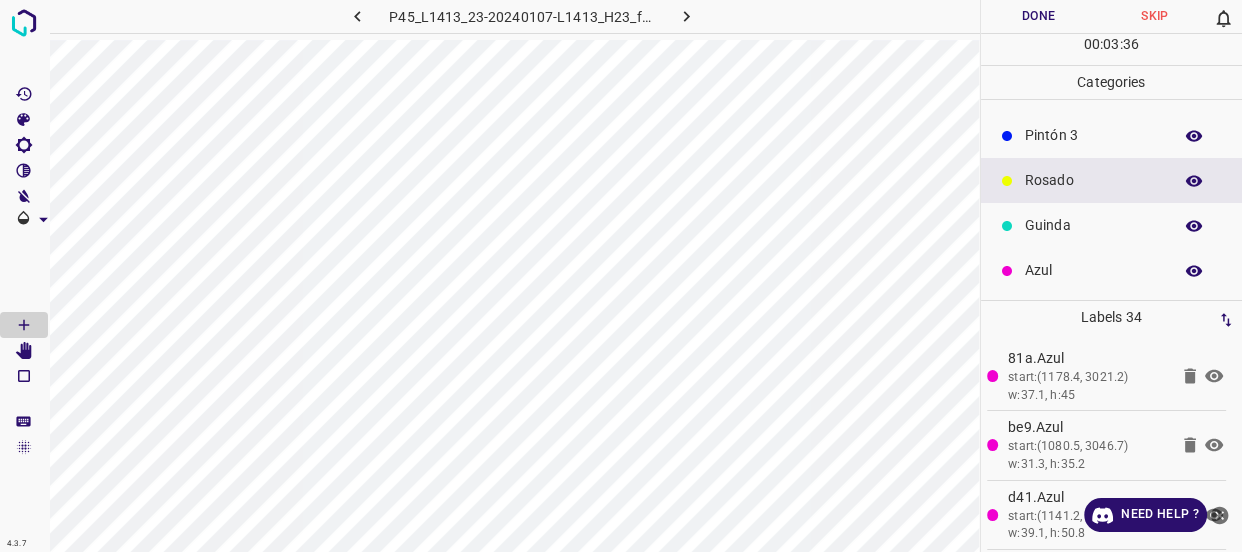drag, startPoint x: 1062, startPoint y: 235, endPoint x: 983, endPoint y: 180, distance: 96.26006 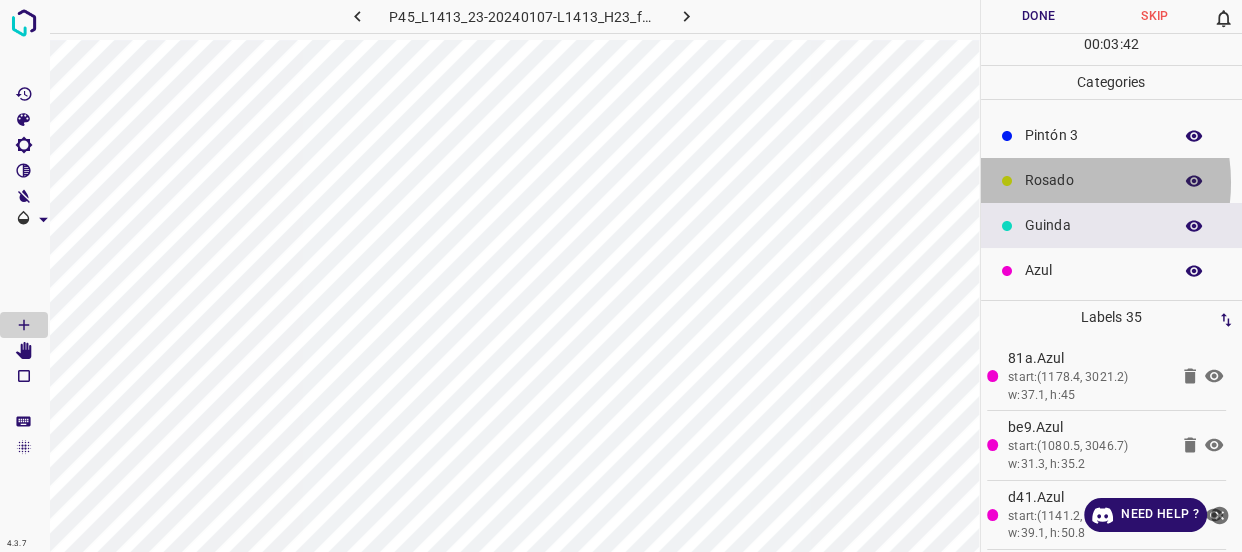 click on "Rosado" at bounding box center (1093, 180) 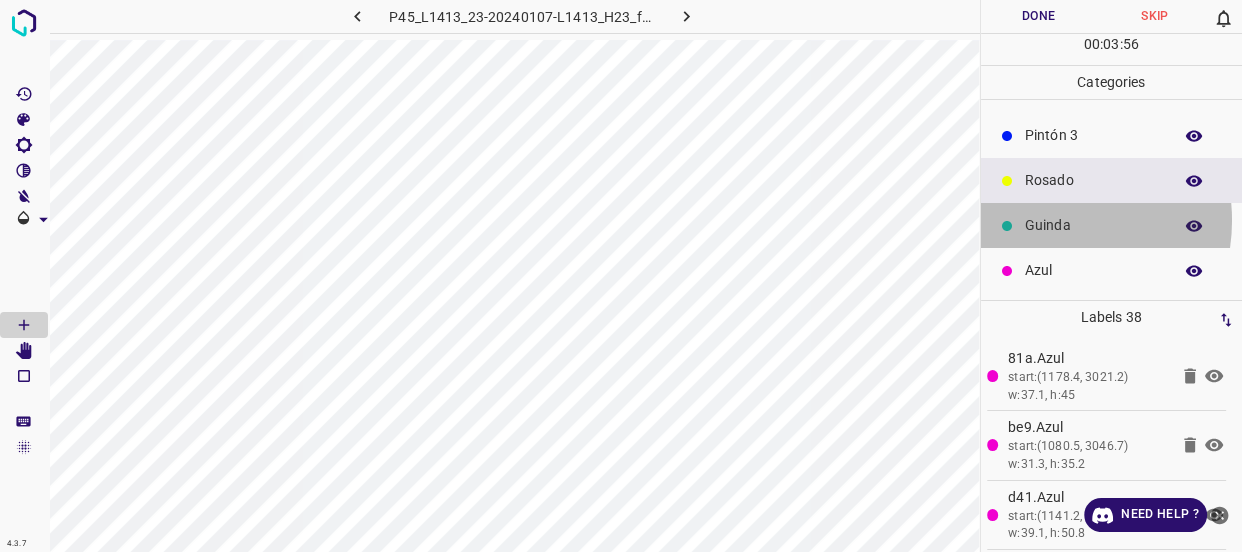 click on "Guinda" at bounding box center (1093, 225) 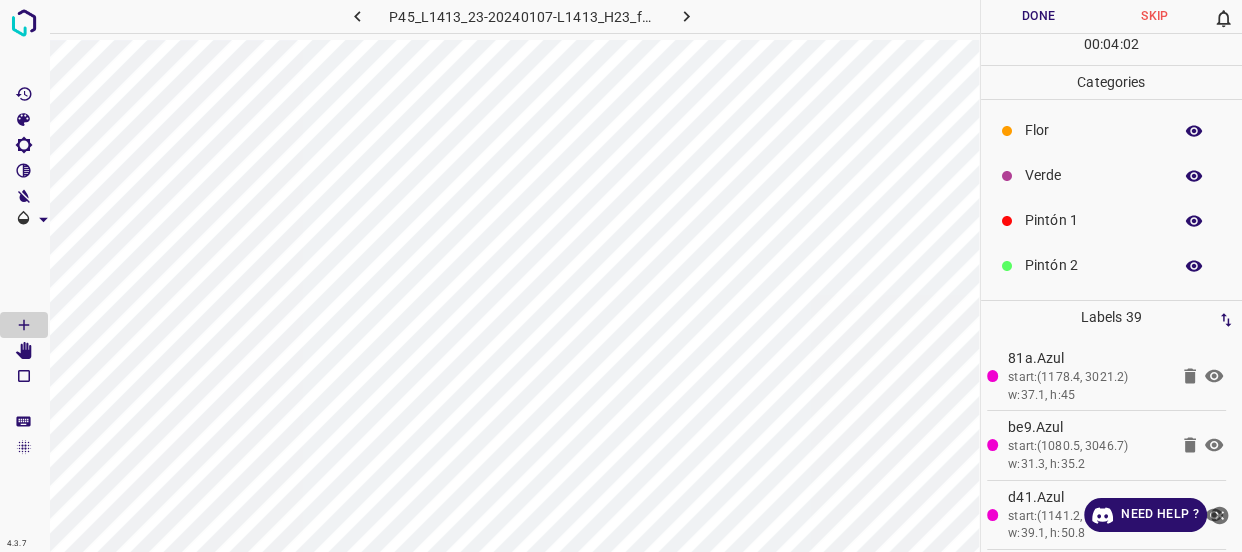 scroll, scrollTop: 0, scrollLeft: 0, axis: both 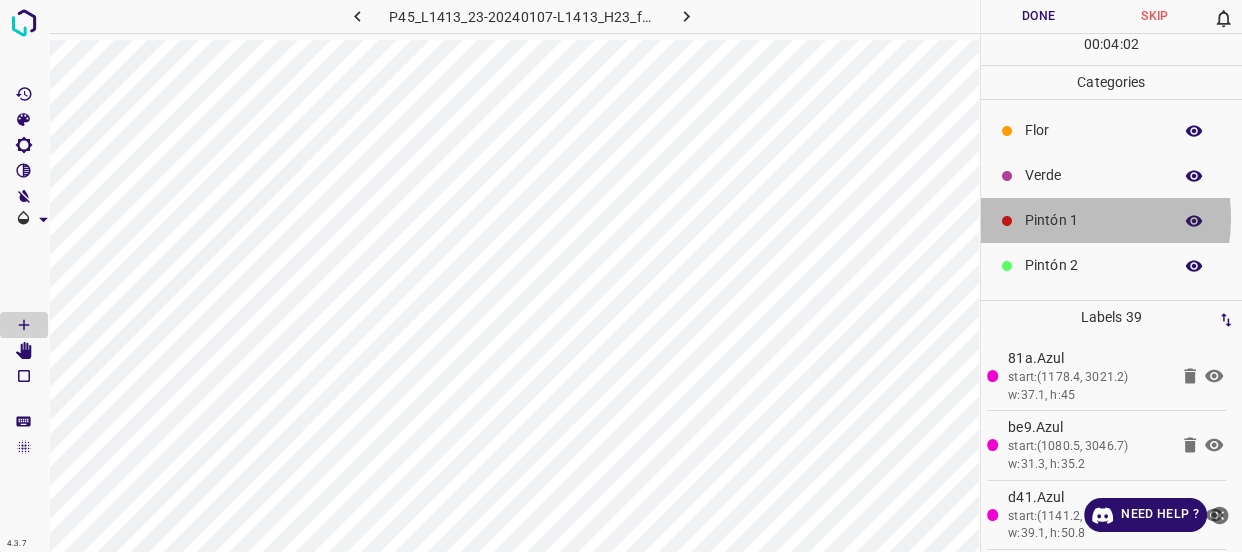 click on "Pintón 1" at bounding box center (1093, 220) 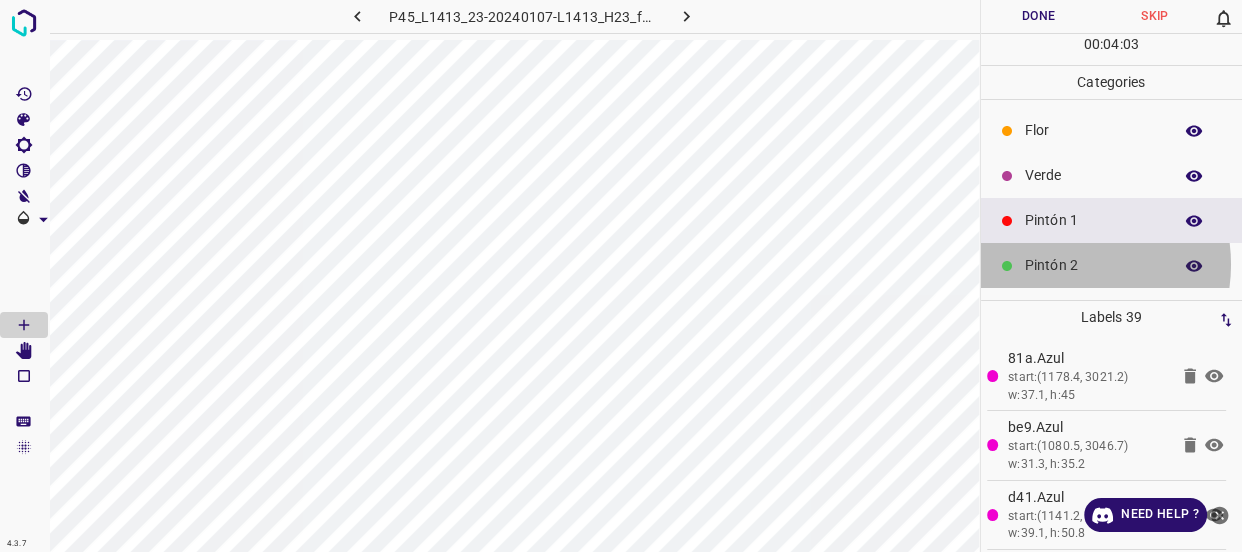 click on "Pintón 2" at bounding box center [1093, 265] 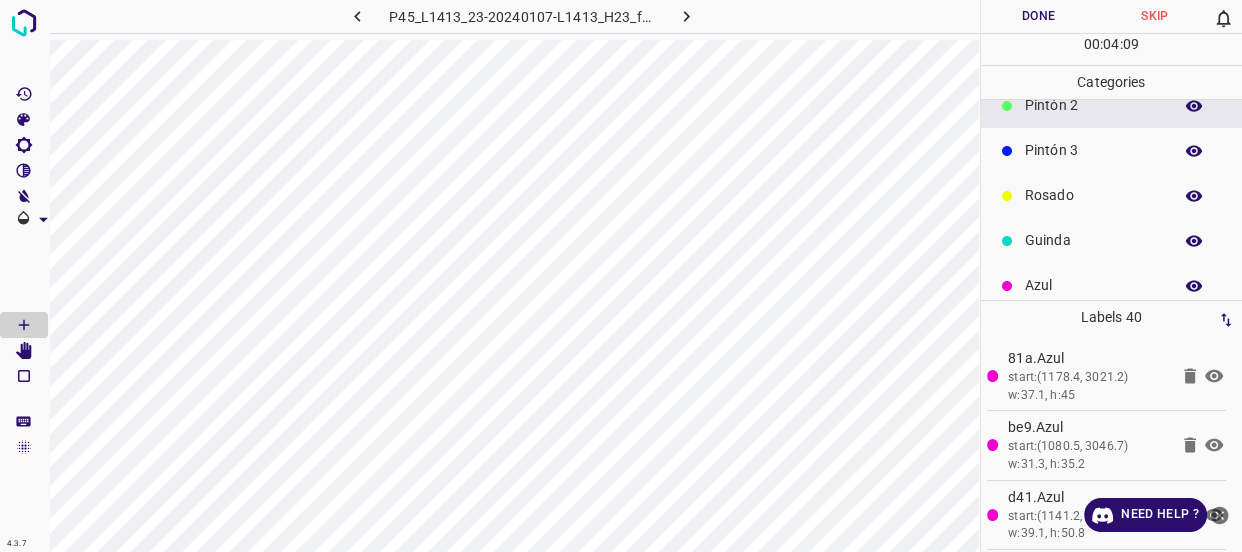 scroll, scrollTop: 175, scrollLeft: 0, axis: vertical 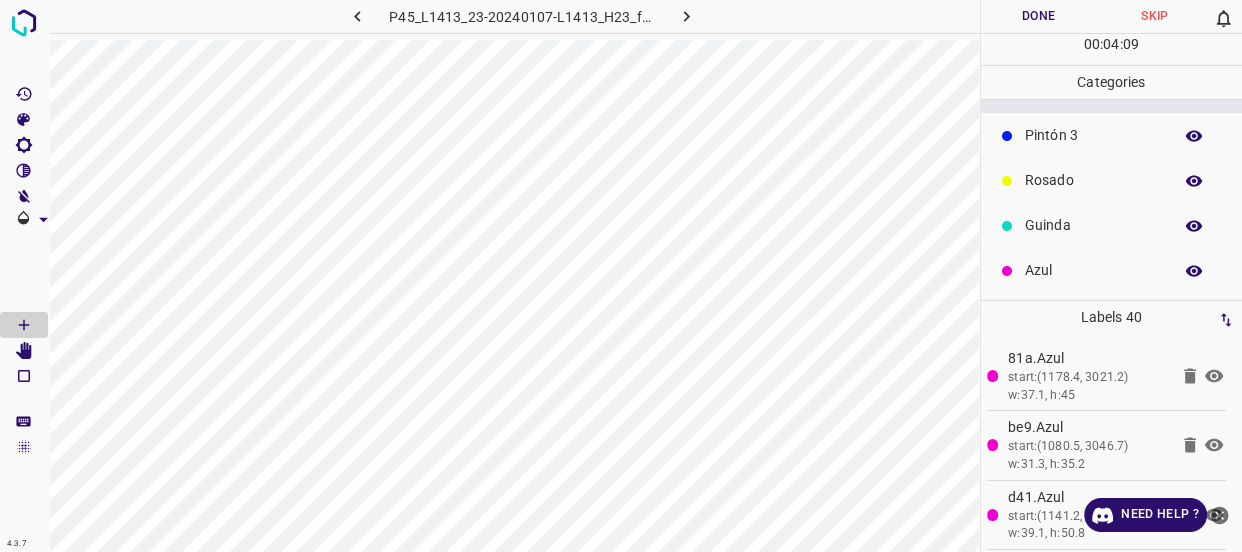 click on "Pintón 3" at bounding box center (1093, 135) 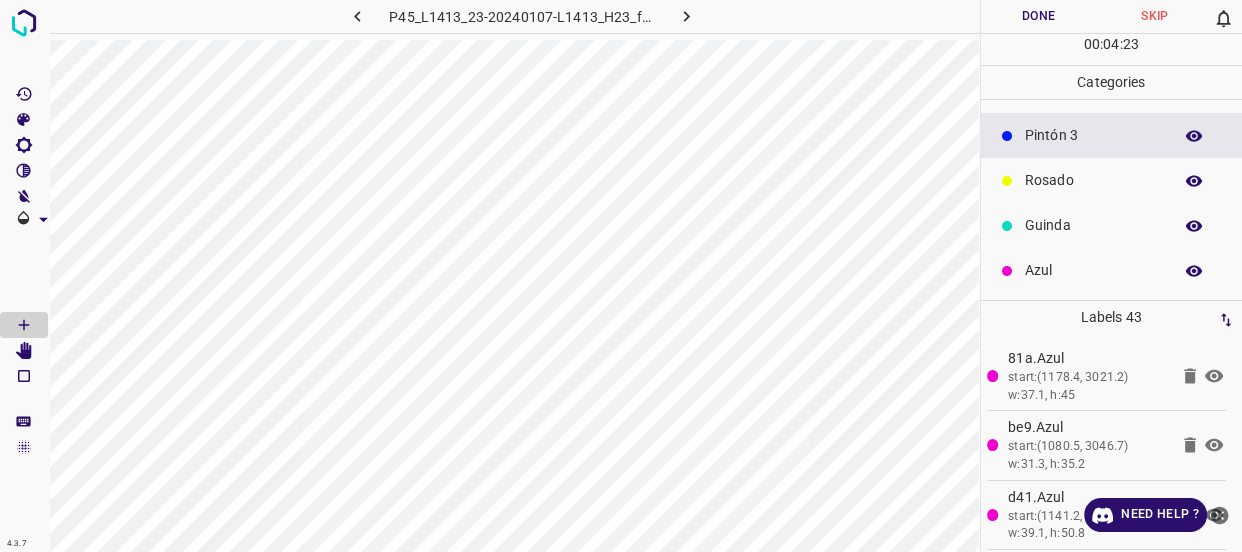 scroll, scrollTop: 84, scrollLeft: 0, axis: vertical 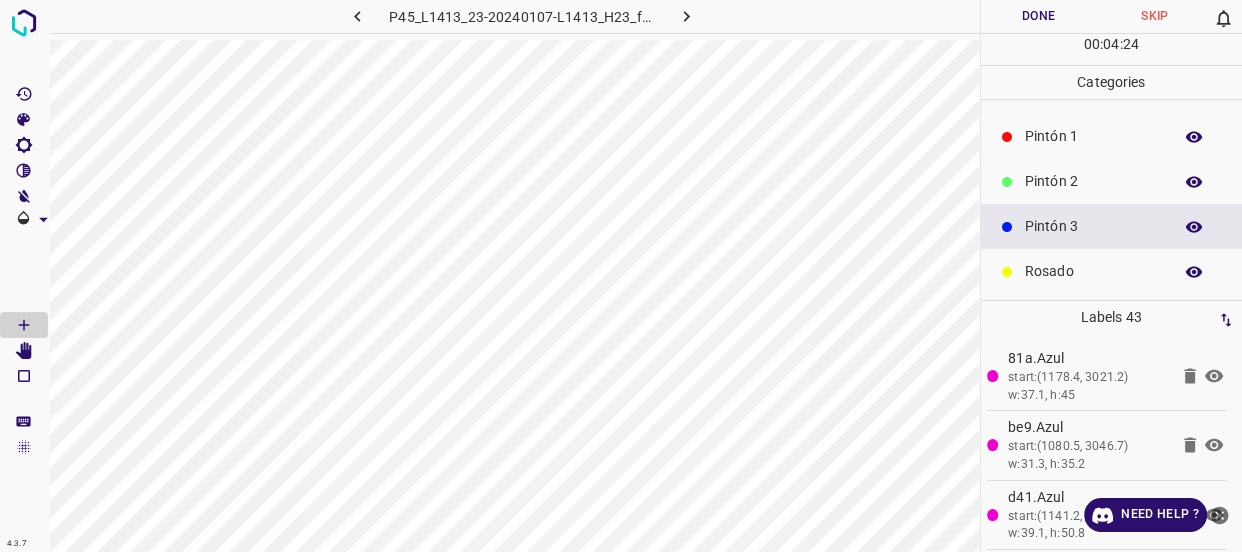 click on "Pintón 2" at bounding box center (1093, 181) 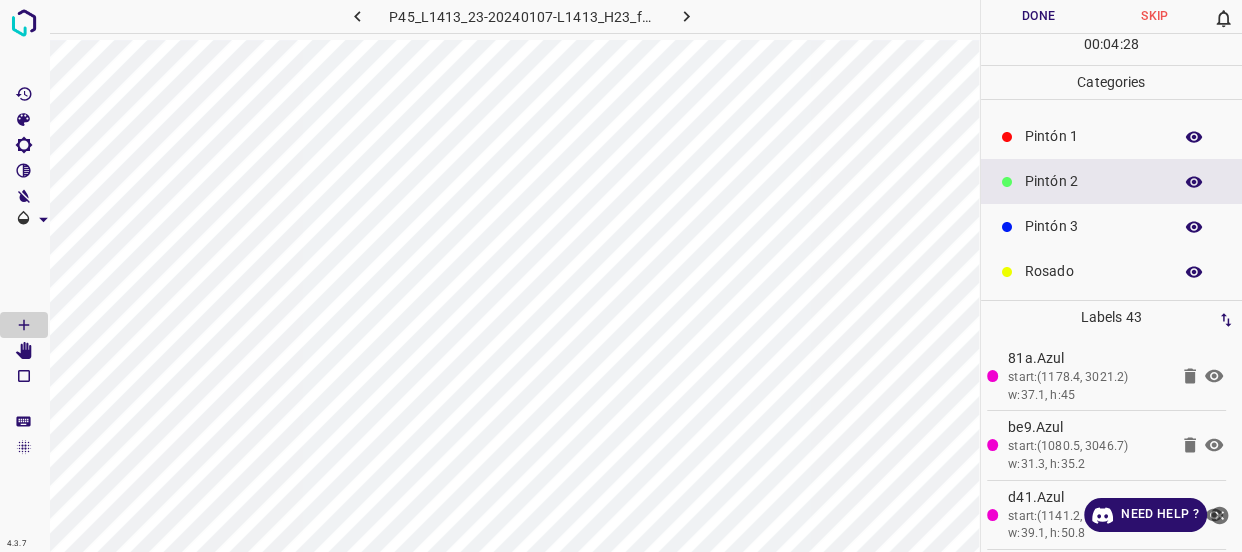 click on "Pintón 1" at bounding box center [1093, 136] 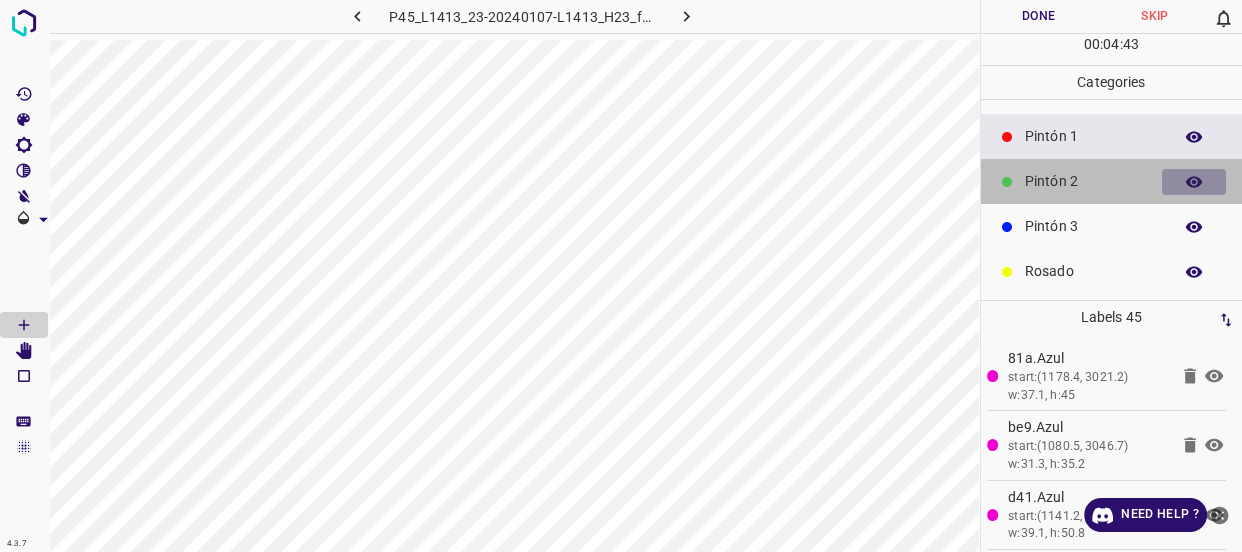 click 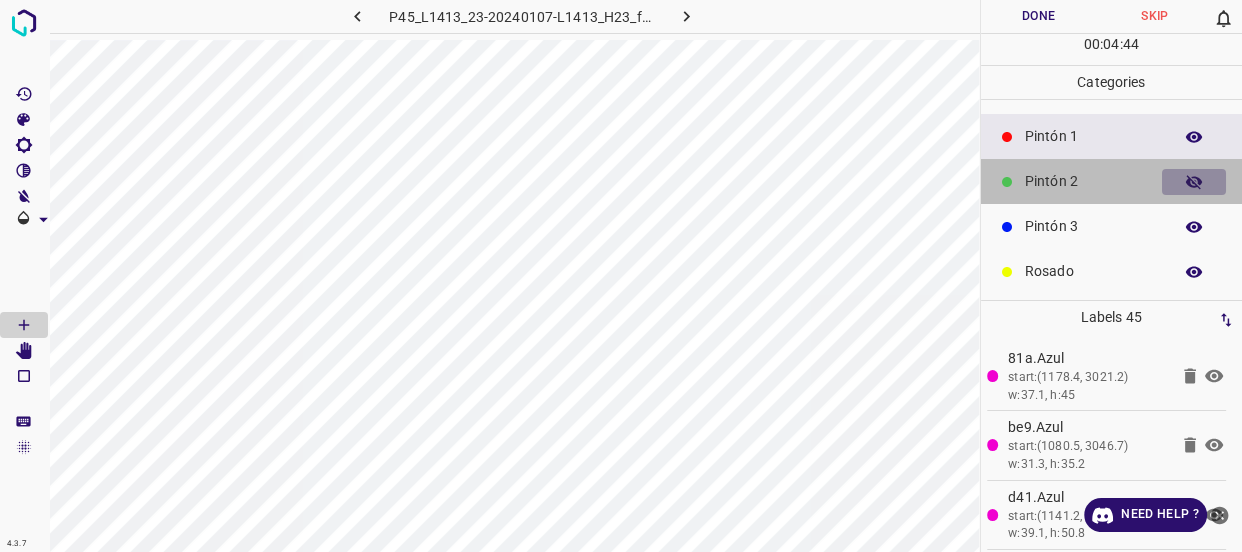 click 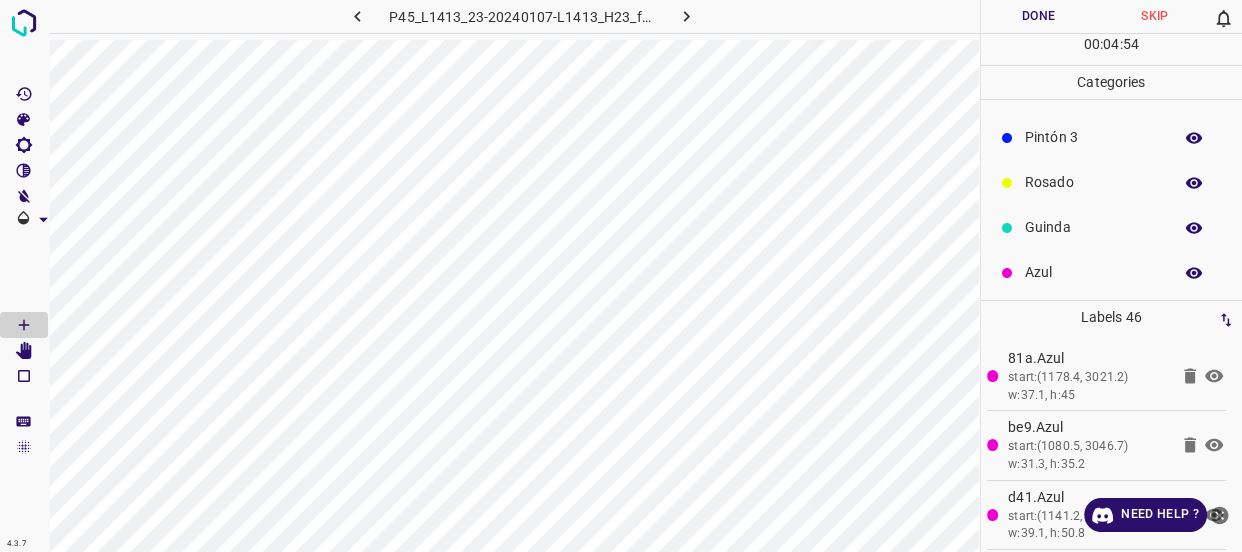 scroll, scrollTop: 175, scrollLeft: 0, axis: vertical 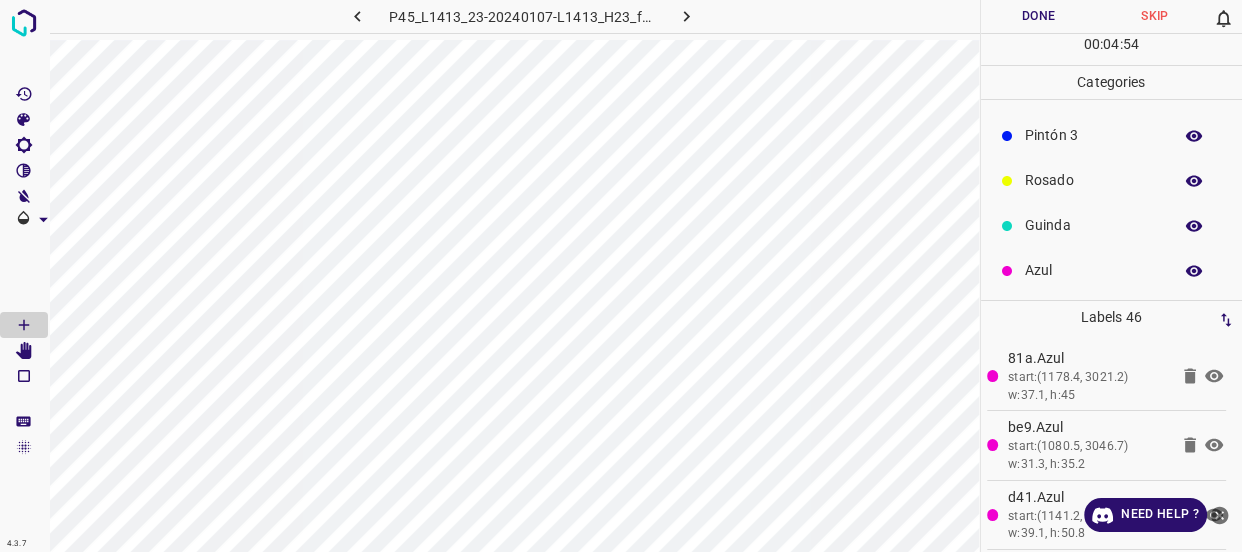 click on "Rosado" at bounding box center (1093, 180) 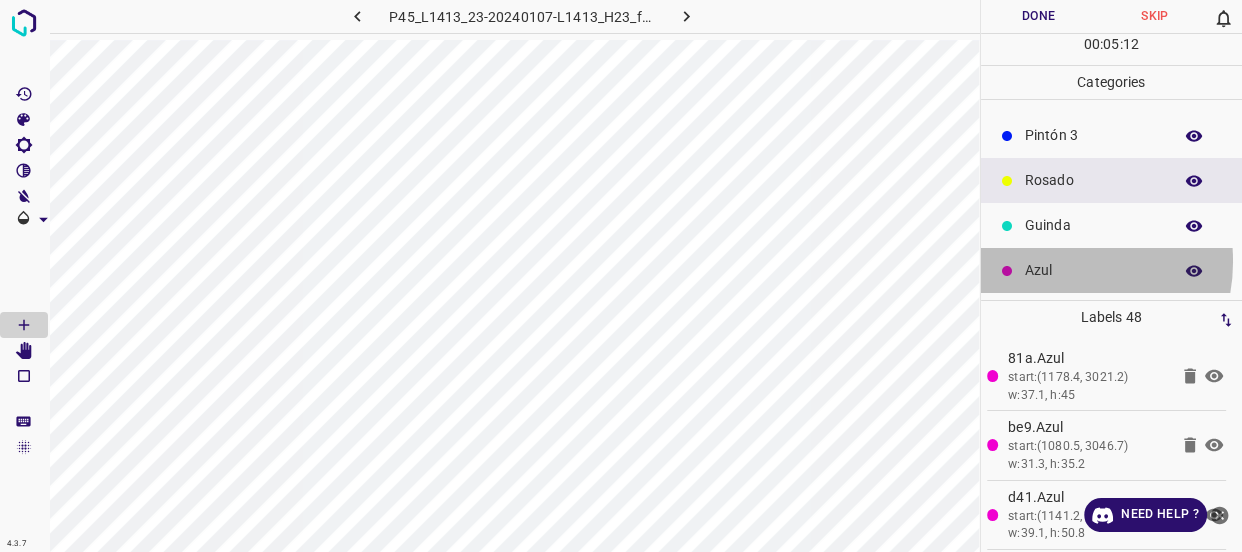 click on "Azul" at bounding box center [1093, 270] 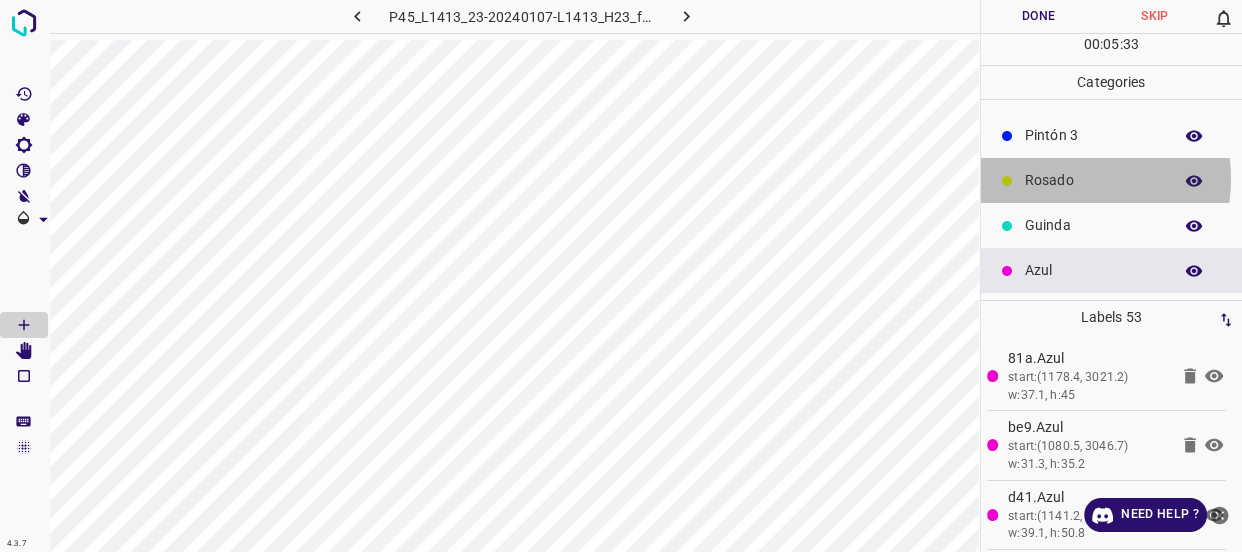 click on "Rosado" at bounding box center (1093, 180) 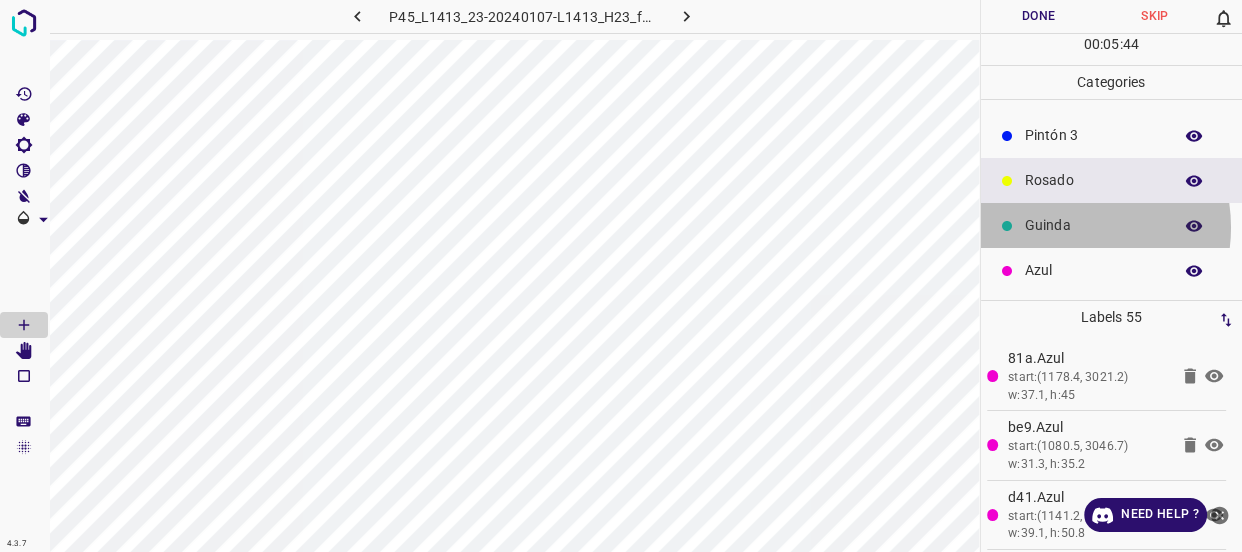 click on "Guinda" at bounding box center (1093, 225) 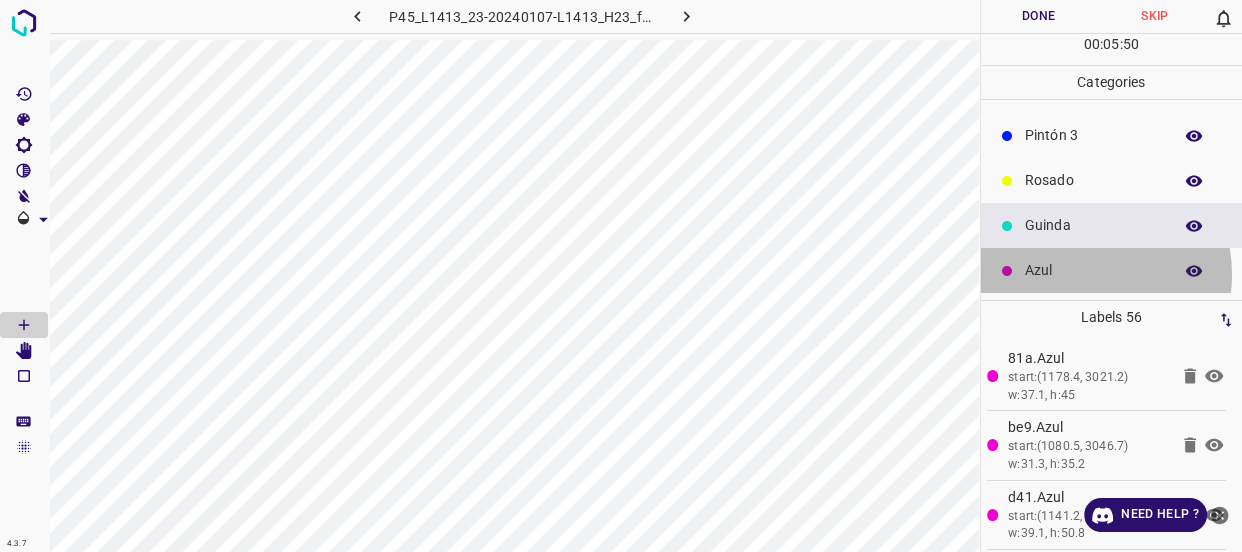 click on "Azul" at bounding box center [1093, 270] 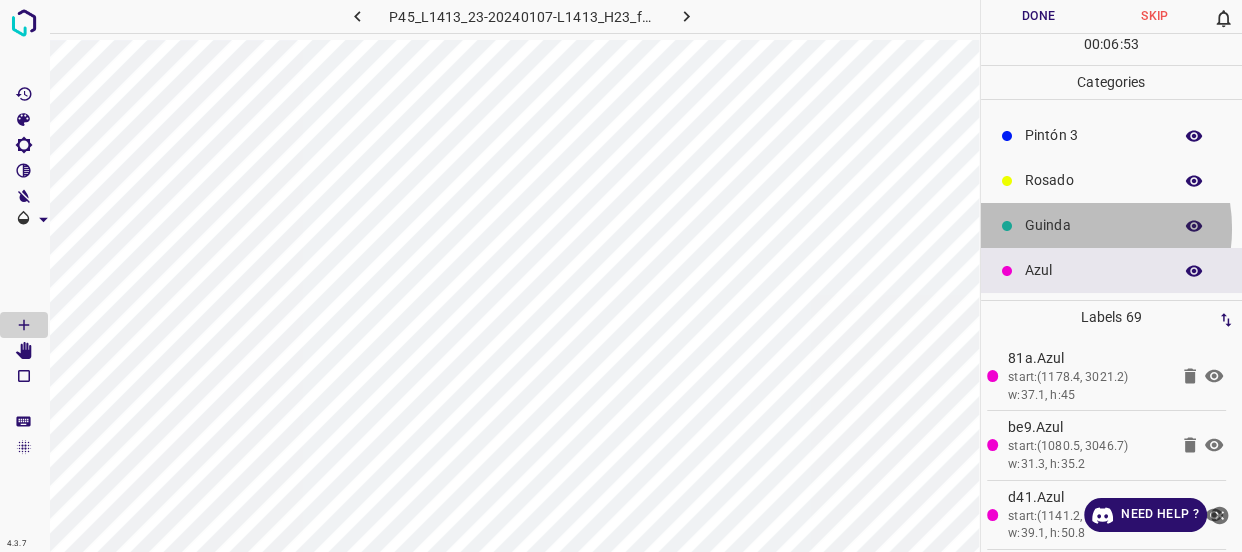 click on "Guinda" at bounding box center [1093, 225] 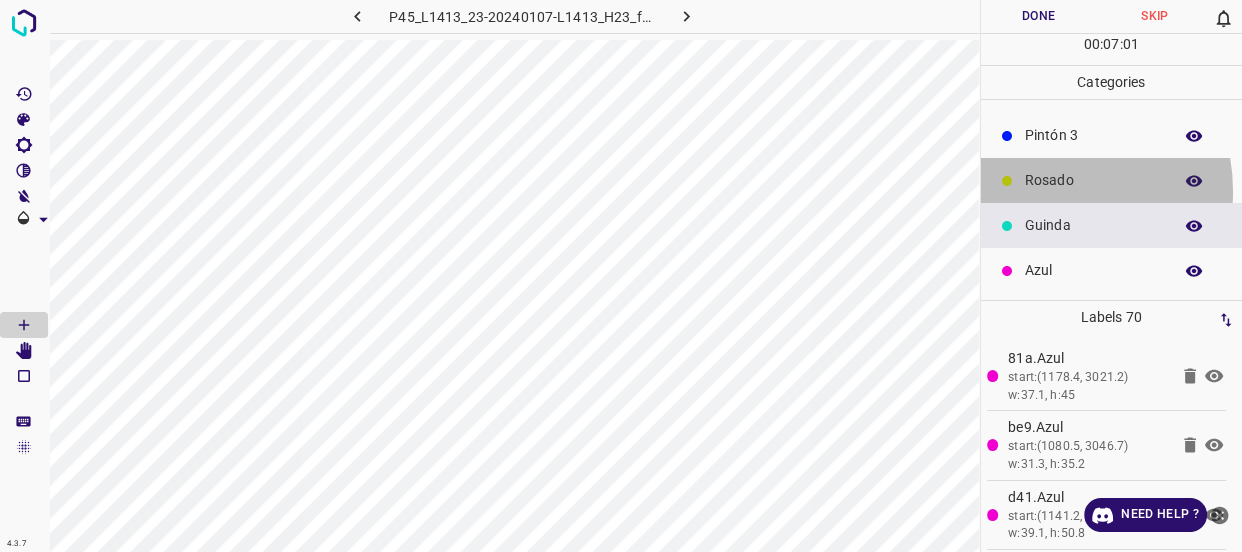 click on "Rosado" at bounding box center (1112, 180) 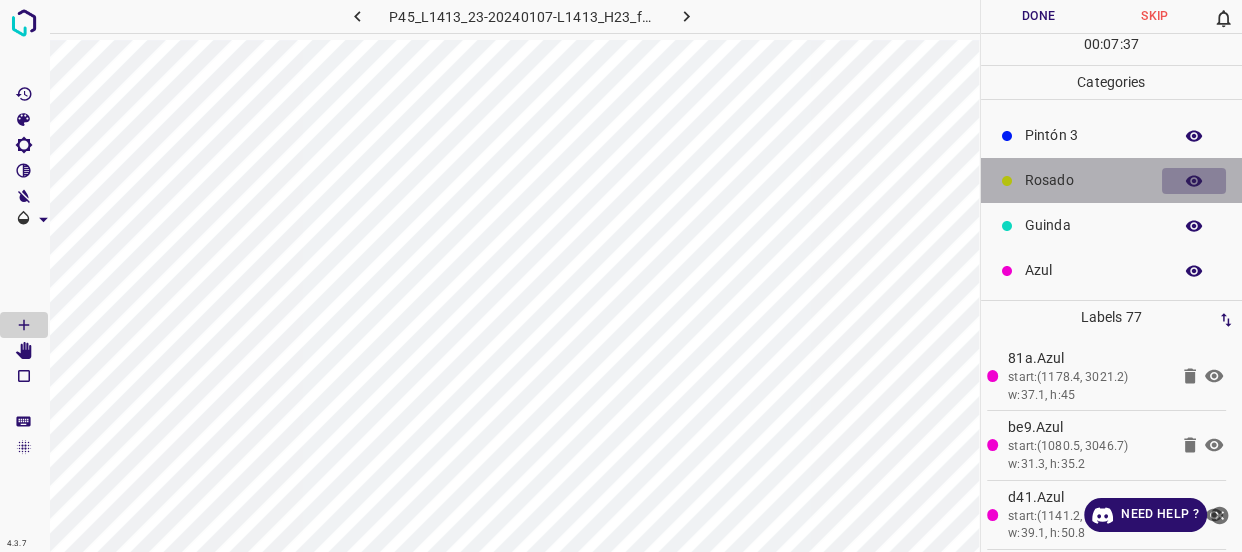 click 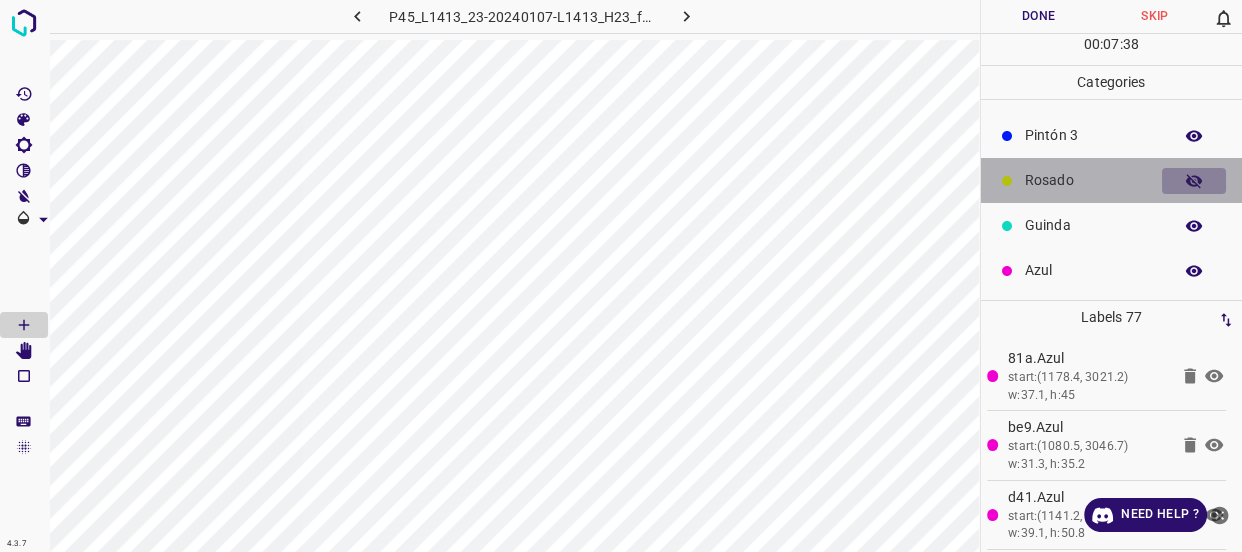 click 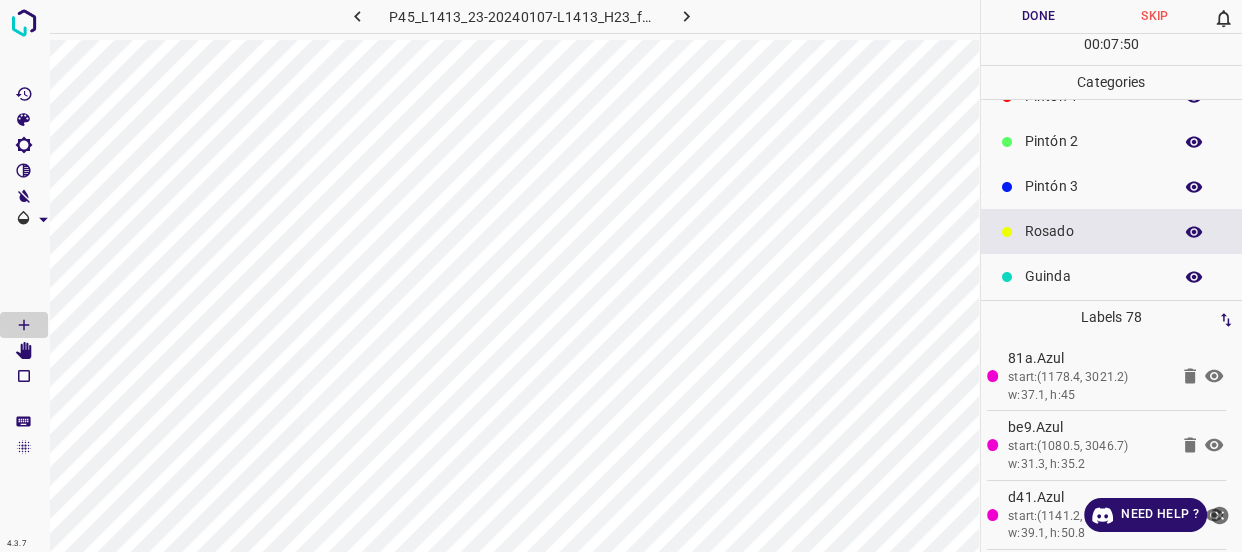 scroll, scrollTop: 84, scrollLeft: 0, axis: vertical 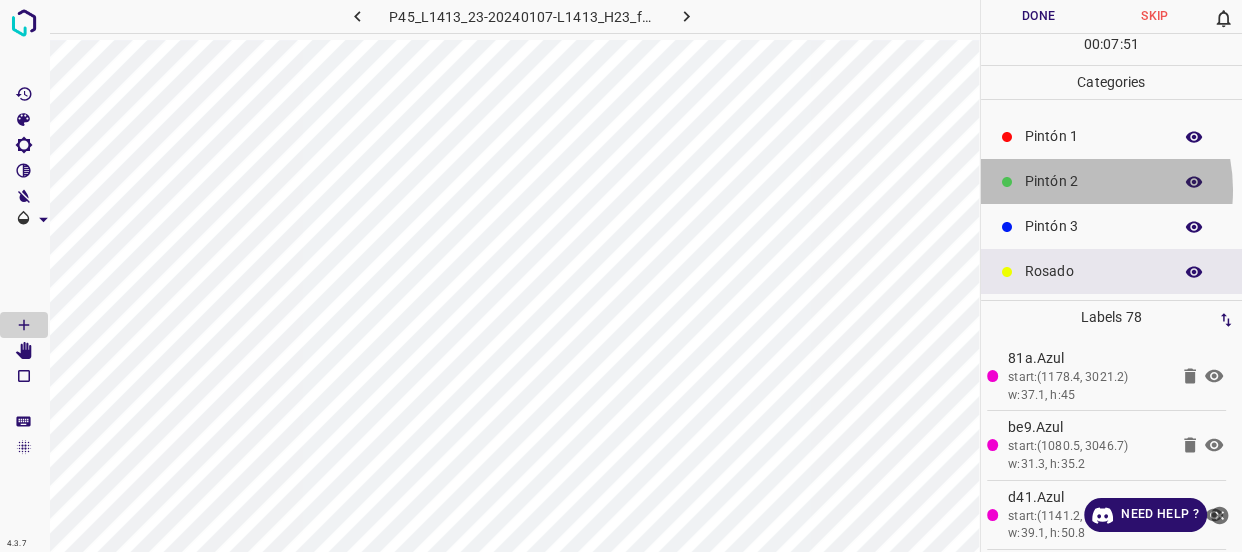 drag, startPoint x: 1062, startPoint y: 190, endPoint x: 989, endPoint y: 229, distance: 82.764725 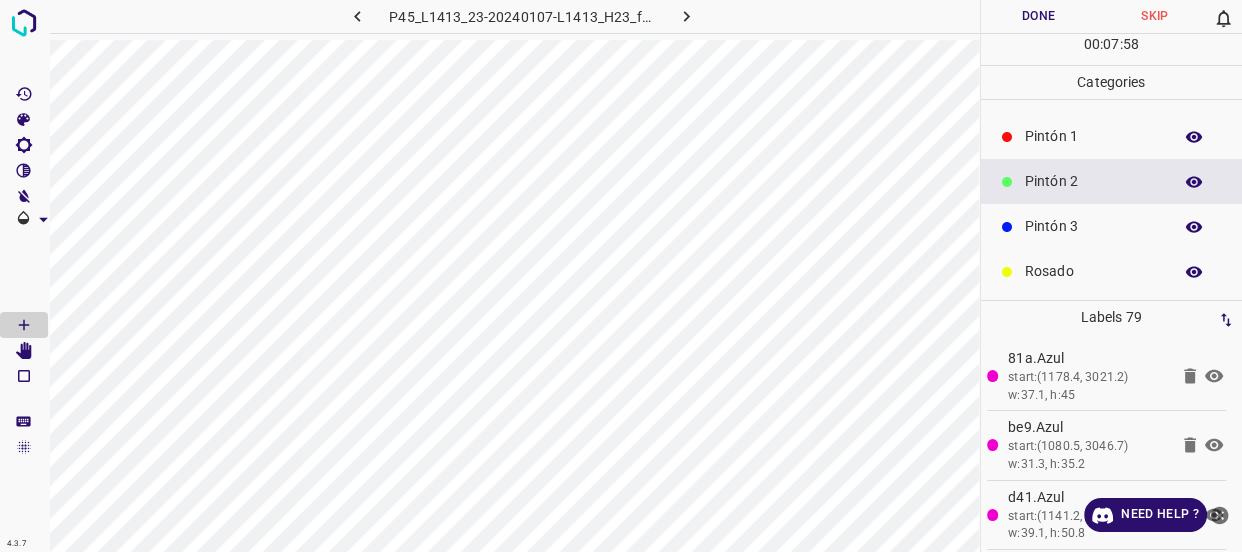 click on "Rosado" at bounding box center [1093, 271] 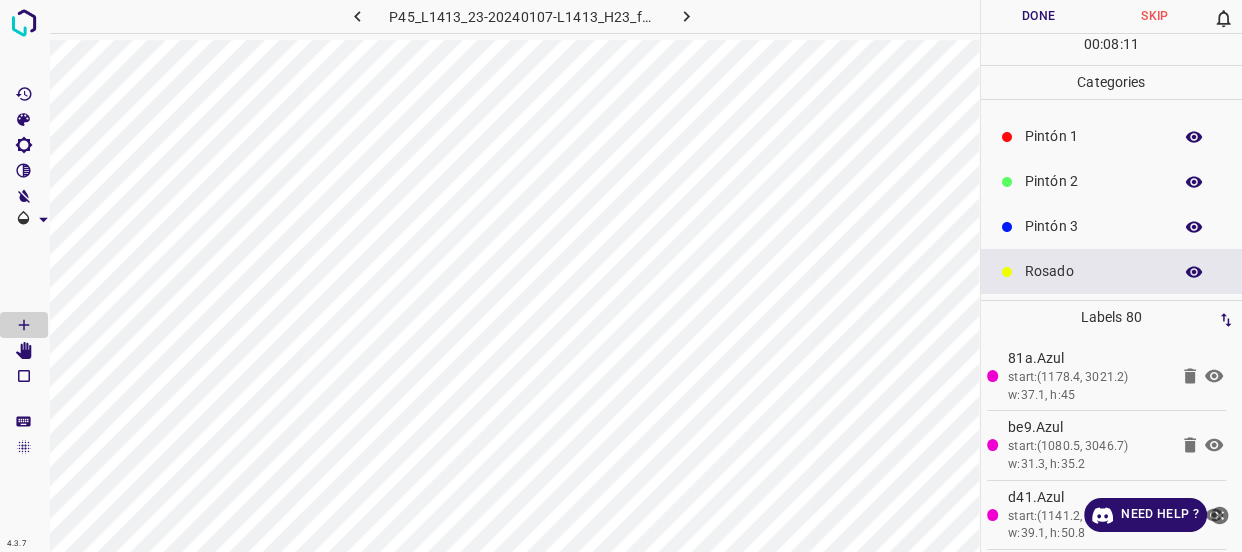 drag, startPoint x: 1023, startPoint y: 244, endPoint x: 1060, endPoint y: 226, distance: 41.14608 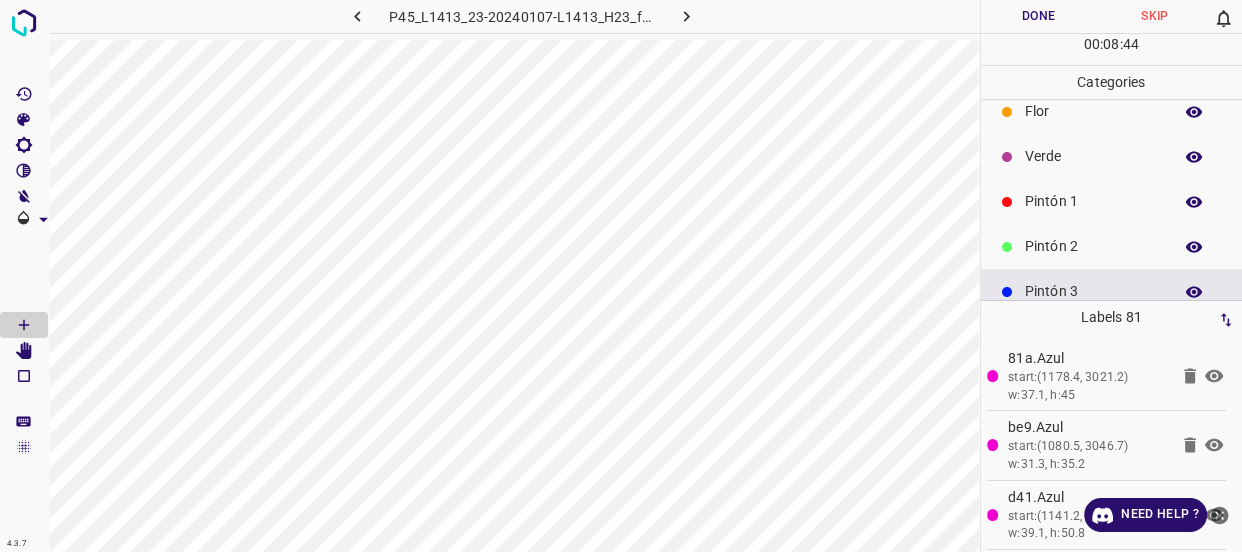scroll, scrollTop: 0, scrollLeft: 0, axis: both 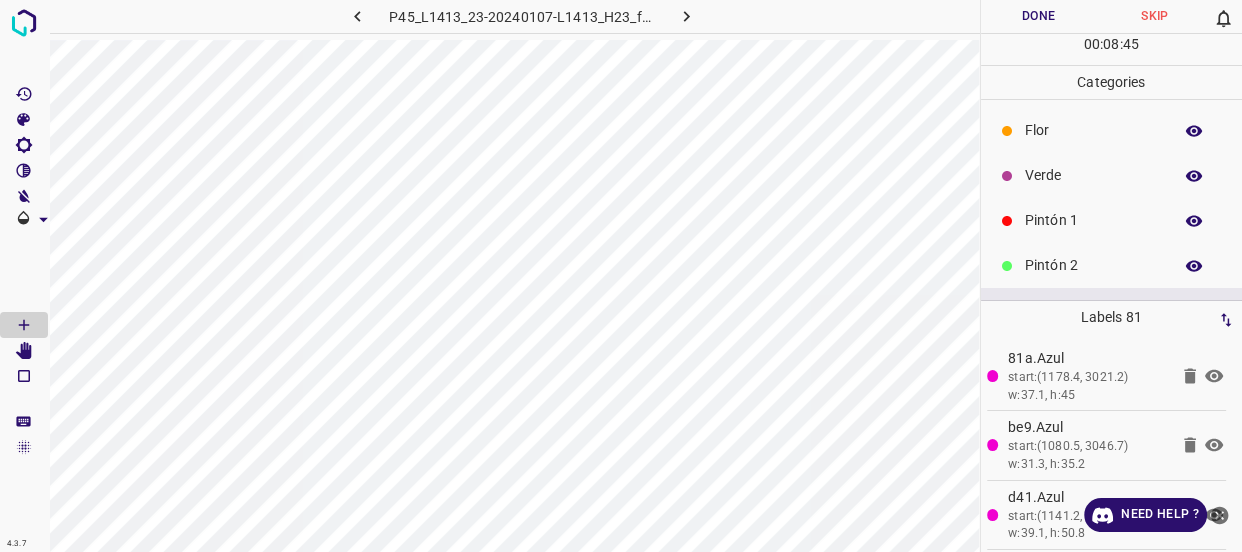 click on "Verde" at bounding box center [1093, 175] 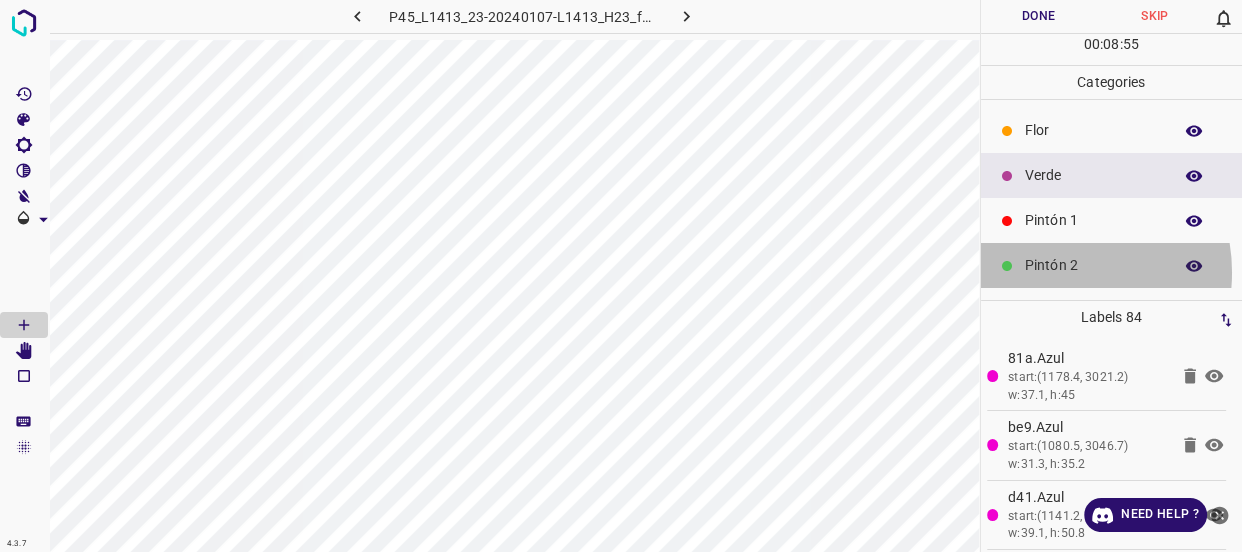 drag, startPoint x: 1048, startPoint y: 272, endPoint x: 1002, endPoint y: 171, distance: 110.98198 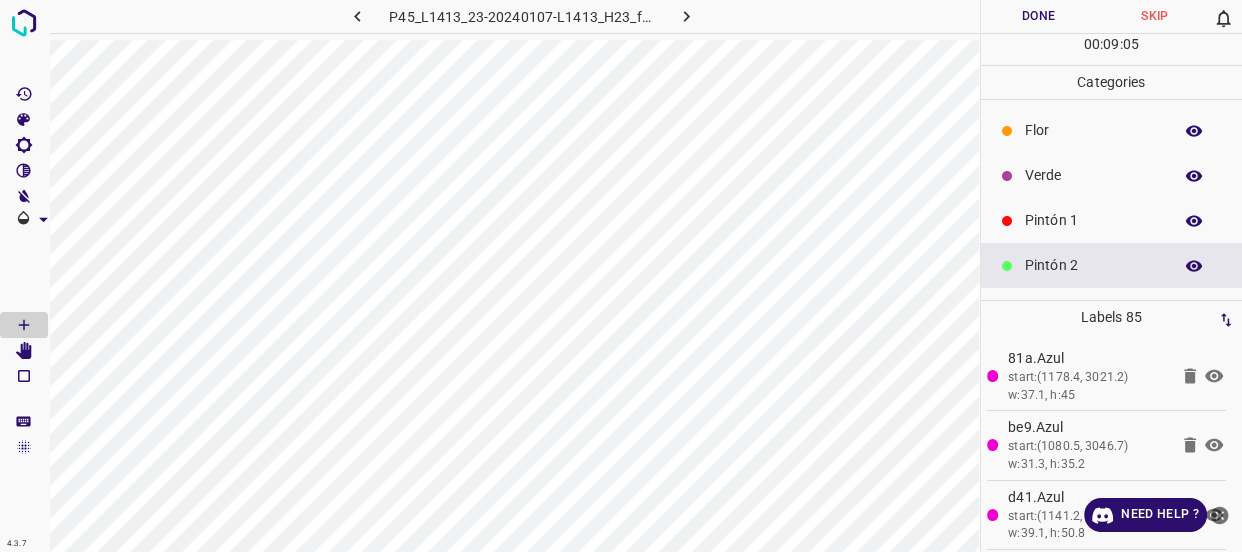 click on "Verde" at bounding box center (1093, 175) 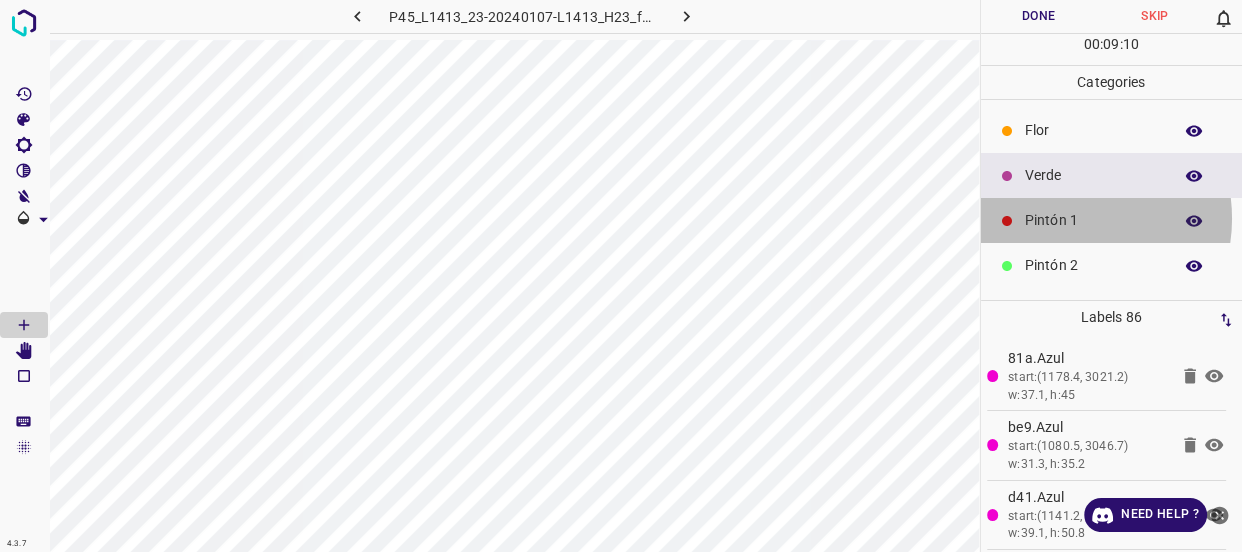 drag, startPoint x: 1068, startPoint y: 218, endPoint x: 1079, endPoint y: 243, distance: 27.313 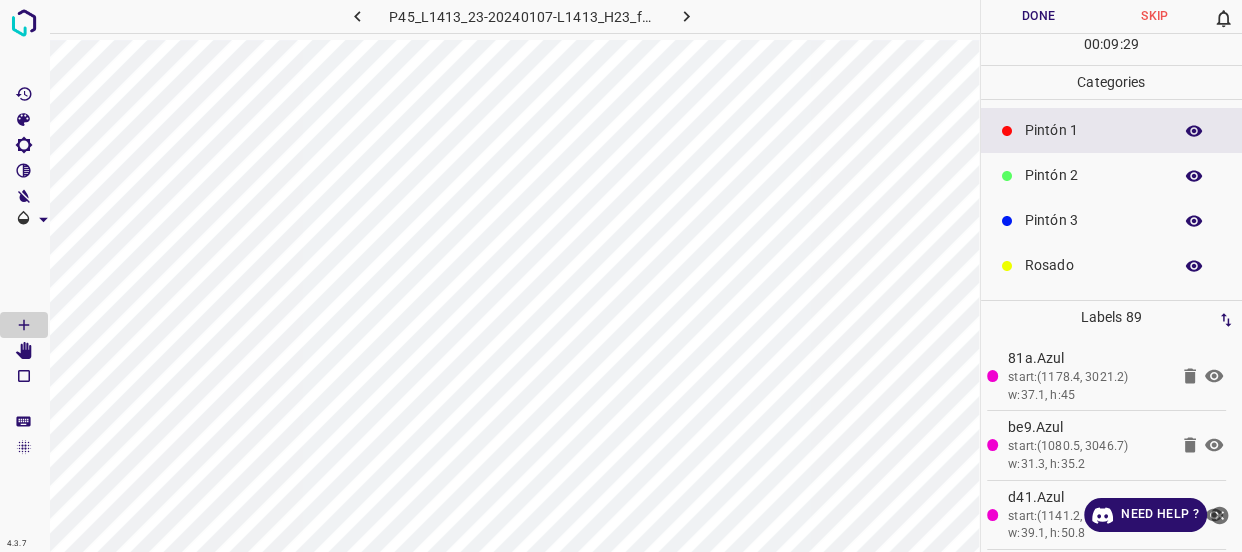 scroll, scrollTop: 175, scrollLeft: 0, axis: vertical 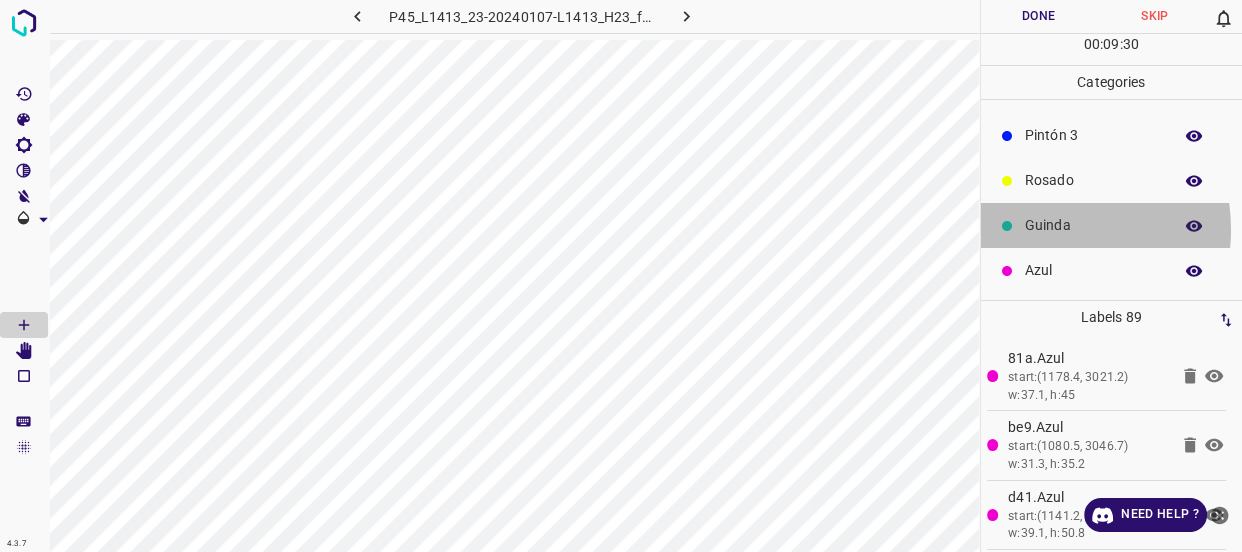 click on "Guinda" at bounding box center (1093, 225) 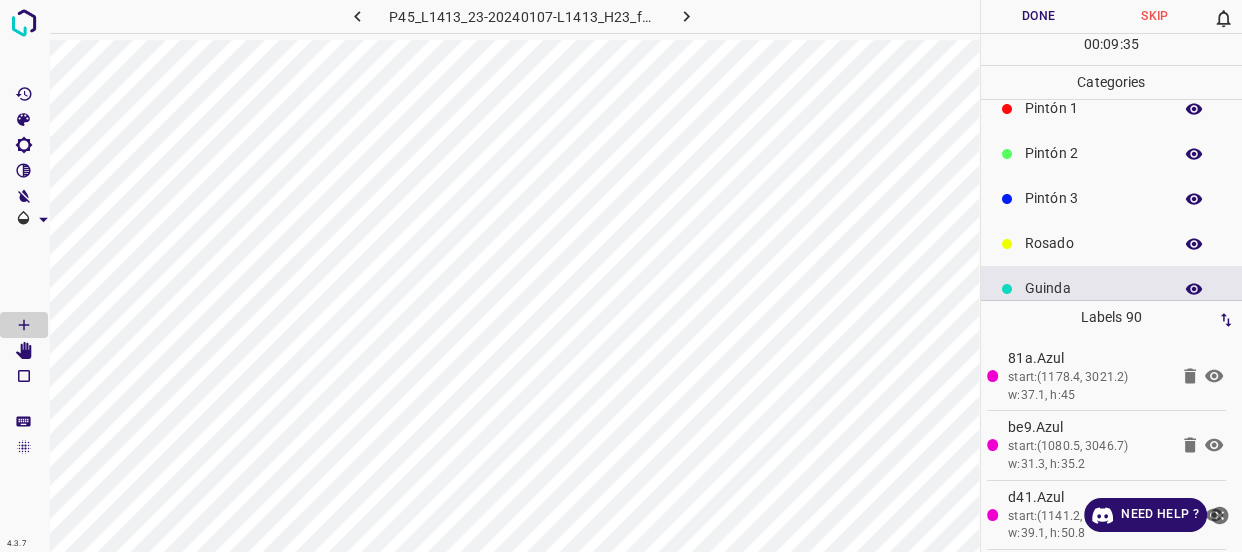 scroll, scrollTop: 84, scrollLeft: 0, axis: vertical 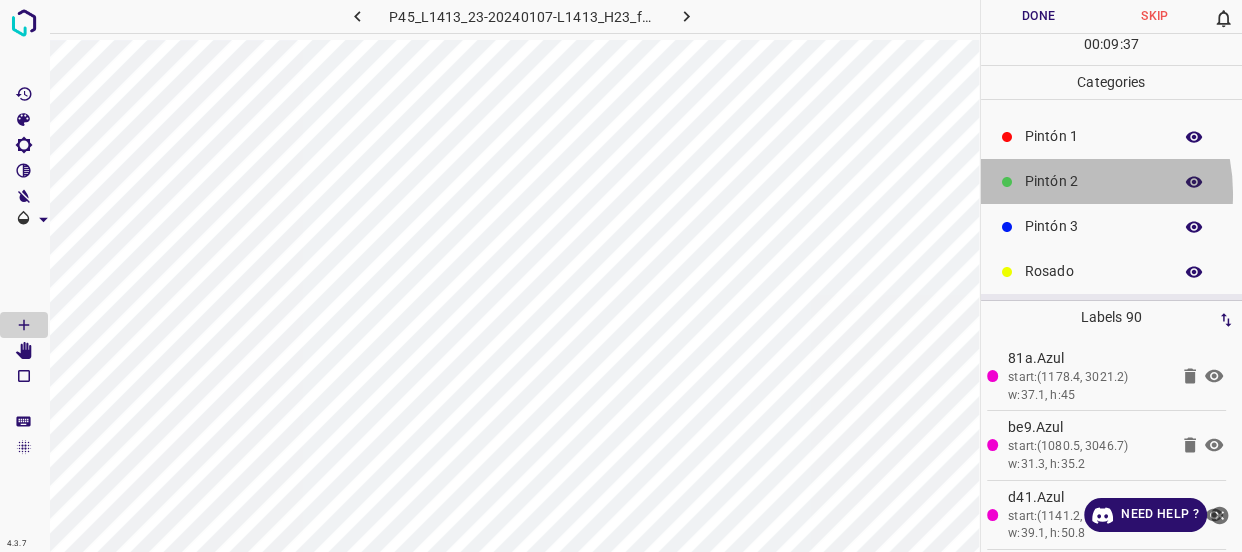 click on "Pintón 2" at bounding box center (1112, 181) 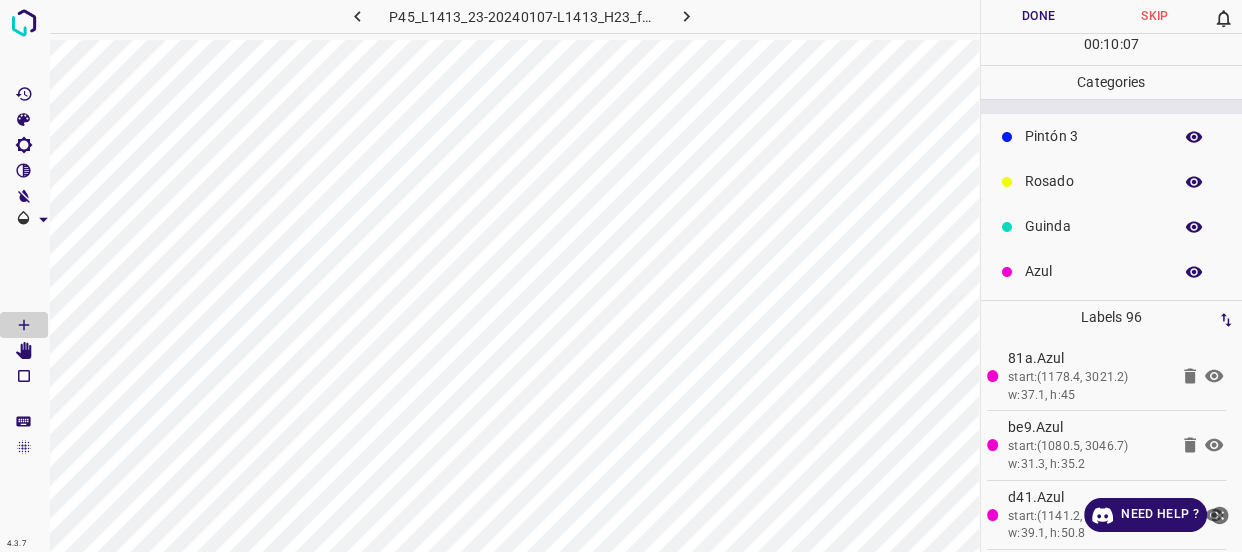 scroll, scrollTop: 175, scrollLeft: 0, axis: vertical 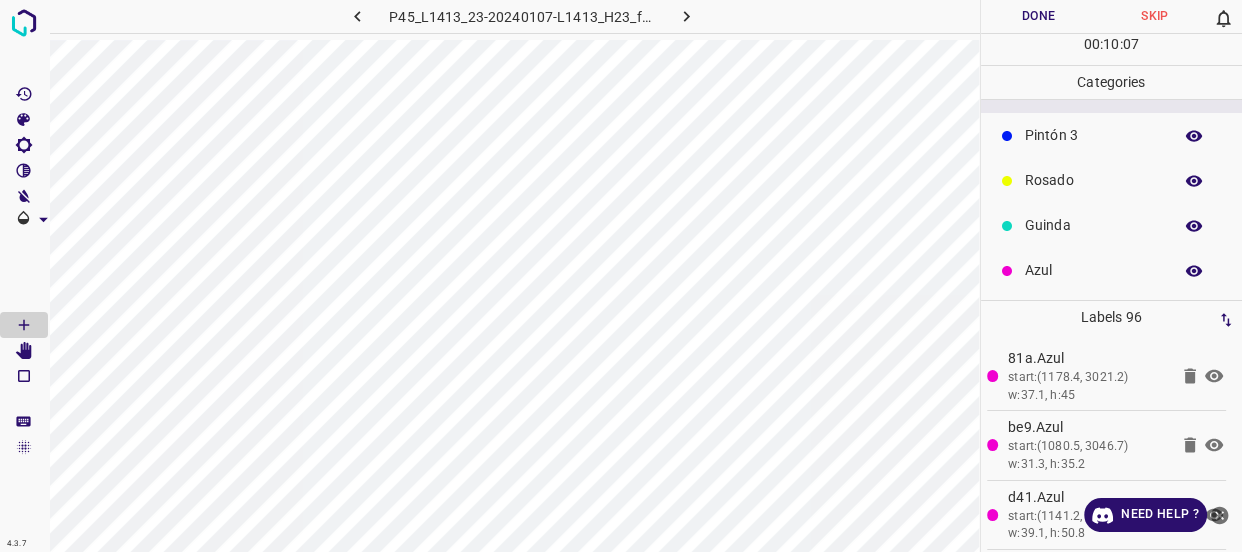 click on "Guinda" at bounding box center (1093, 225) 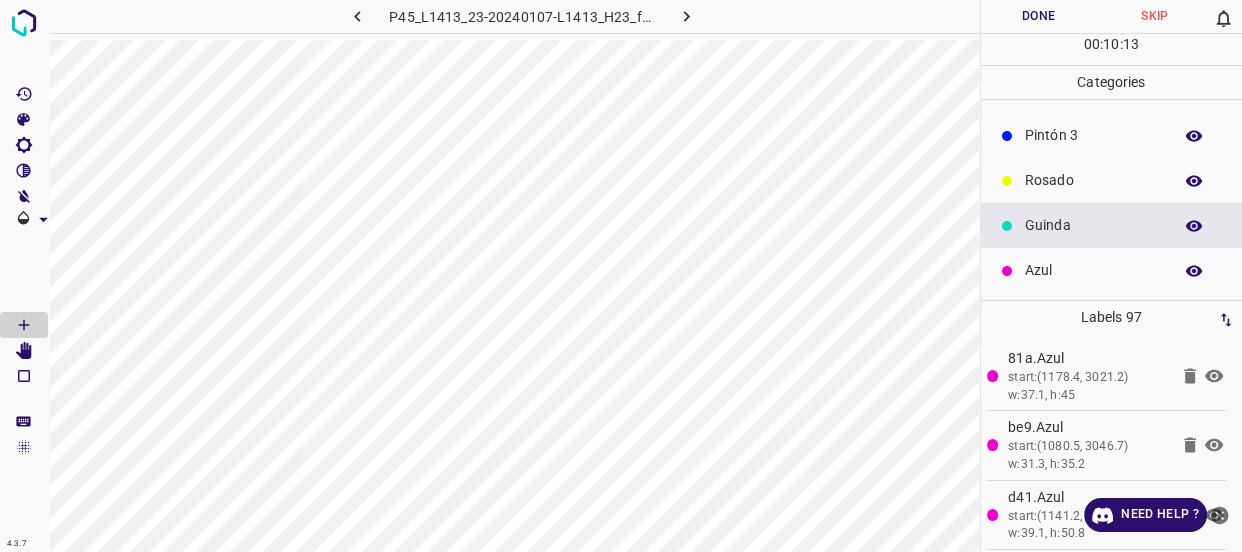 click on "Rosado" at bounding box center [1093, 180] 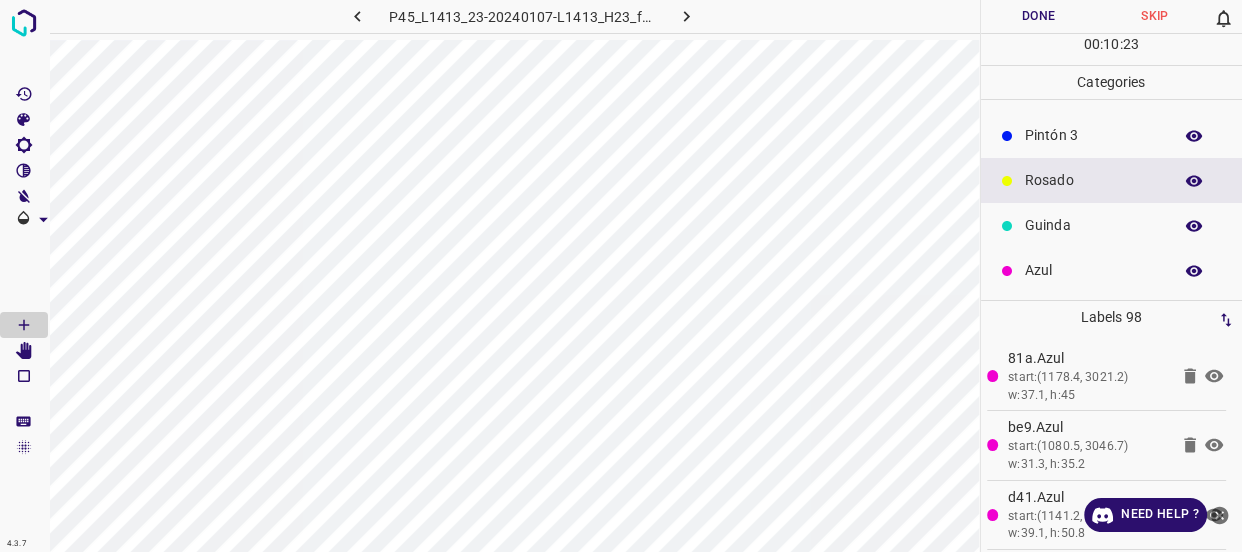click on "Azul" at bounding box center (1093, 270) 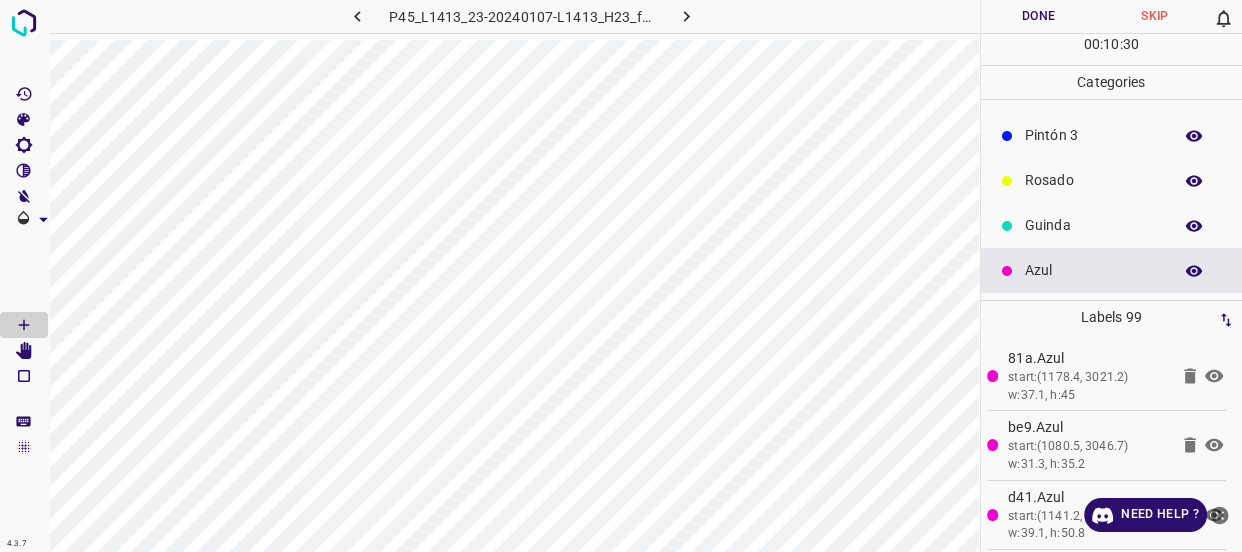 scroll, scrollTop: 0, scrollLeft: 0, axis: both 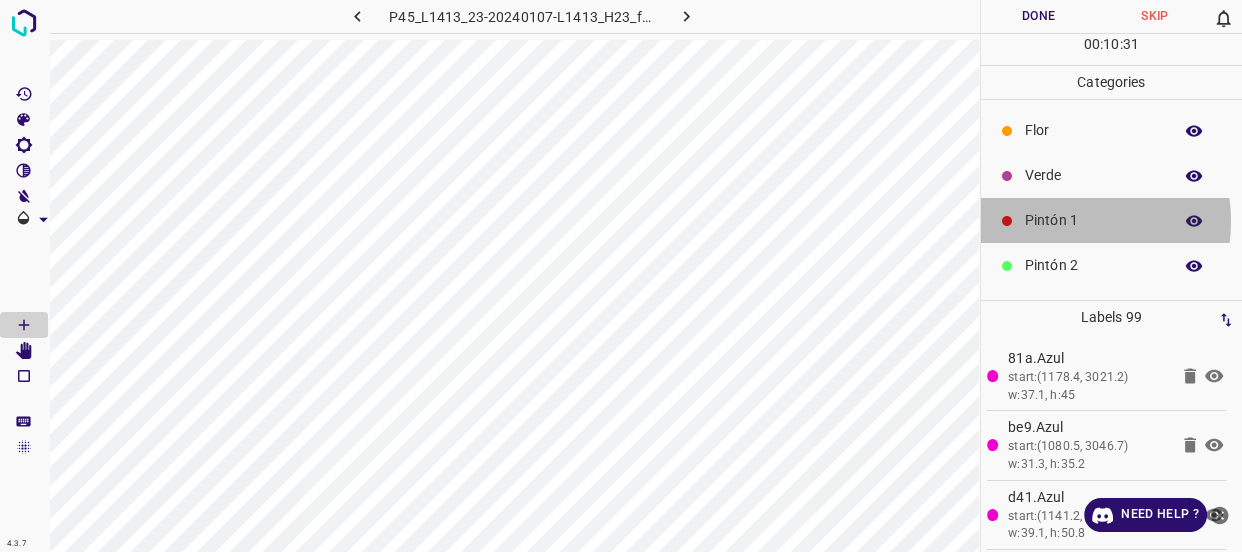 click on "Pintón 1" at bounding box center [1093, 220] 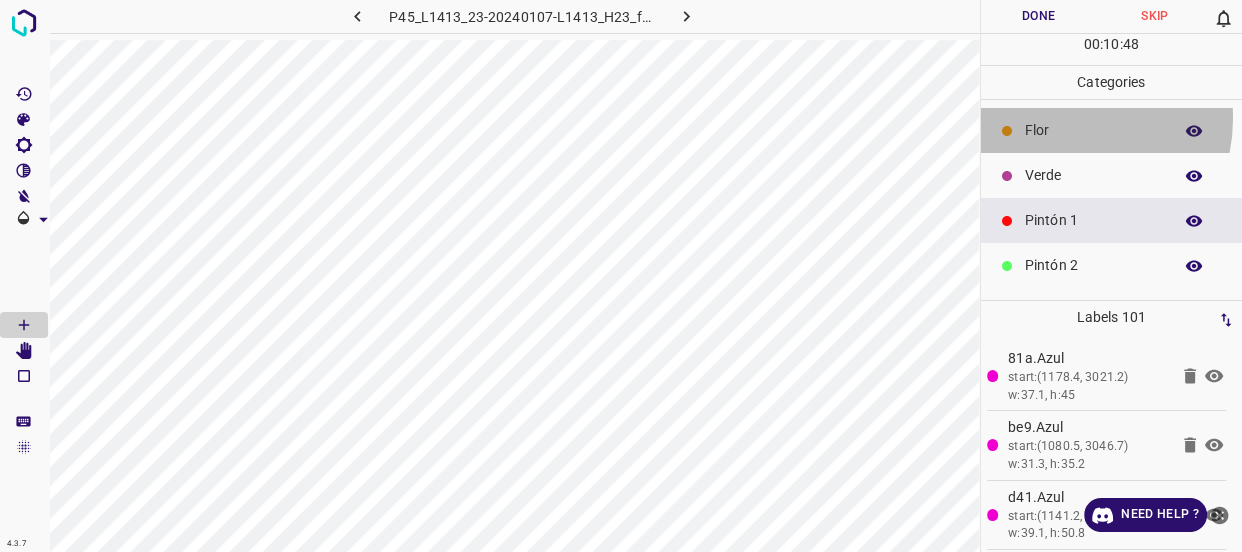 click on "Flor" at bounding box center [1112, 130] 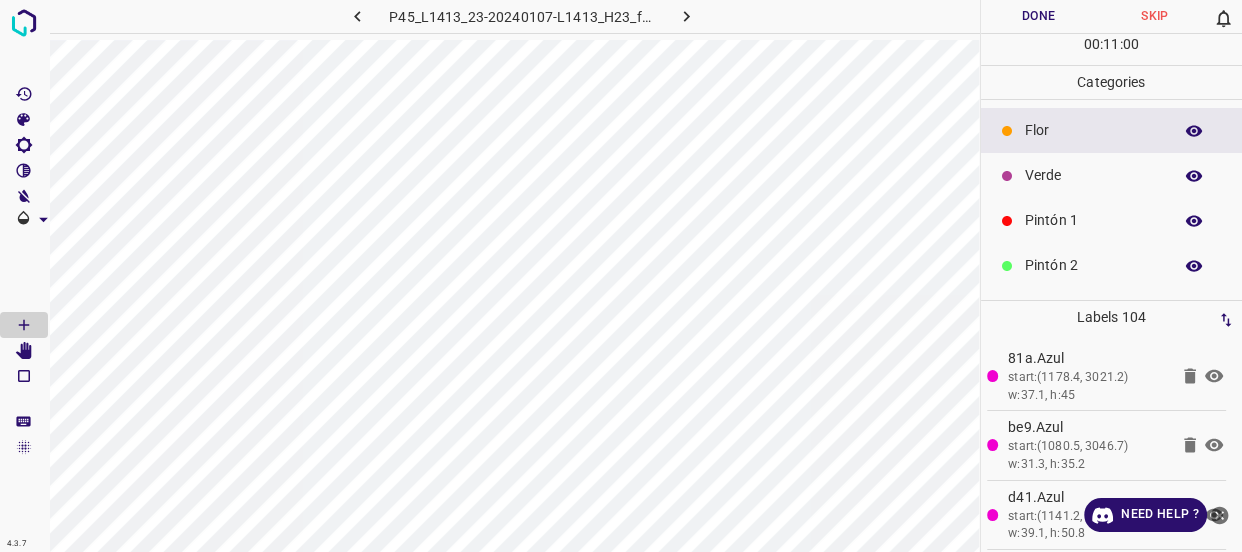 click on "Pintón 2" at bounding box center [1093, 265] 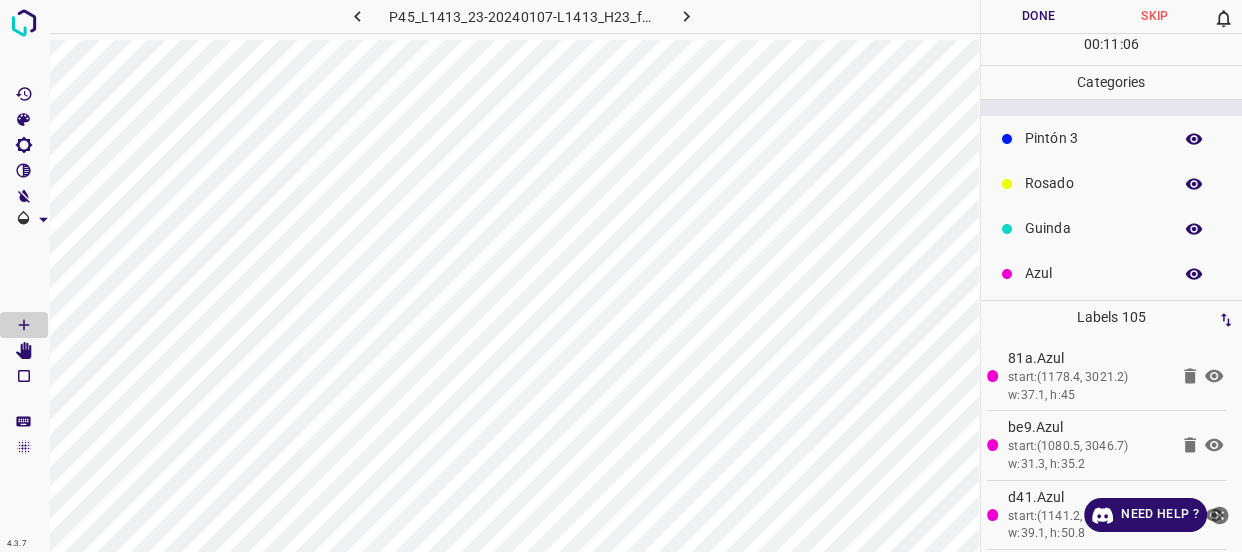 scroll, scrollTop: 175, scrollLeft: 0, axis: vertical 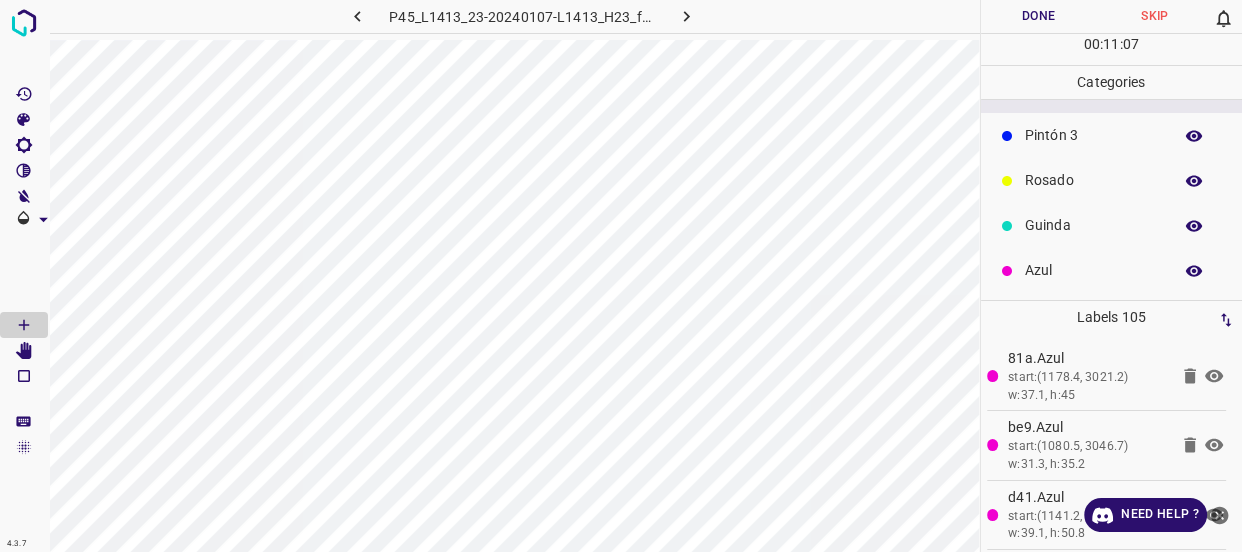 click on "Rosado" at bounding box center [1093, 180] 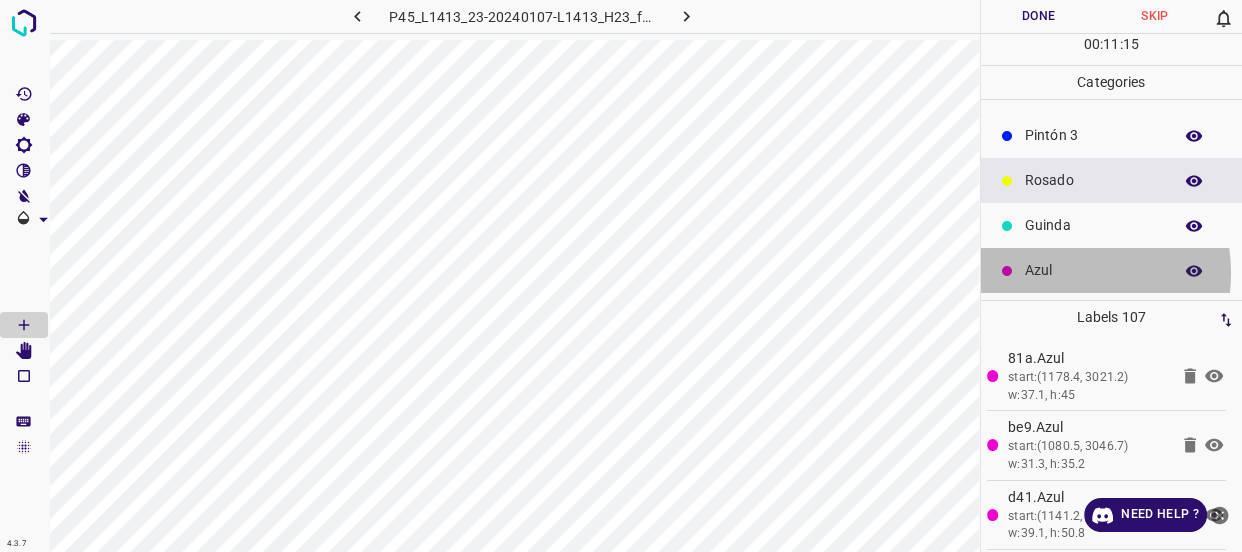 click on "Azul" at bounding box center [1093, 270] 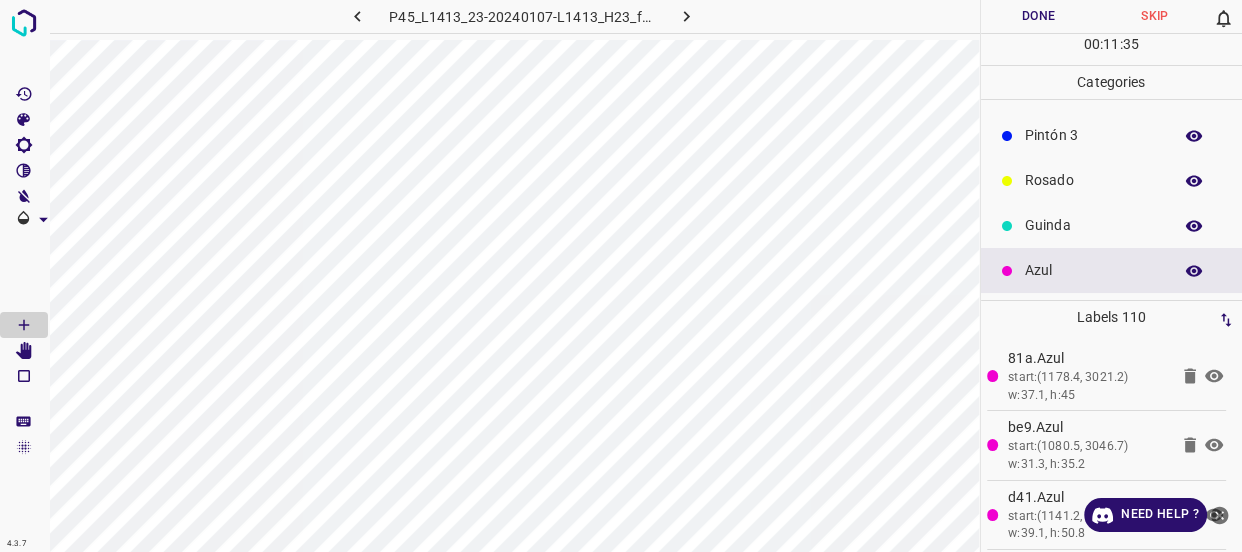 click 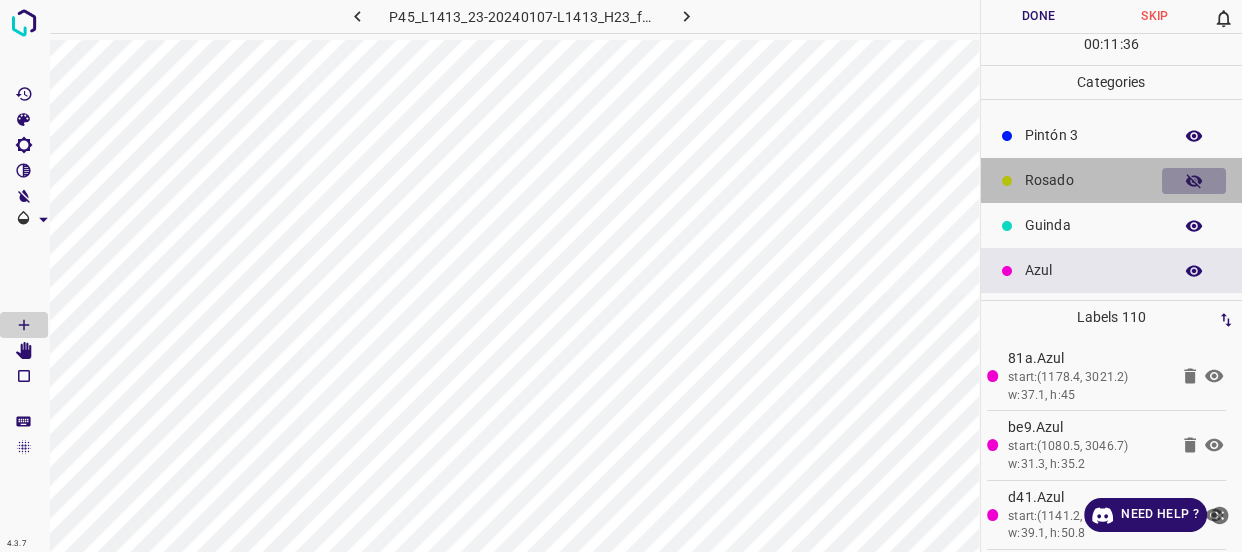 click 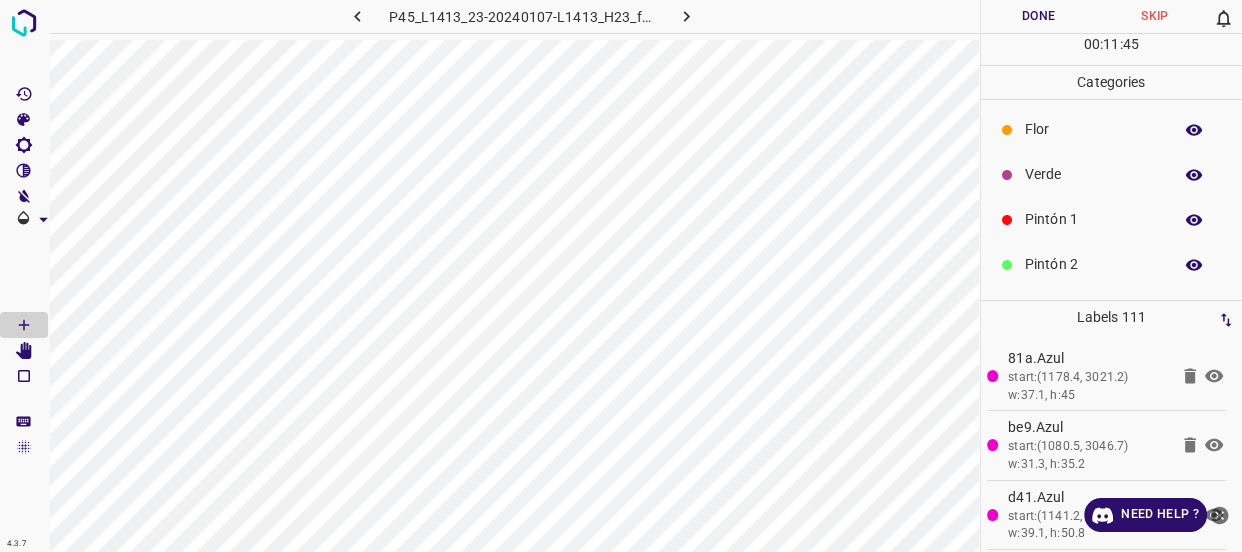 scroll, scrollTop: 0, scrollLeft: 0, axis: both 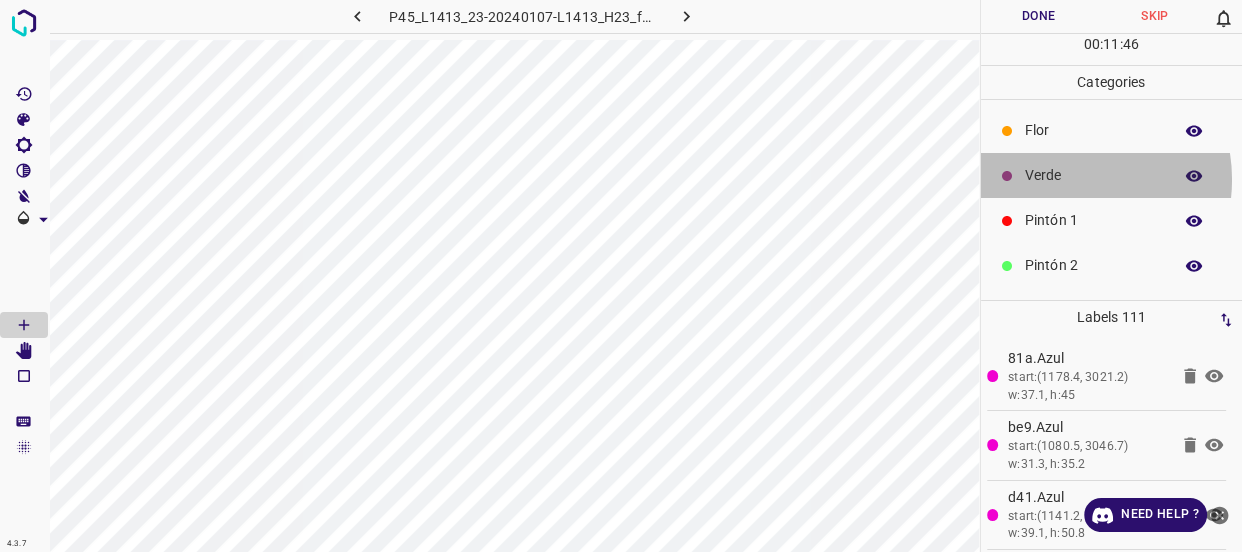 click on "Verde" at bounding box center (1093, 175) 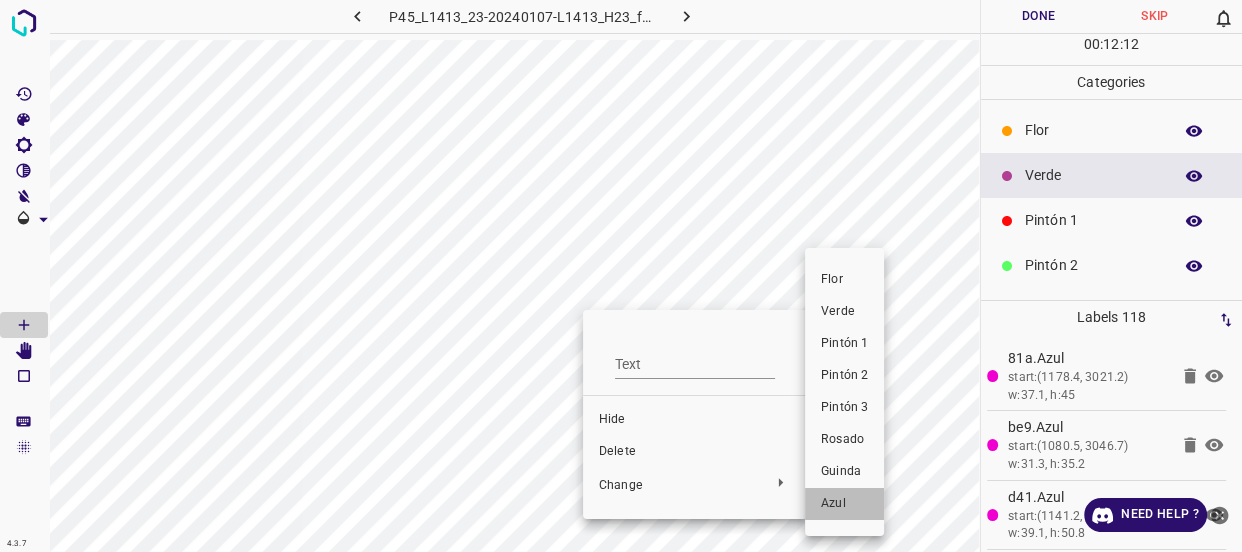 click on "Azul" at bounding box center [844, 504] 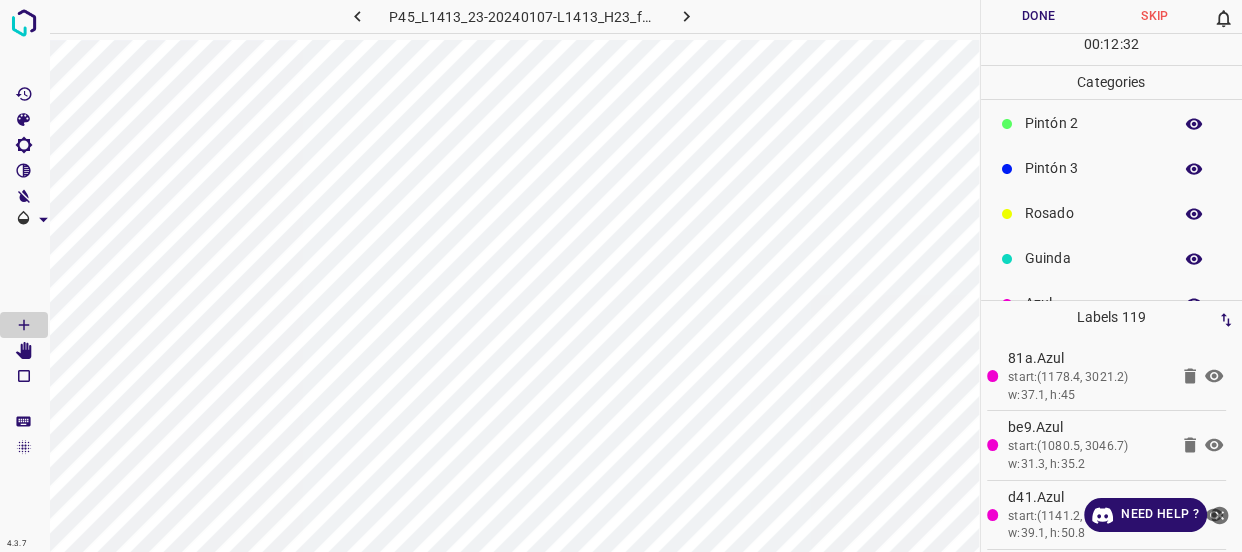 scroll, scrollTop: 175, scrollLeft: 0, axis: vertical 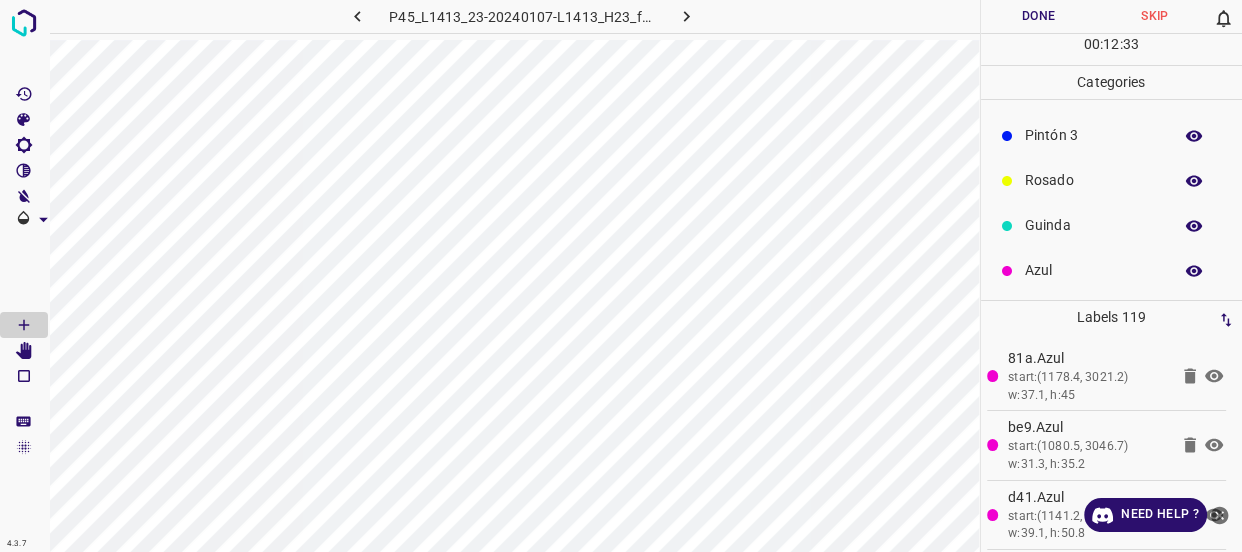 click on "Rosado" at bounding box center (1093, 180) 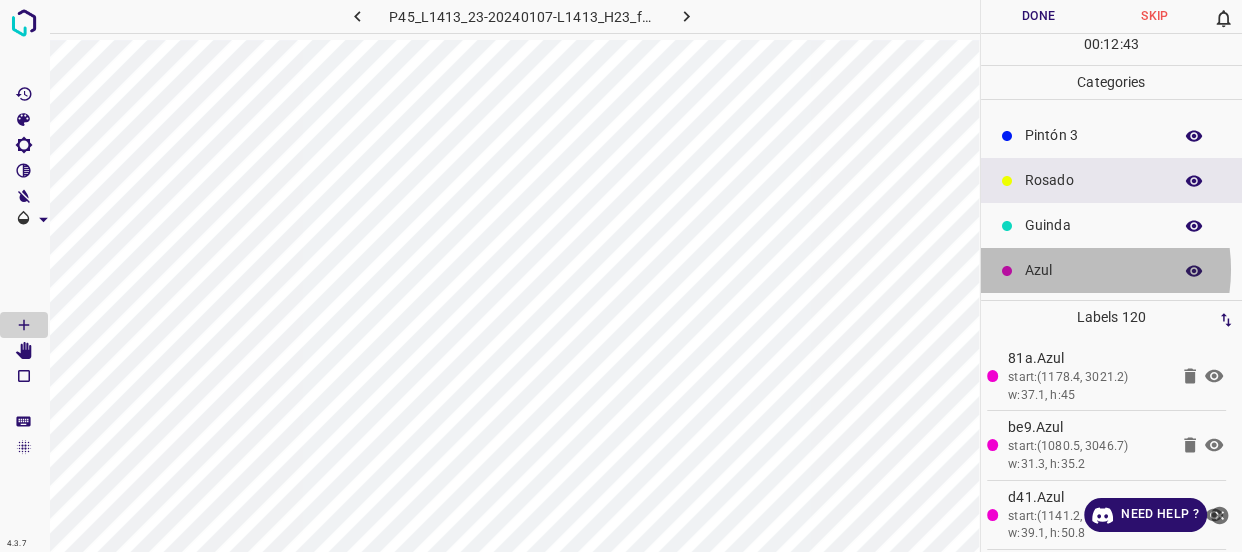 drag, startPoint x: 1059, startPoint y: 269, endPoint x: 602, endPoint y: 20, distance: 520.4325 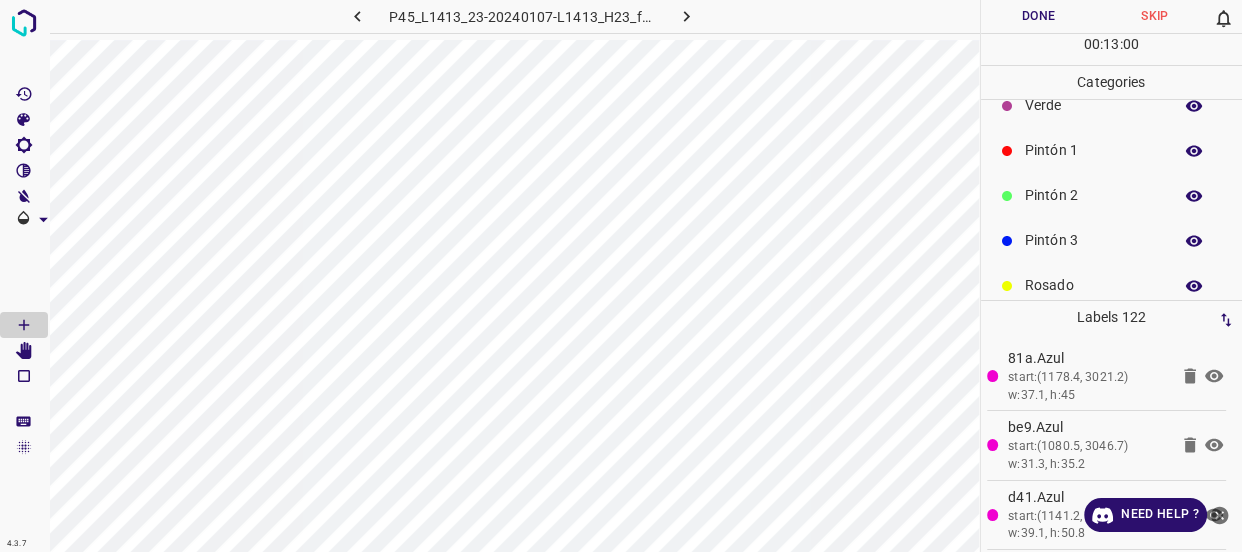 scroll, scrollTop: 0, scrollLeft: 0, axis: both 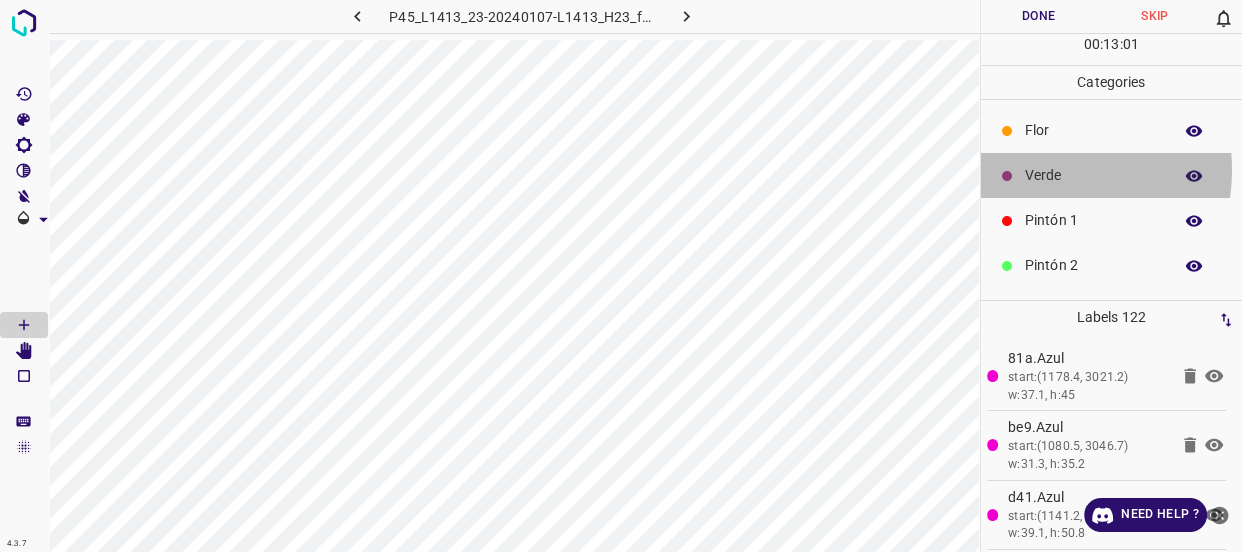 click on "Verde" at bounding box center [1093, 175] 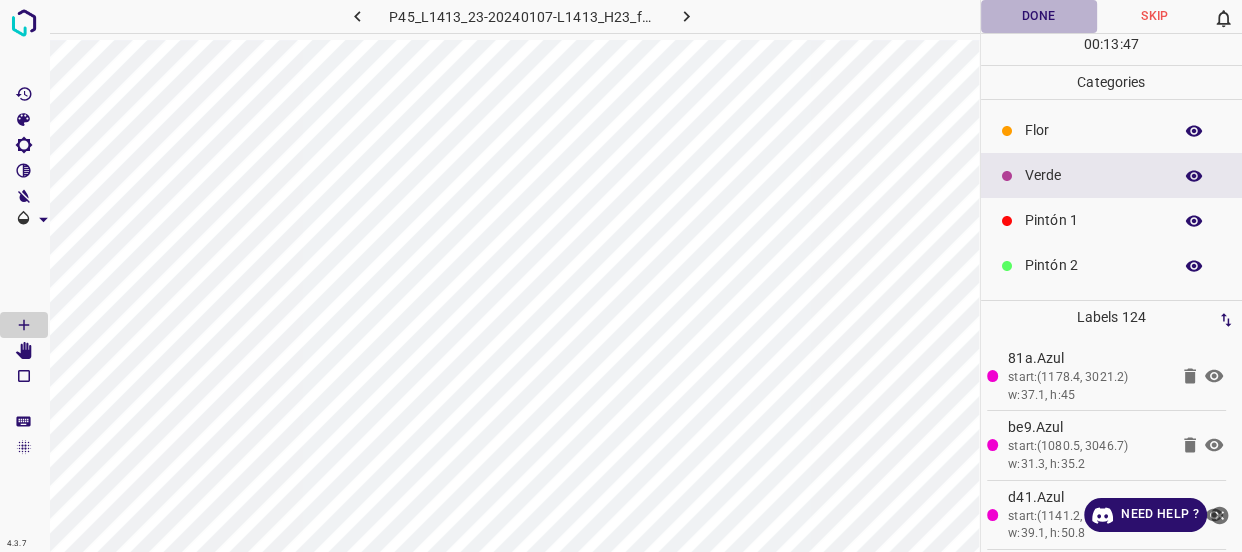 click on "Done" at bounding box center [1039, 16] 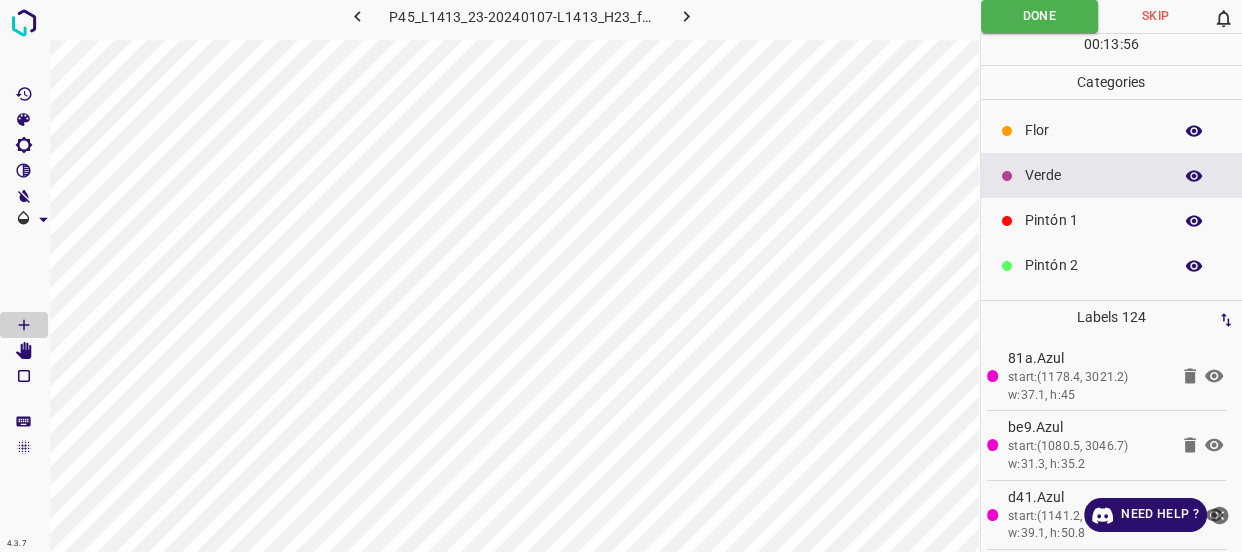drag, startPoint x: 681, startPoint y: 14, endPoint x: 587, endPoint y: 0, distance: 95.036835 